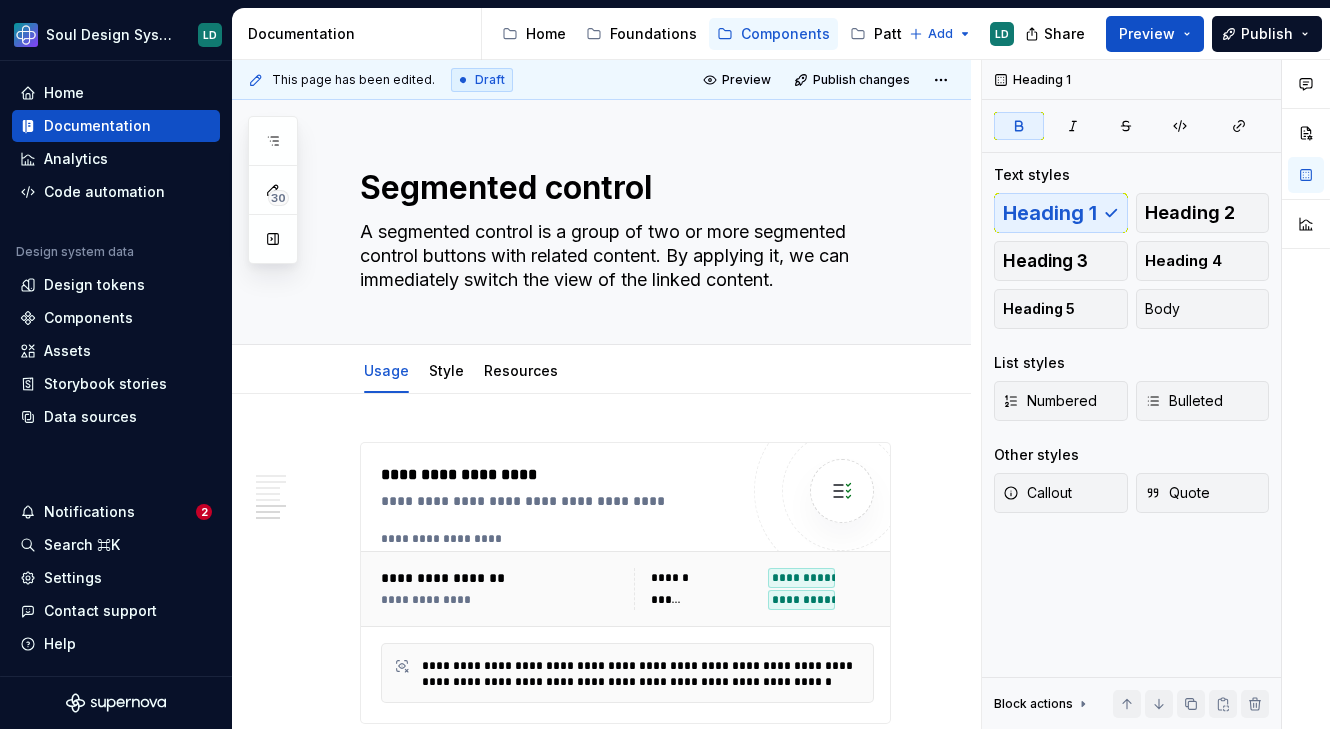 scroll, scrollTop: 0, scrollLeft: 0, axis: both 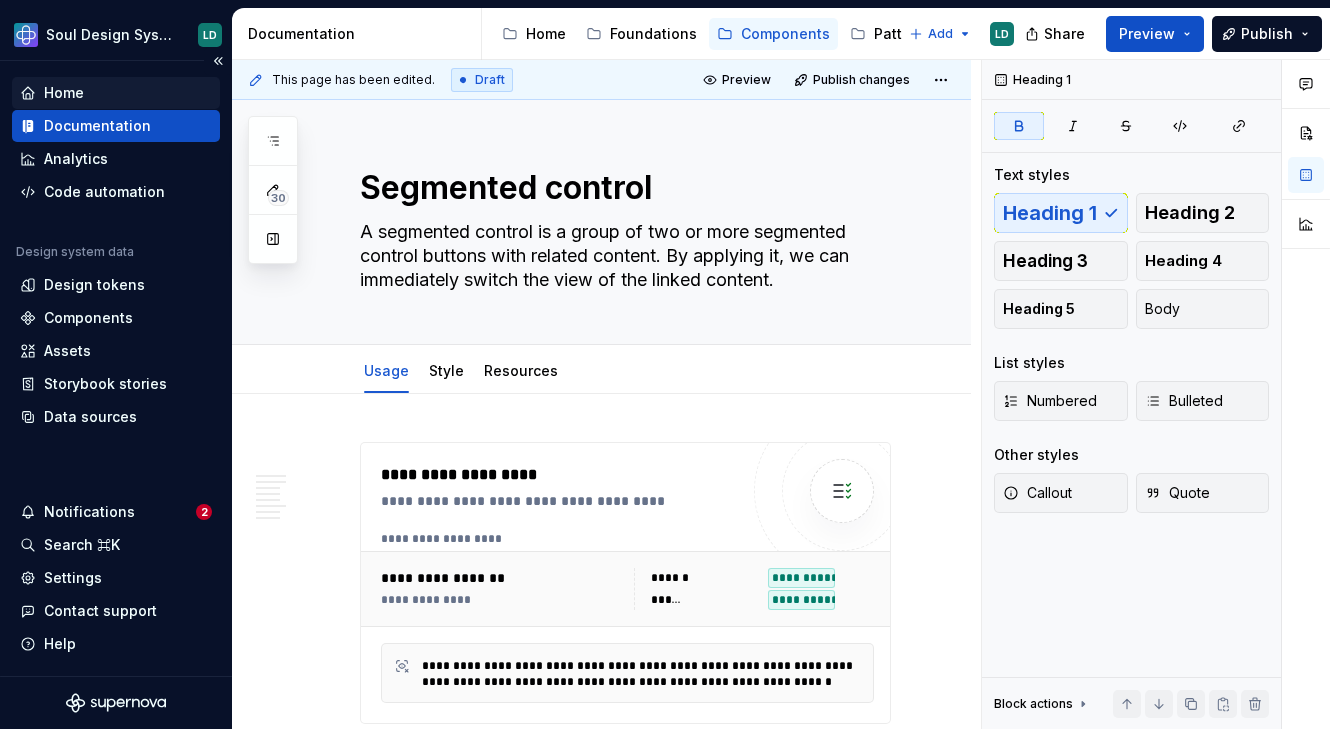 click on "Home" at bounding box center [116, 93] 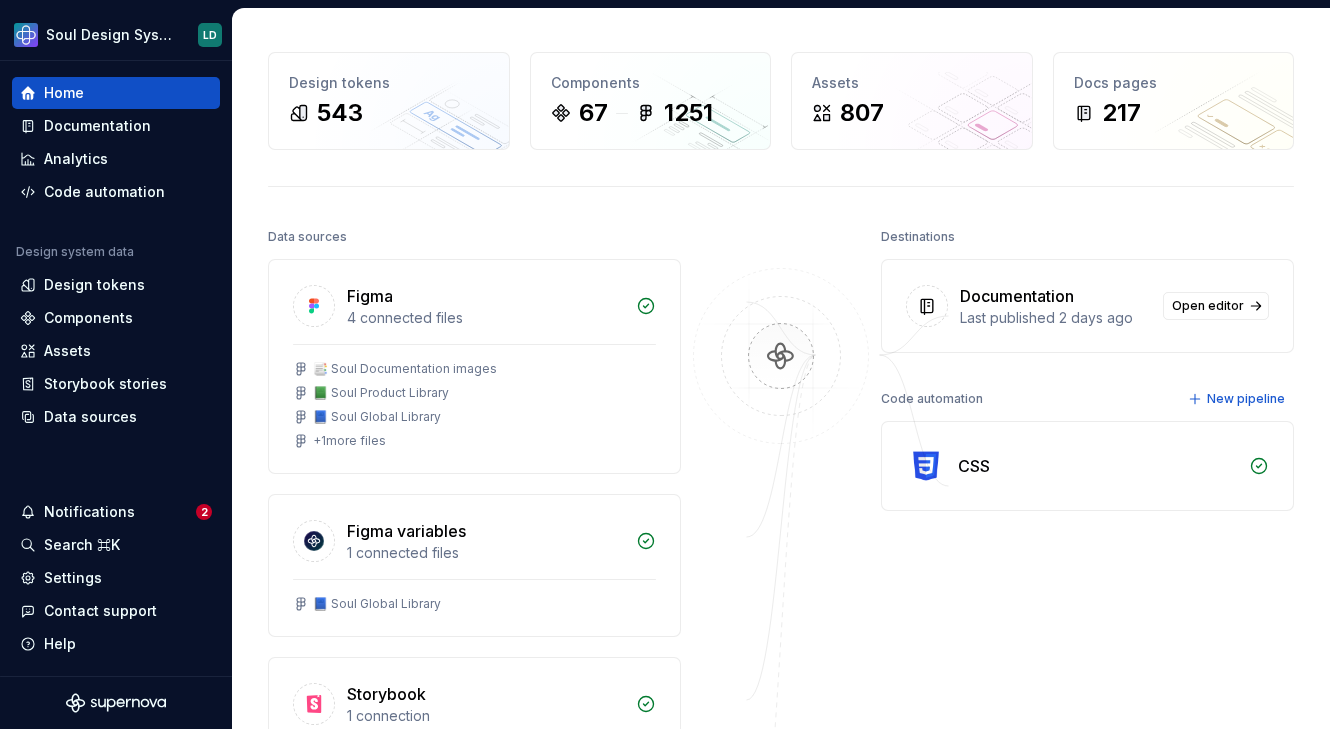 scroll, scrollTop: 0, scrollLeft: 0, axis: both 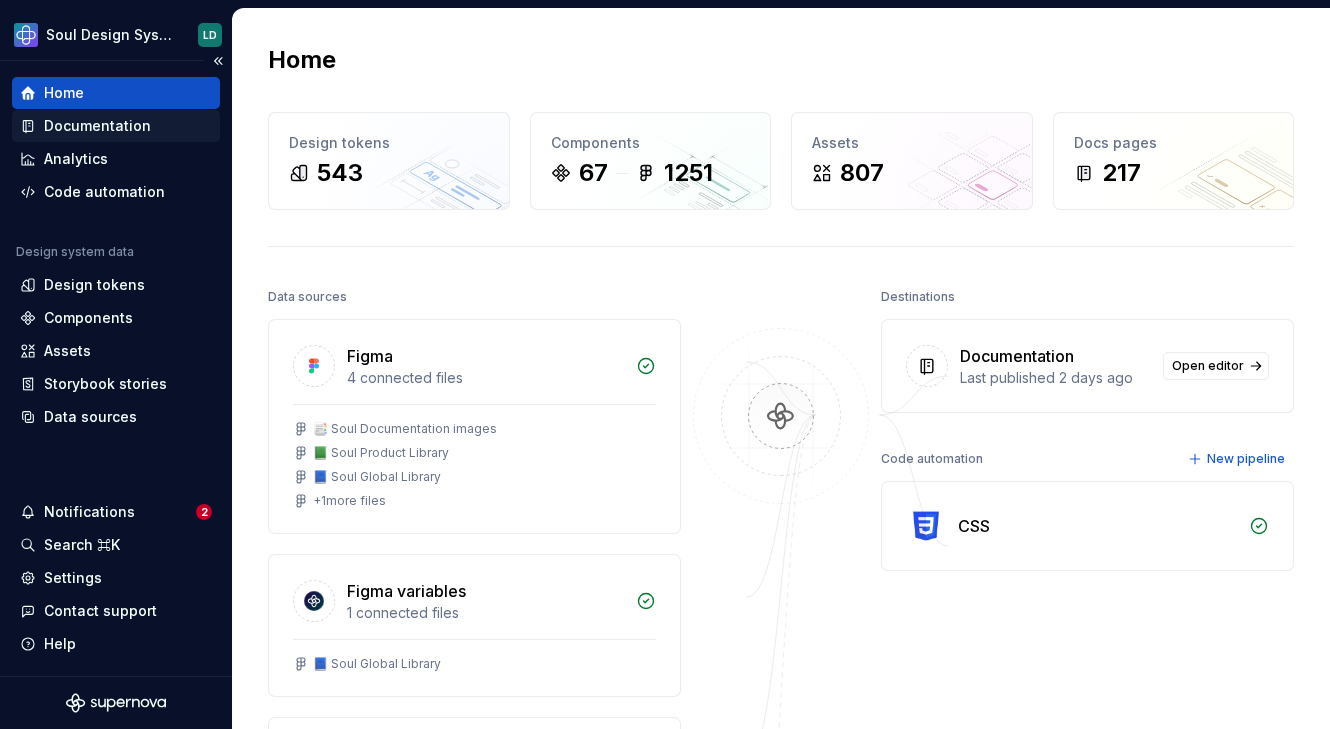 click on "Documentation" at bounding box center (97, 126) 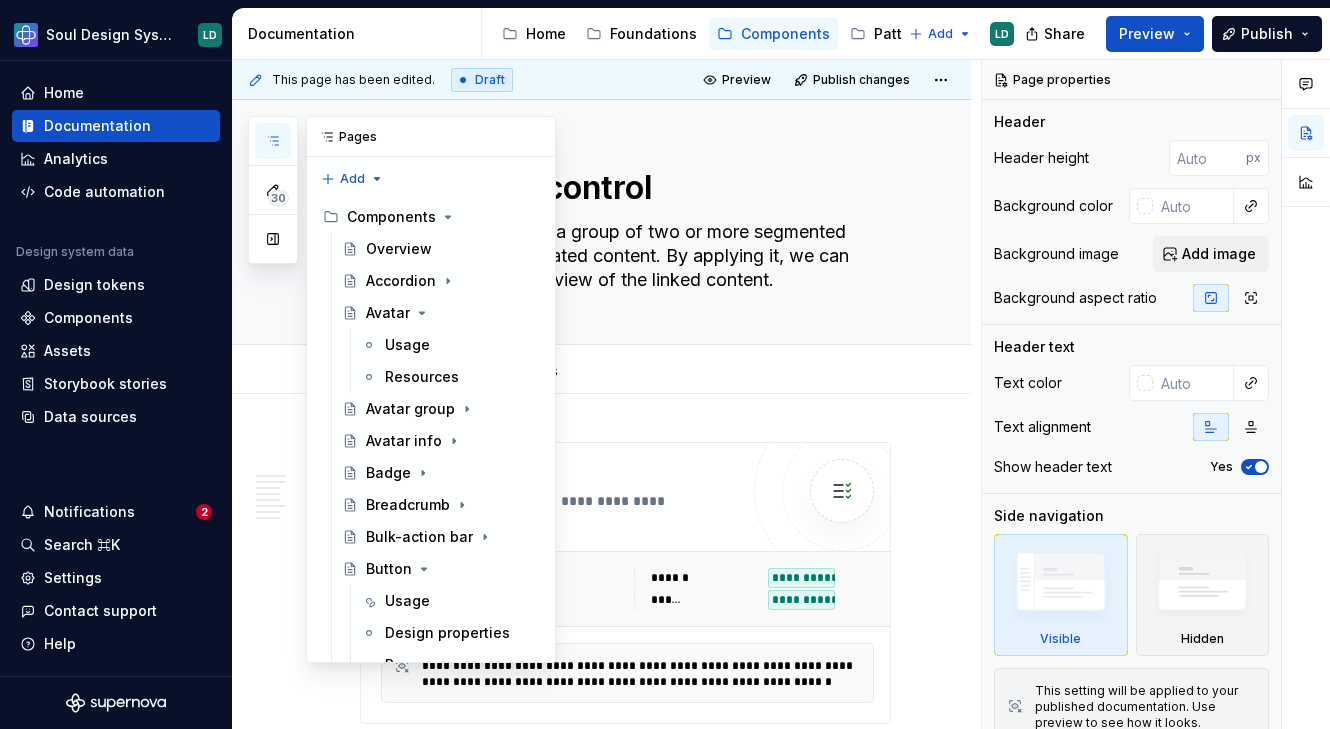 click 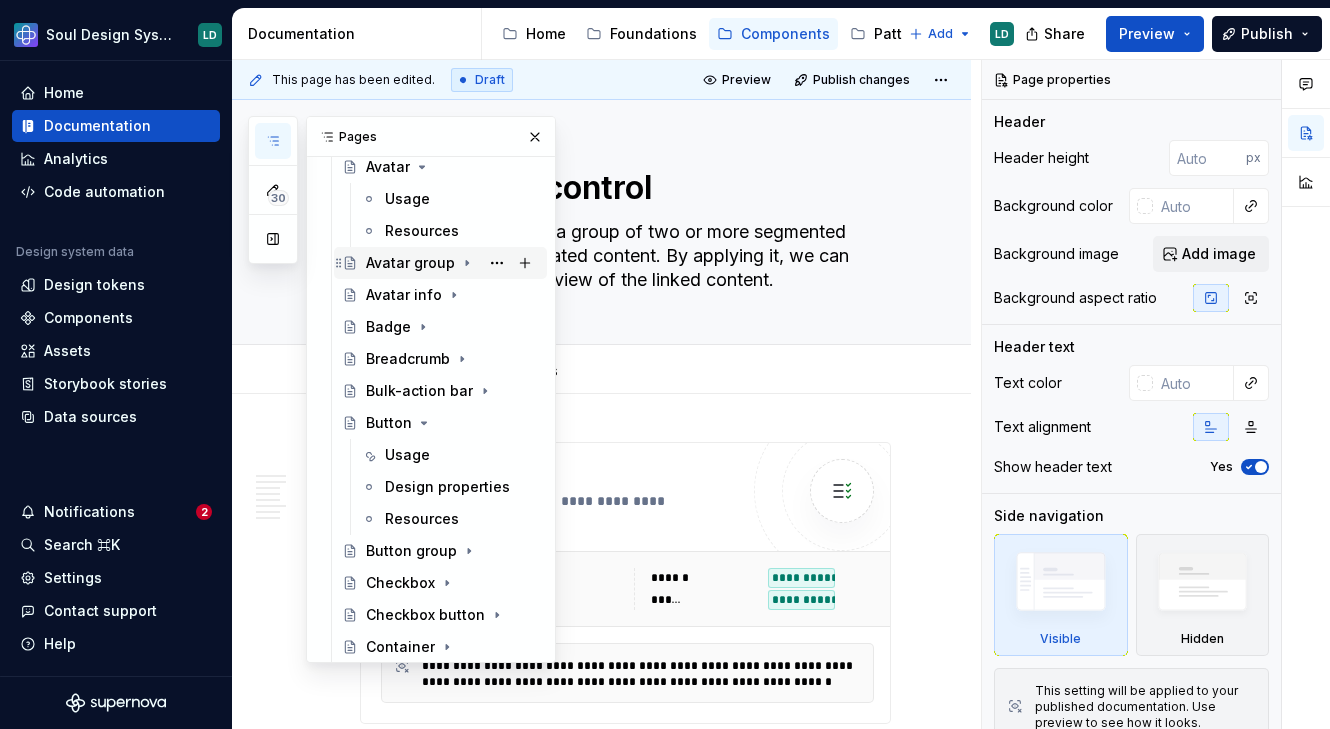 scroll, scrollTop: 0, scrollLeft: 0, axis: both 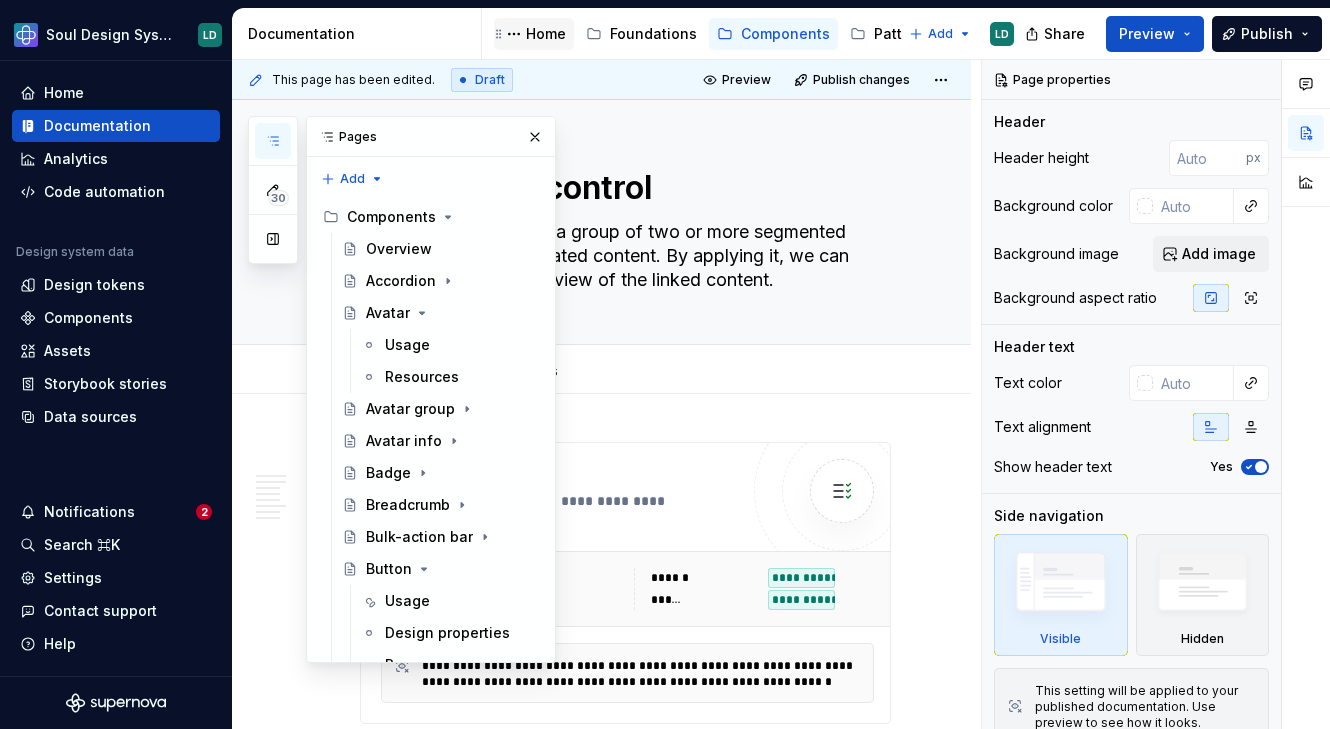 click on "Home" at bounding box center (546, 34) 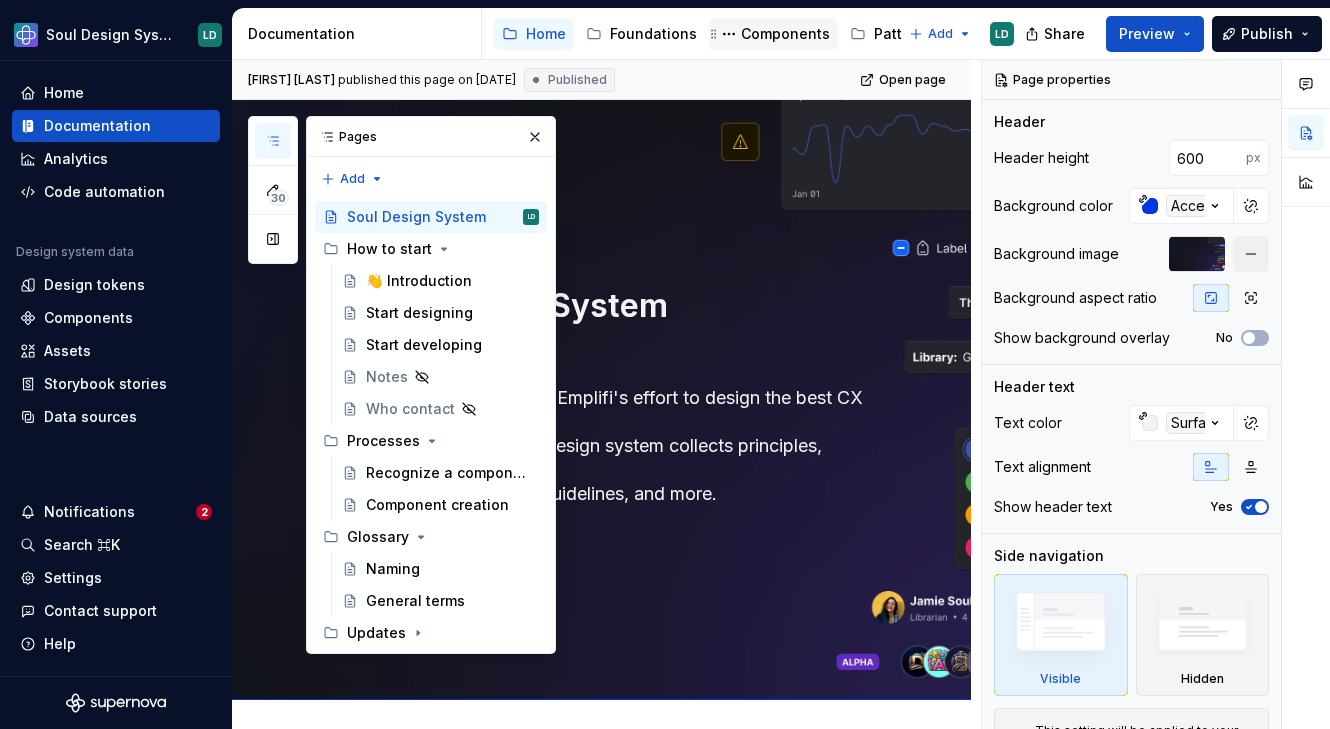 click on "Components" at bounding box center (785, 34) 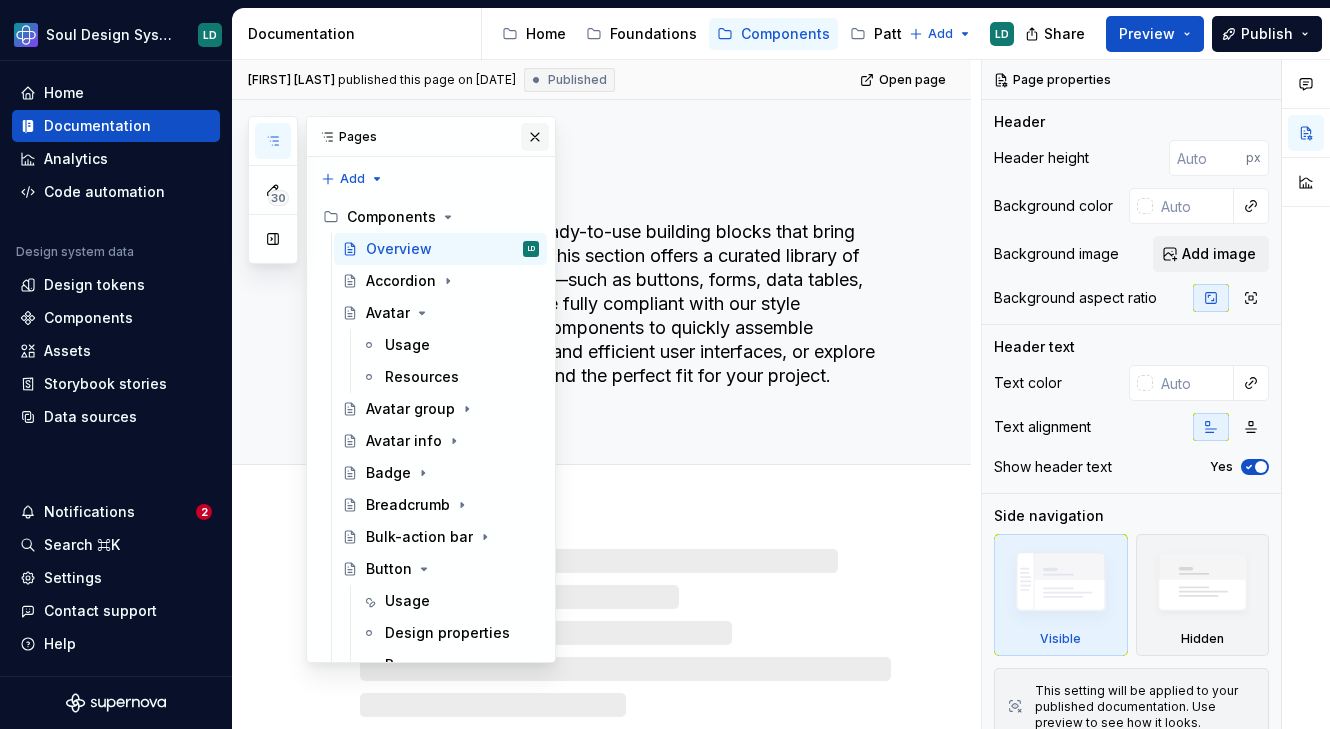 click at bounding box center [535, 137] 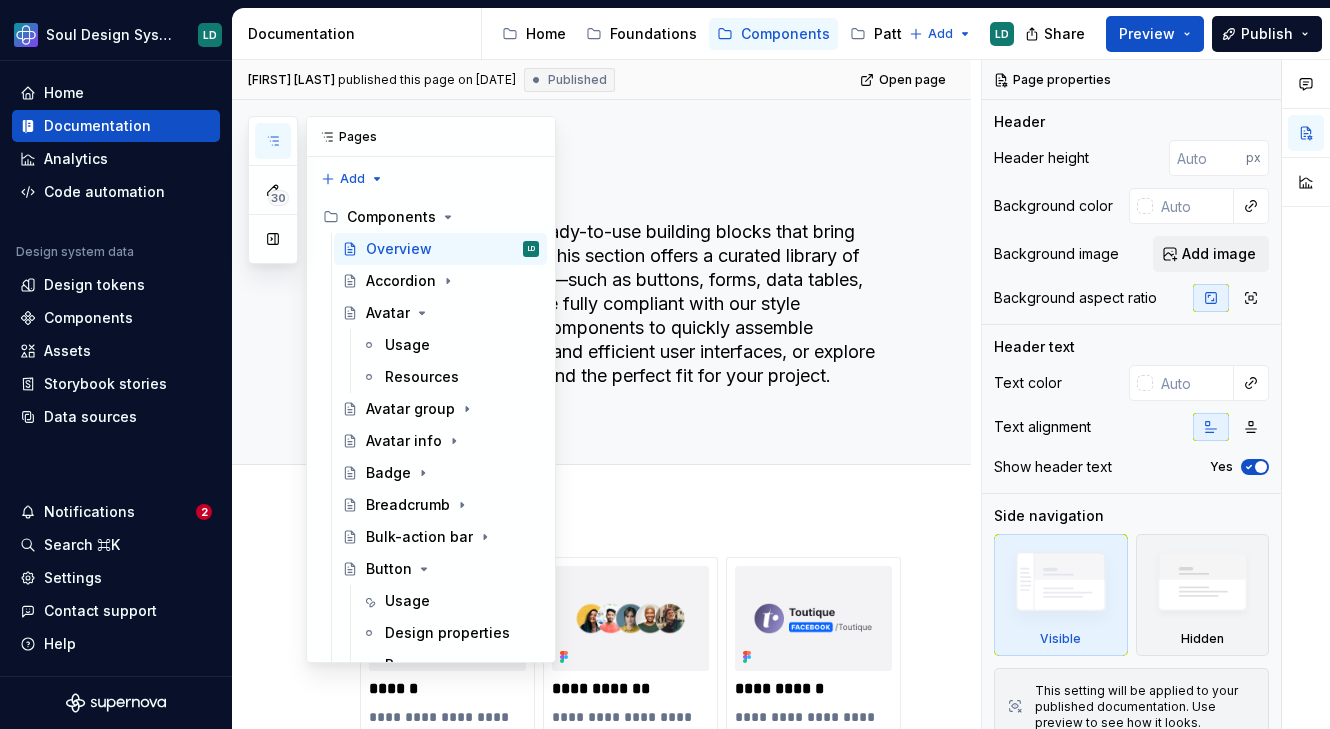 click at bounding box center [273, 141] 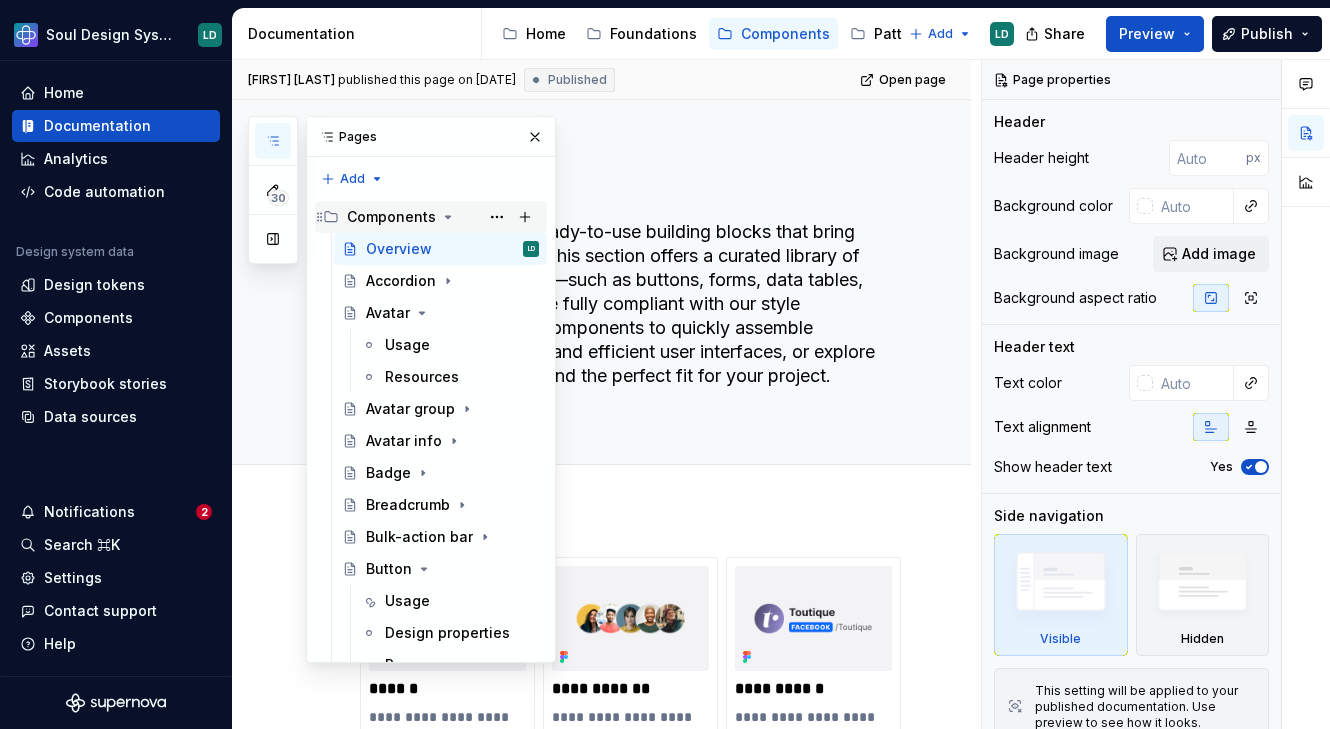 click on "Components" at bounding box center [391, 217] 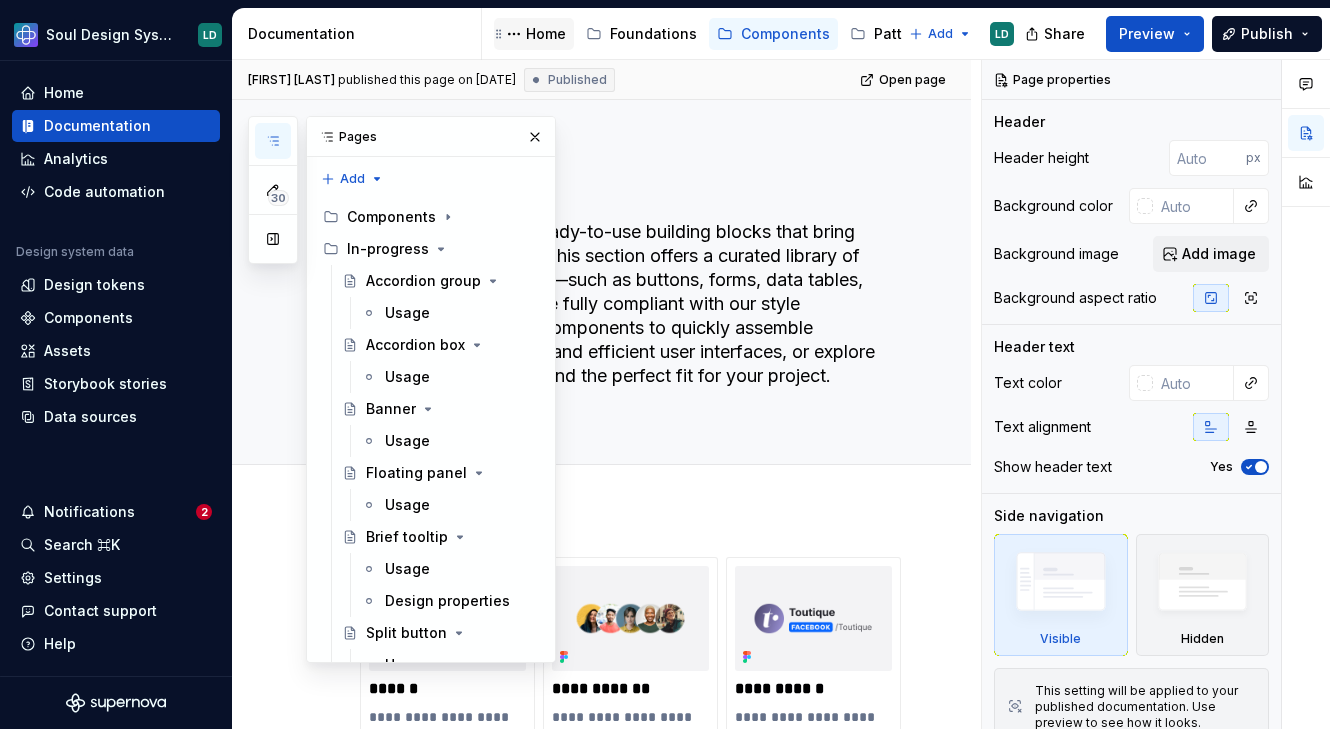 click on "Home" at bounding box center [546, 34] 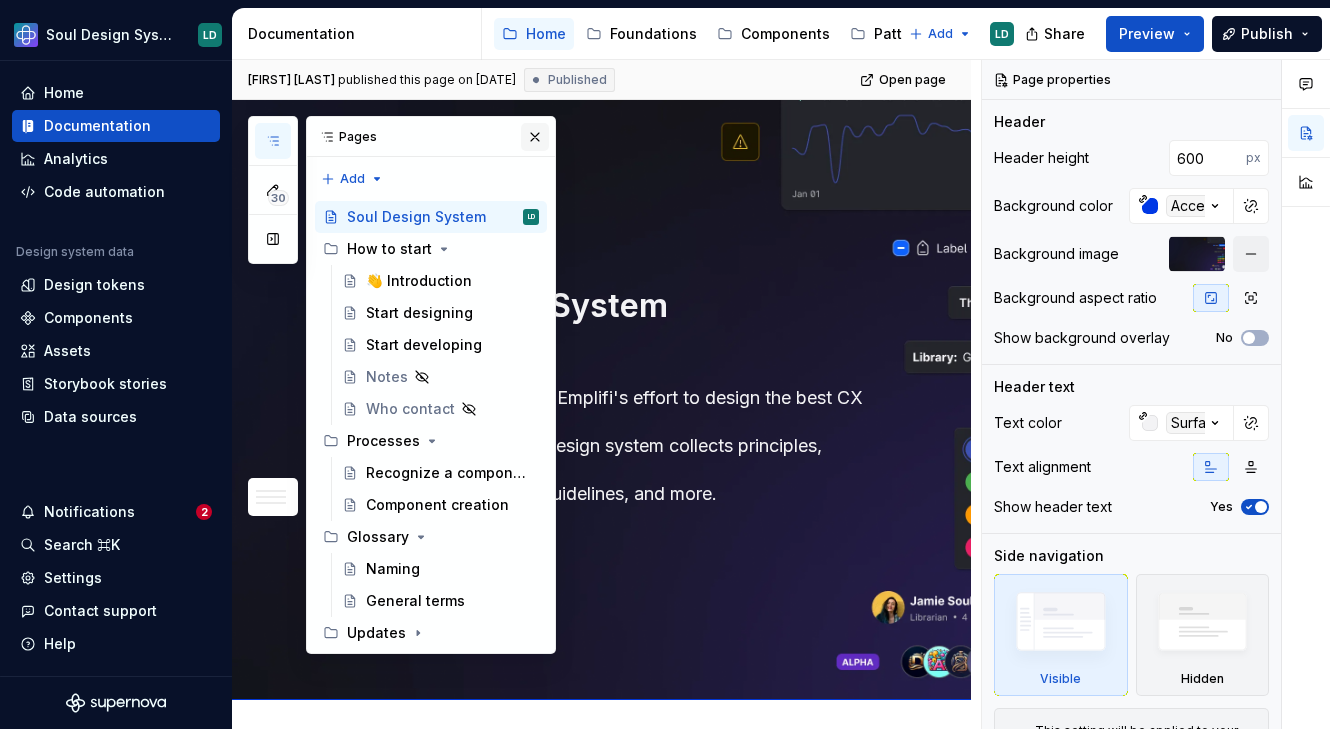 click at bounding box center [535, 137] 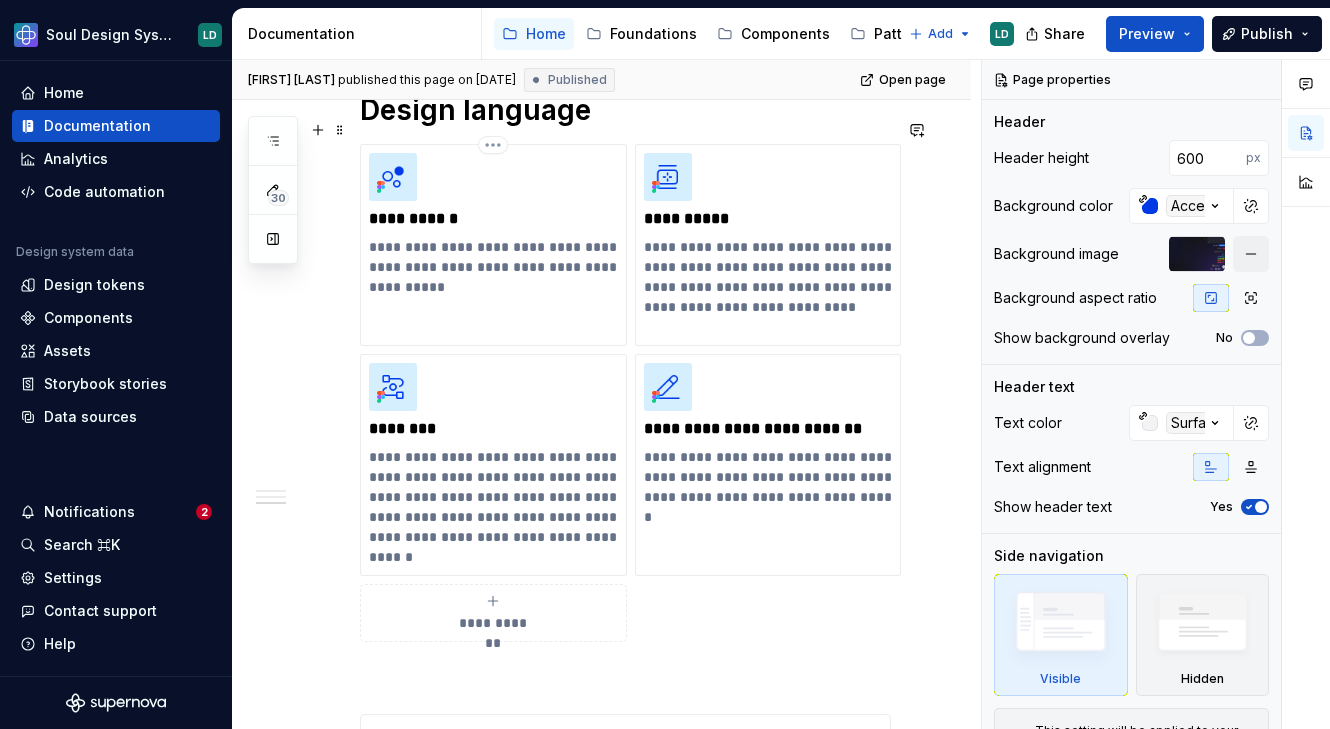 scroll, scrollTop: 1492, scrollLeft: 0, axis: vertical 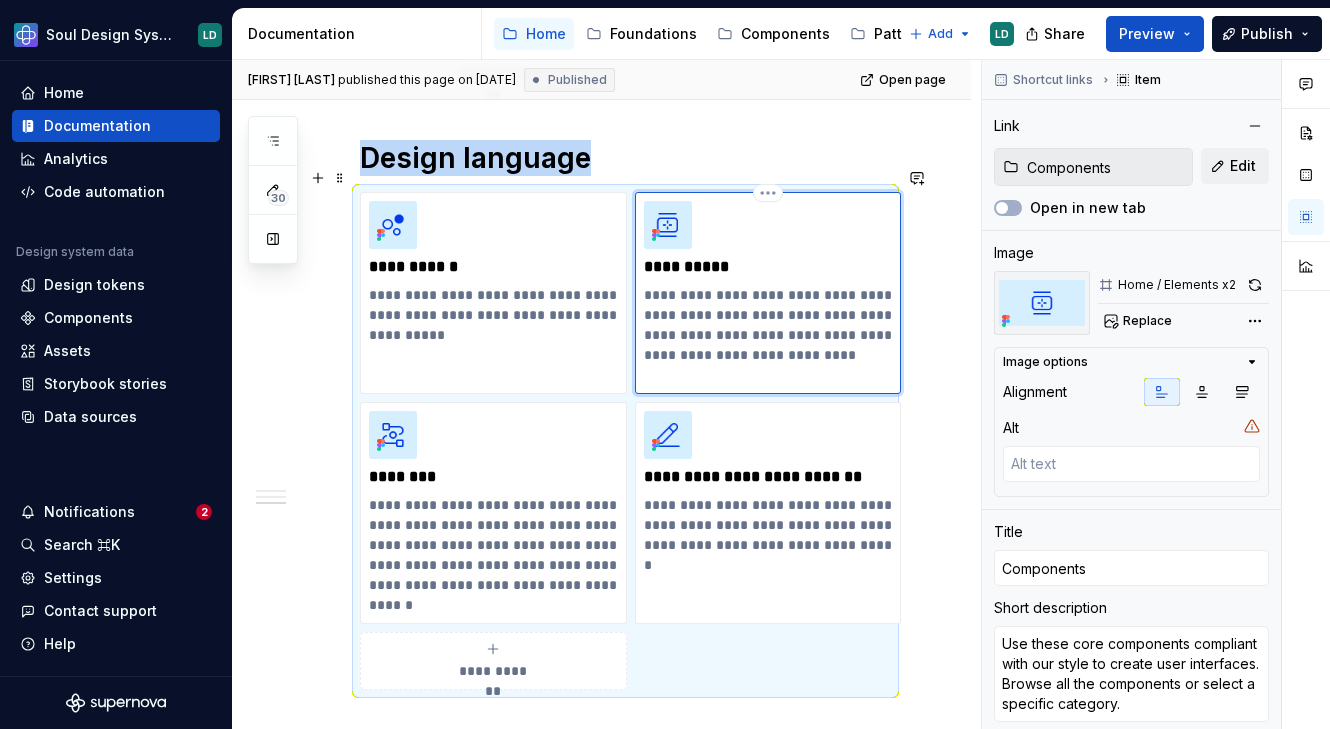 click on "**********" at bounding box center (768, 293) 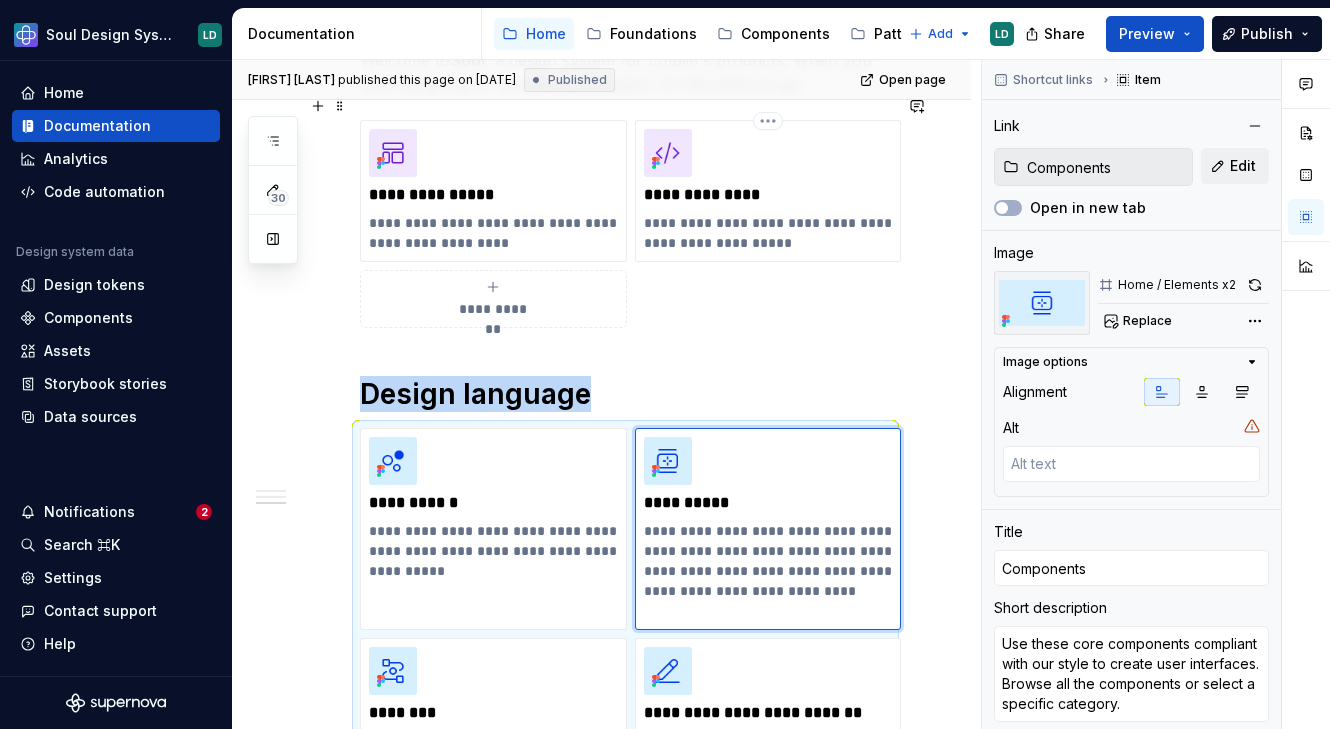 scroll, scrollTop: 1257, scrollLeft: 0, axis: vertical 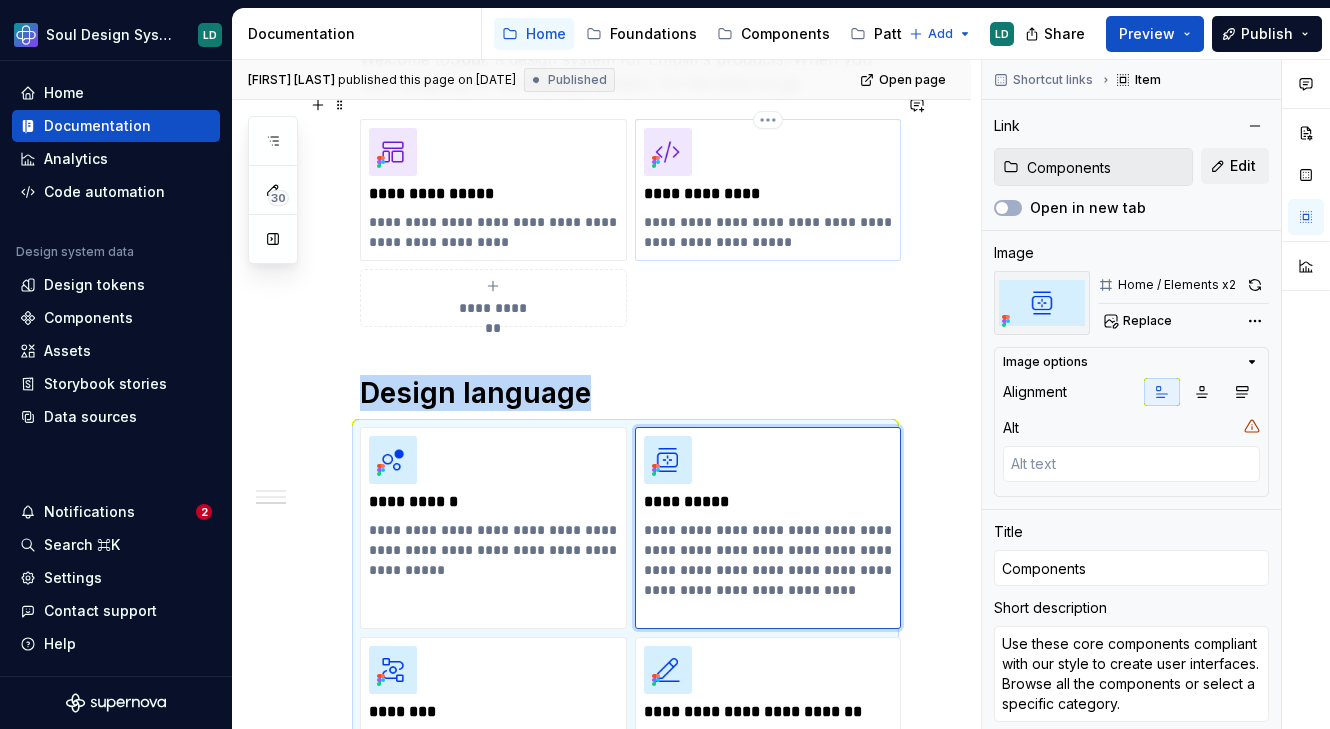 type on "*" 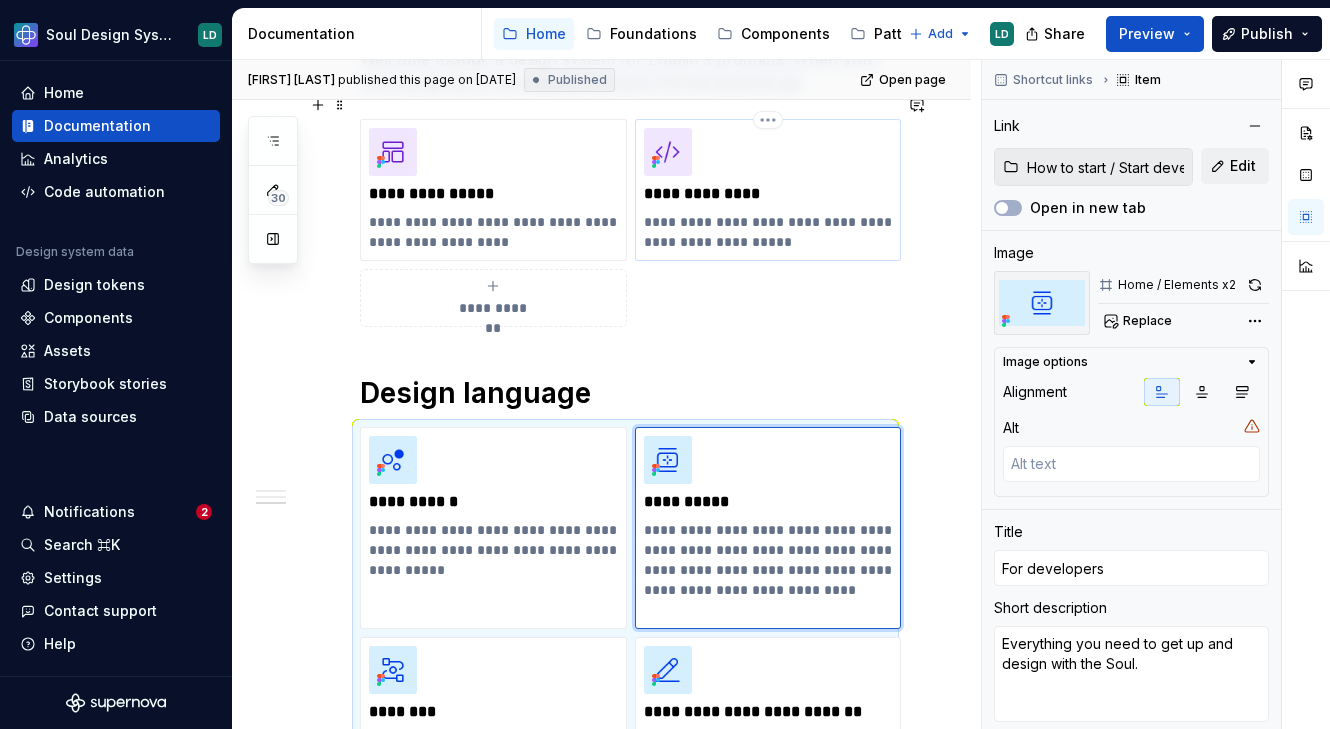 click at bounding box center [668, 152] 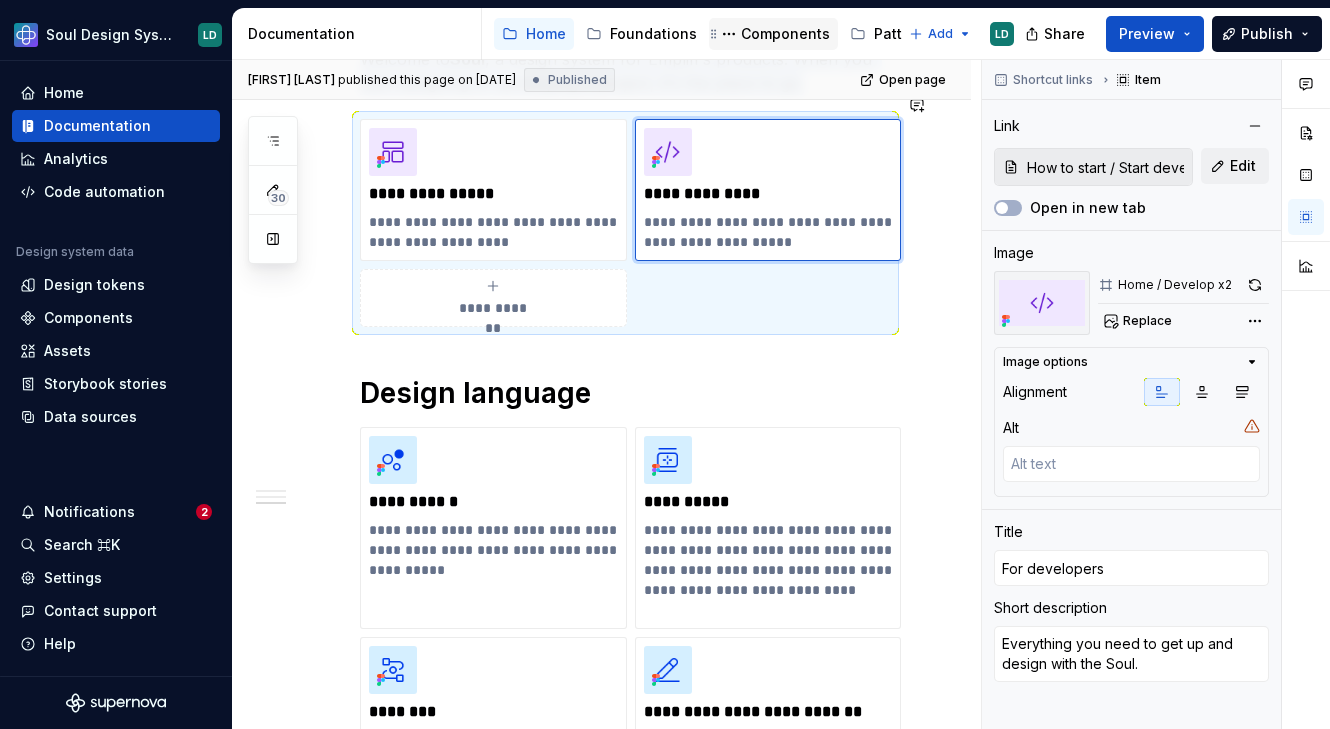click on "Components" at bounding box center [785, 34] 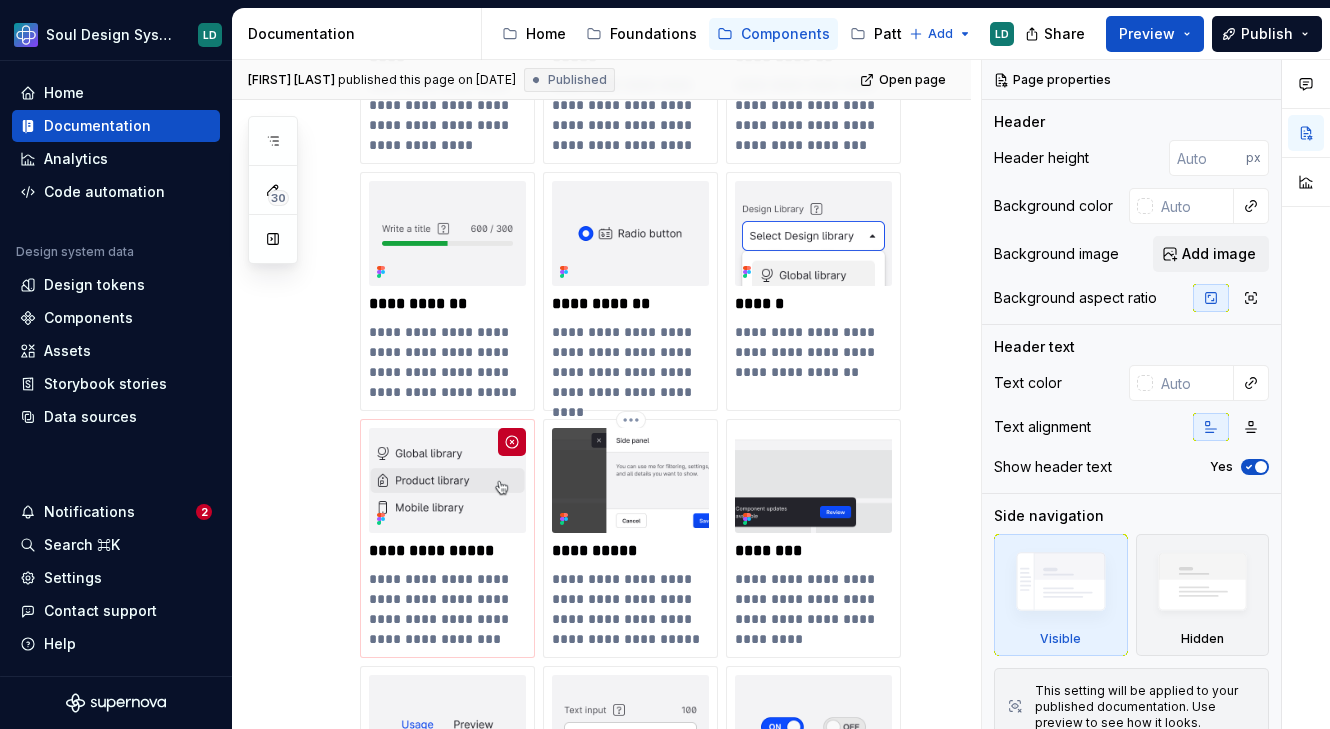 scroll, scrollTop: 1657, scrollLeft: 0, axis: vertical 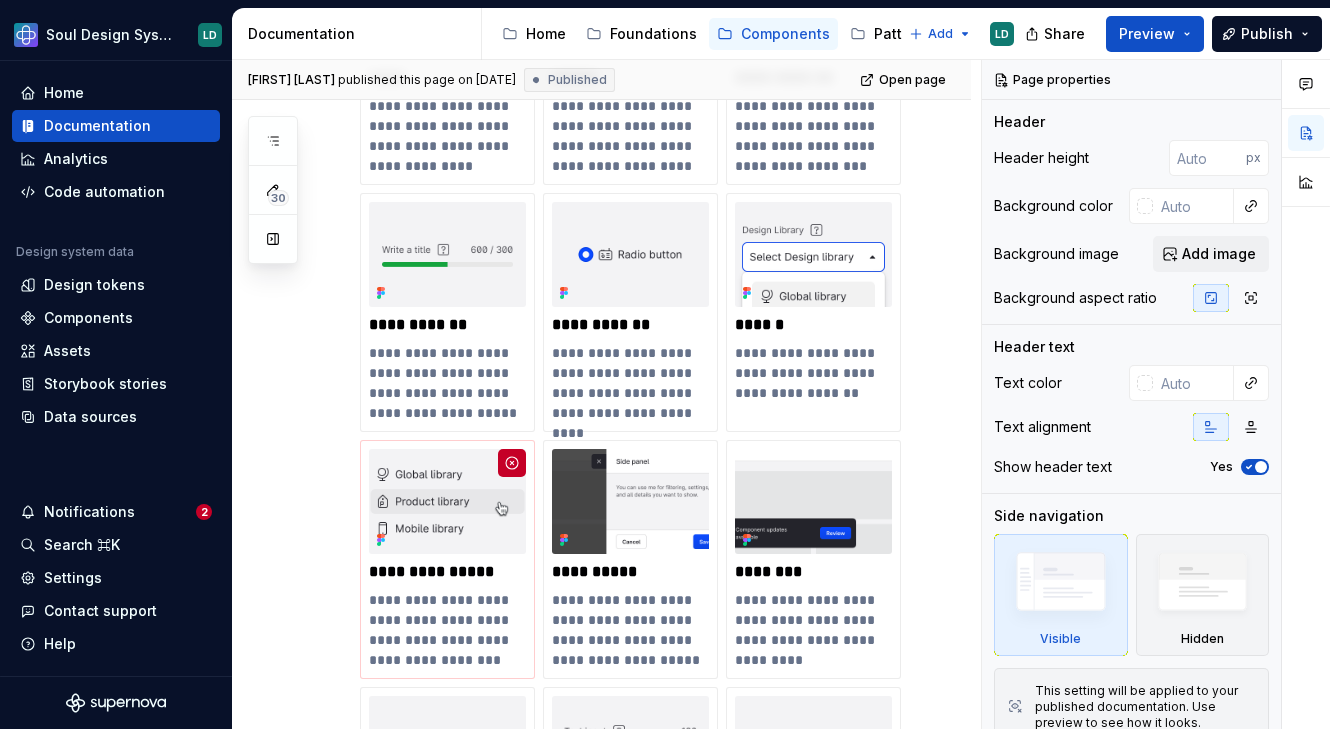 click on "**********" at bounding box center (625, 36) 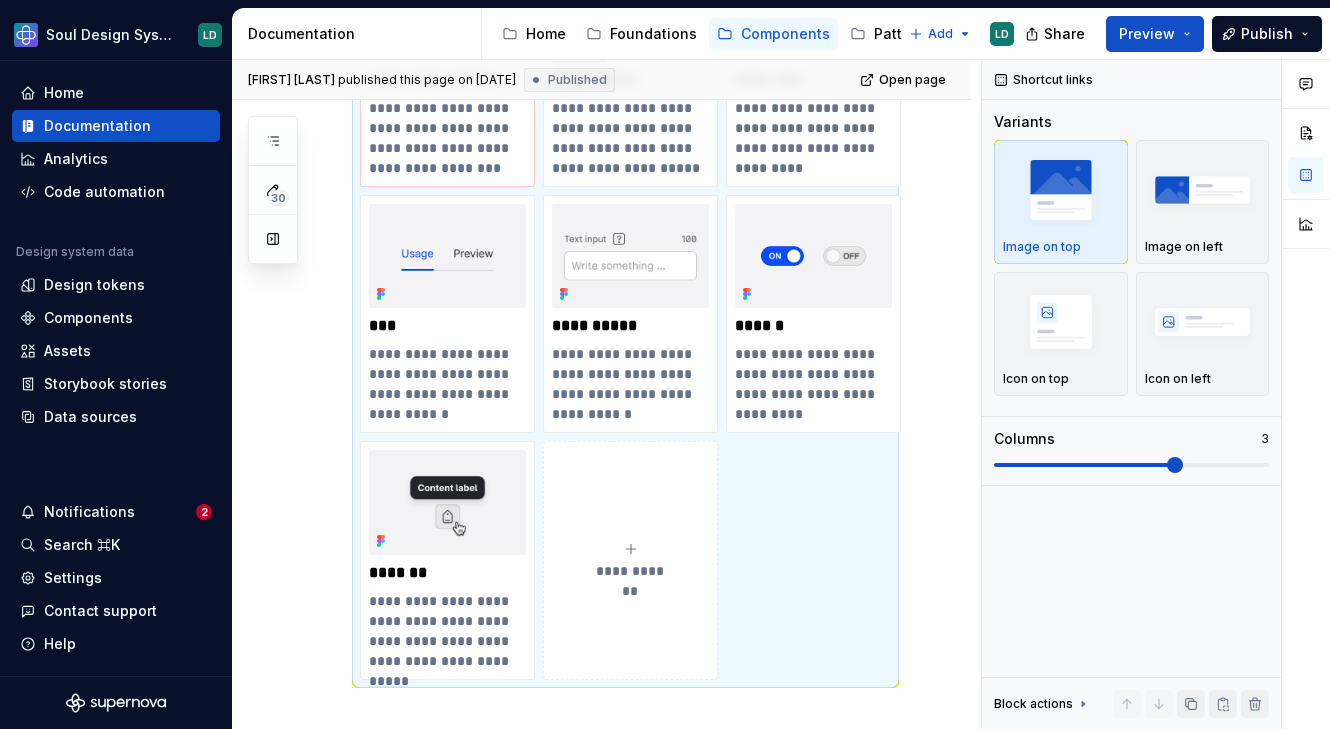 scroll, scrollTop: 2156, scrollLeft: 0, axis: vertical 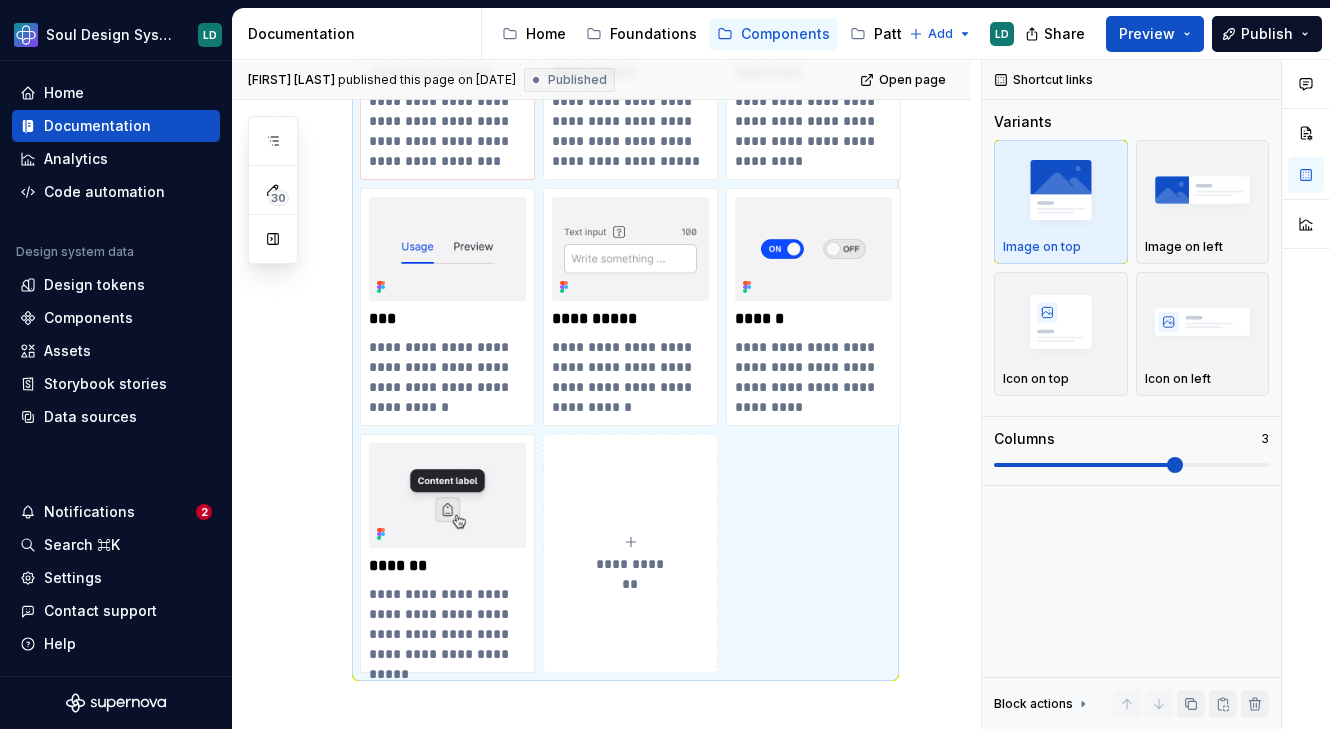 click on "**********" at bounding box center [630, 553] 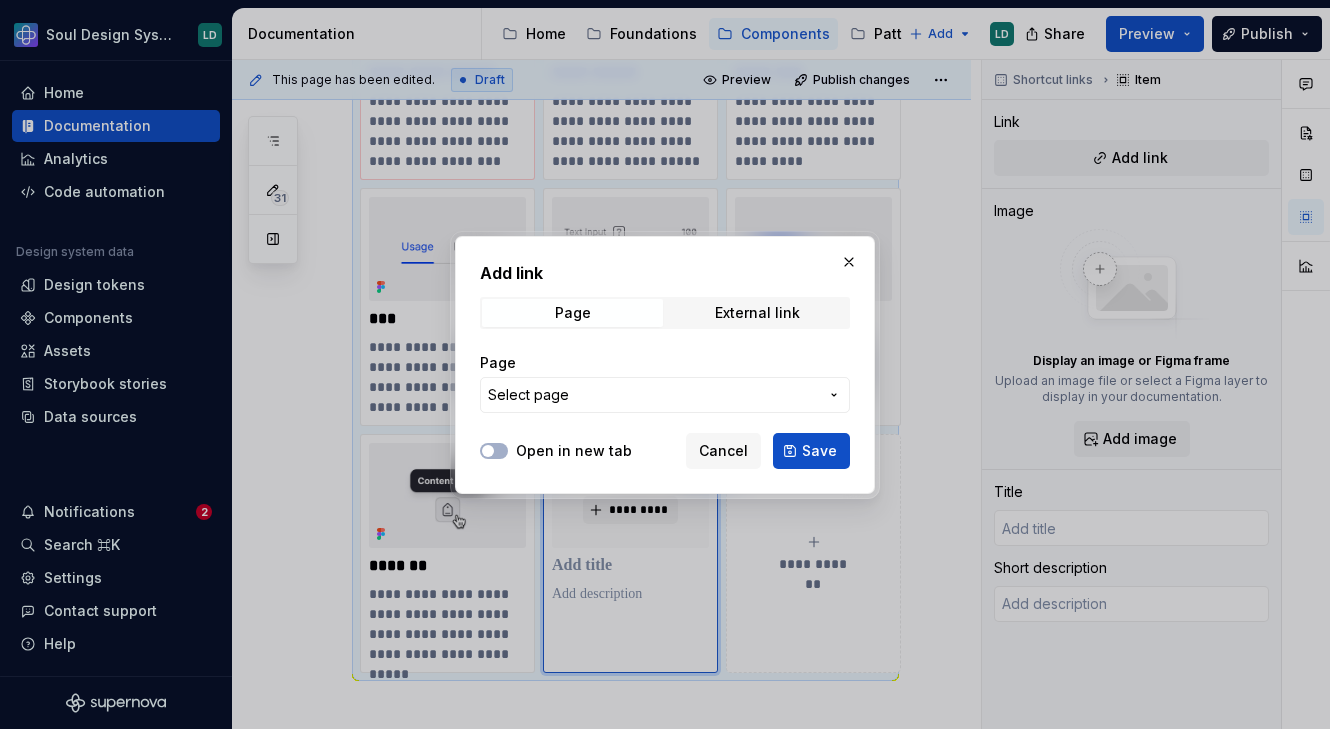 click on "Select page" at bounding box center (653, 395) 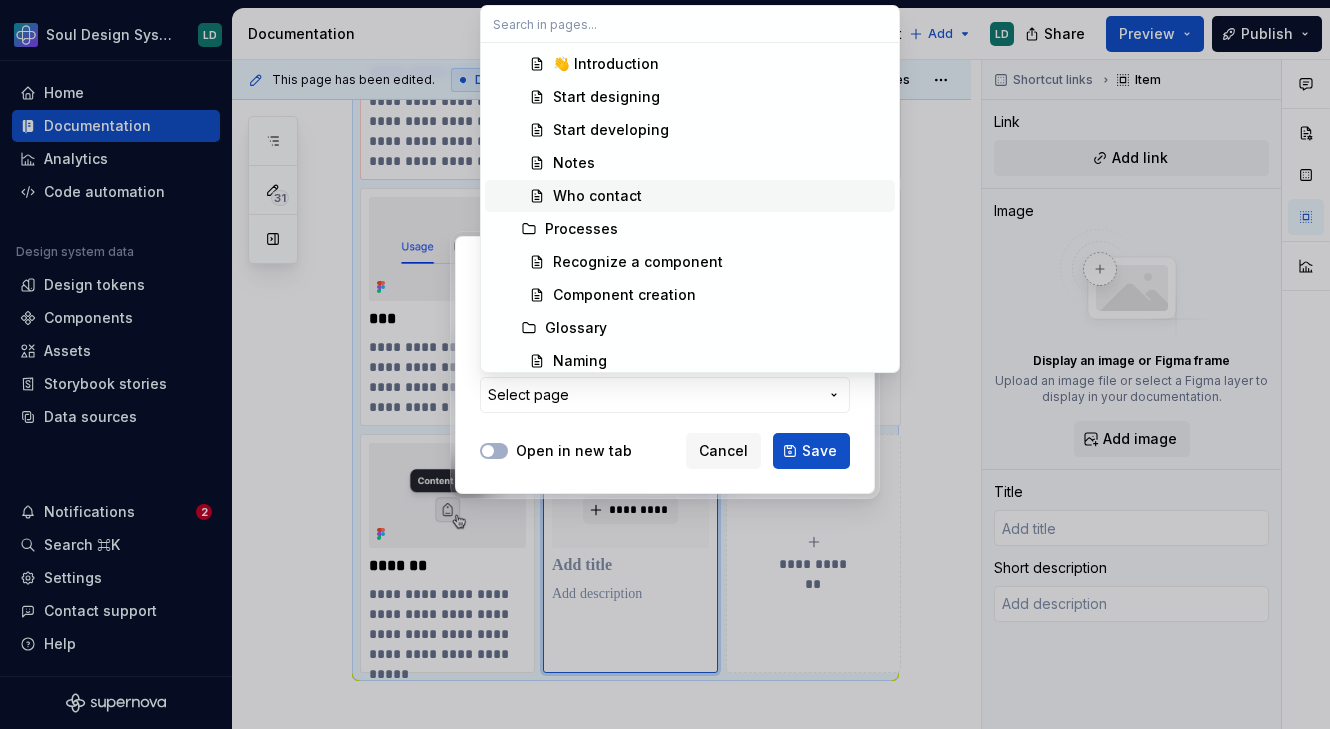 scroll, scrollTop: 0, scrollLeft: 0, axis: both 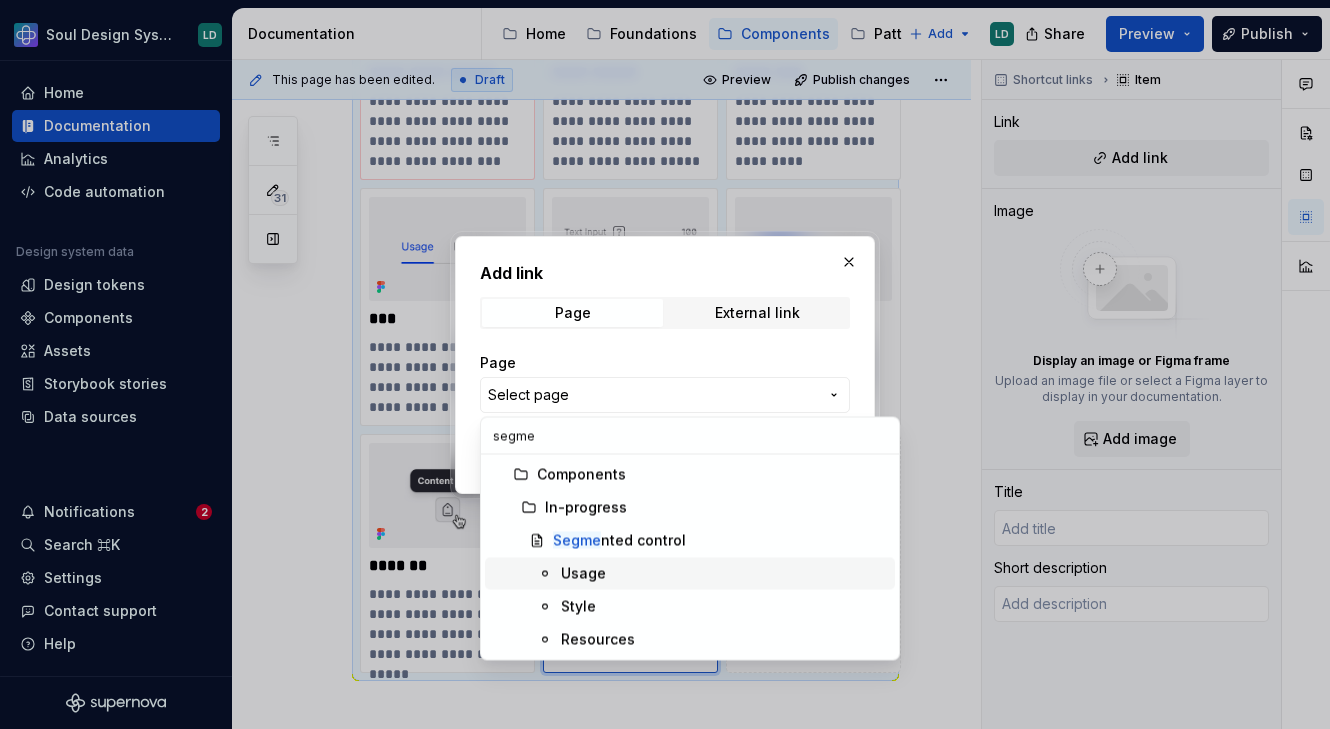 type on "segme" 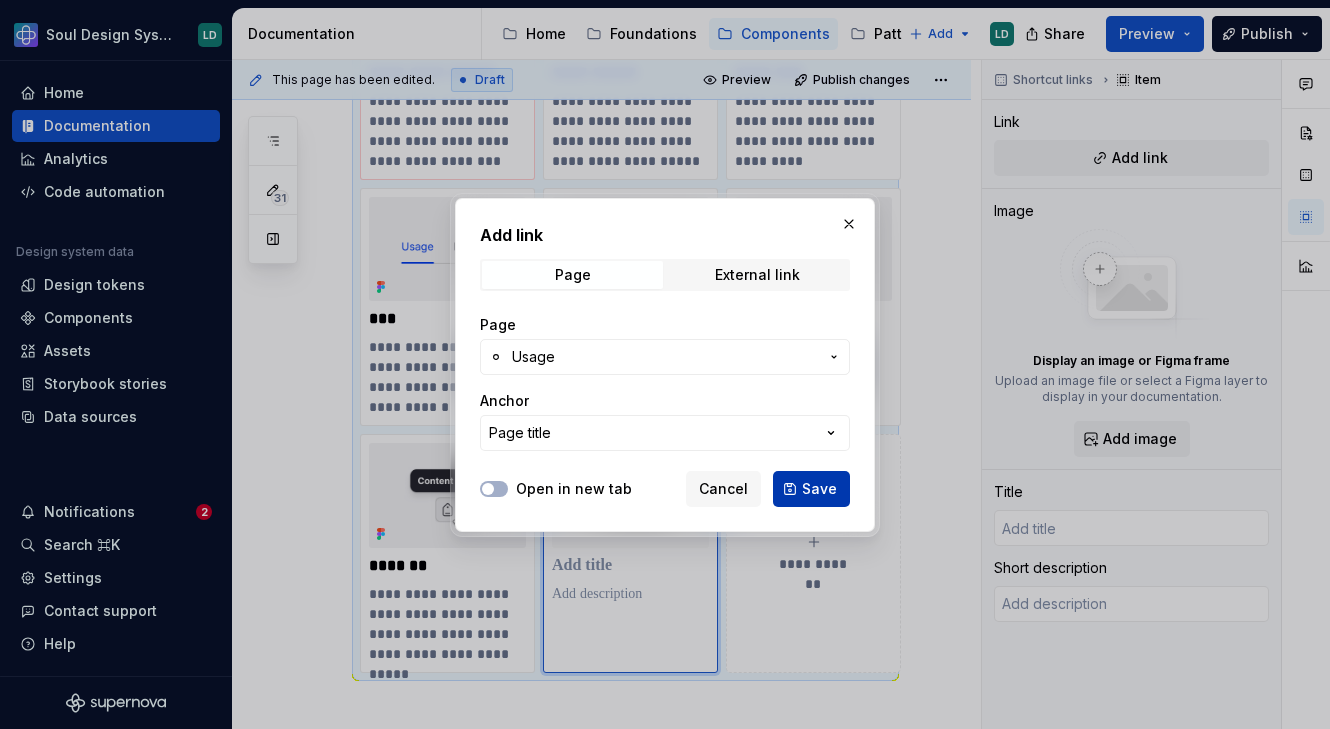 click on "Save" at bounding box center (819, 489) 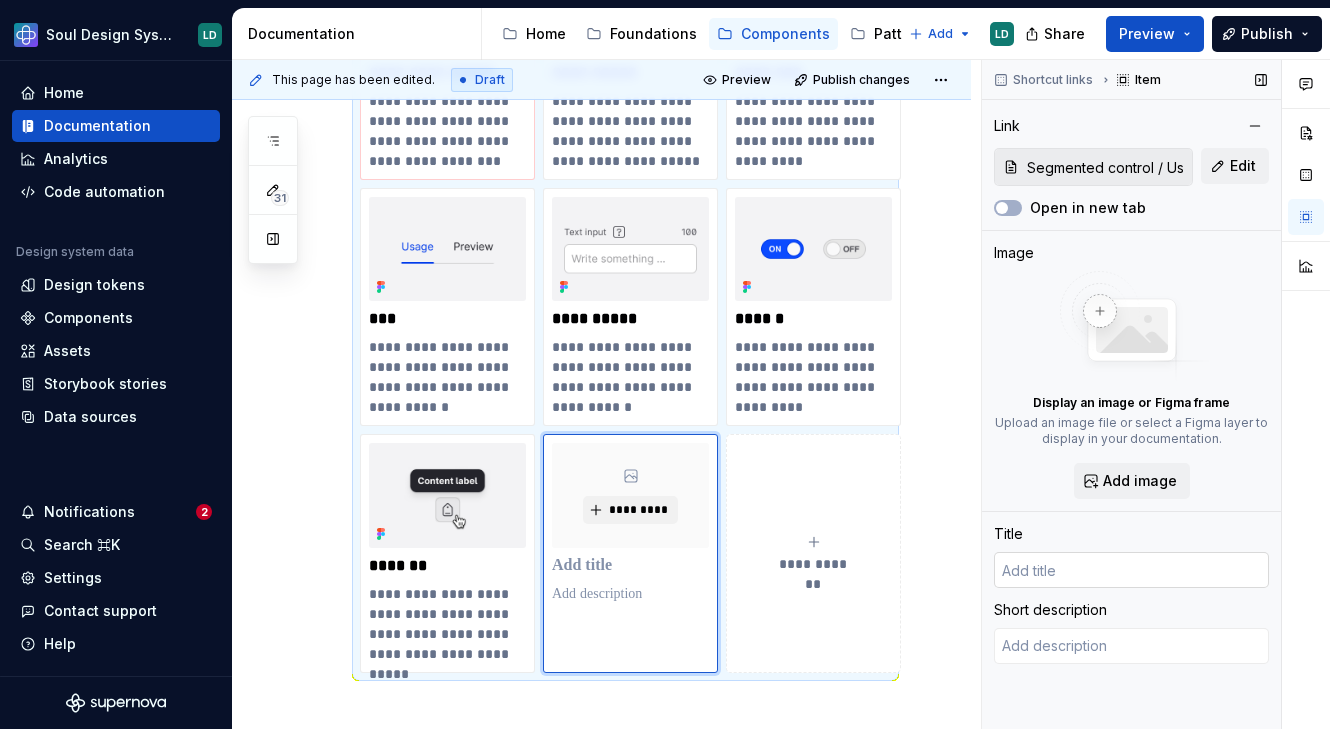 type on "*" 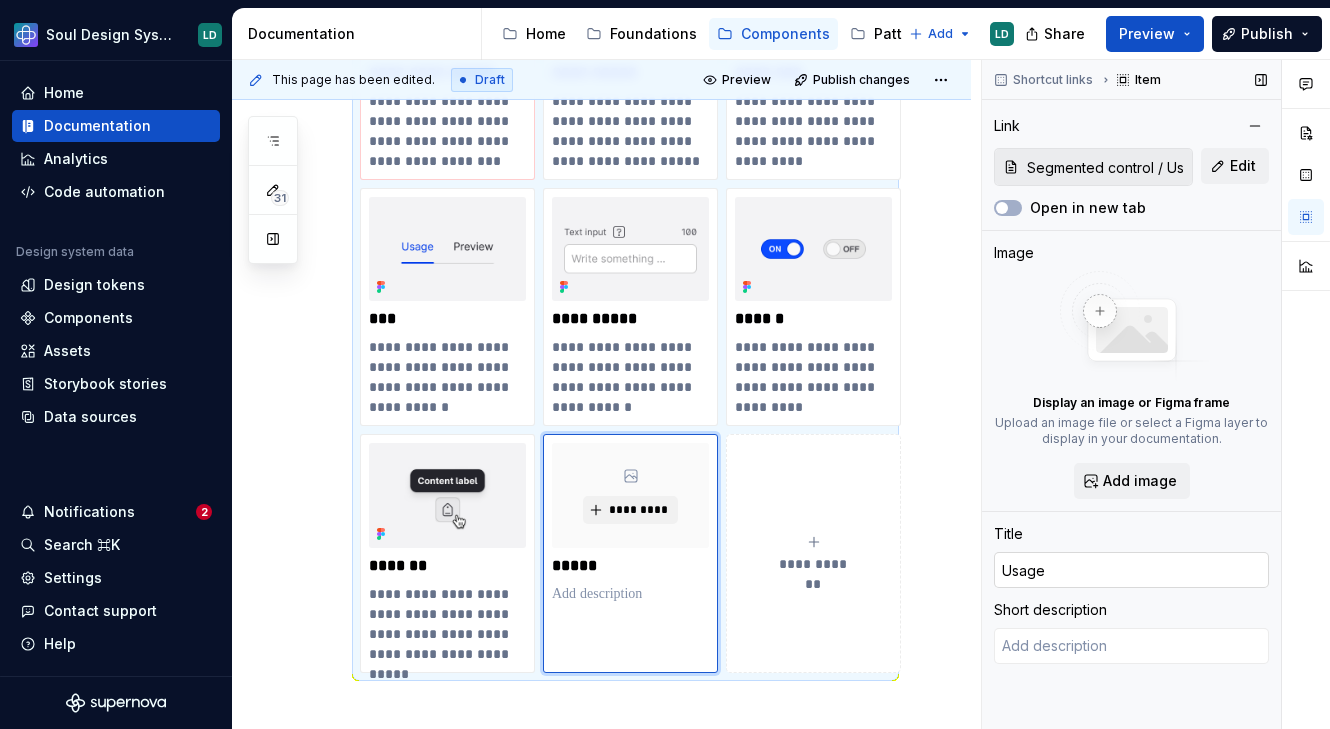 type on "*" 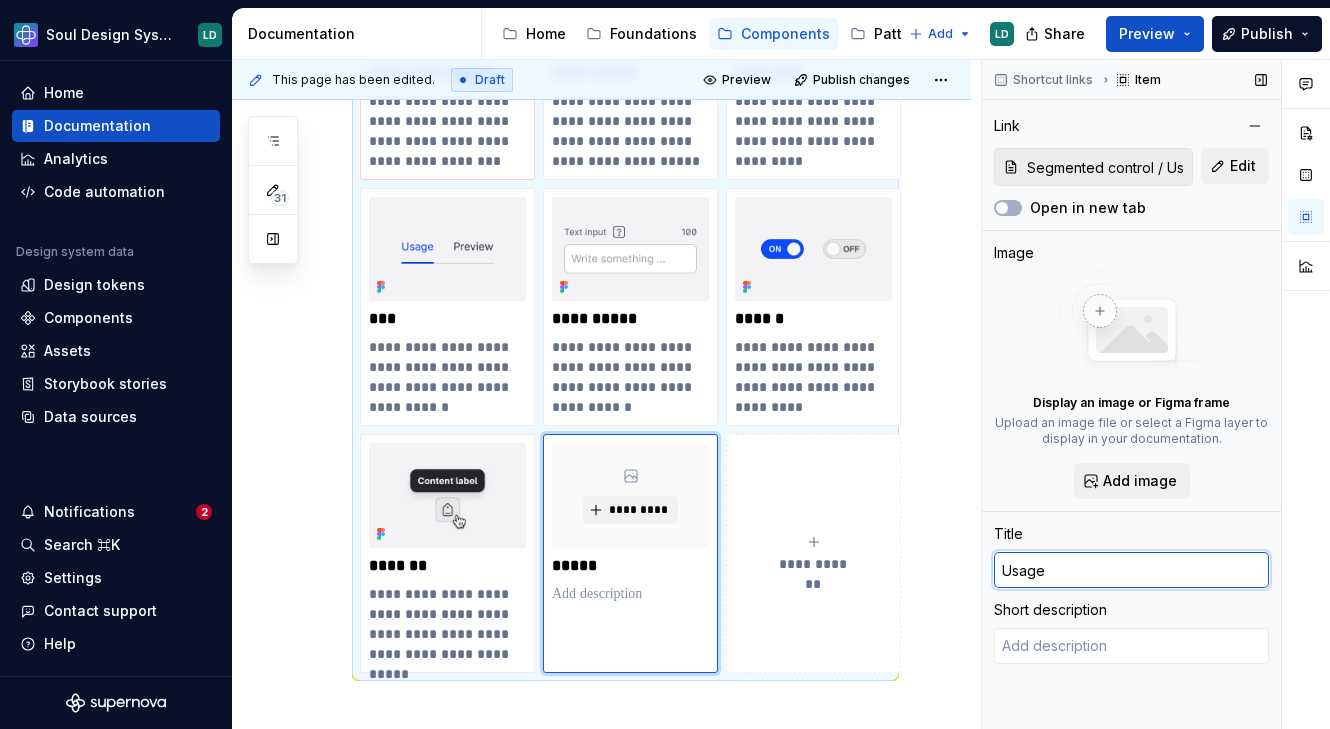 click on "Usage" at bounding box center [1131, 570] 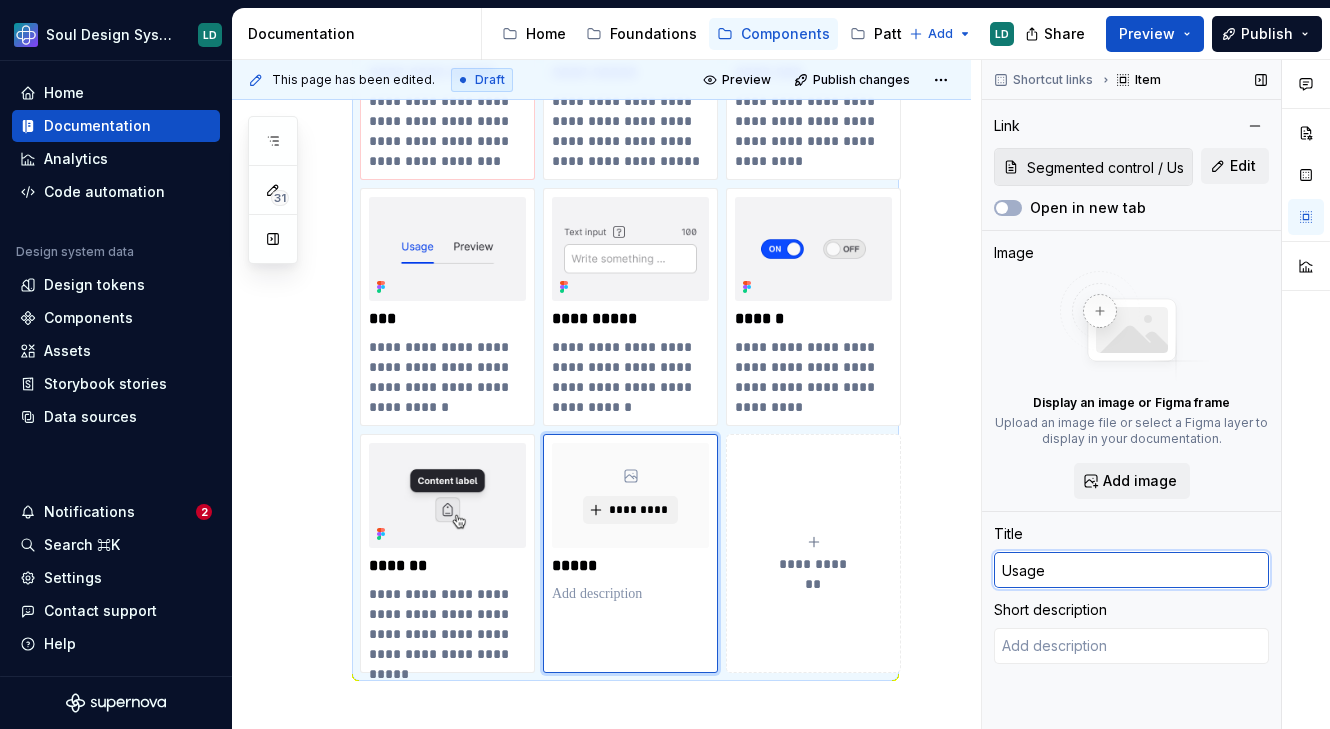 type on "S" 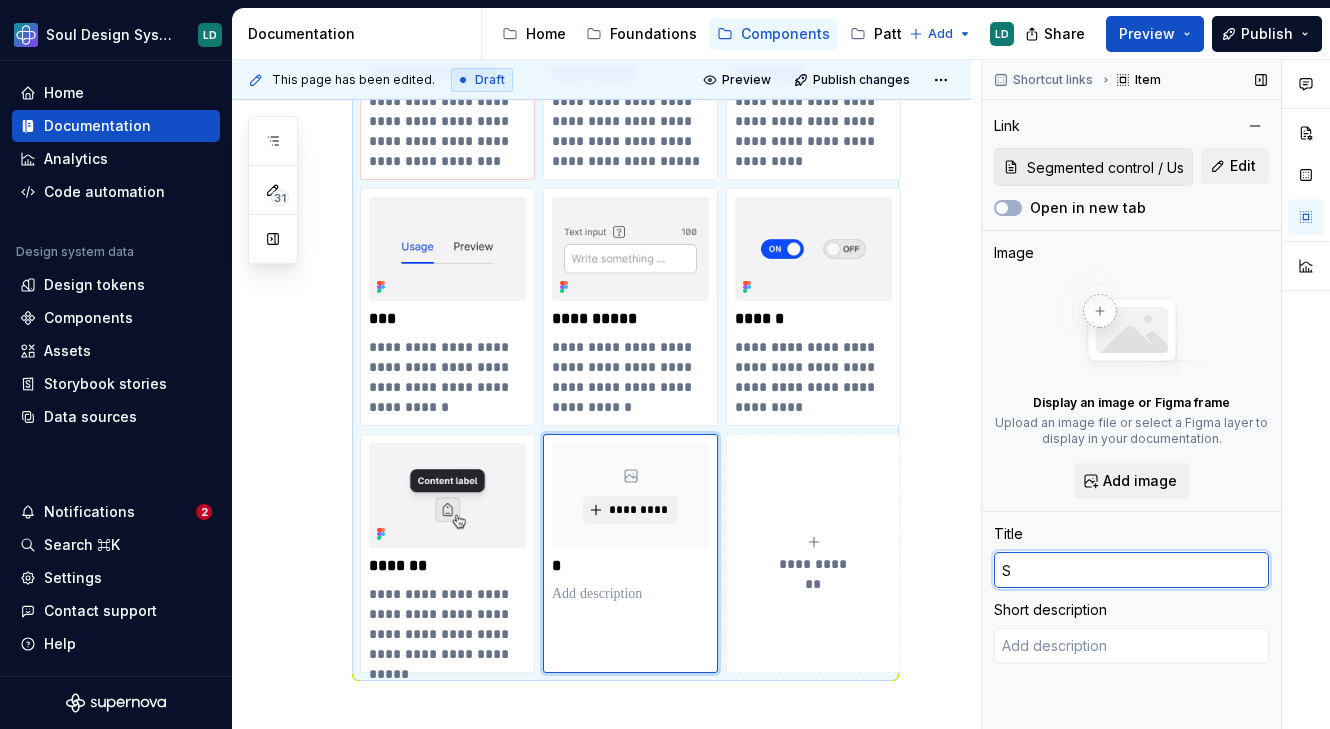type on "*" 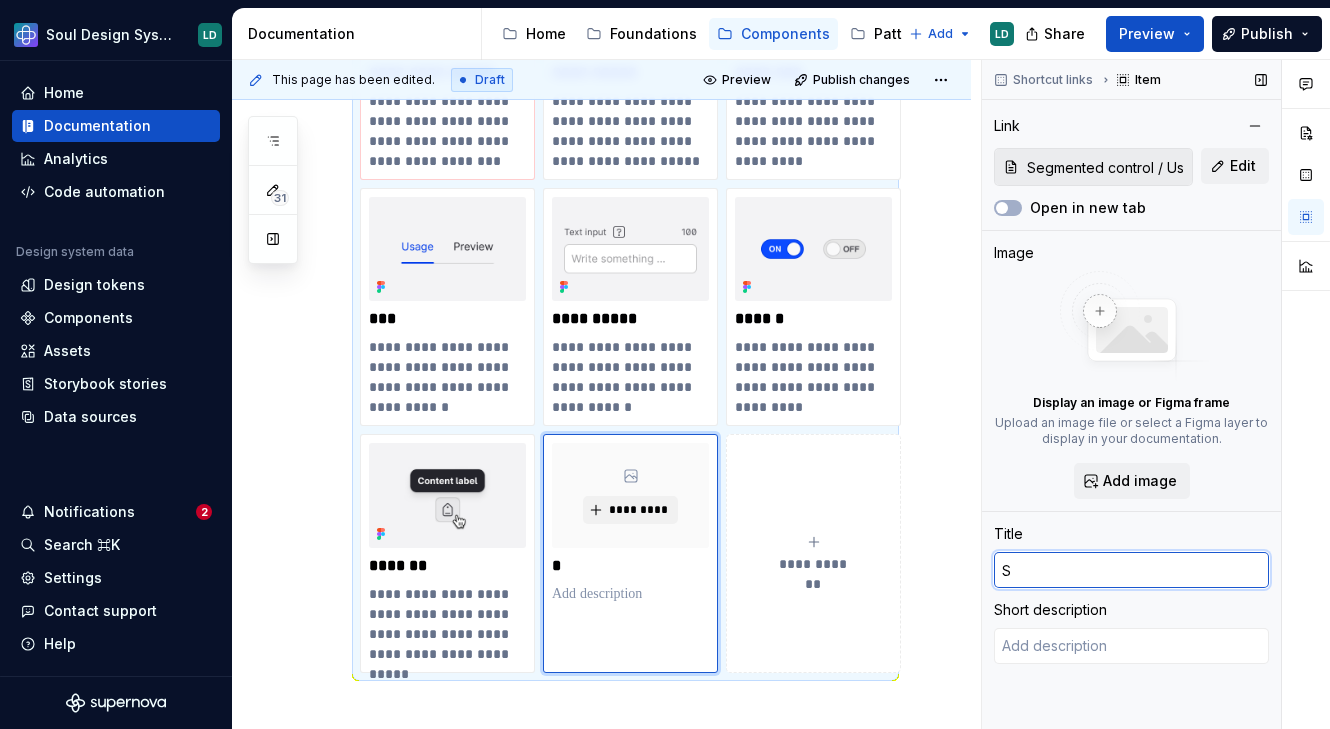 type on "Sg" 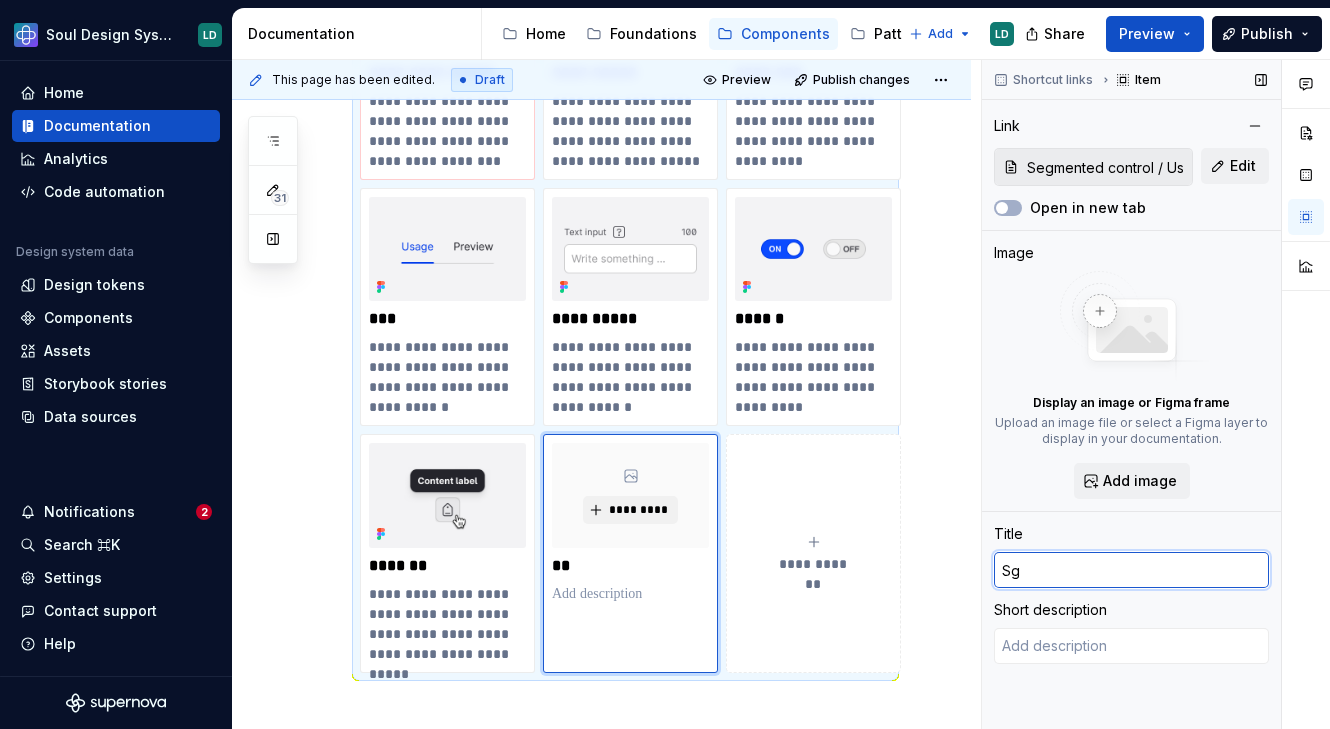 type on "*" 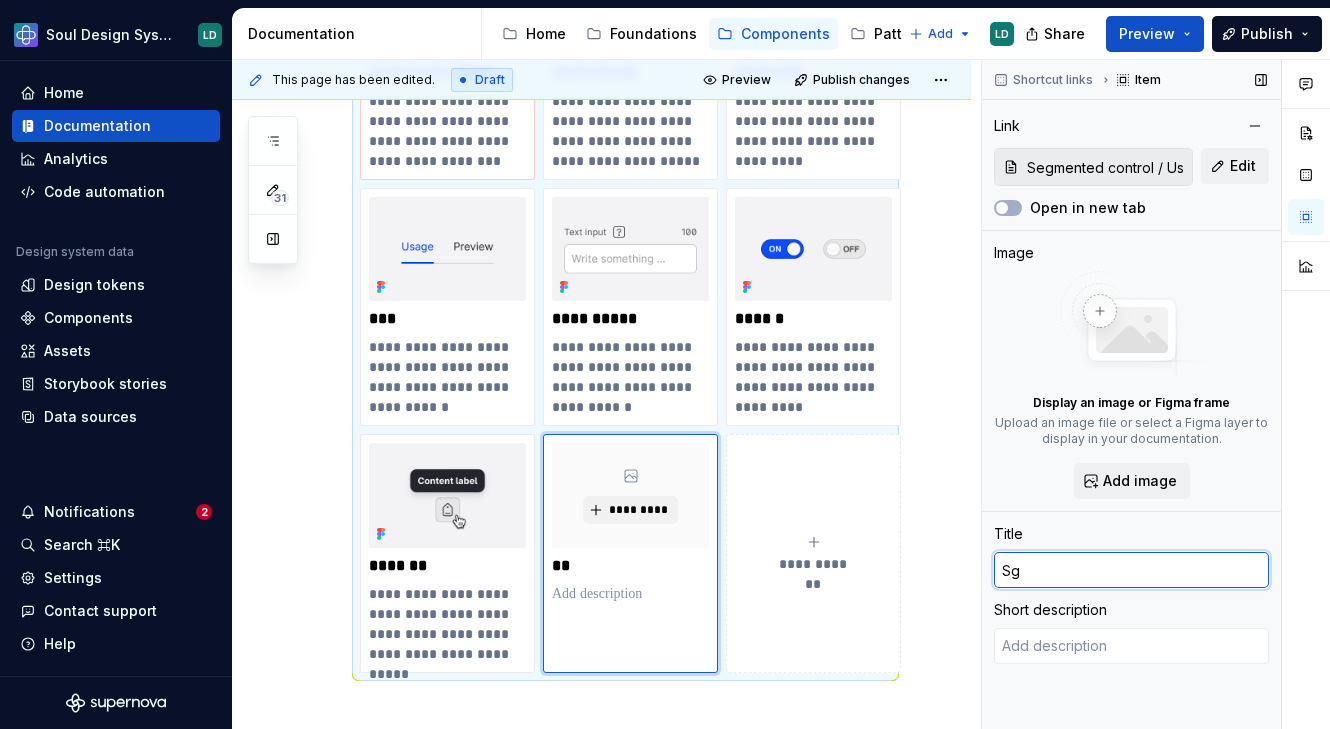 type on "S" 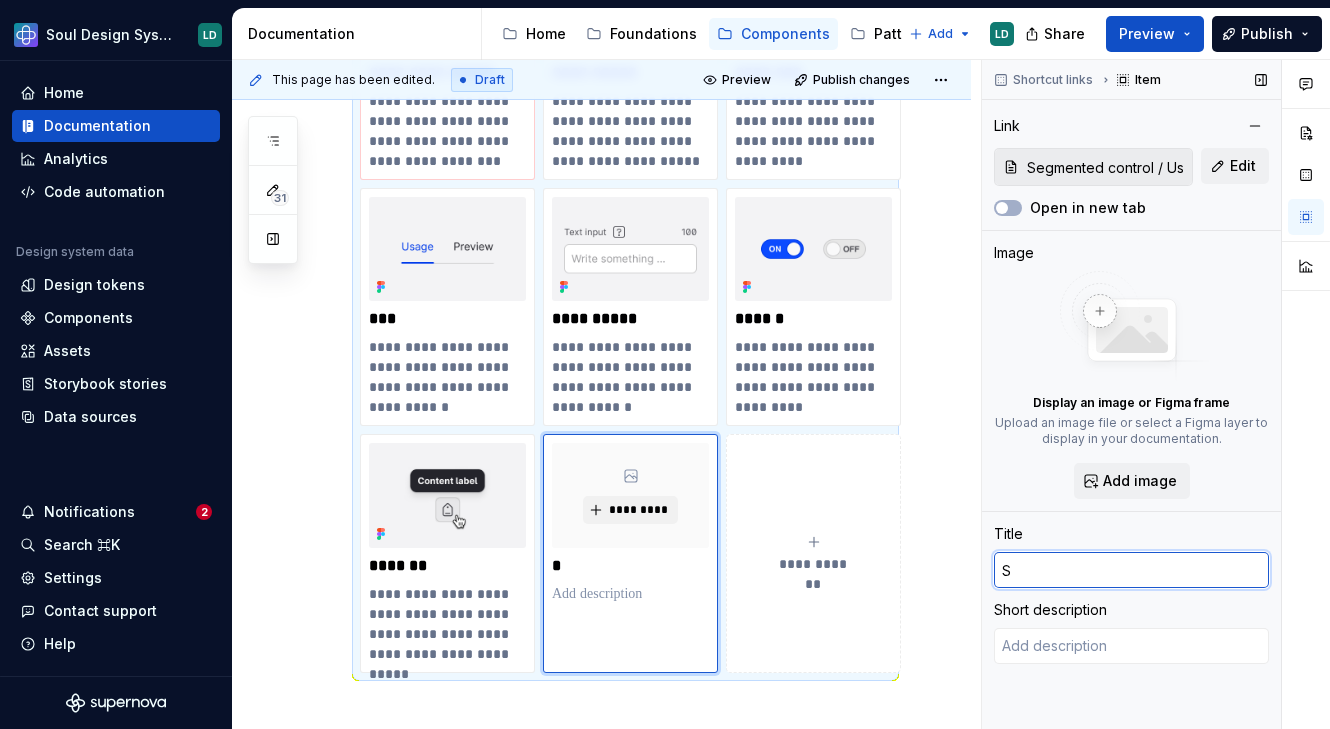 type on "*" 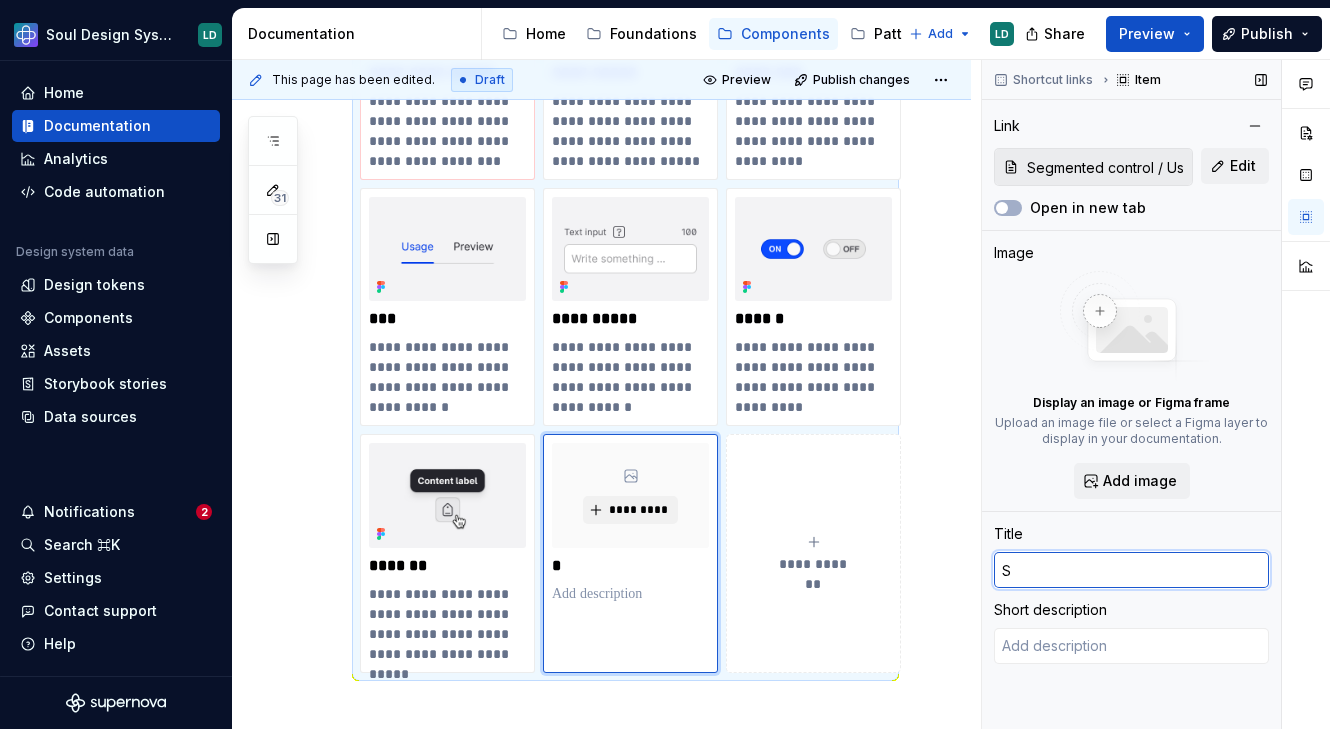 type on "Se" 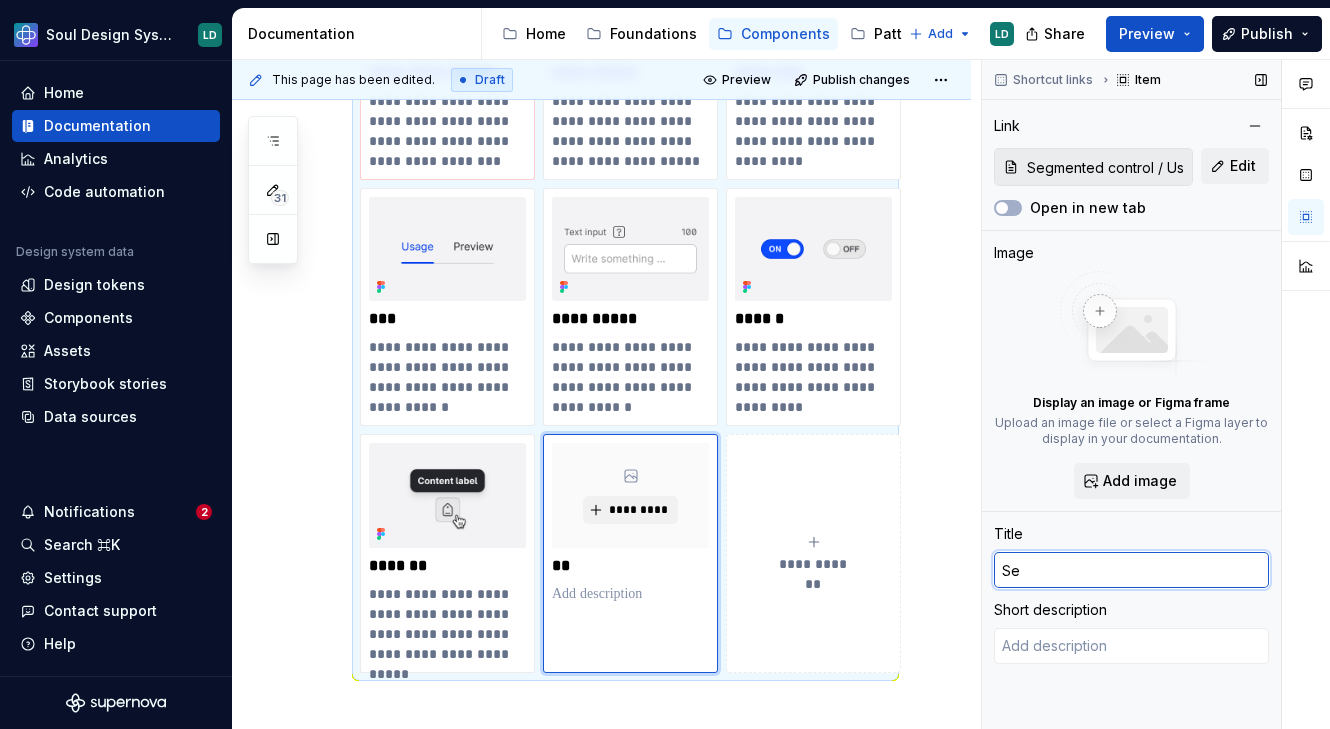 type on "*" 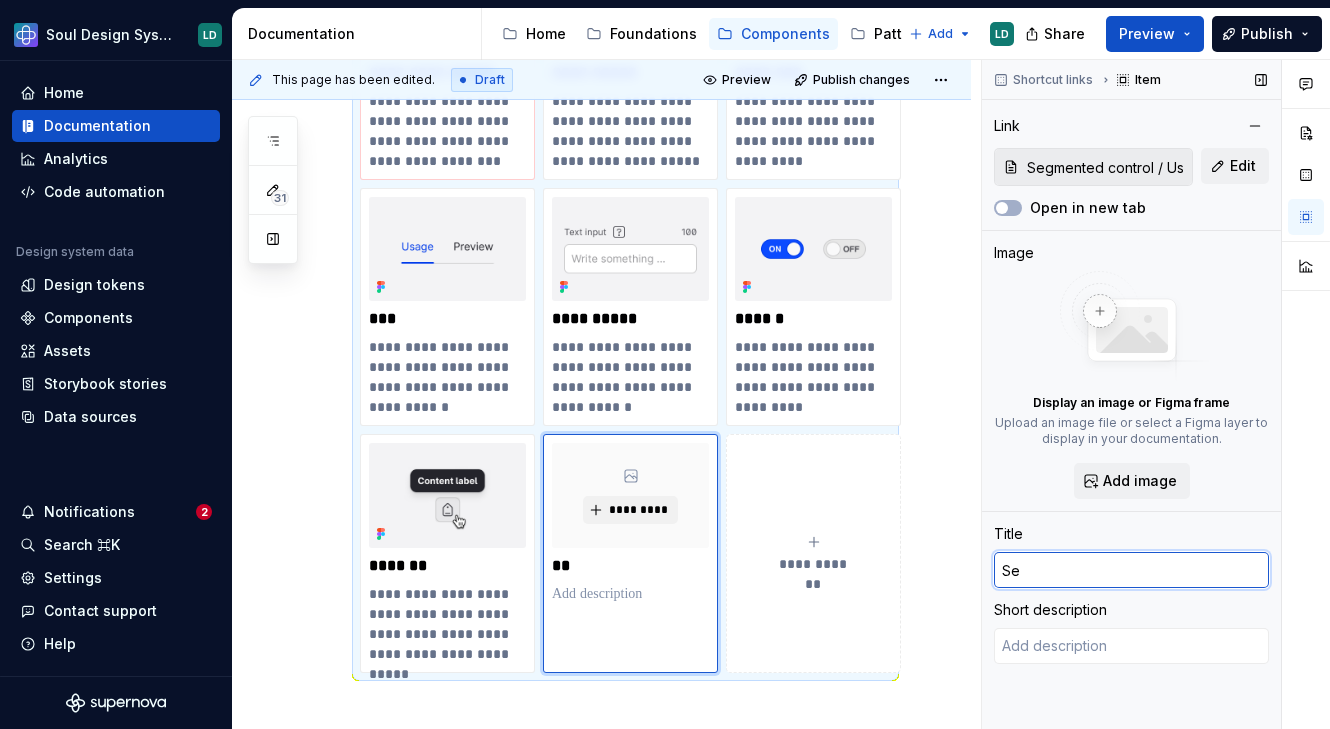 type on "Seg" 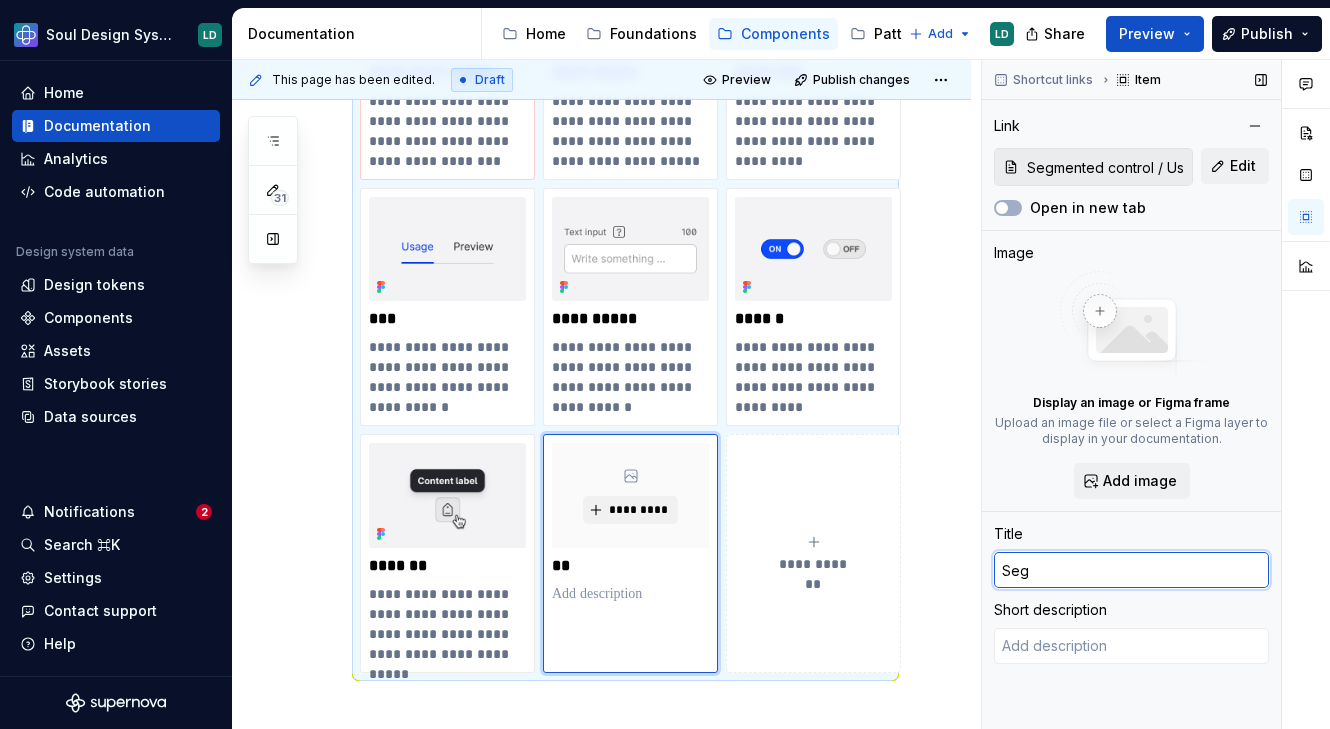 type on "*" 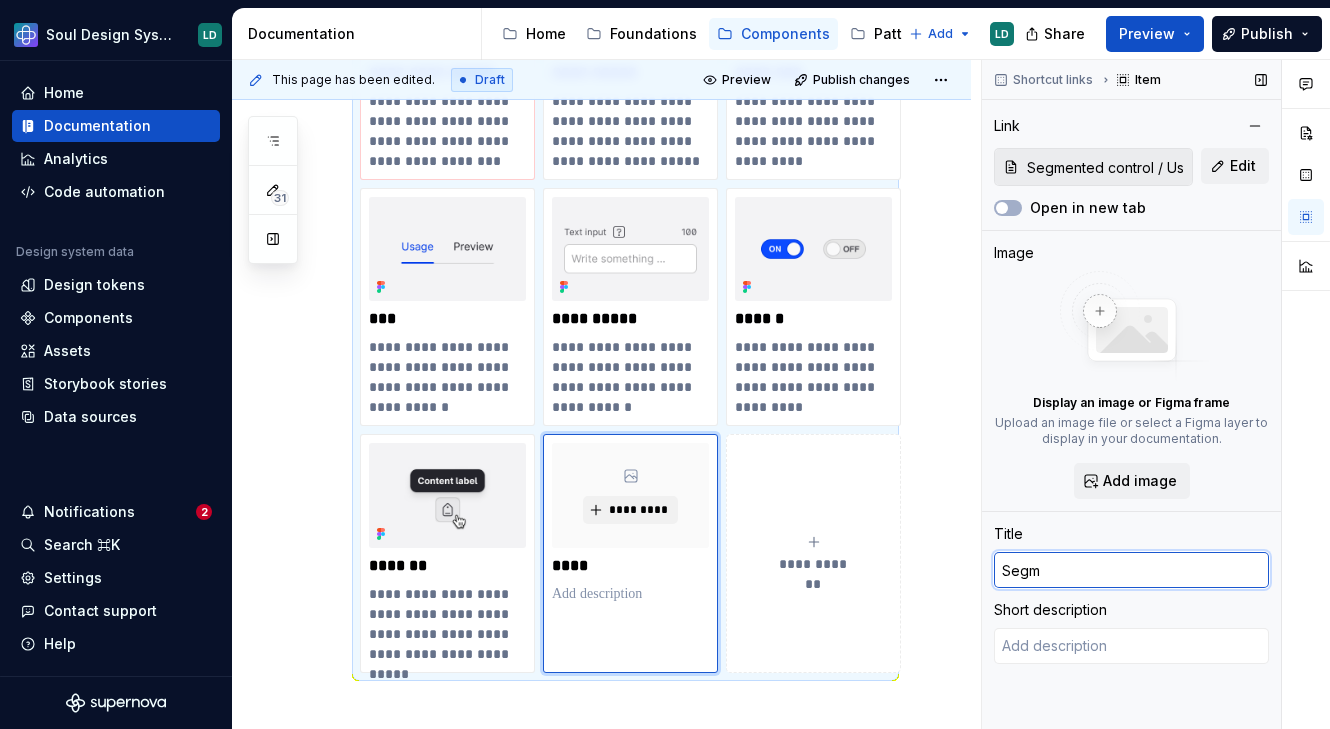 type on "*" 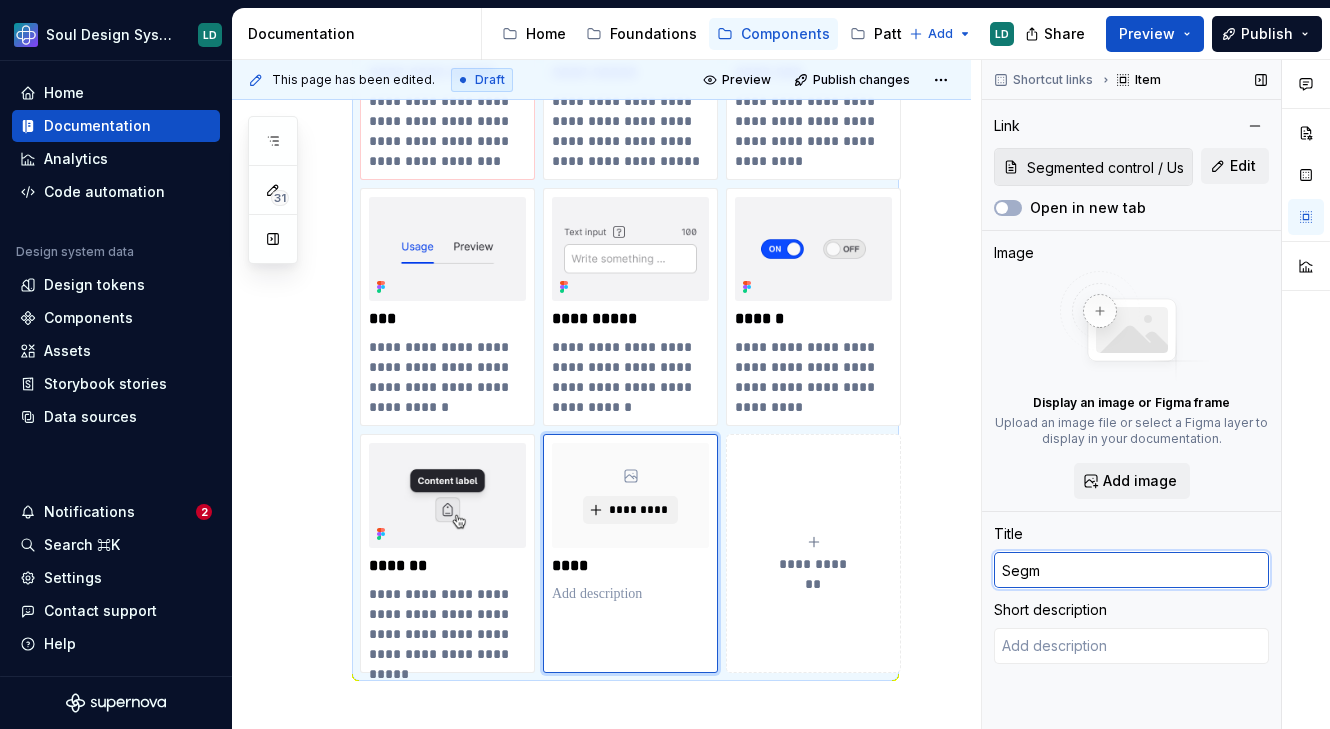 type on "Segme" 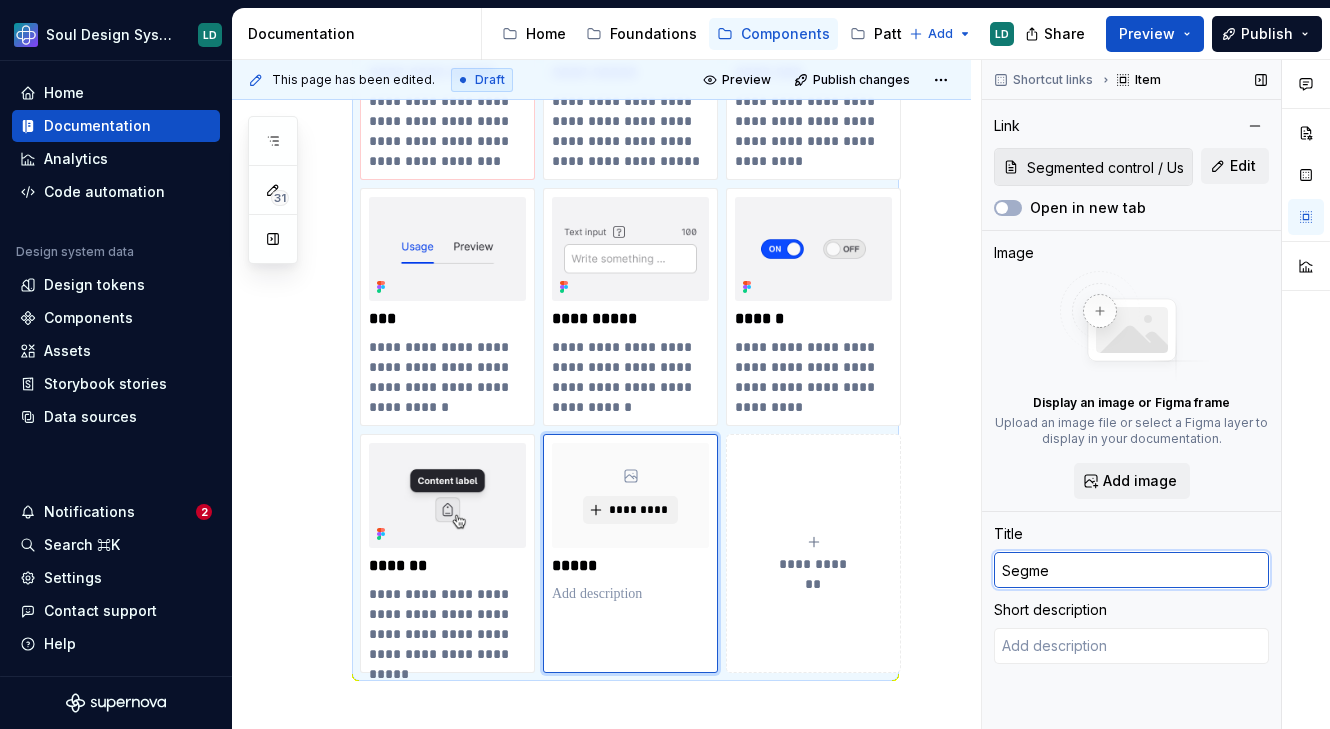 type on "*" 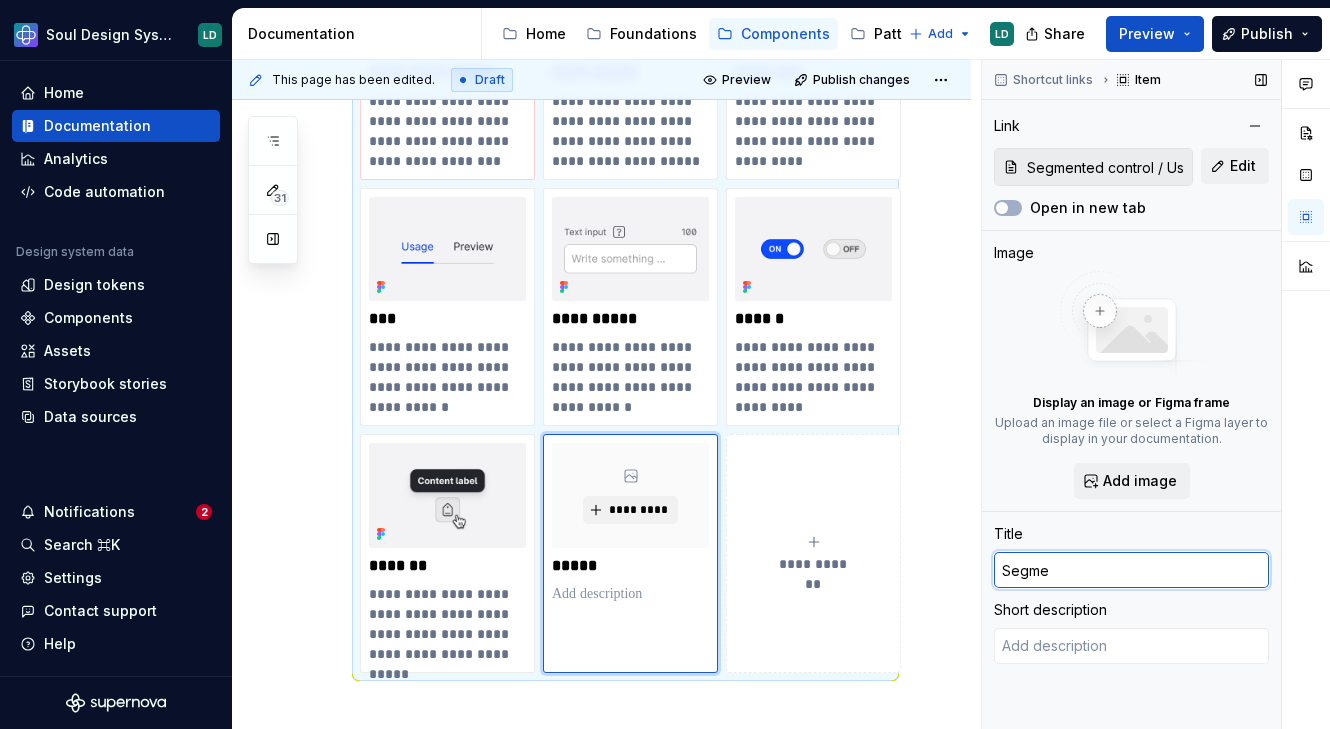 type on "Segmen" 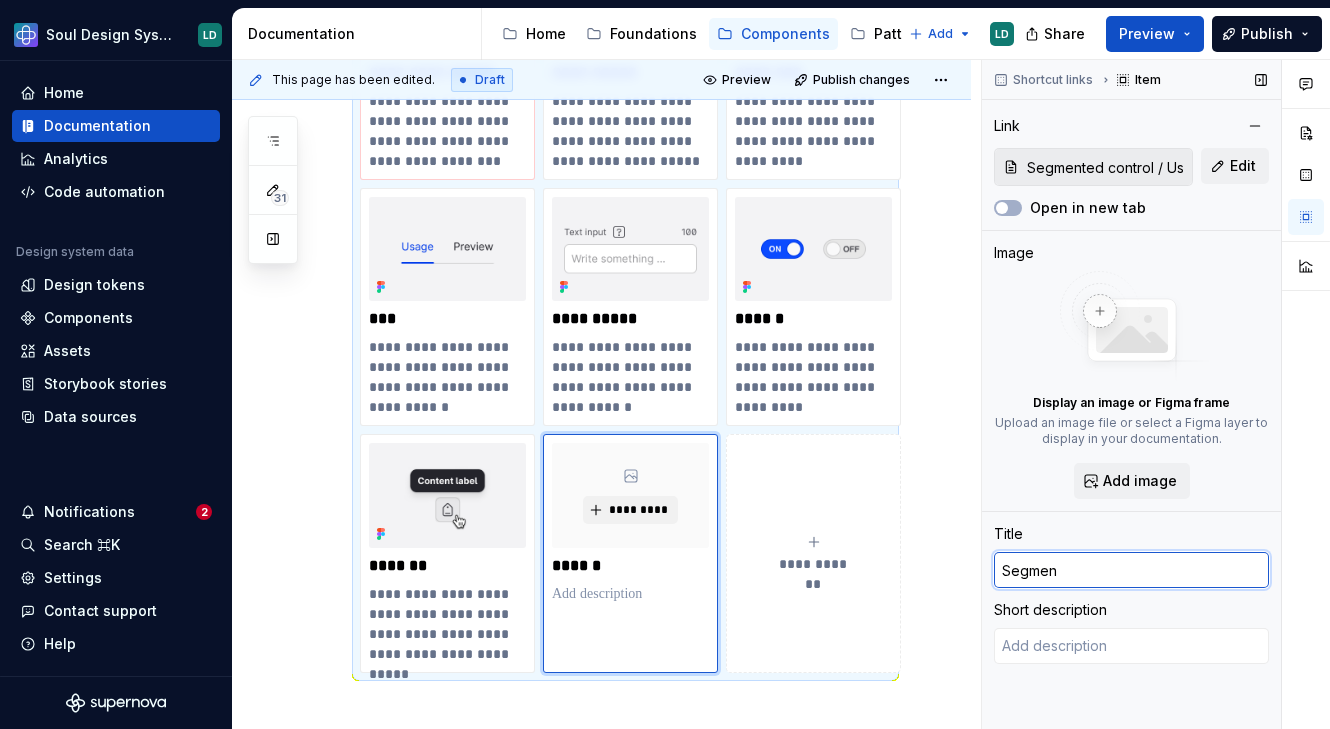 type on "*" 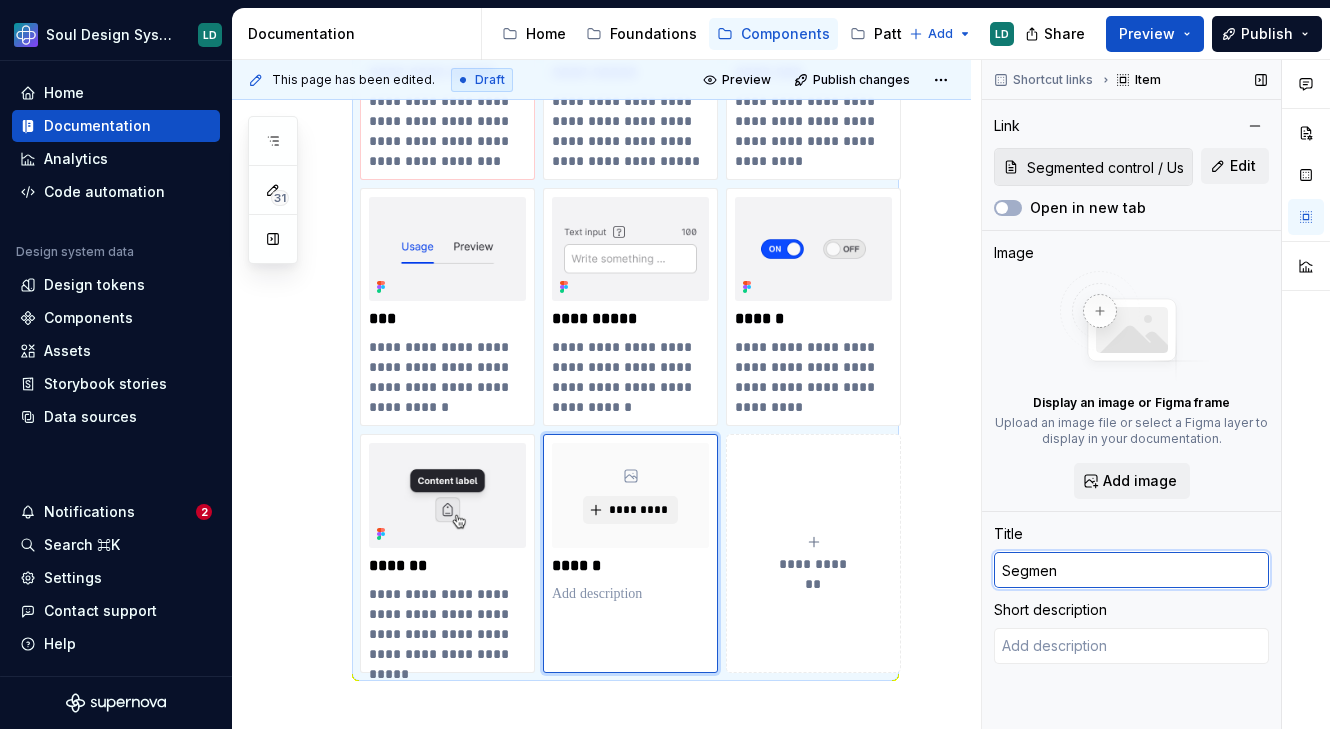 type on "Segment" 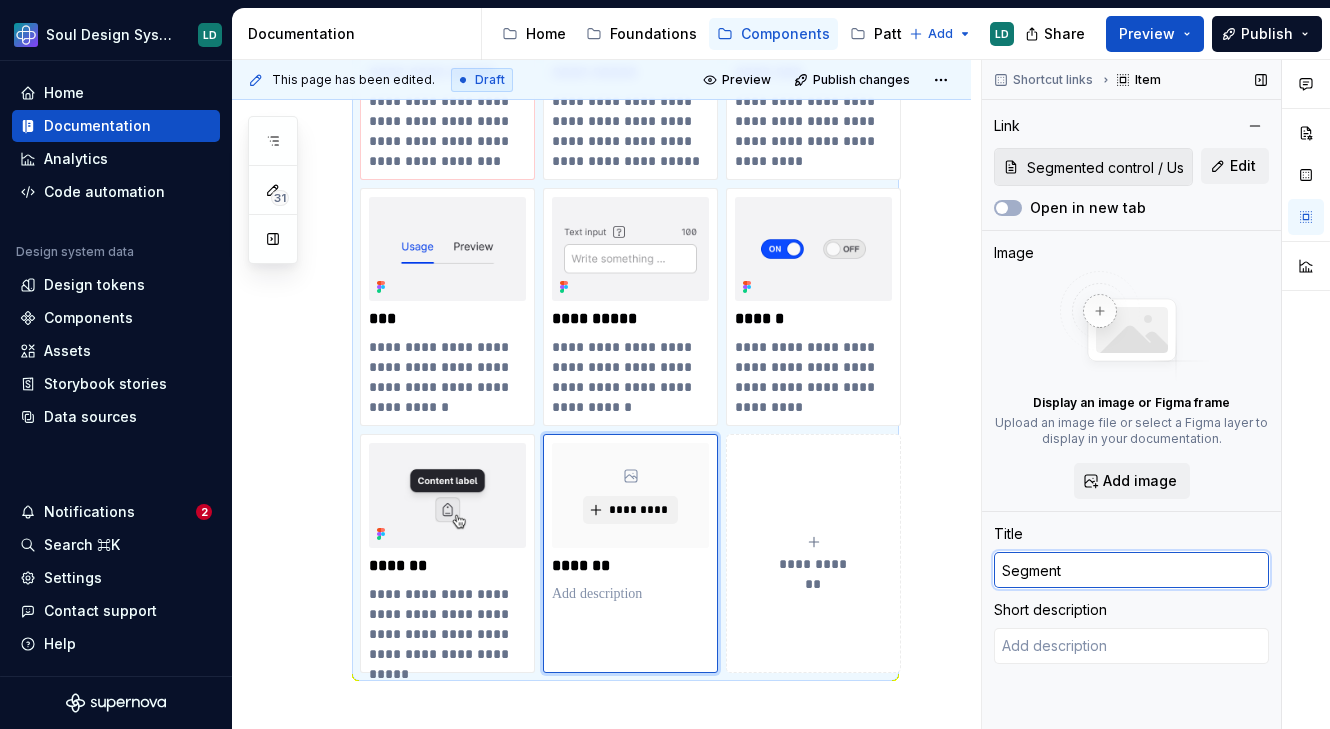 type on "*" 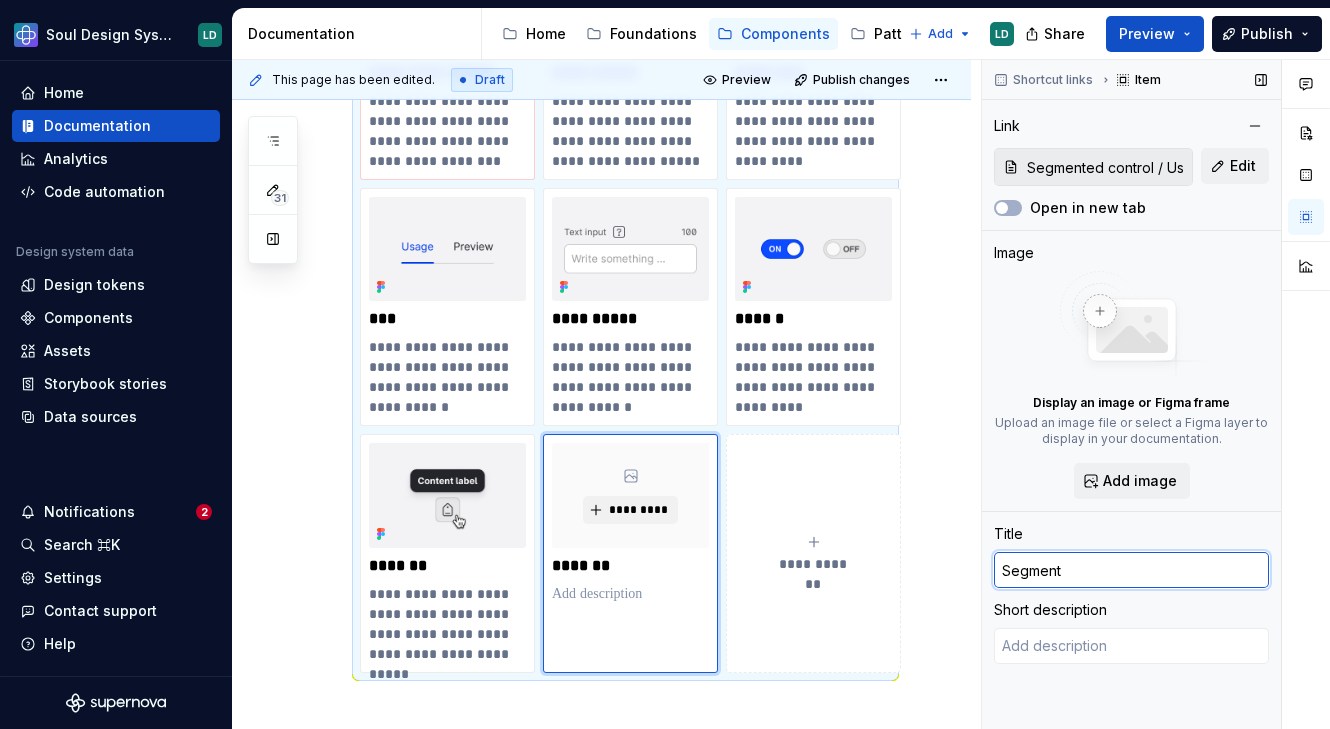 type on "Segmente" 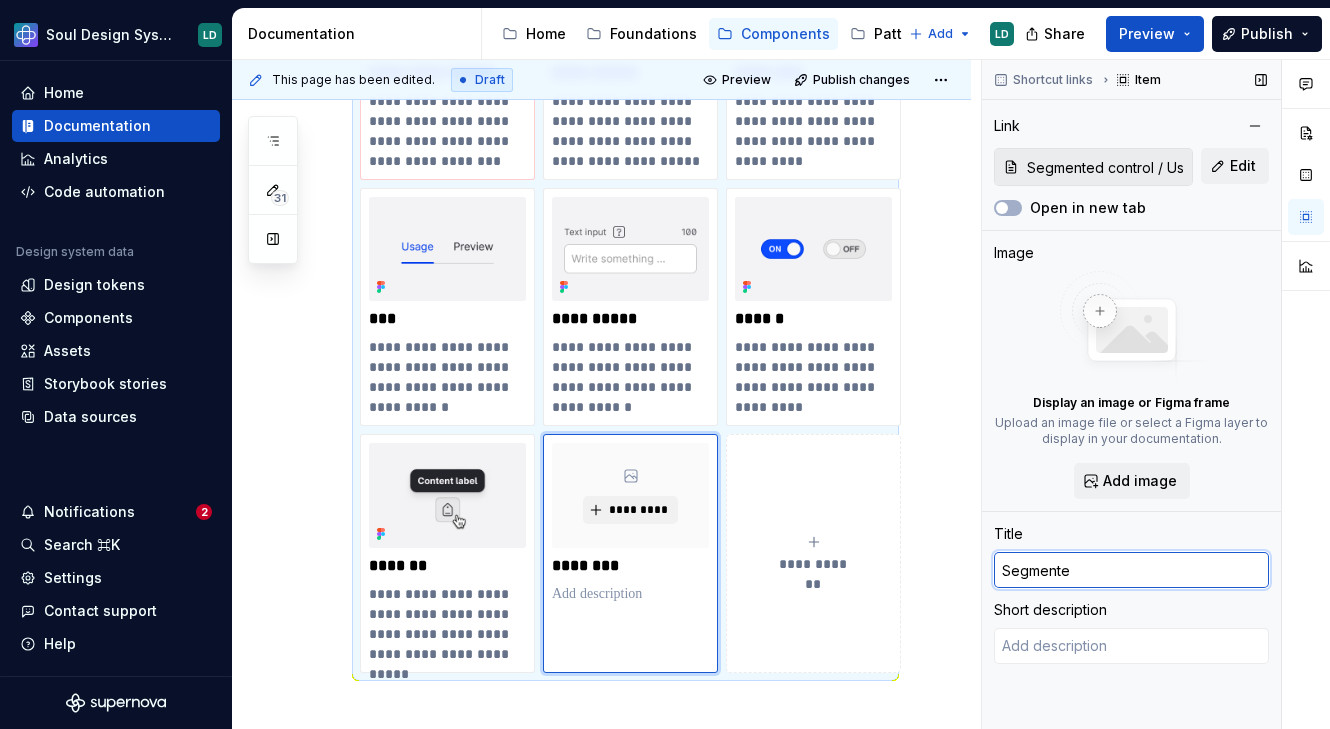 type on "*" 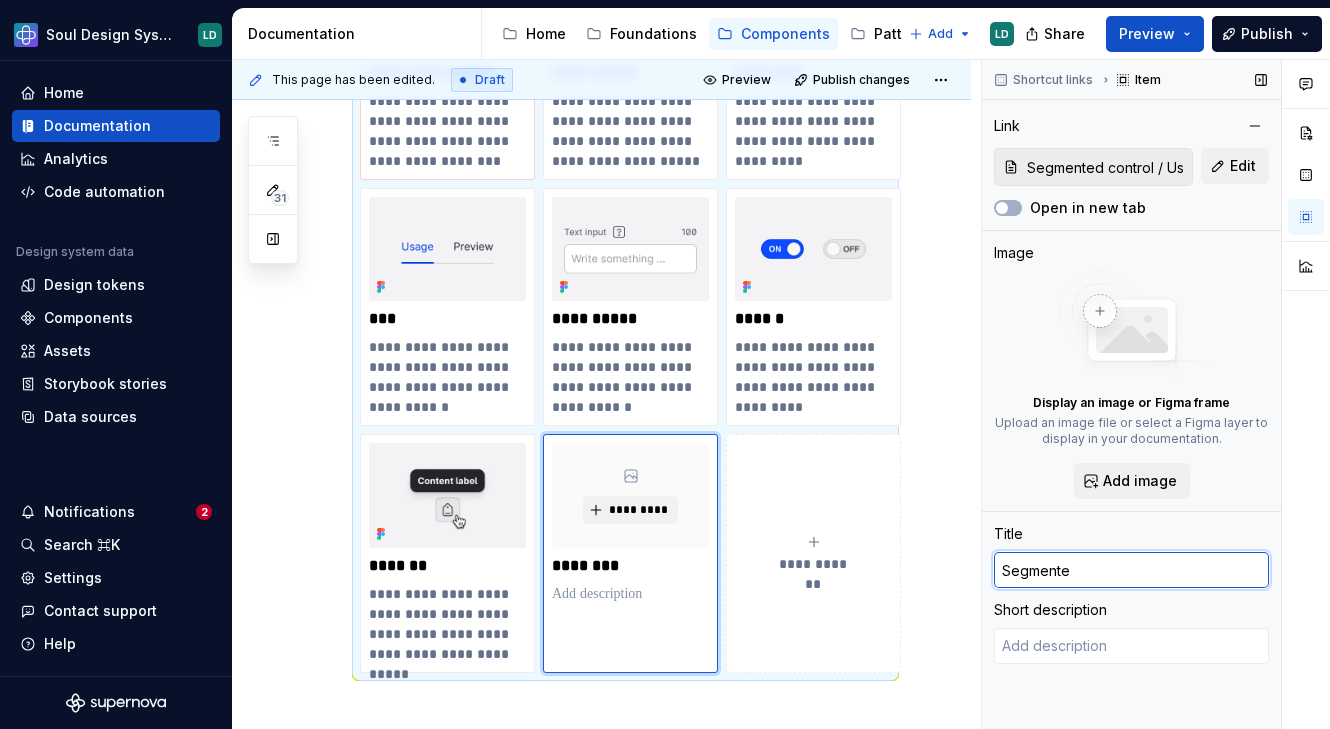 type on "Segmented" 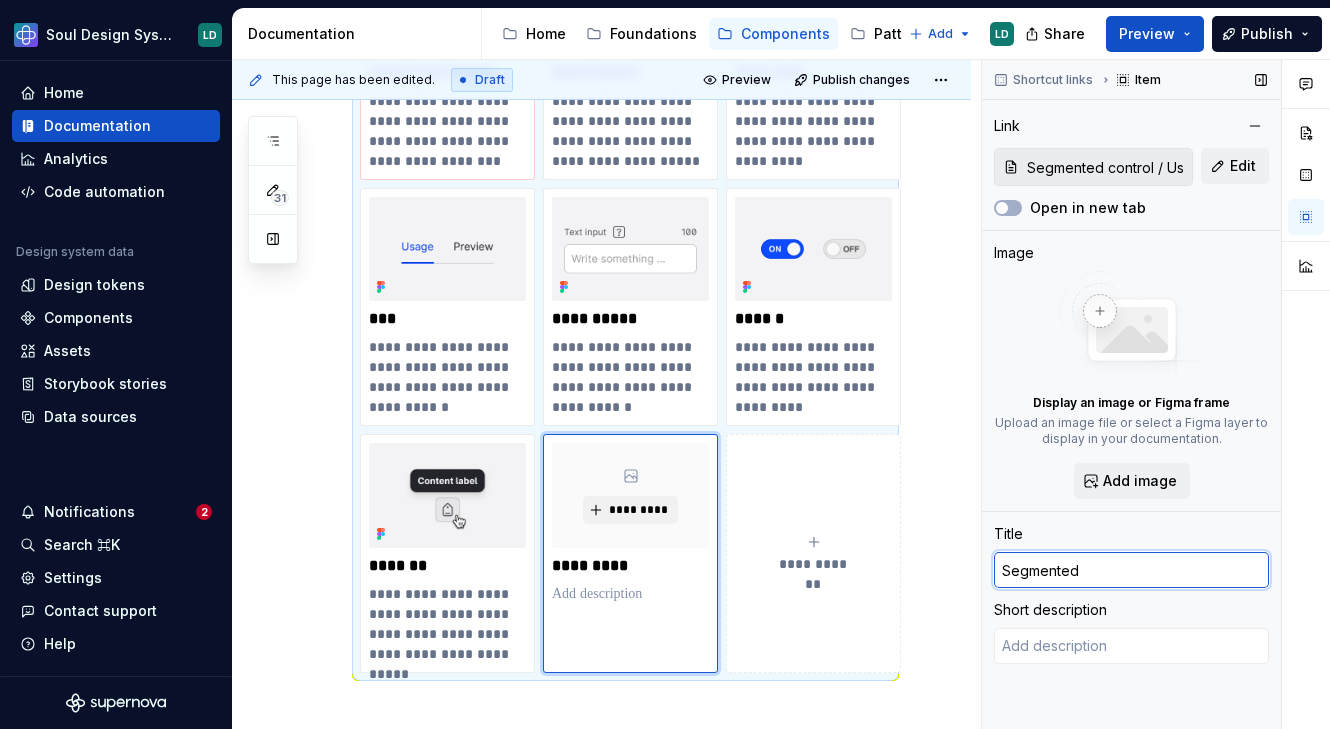 type on "*" 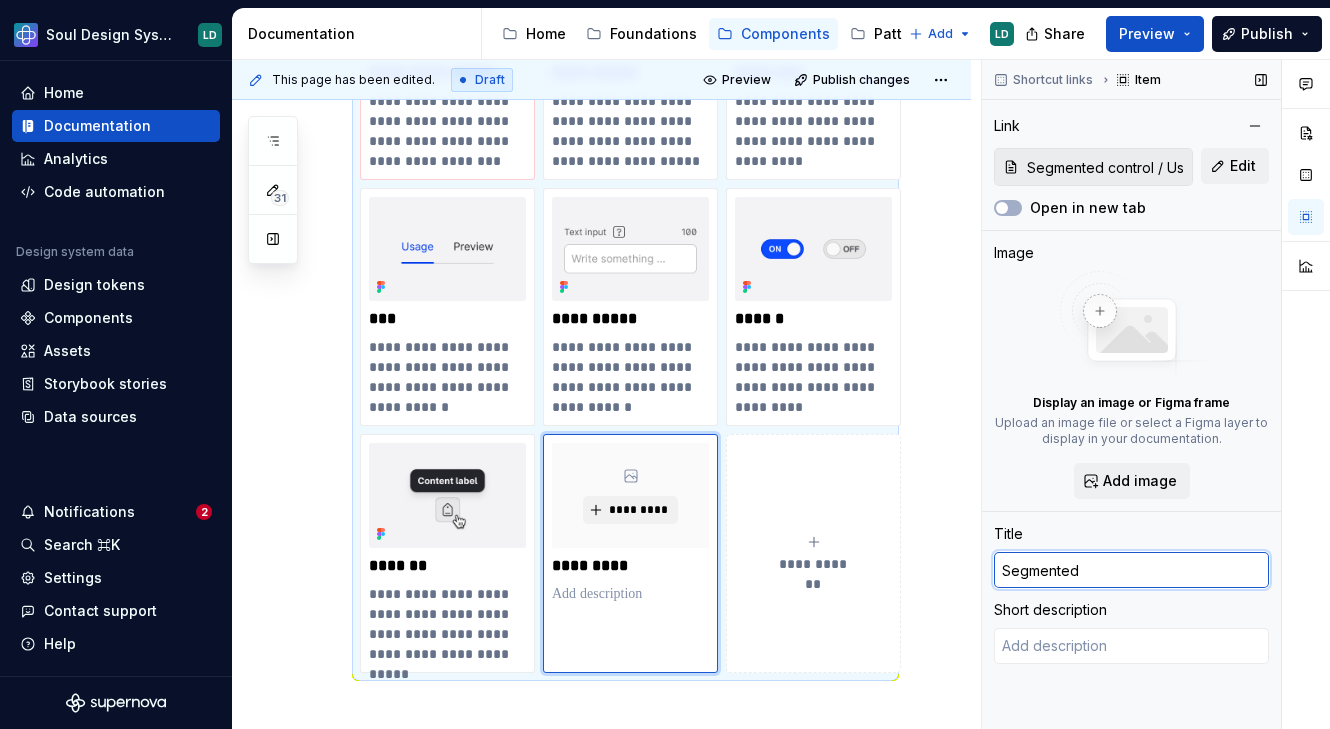type on "Segmented" 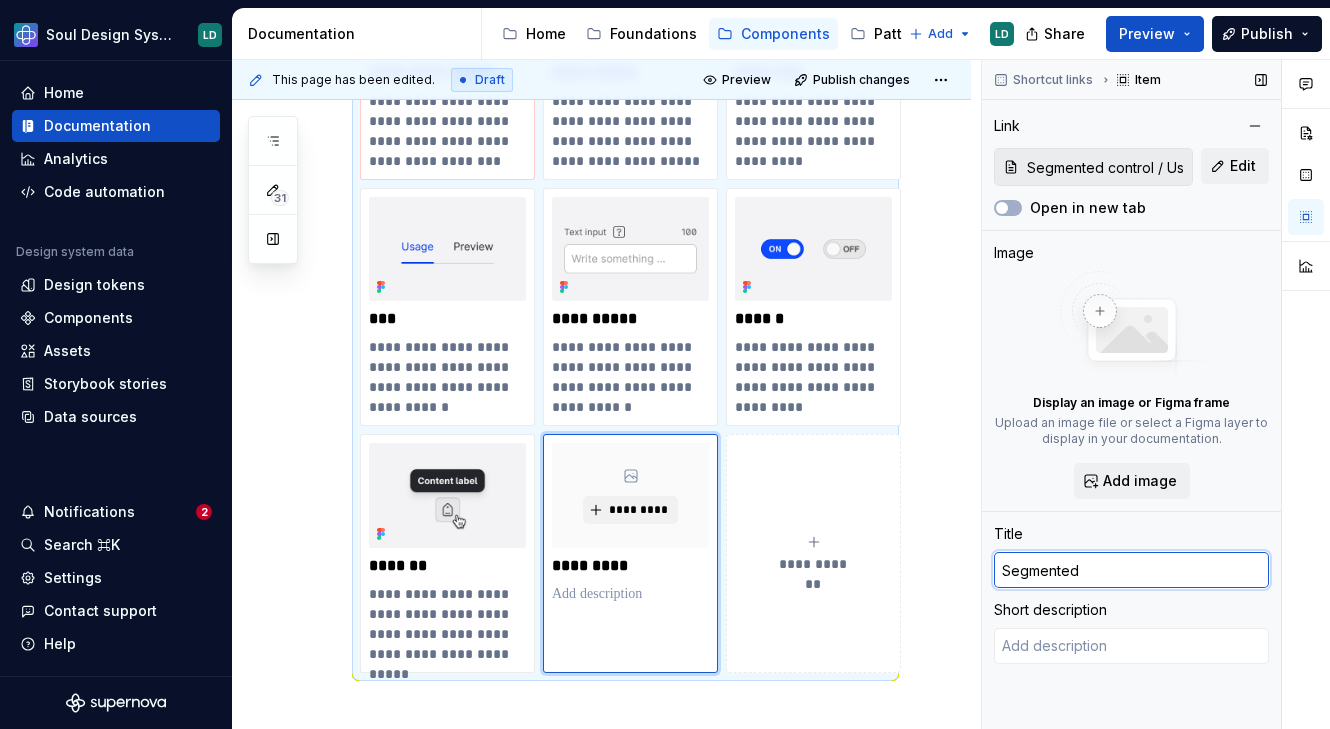 type on "*" 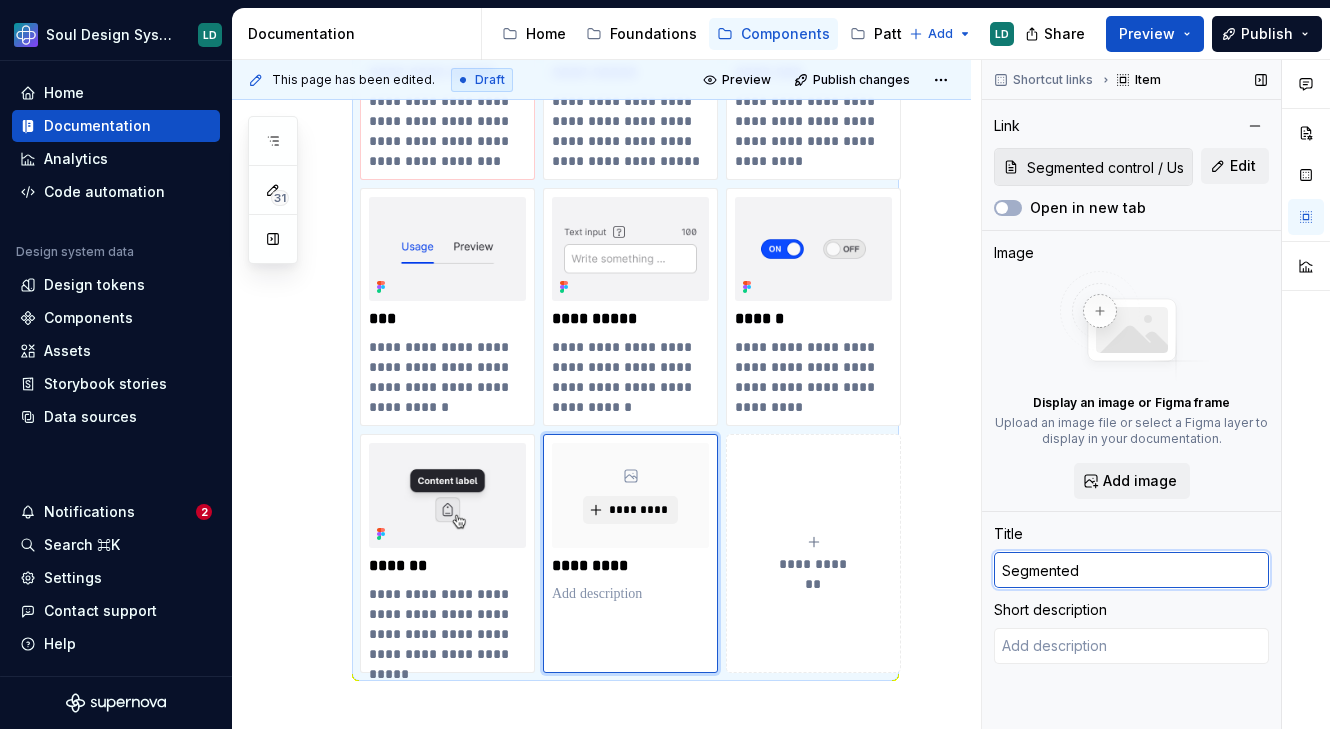 type on "Segmented c" 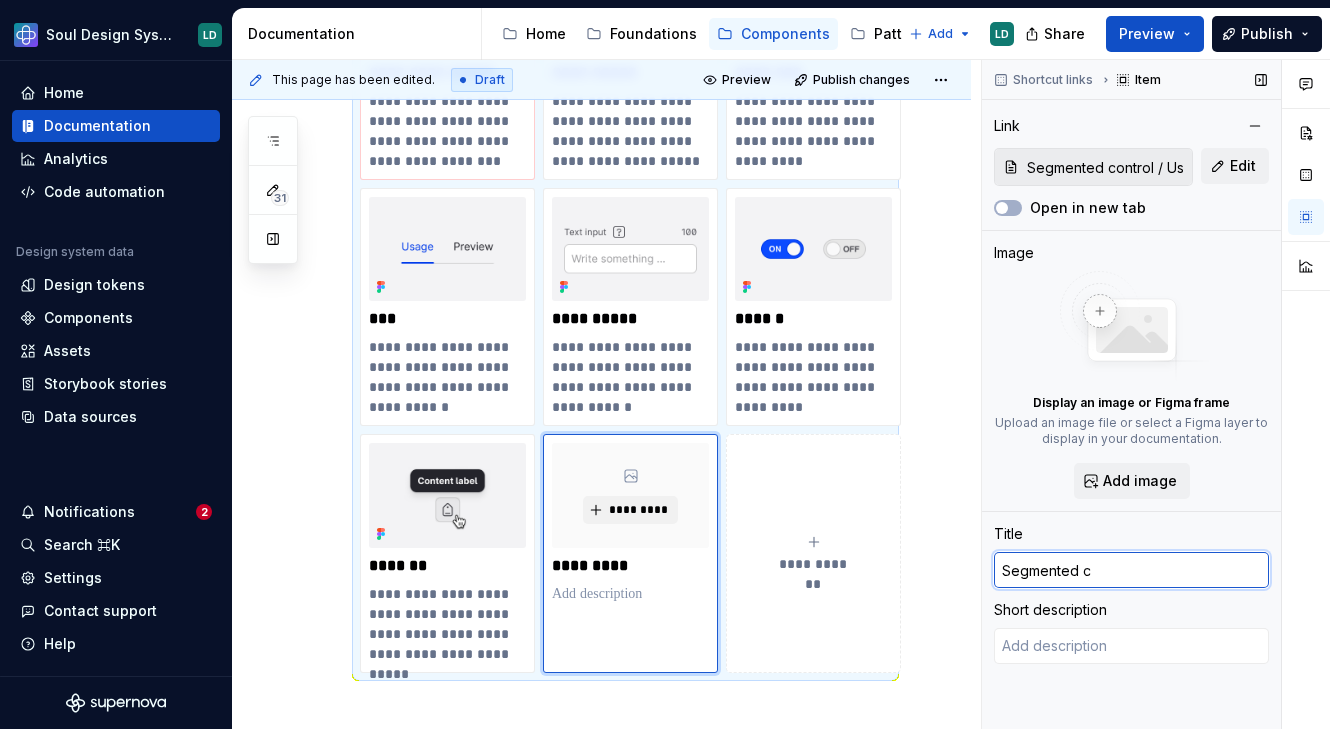 type on "*" 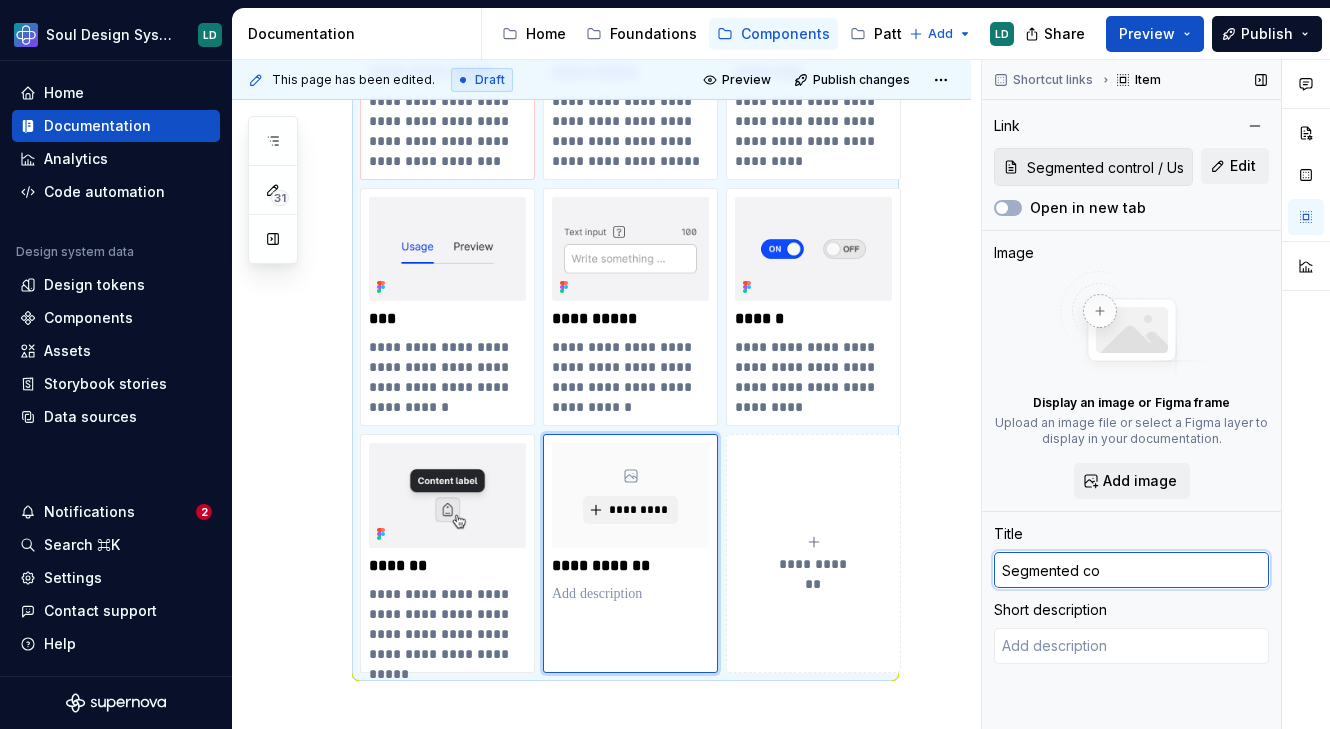 type on "*" 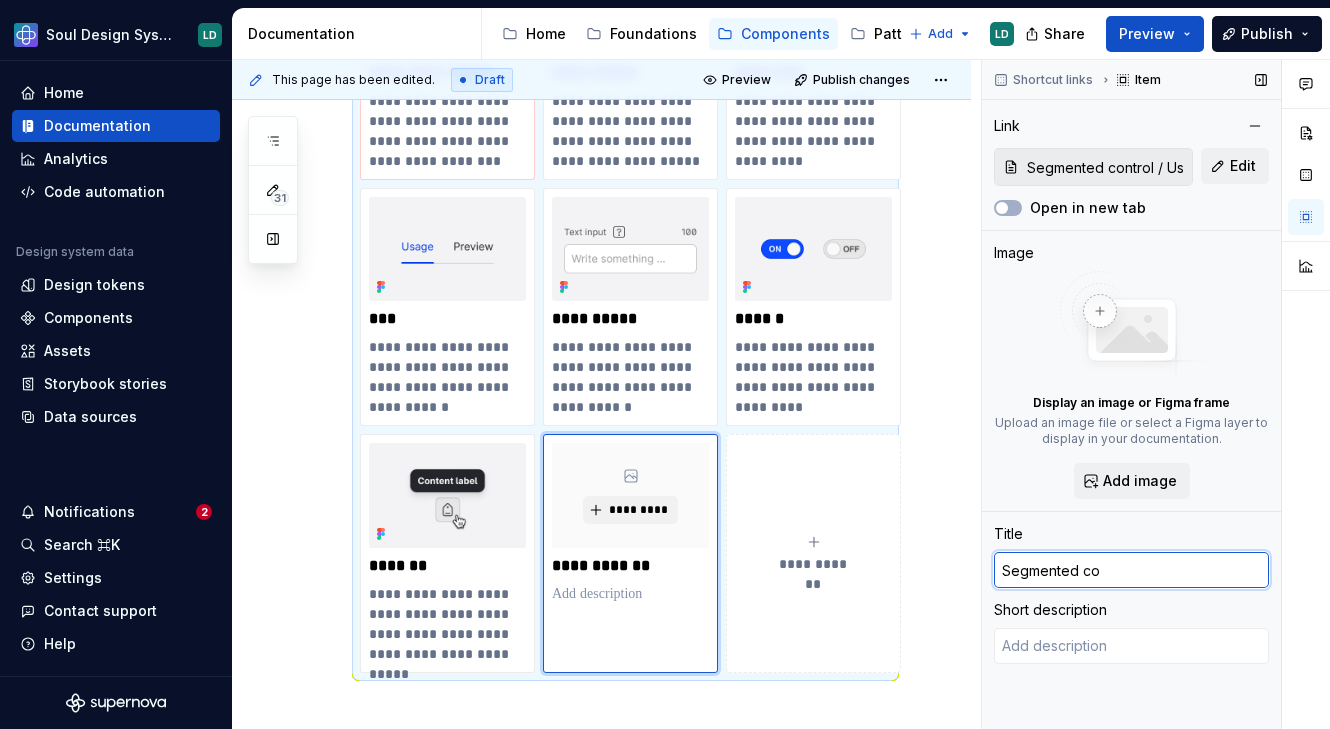 type on "Segmented con" 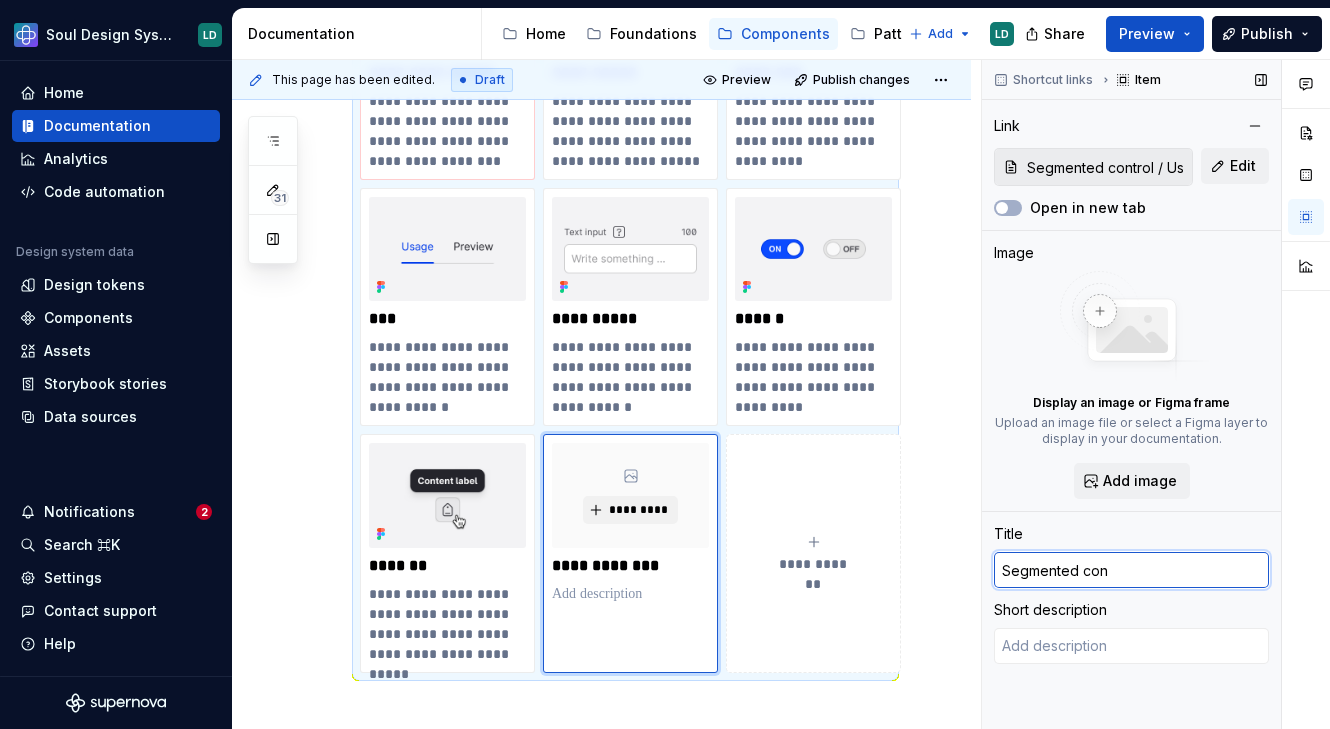 type on "*" 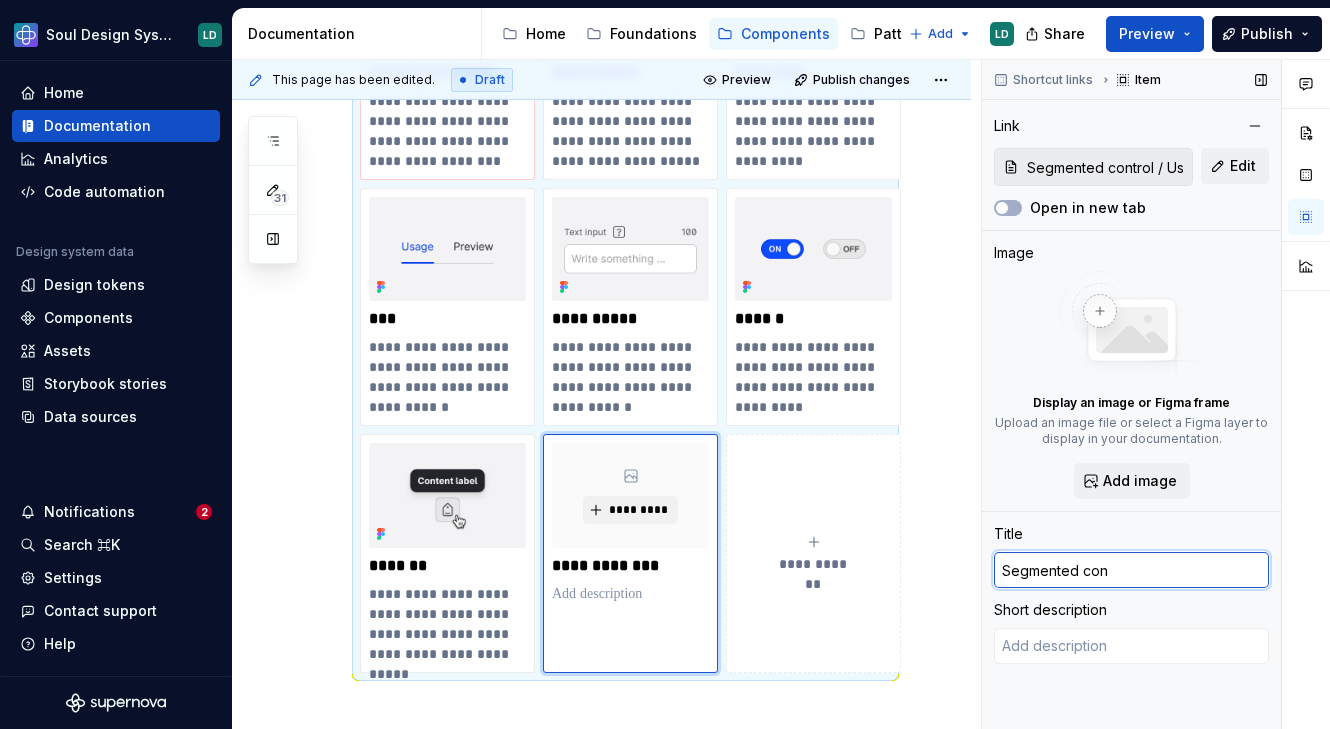 type on "Segmented cont" 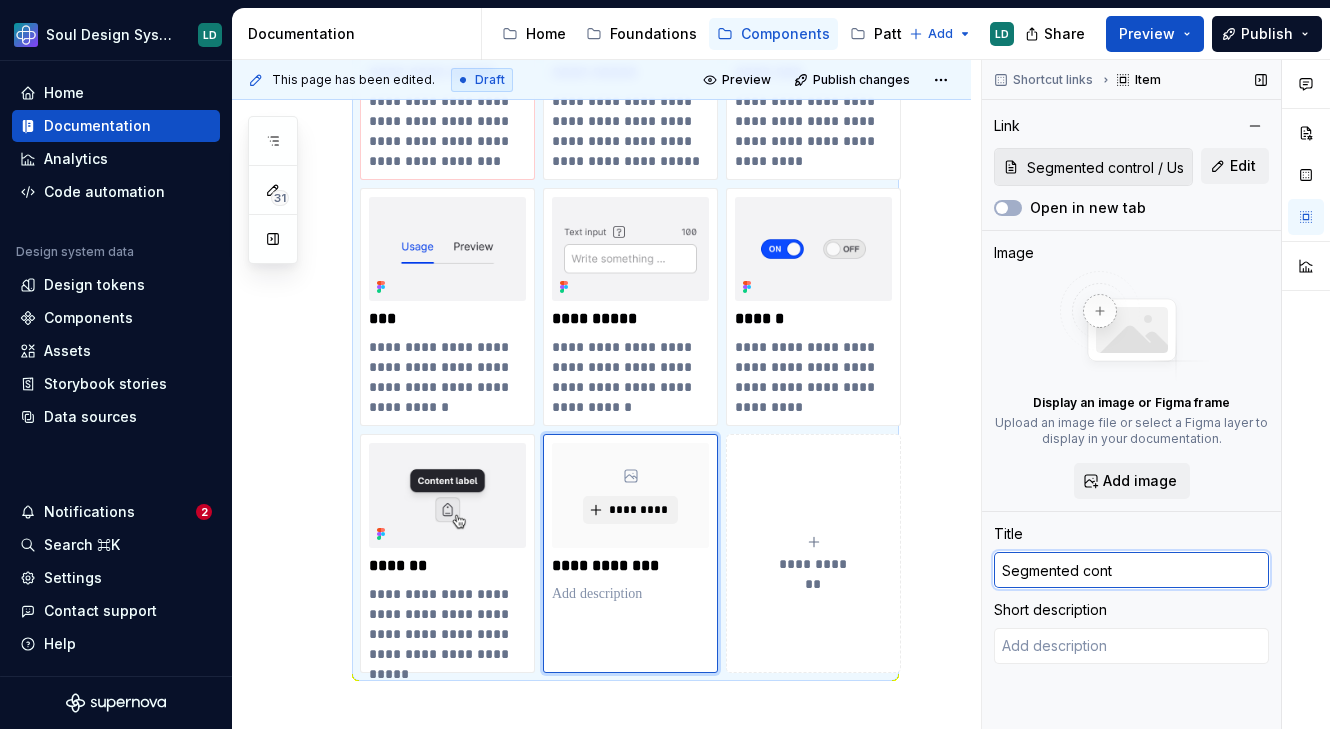 type on "*" 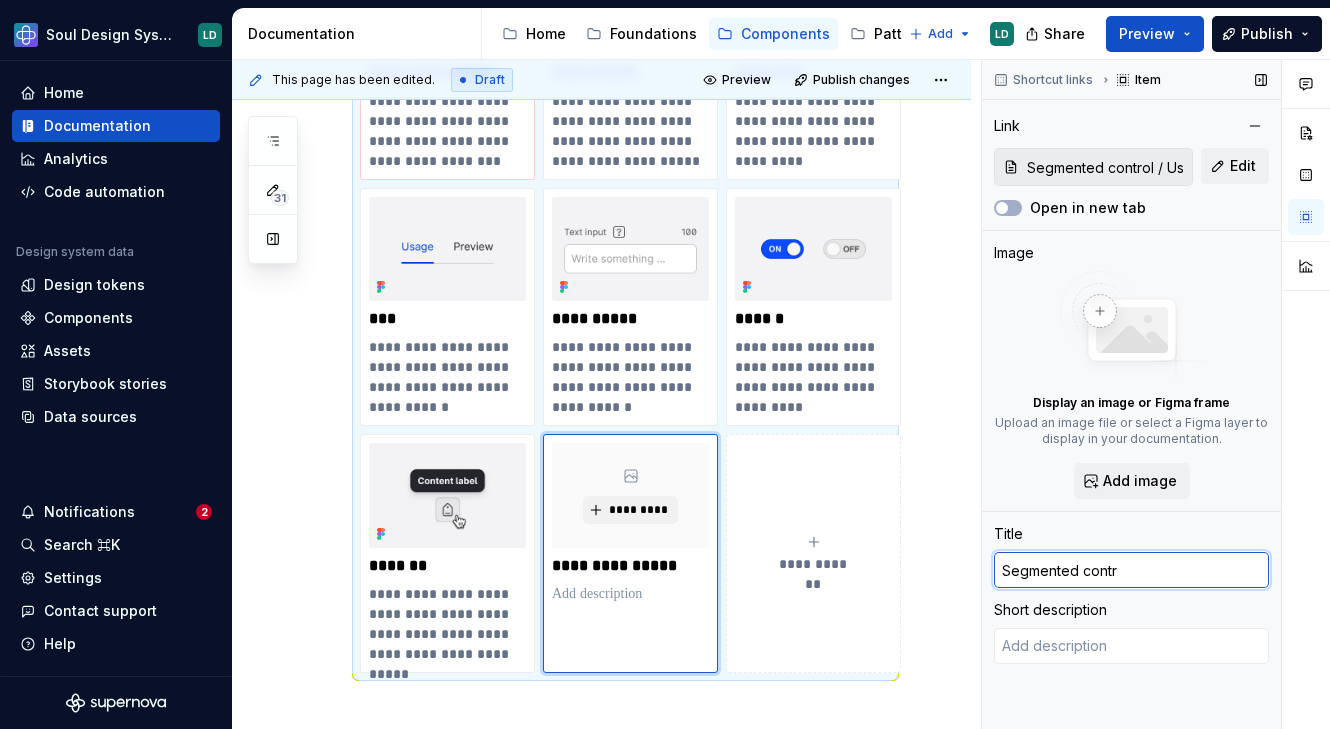type on "*" 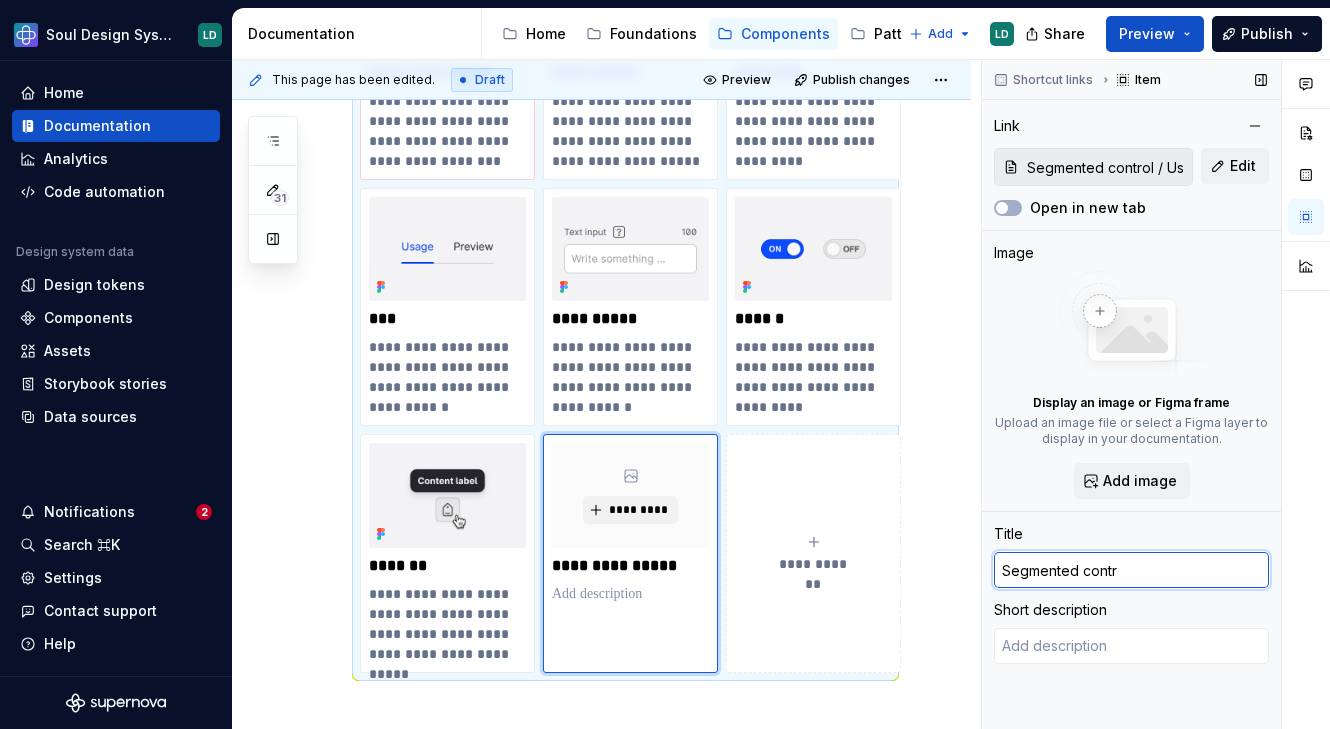 type on "Segmented contro" 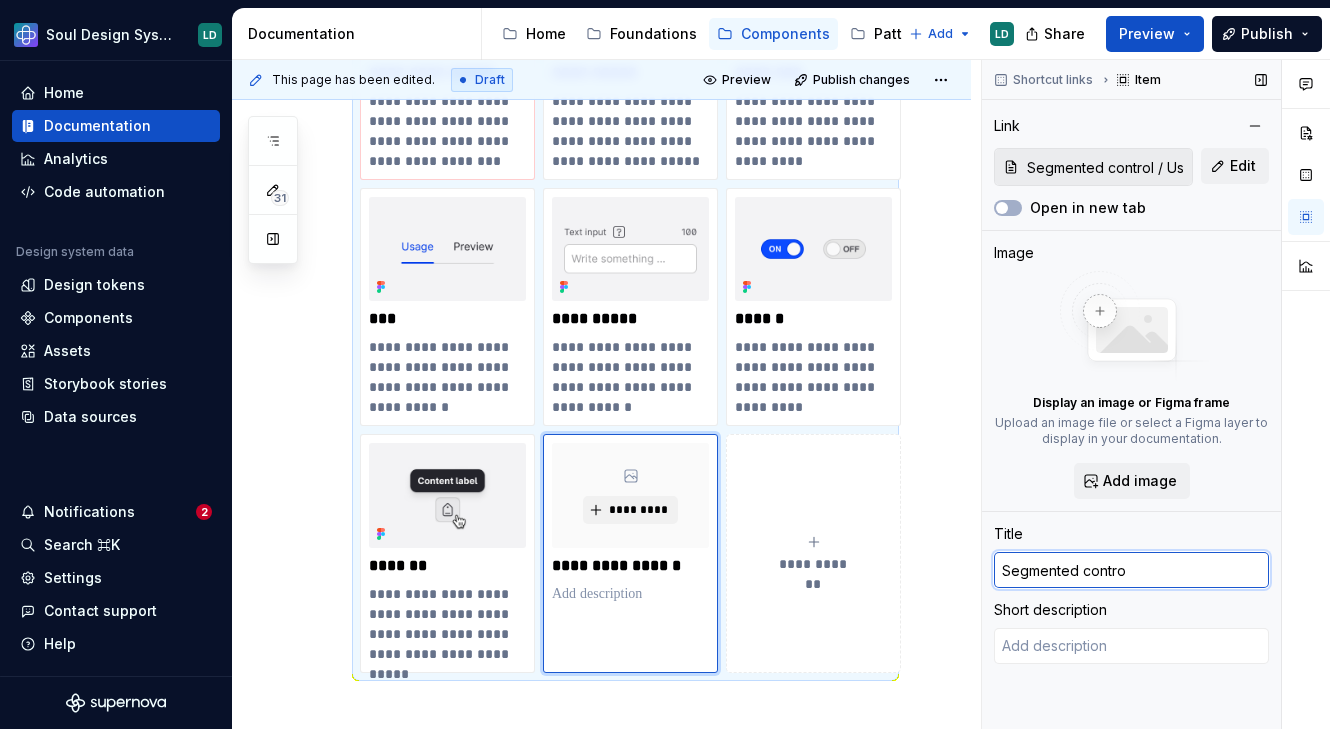 type on "*" 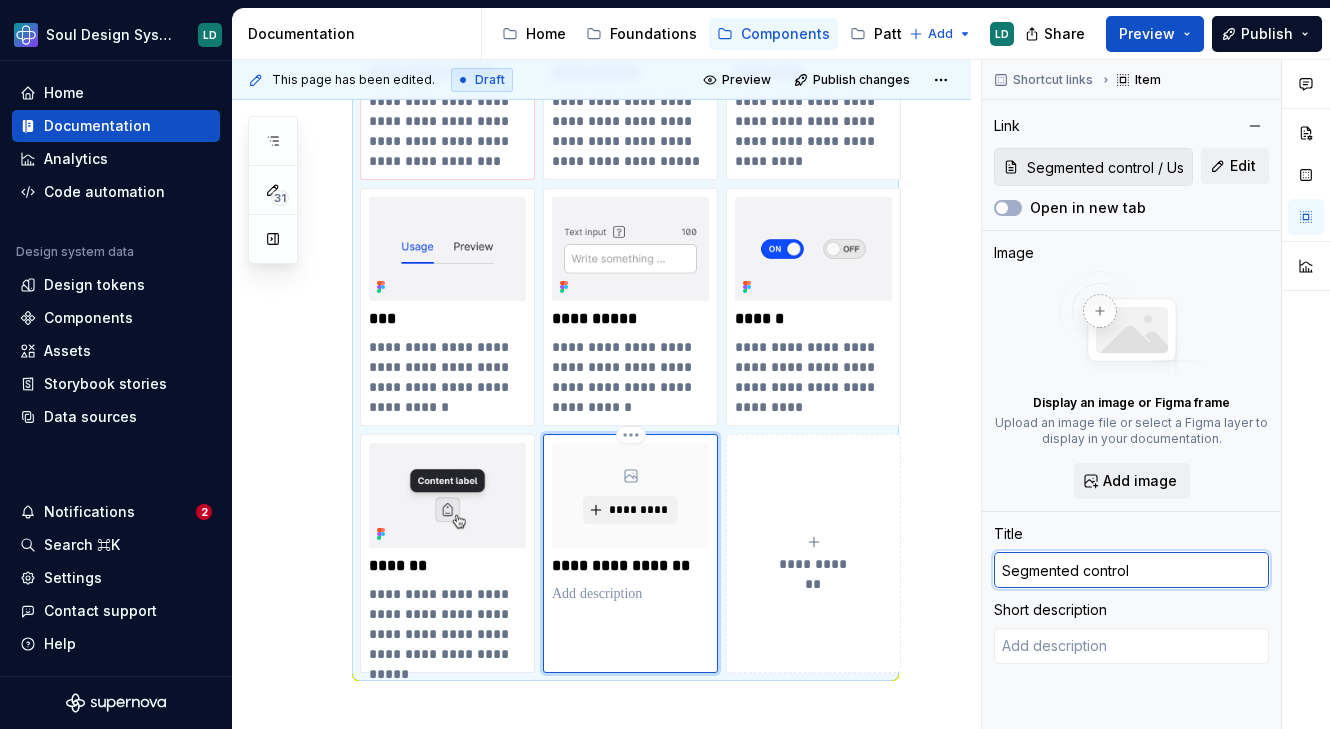 type on "Segmented control" 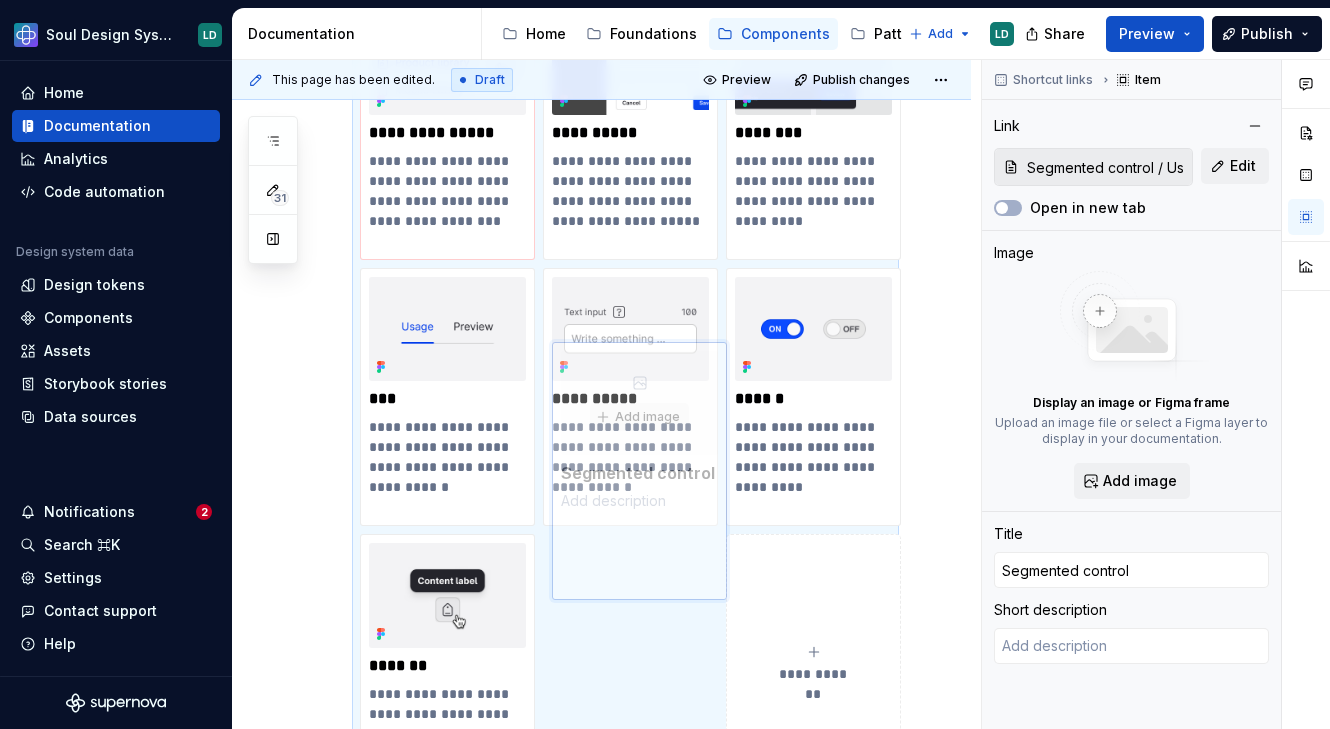 scroll, scrollTop: 2256, scrollLeft: 0, axis: vertical 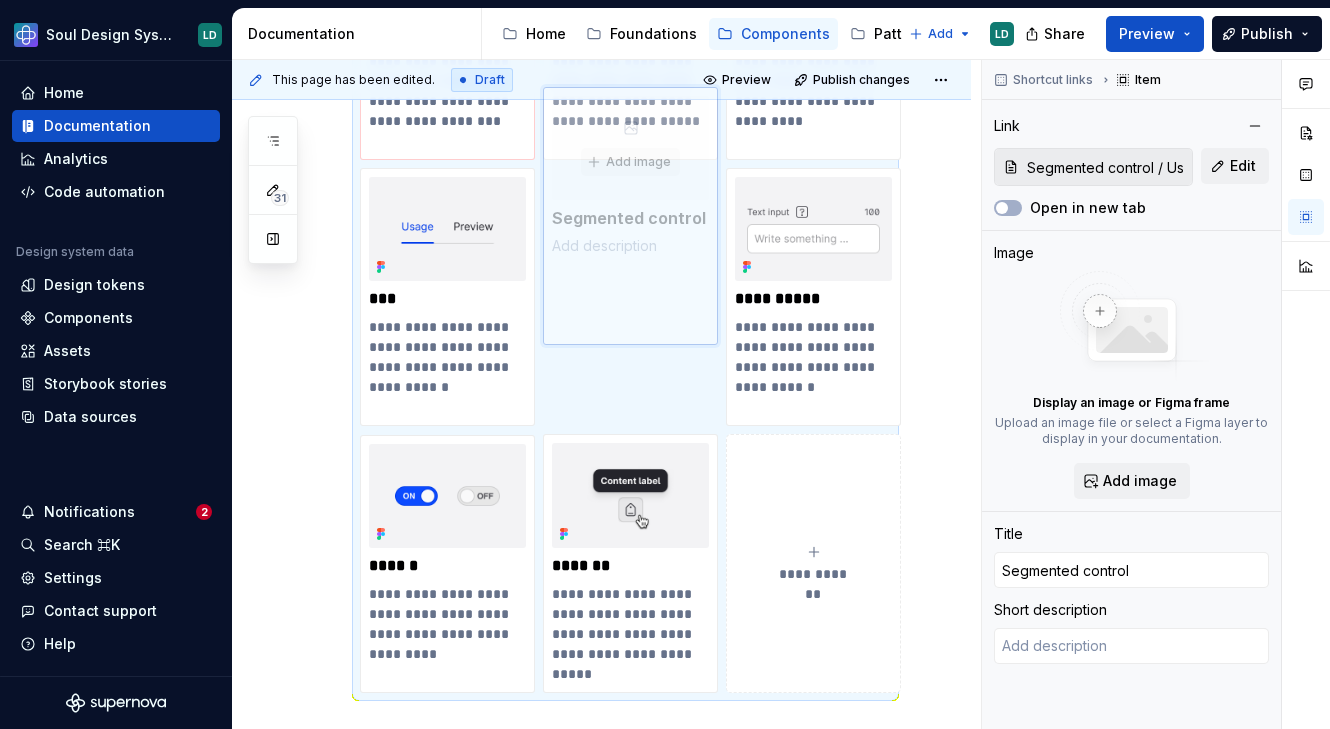 drag, startPoint x: 561, startPoint y: 480, endPoint x: 595, endPoint y: 283, distance: 199.91248 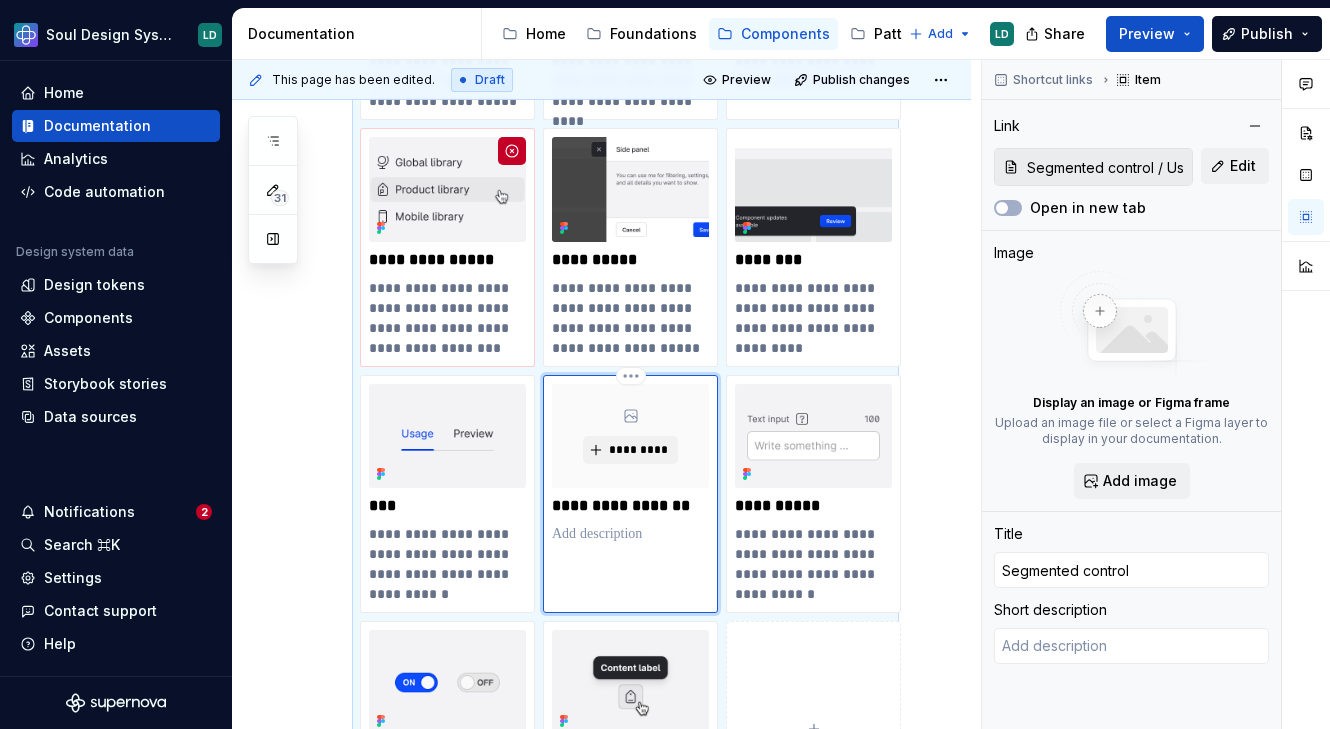 scroll, scrollTop: 1934, scrollLeft: 0, axis: vertical 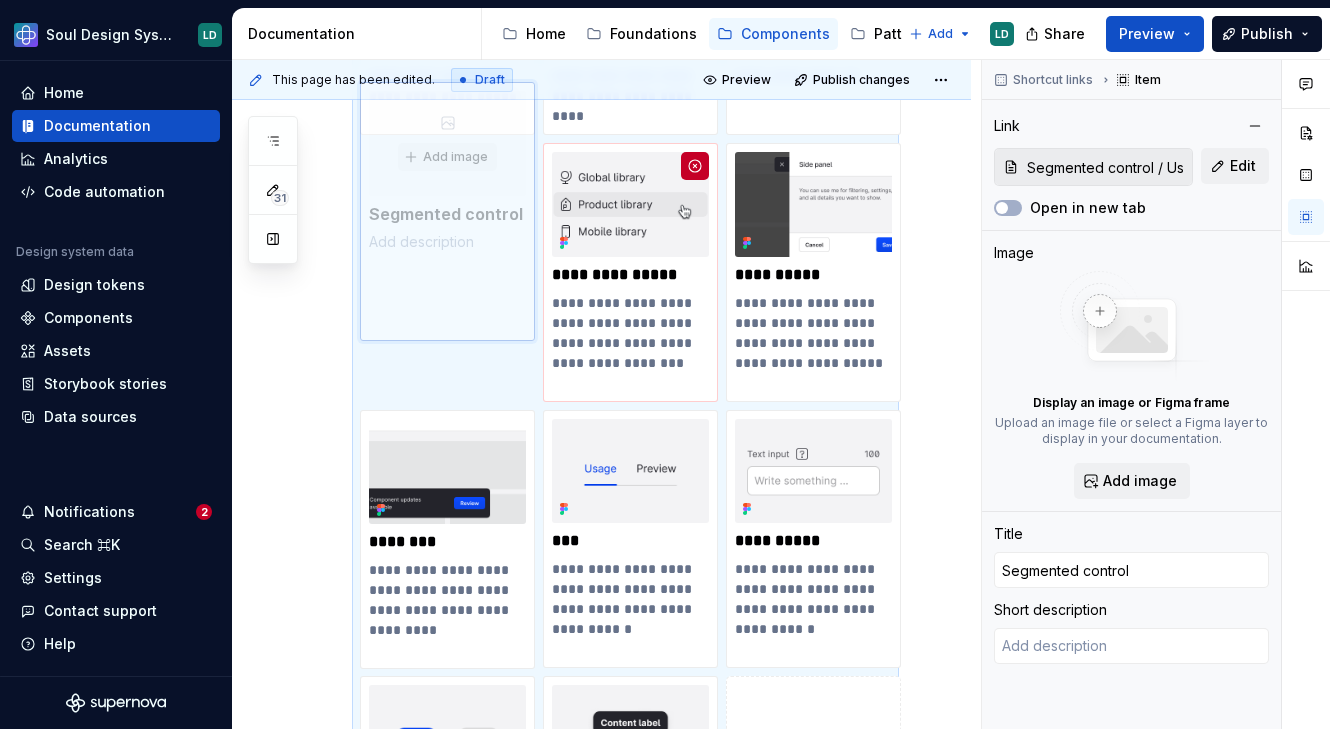 drag, startPoint x: 560, startPoint y: 476, endPoint x: 417, endPoint y: 289, distance: 235.41028 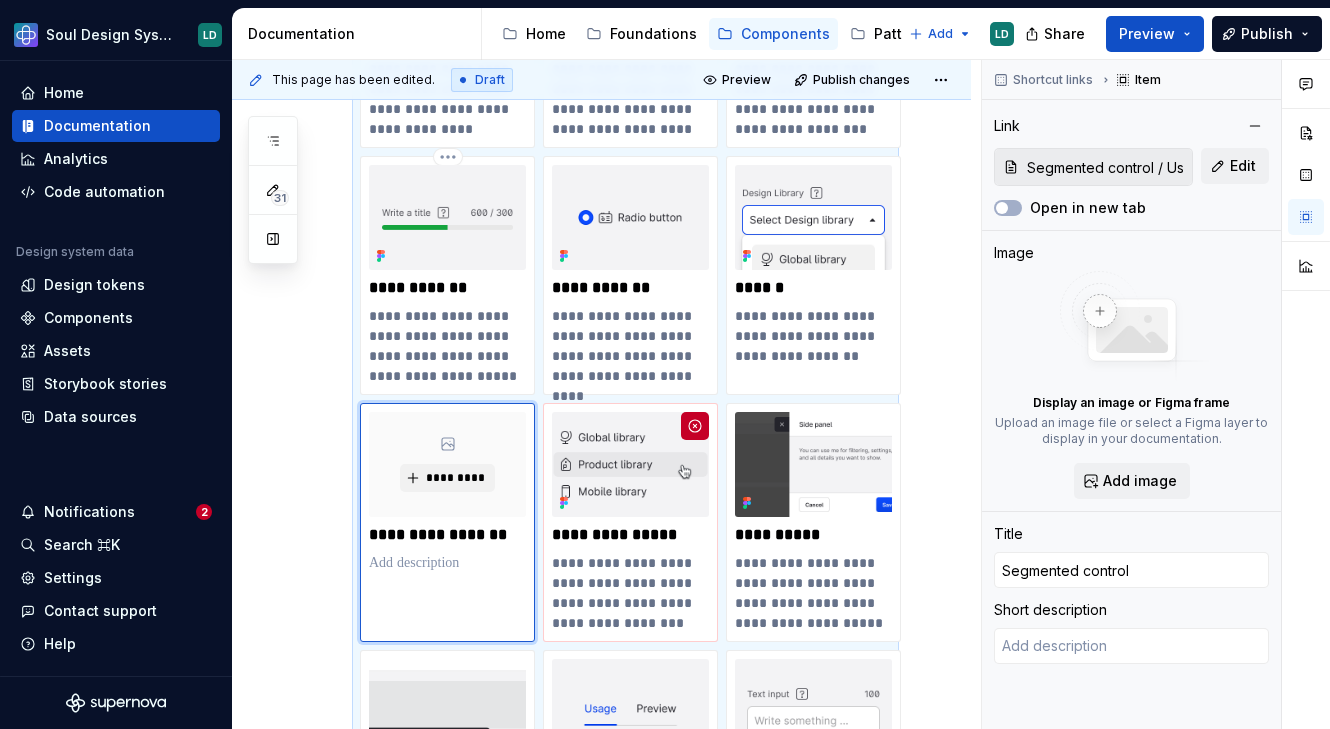 scroll, scrollTop: 1692, scrollLeft: 0, axis: vertical 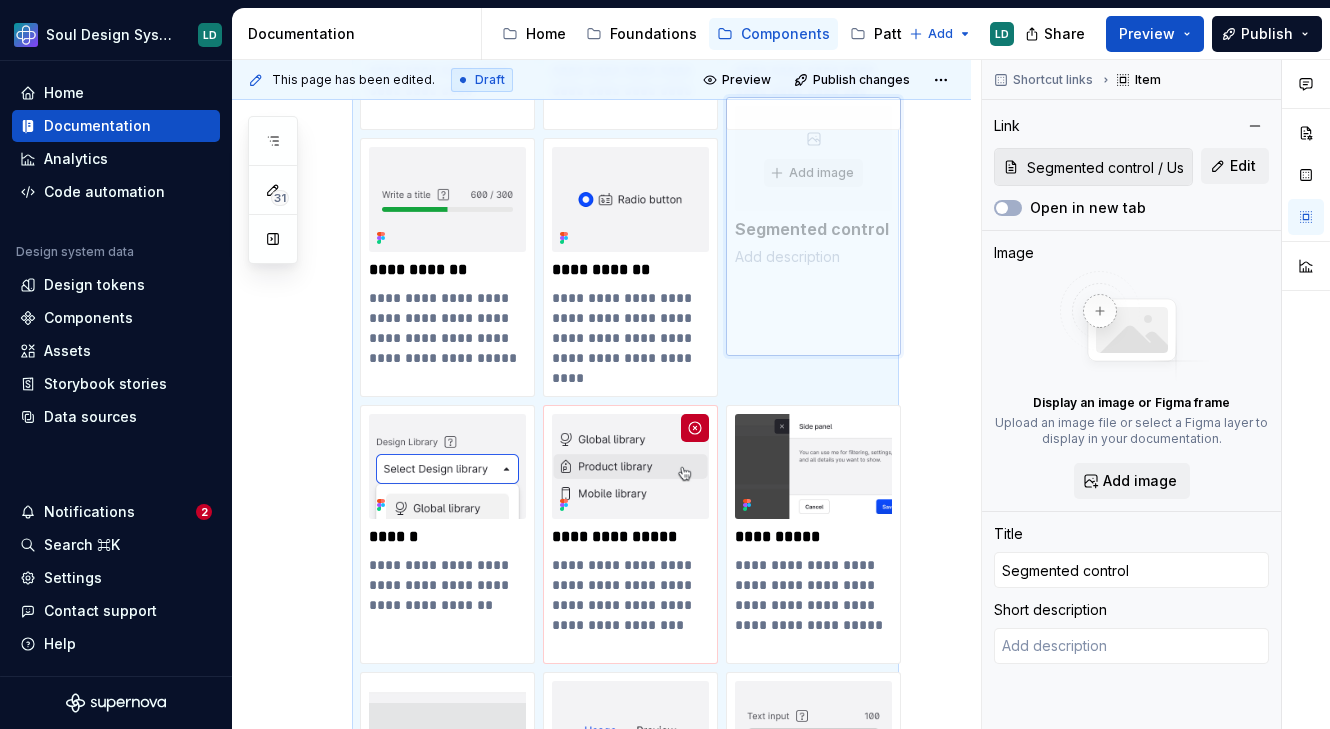 drag, startPoint x: 386, startPoint y: 496, endPoint x: 708, endPoint y: 306, distance: 373.87698 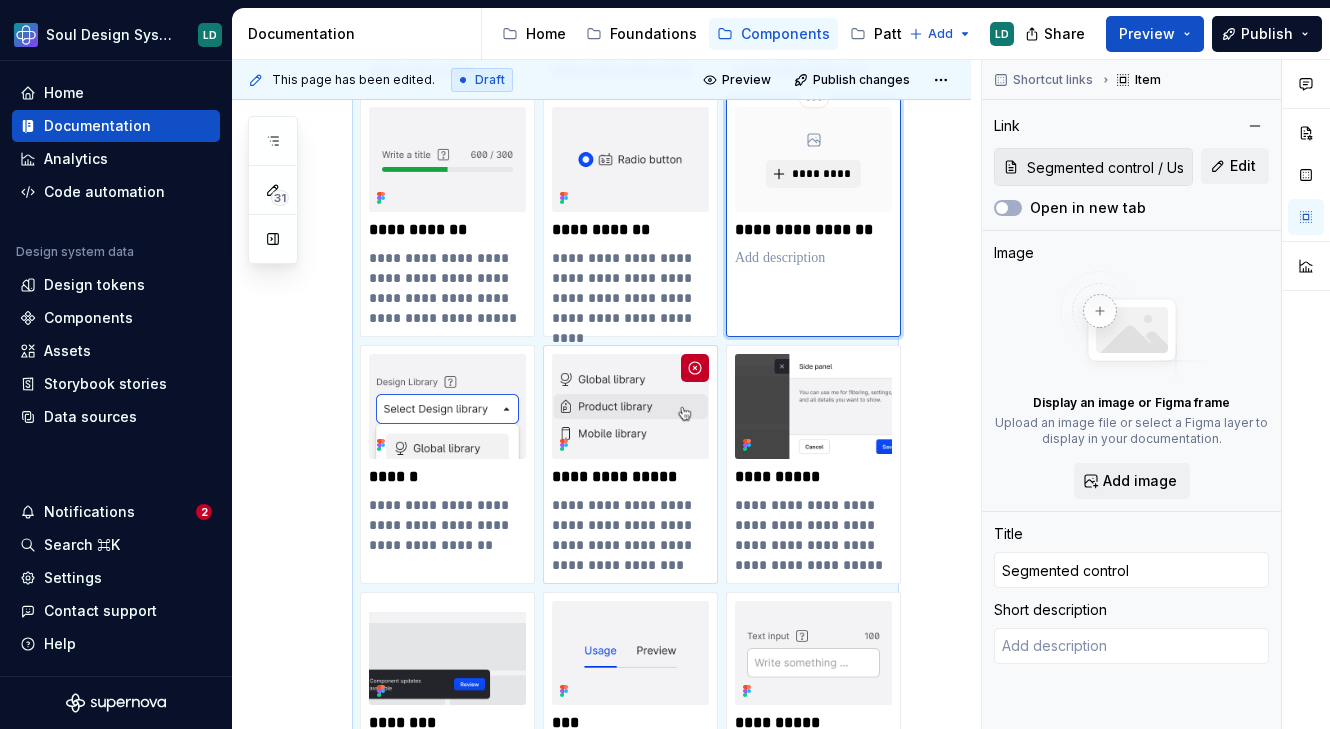 click at bounding box center (813, 258) 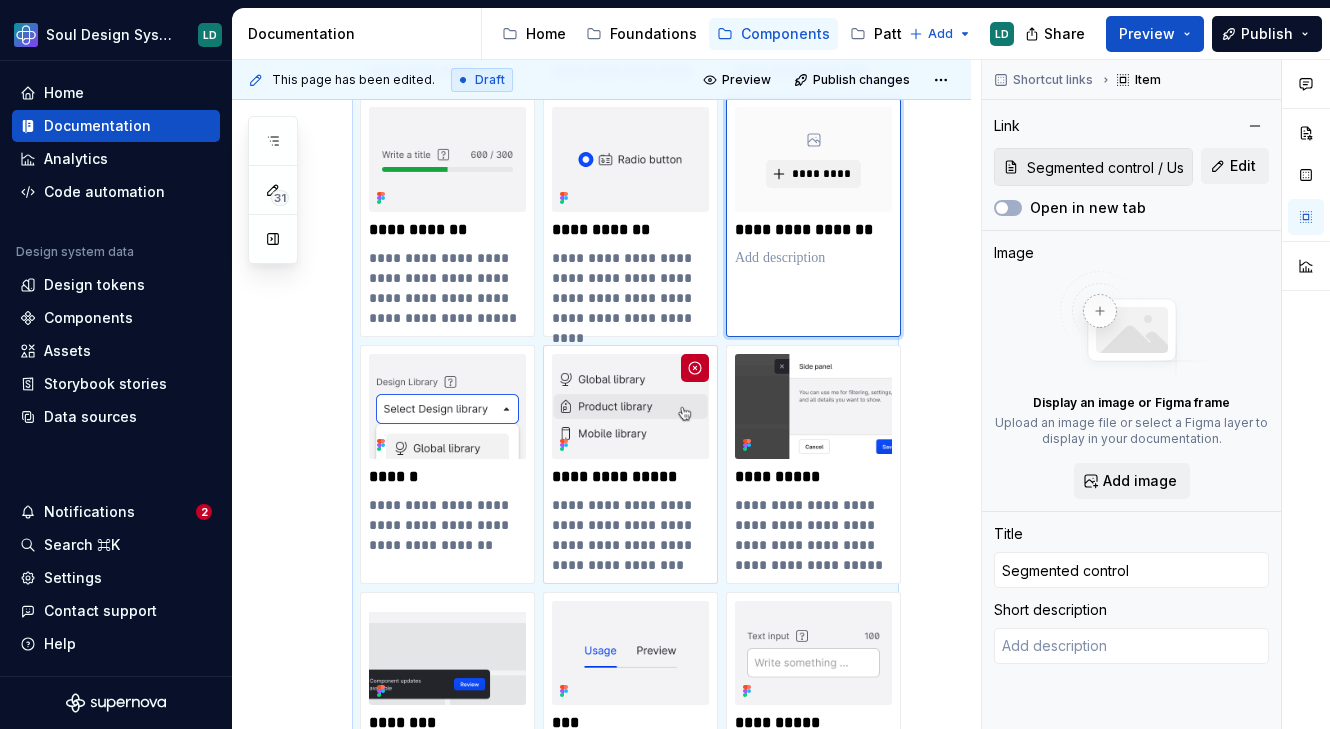 paste 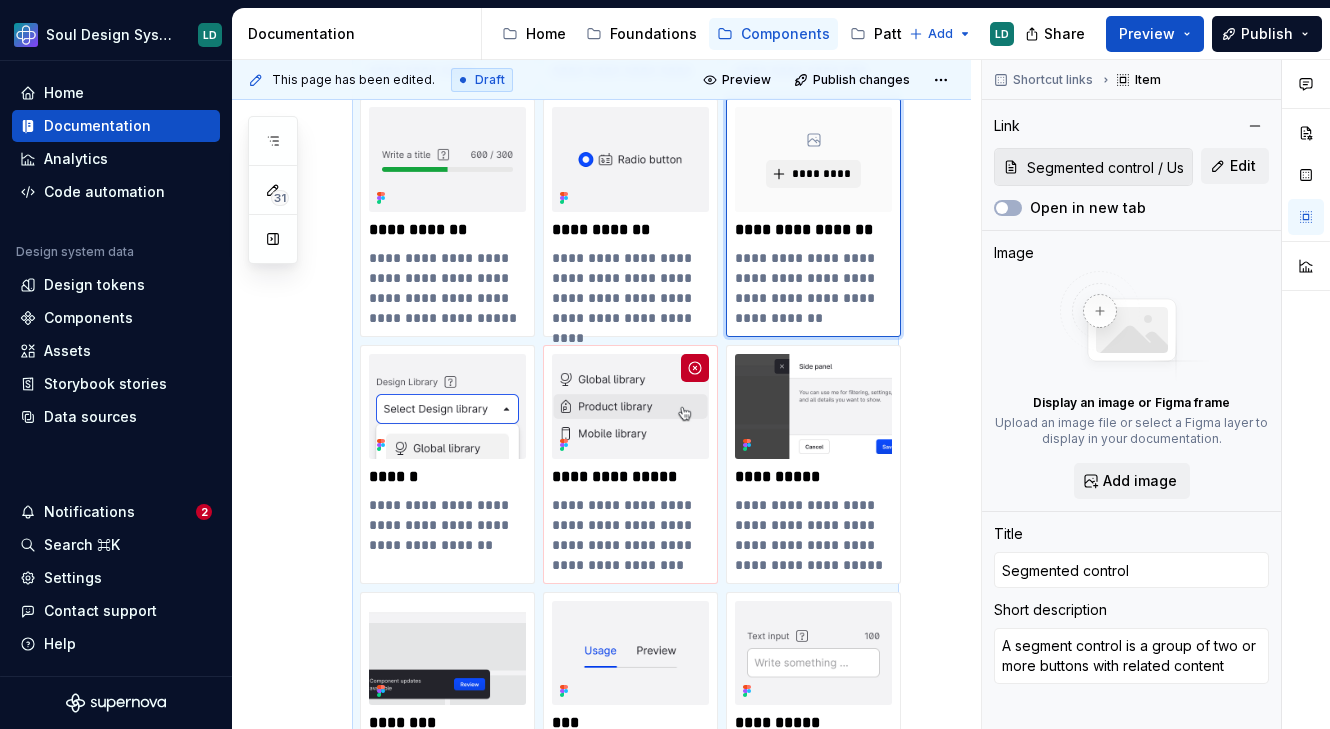 type on "*" 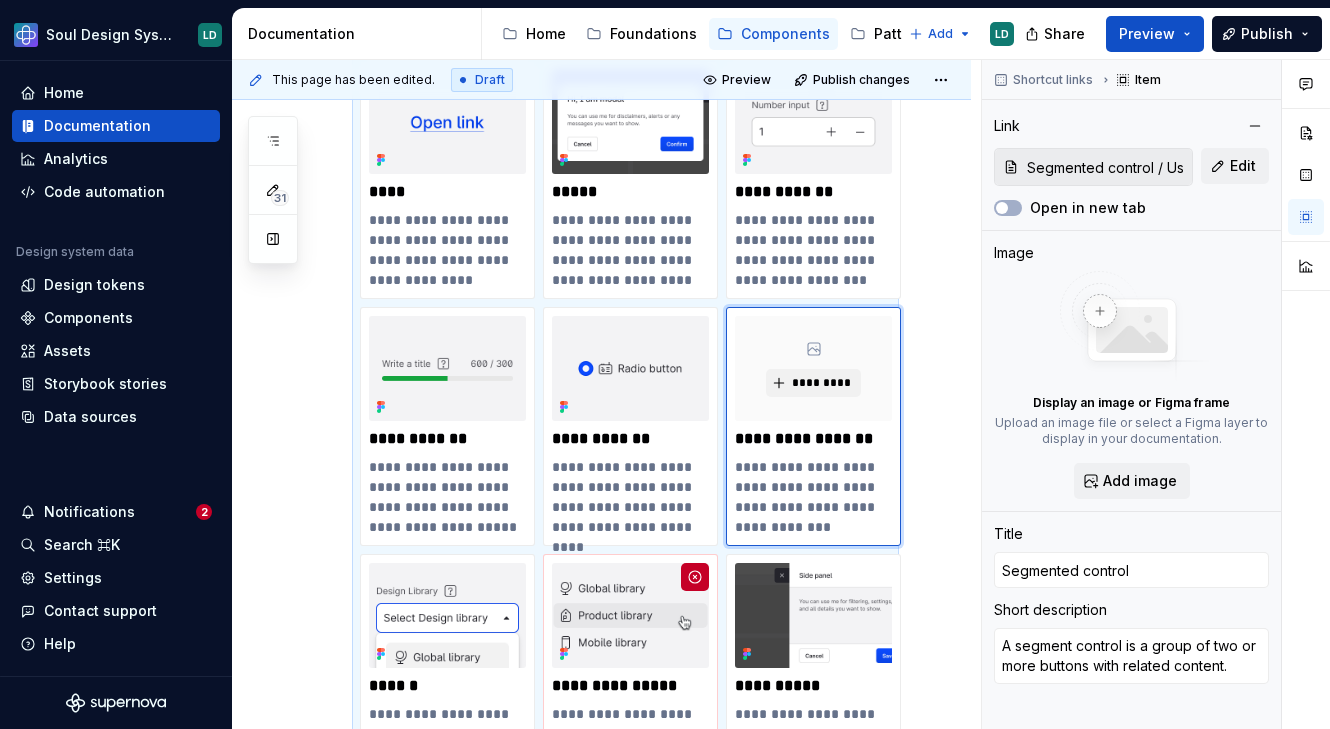 scroll, scrollTop: 1592, scrollLeft: 0, axis: vertical 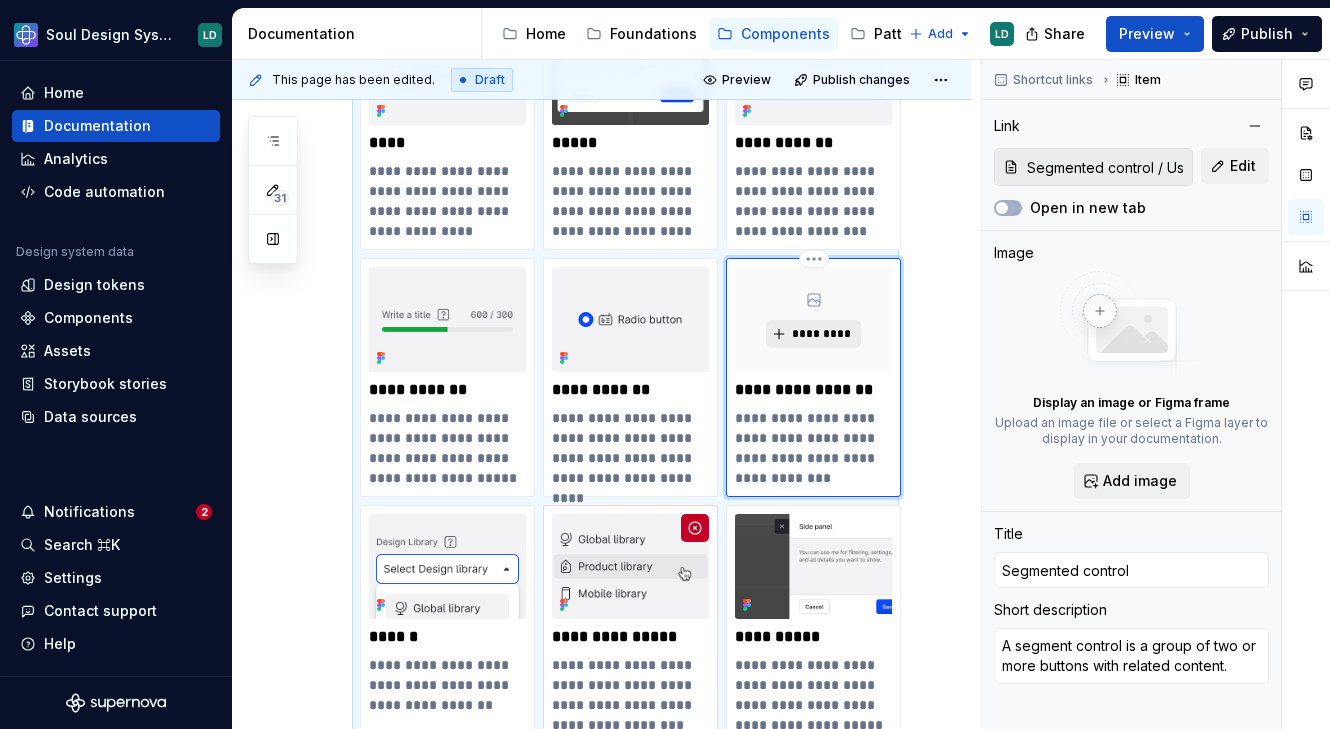 click on "*********" at bounding box center (821, 334) 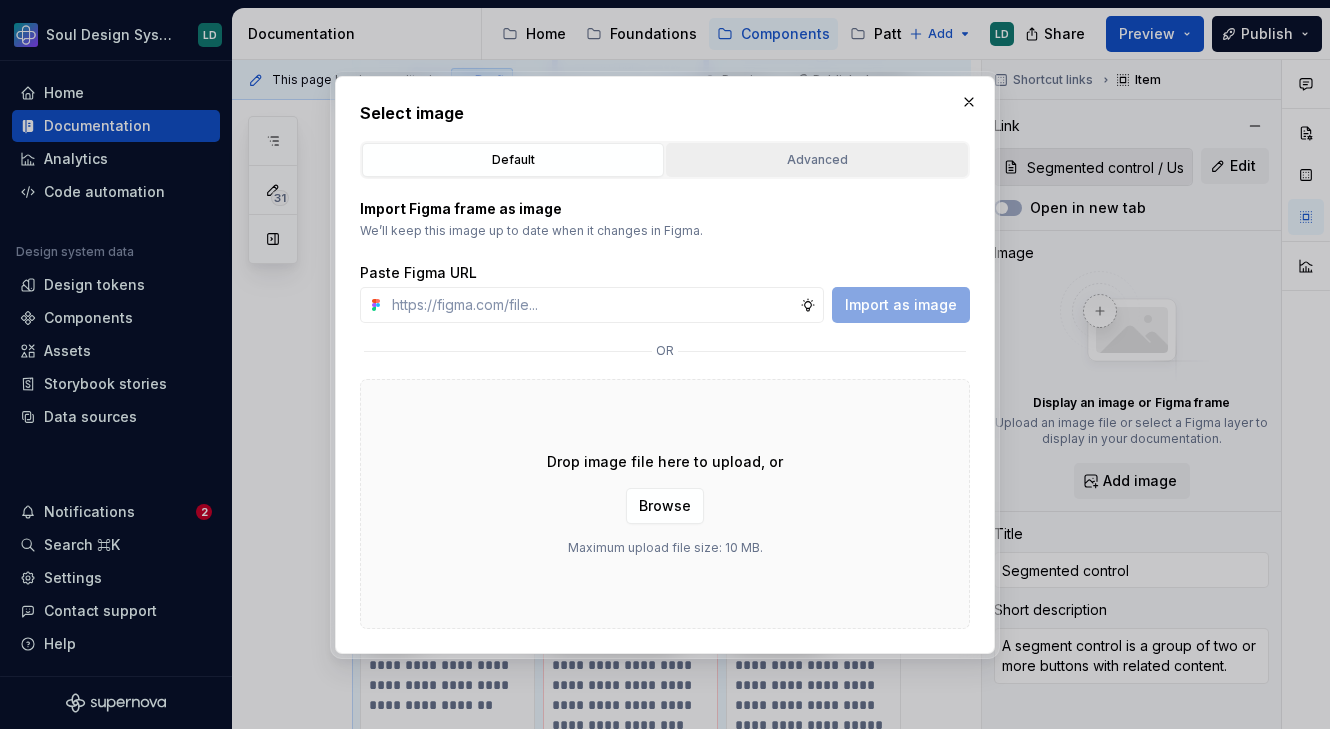 click on "Advanced" at bounding box center (817, 160) 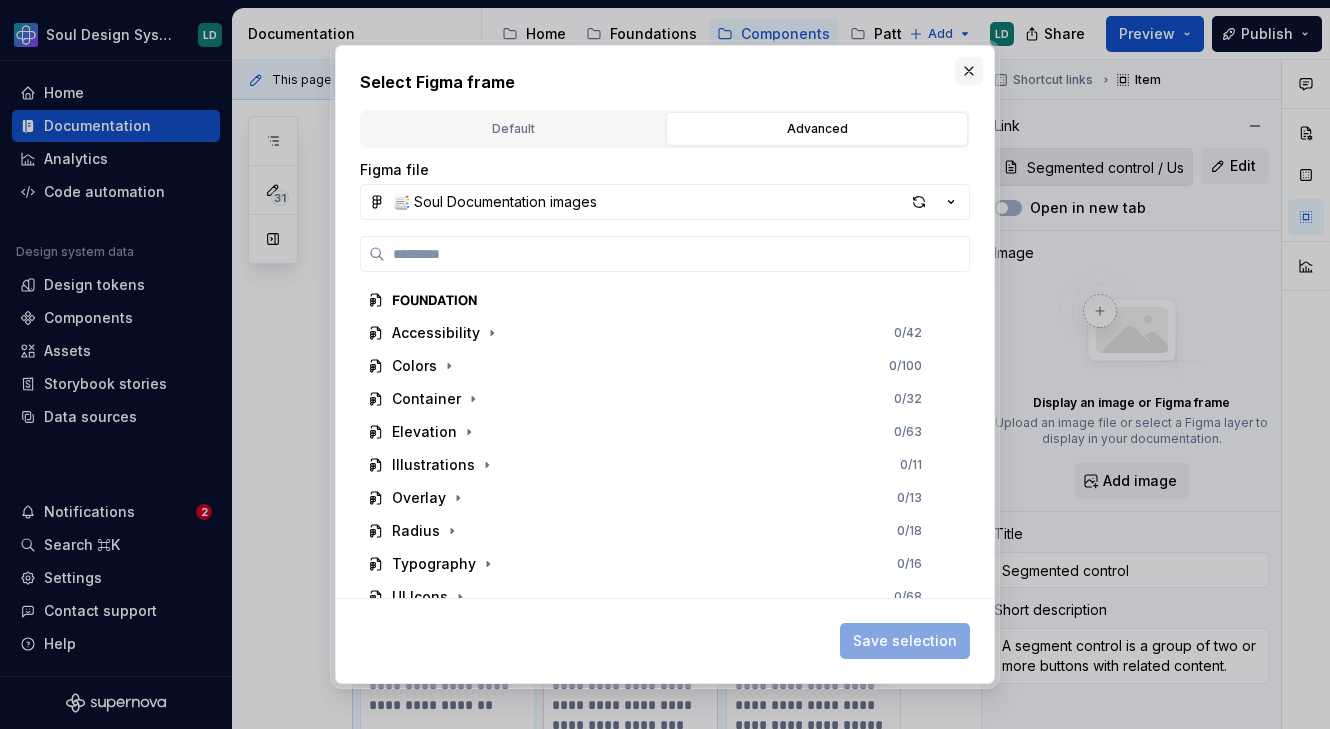click at bounding box center (969, 71) 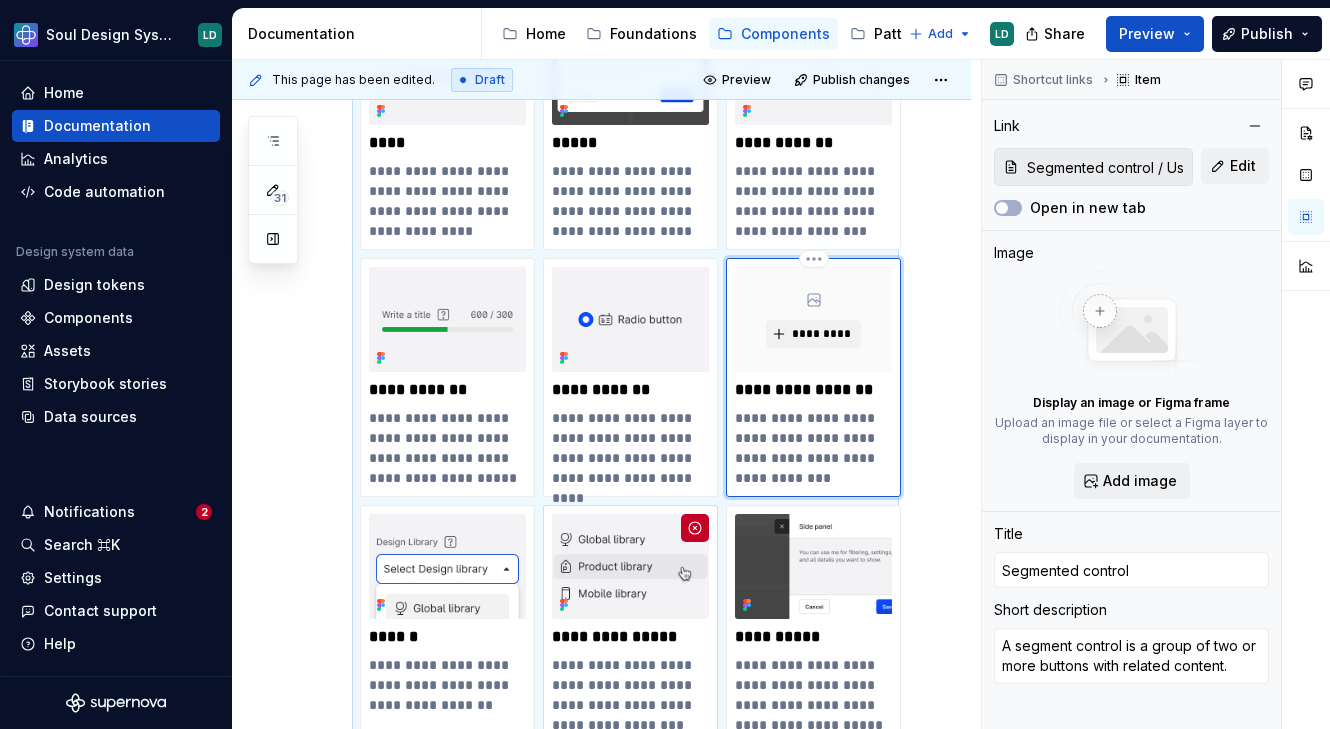 click on "*********" at bounding box center (813, 319) 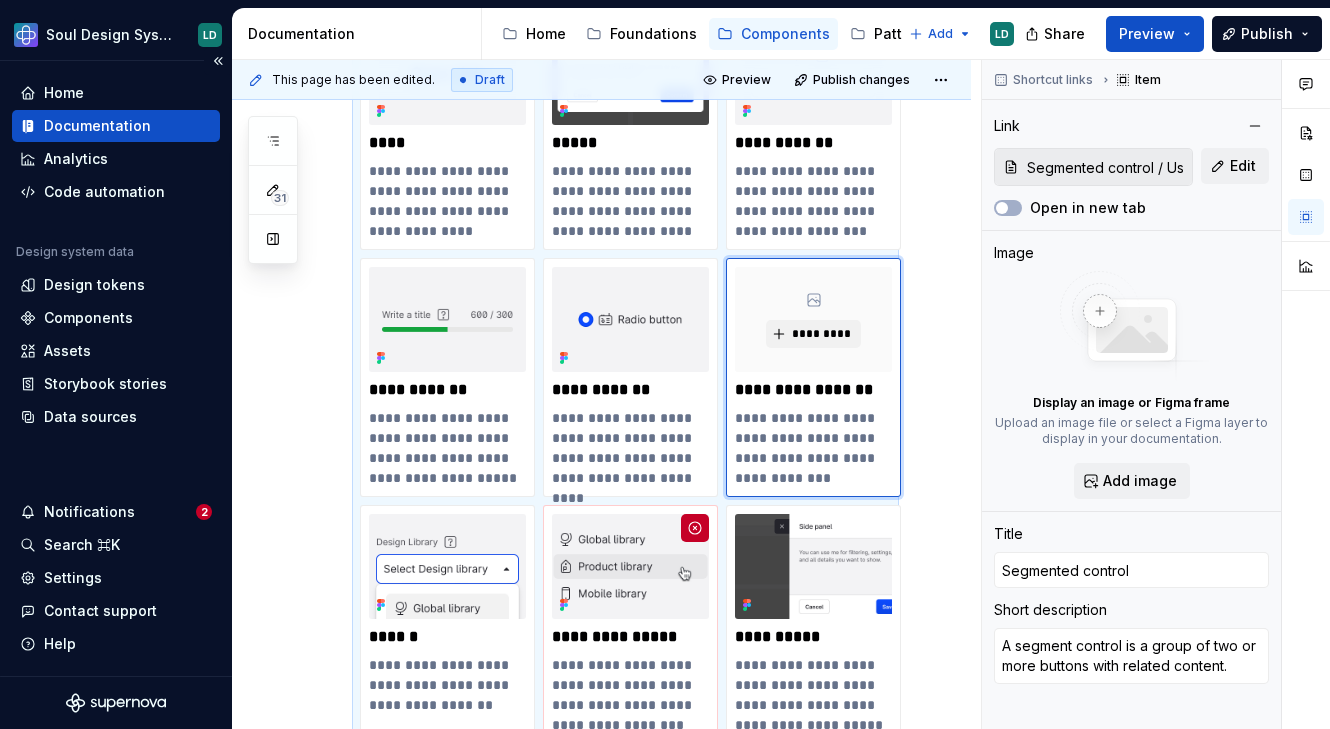 click on "Documentation" at bounding box center (97, 126) 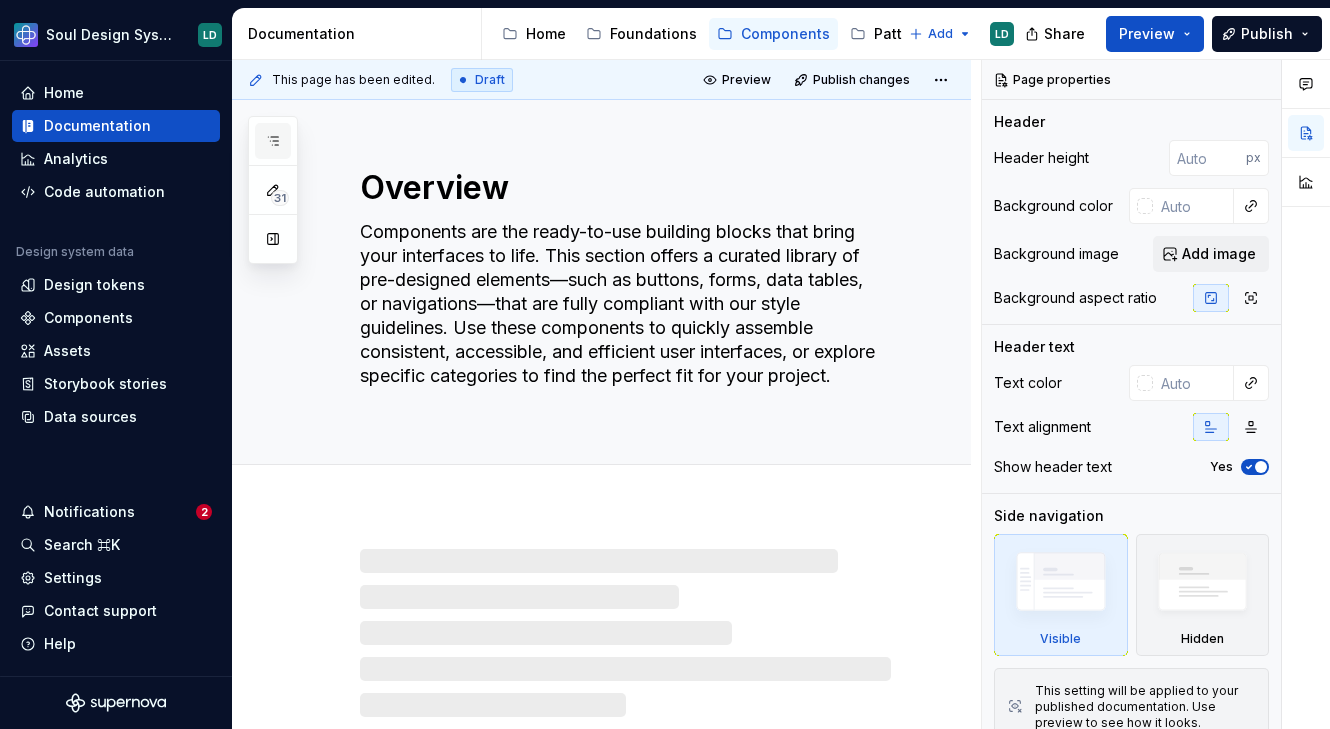 click 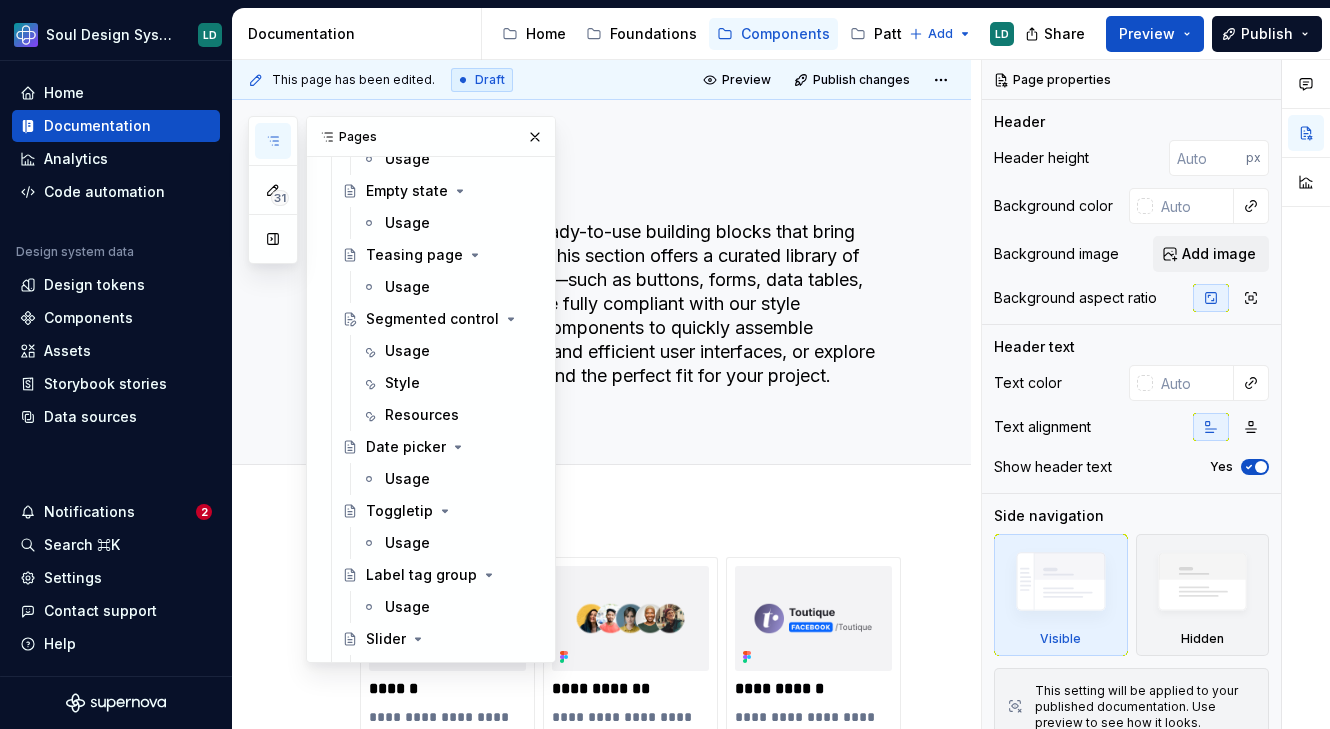 scroll, scrollTop: 2488, scrollLeft: 0, axis: vertical 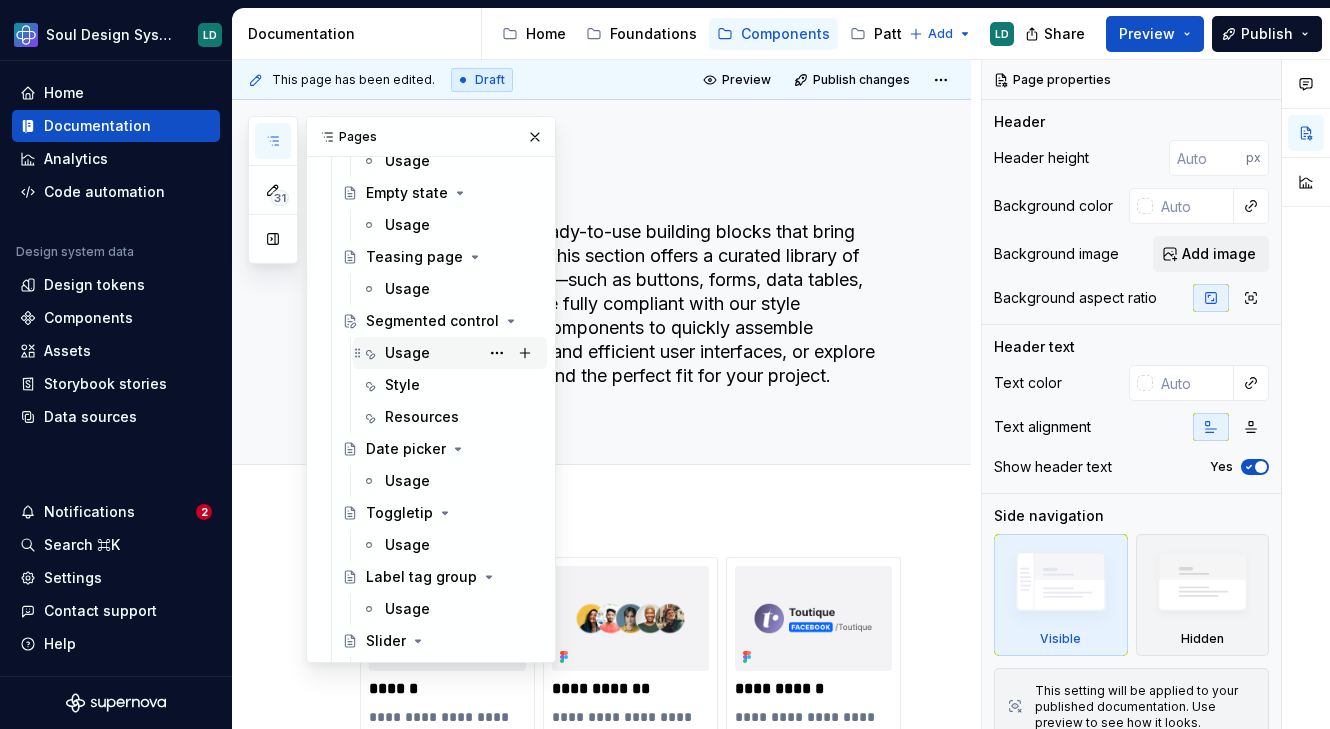 click on "Usage" at bounding box center [407, 353] 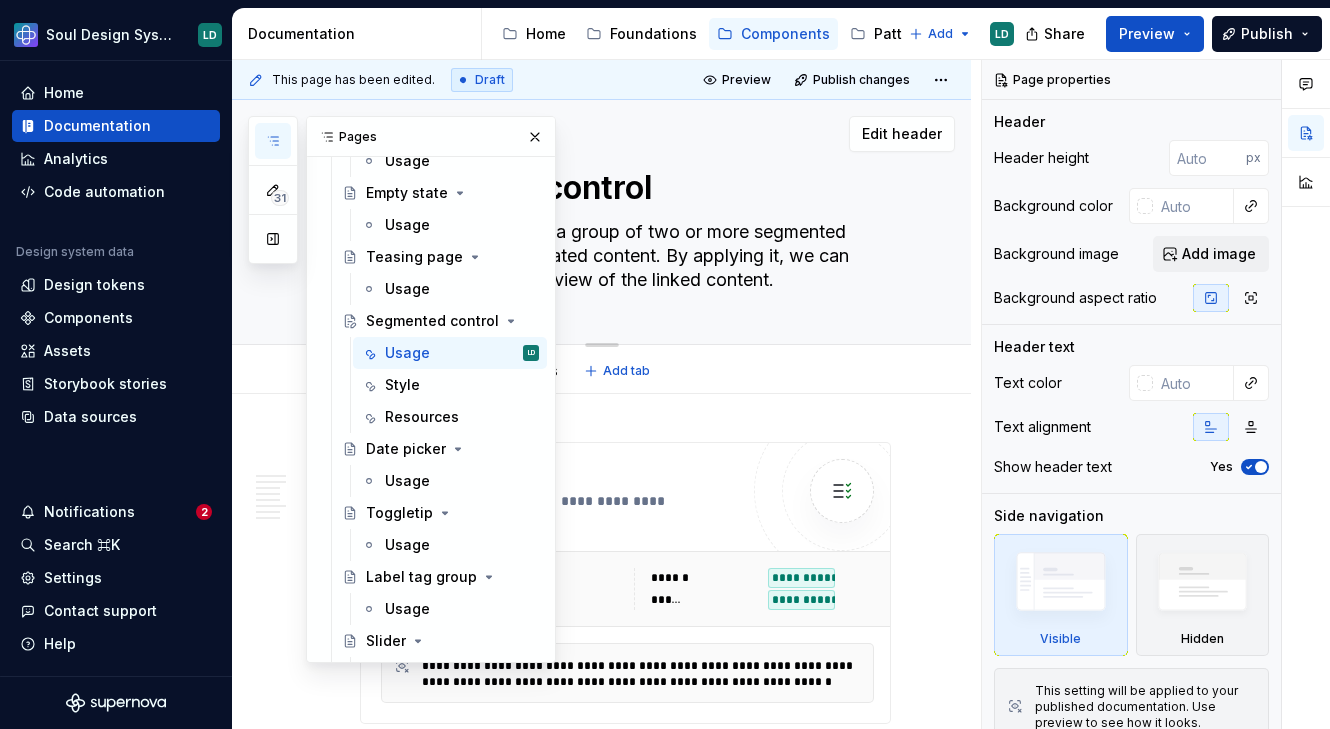 click on "Segmented control A segmented control is a group of two or more segmented control buttons with related content. By applying it, we can immediately switch the view of the linked content." at bounding box center (625, 222) 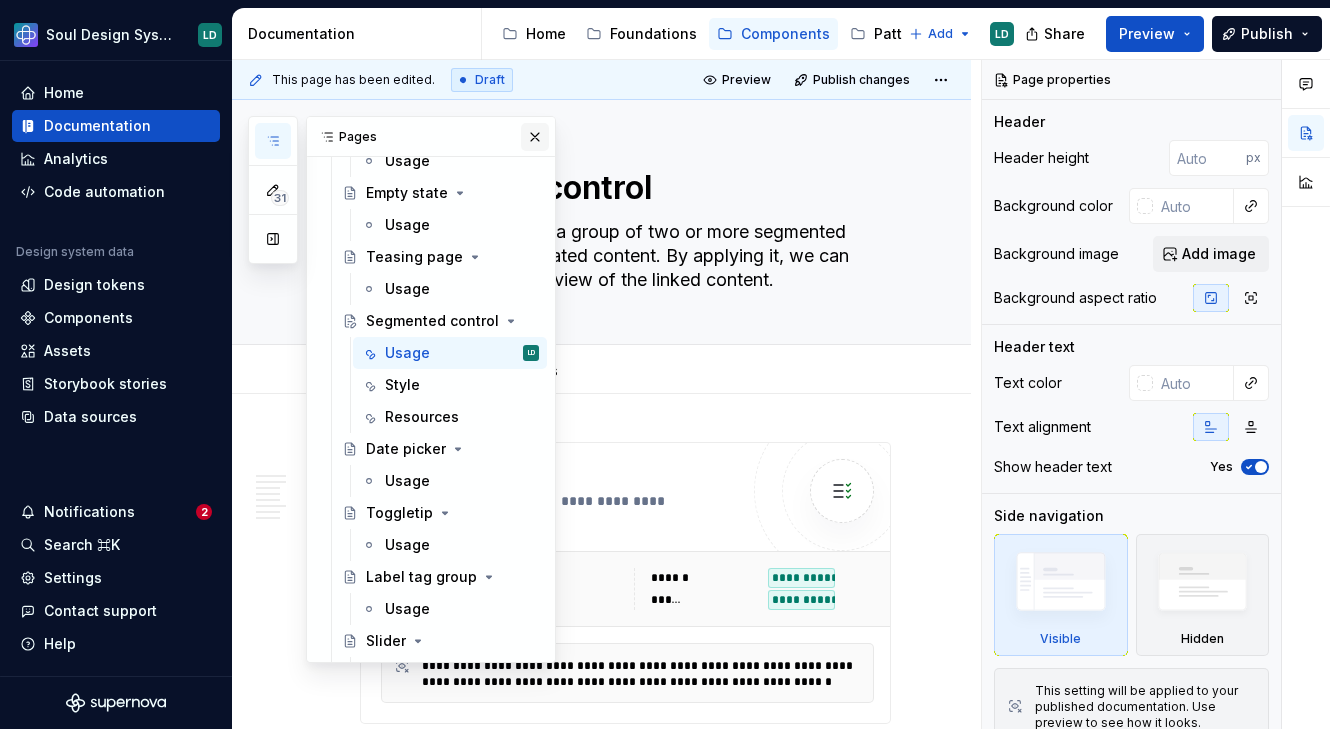 click at bounding box center [535, 137] 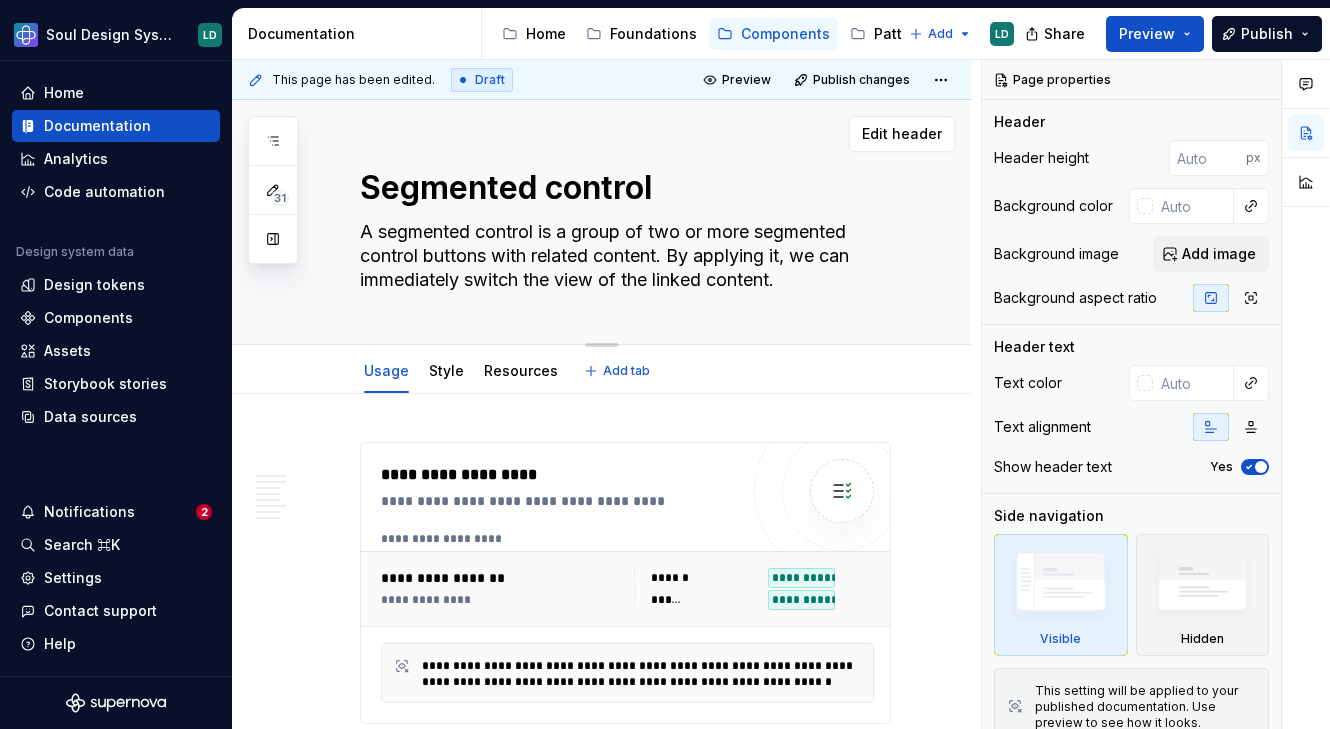 click on "A segmented control is a group of two or more segmented control buttons with related content. By applying it, we can immediately switch the view of the linked content." at bounding box center (621, 256) 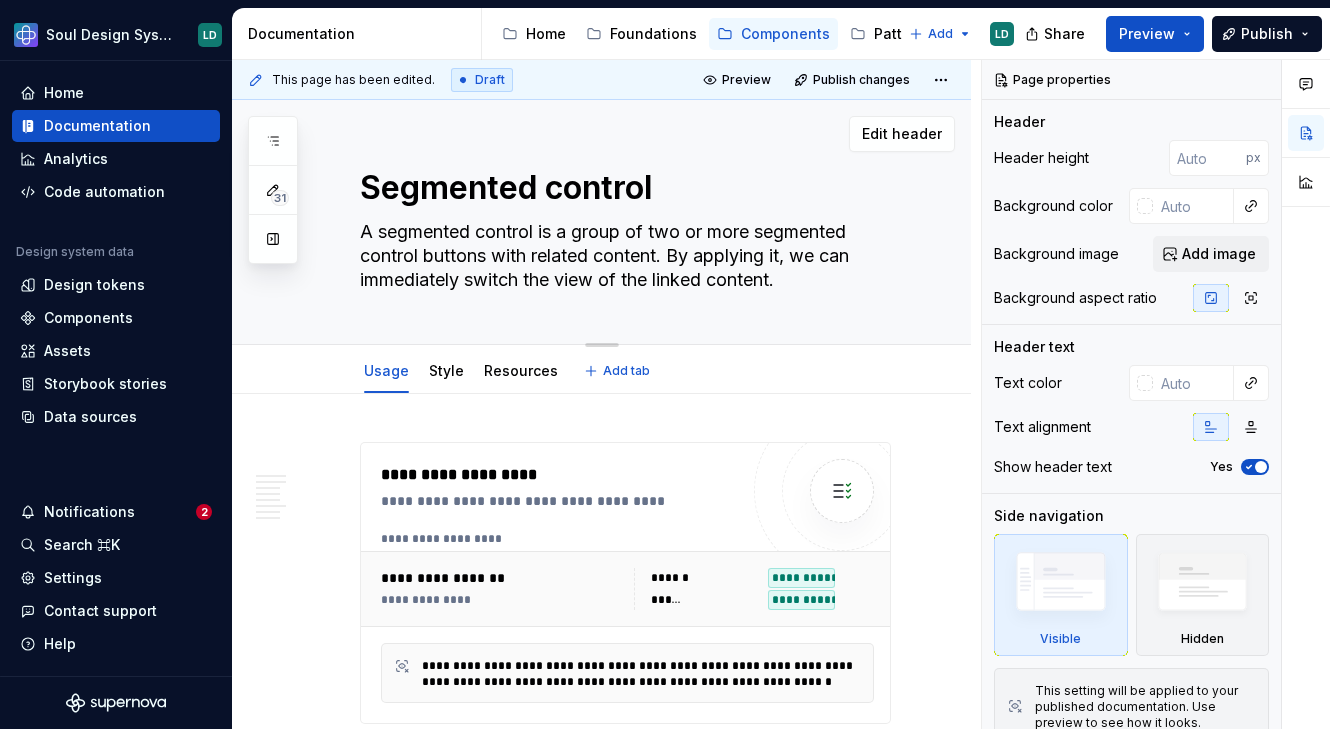 drag, startPoint x: 762, startPoint y: 232, endPoint x: 485, endPoint y: 251, distance: 277.65085 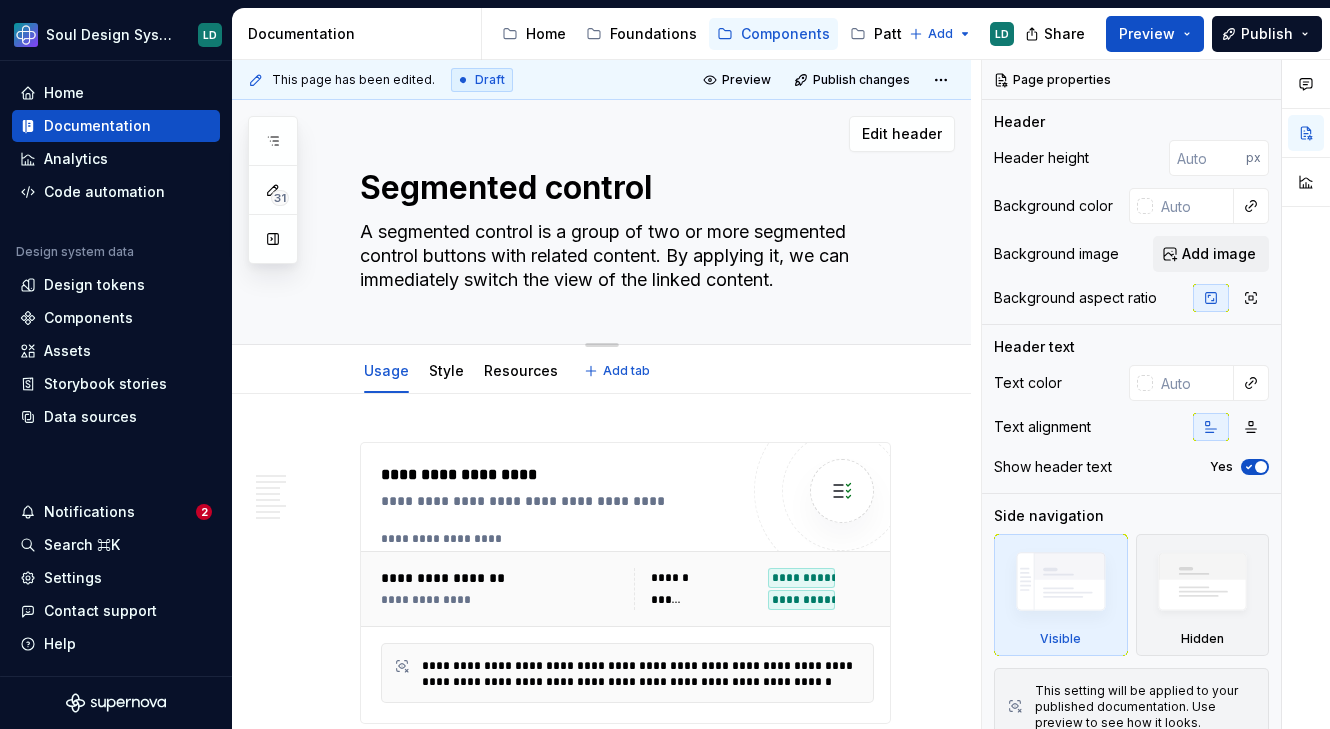 click on "A segmented control is a group of two or more segmented control buttons with related content. By applying it, we can immediately switch the view of the linked content." at bounding box center (621, 256) 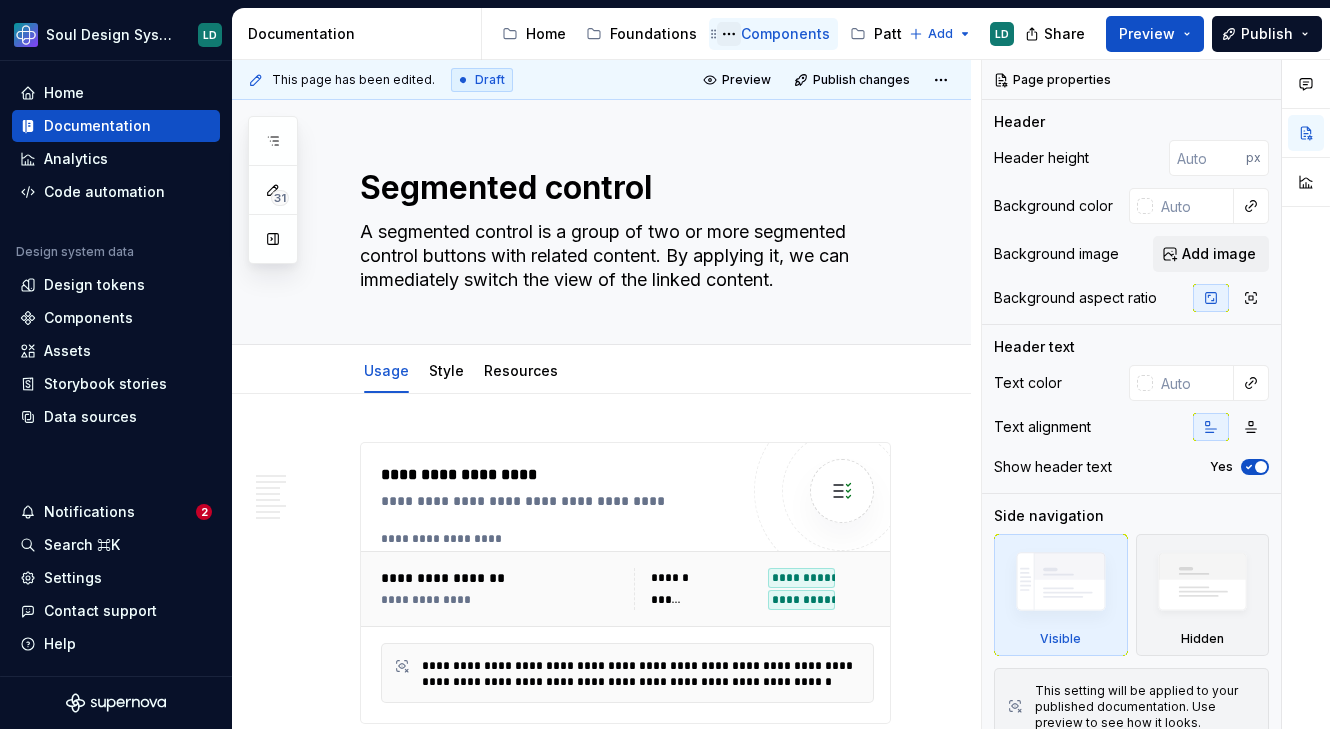 click at bounding box center [729, 34] 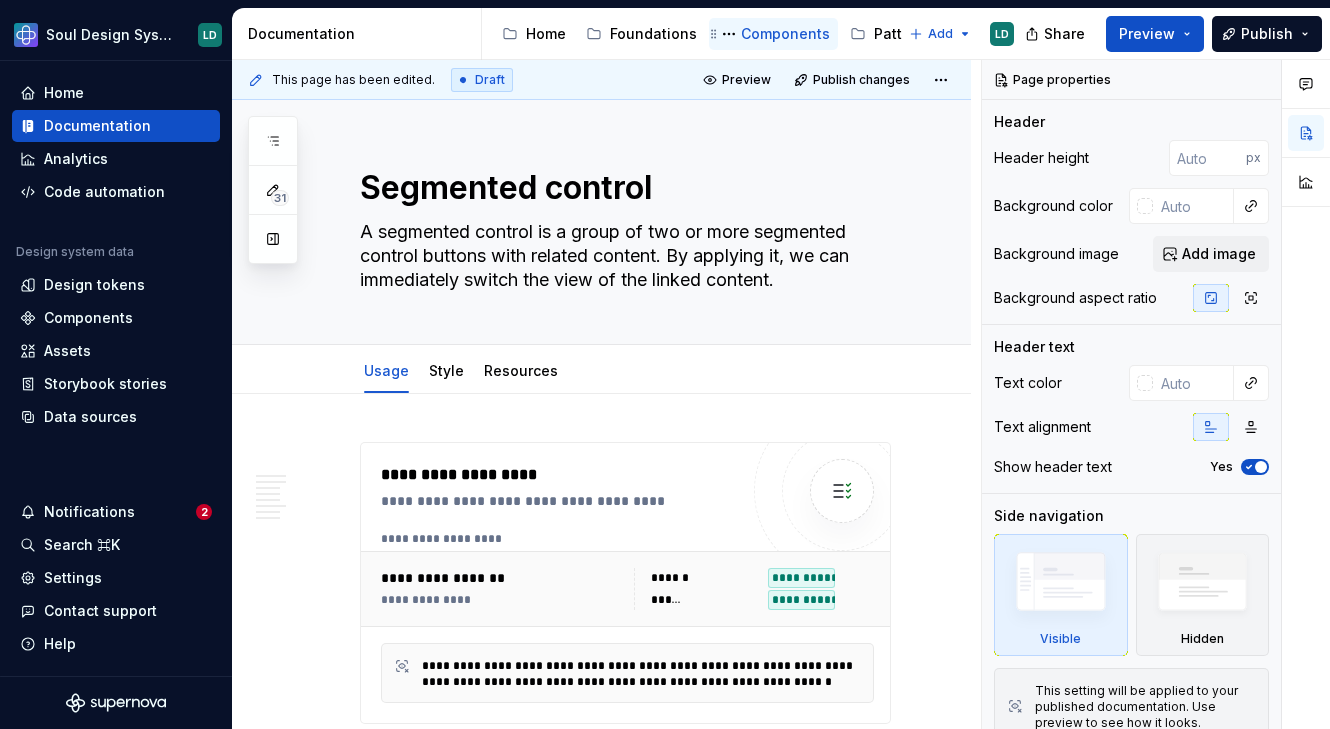 click on "Soul Design System LD Home Documentation Analytics Code automation Design system data Design tokens Components Assets Storybook stories Data sources Notifications 2 Search ⌘K Settings Contact support Help Documentation
Accessibility guide for tree Page tree.
Navigate the tree with the arrow keys. Common tree hotkeys apply. Further keybindings are available:
enter to execute primary action on focused item
f2 to start renaming the focused item
escape to abort renaming an item
control+d to start dragging selected items
Home Foundations Components Patterns Content Brand AI & No-Code Guidelines Add LD Share Preview Publish 31 Pages Add
Accessibility guide for tree Page tree.
Navigate the tree with the arrow keys. Common tree hotkeys apply. Further keybindings are available:
enter to execute primary action on focused item
f2 to start renaming the focused item
Components" at bounding box center (665, 364) 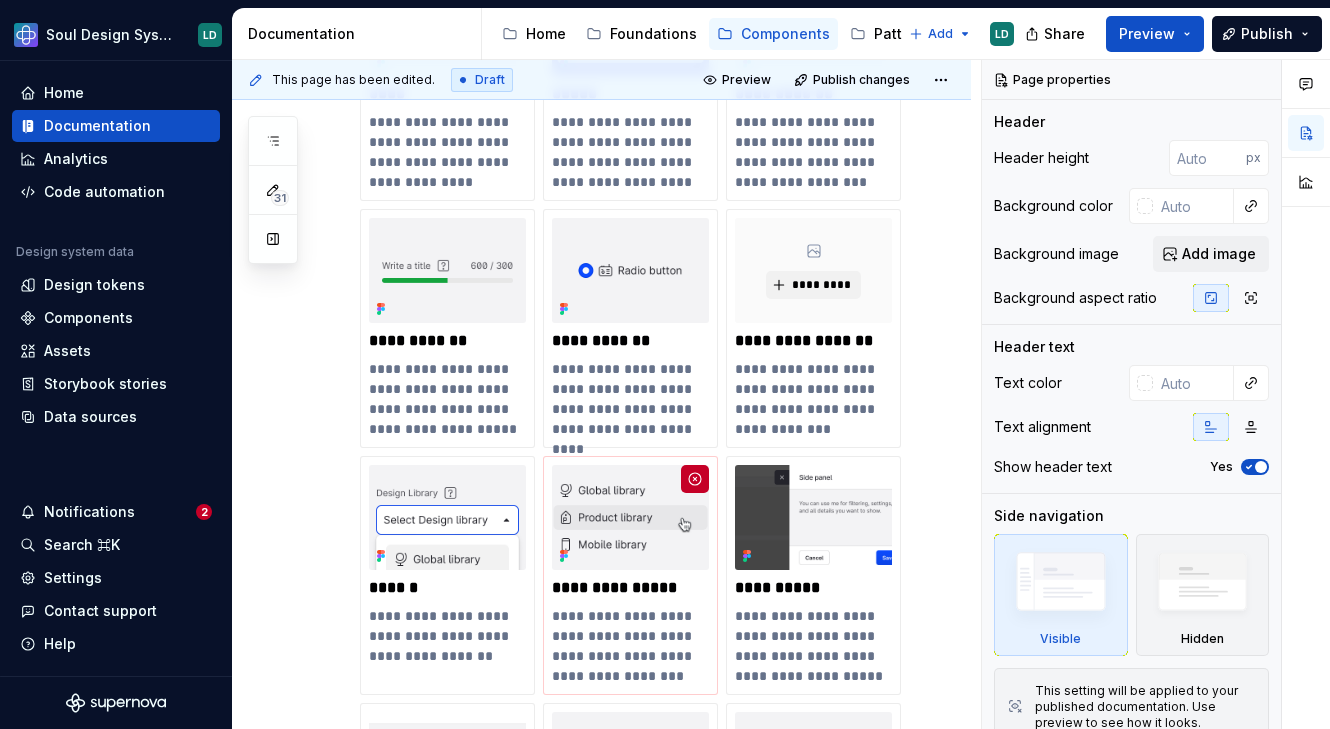 scroll, scrollTop: 1688, scrollLeft: 0, axis: vertical 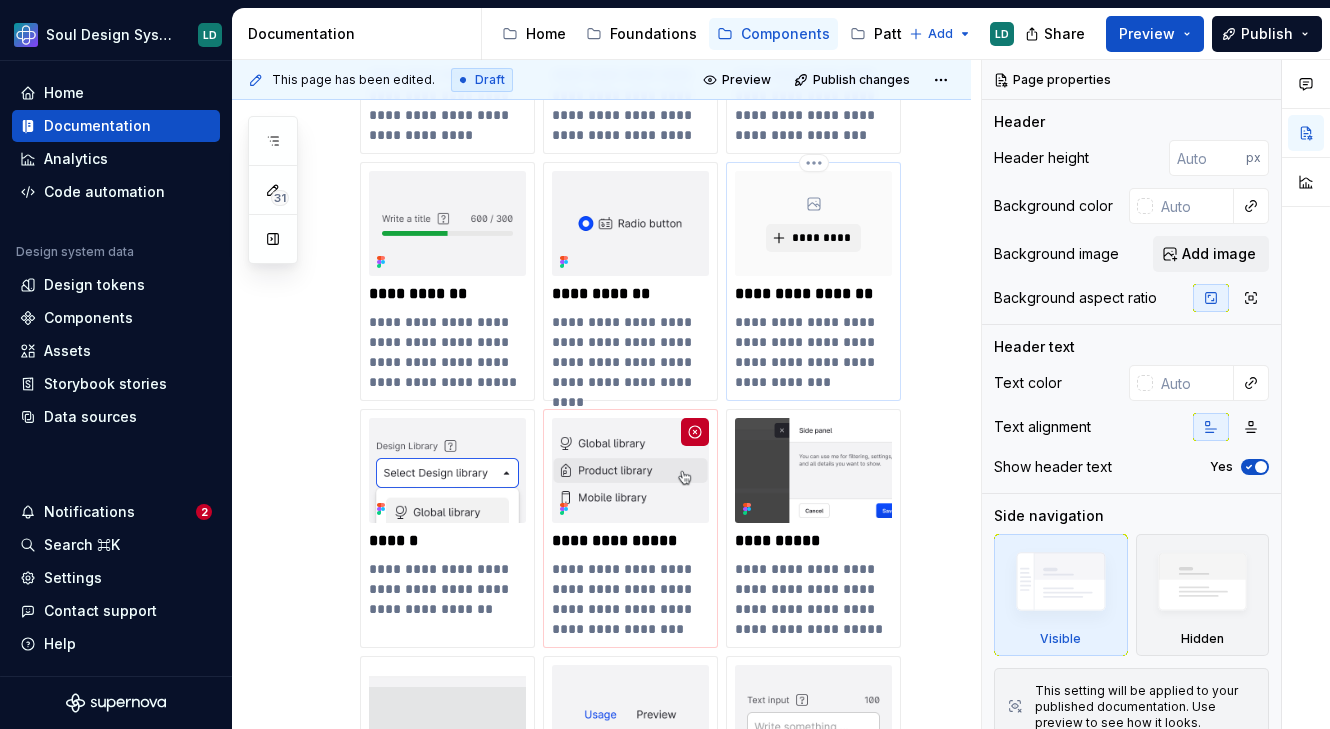 click on "**********" at bounding box center [813, 352] 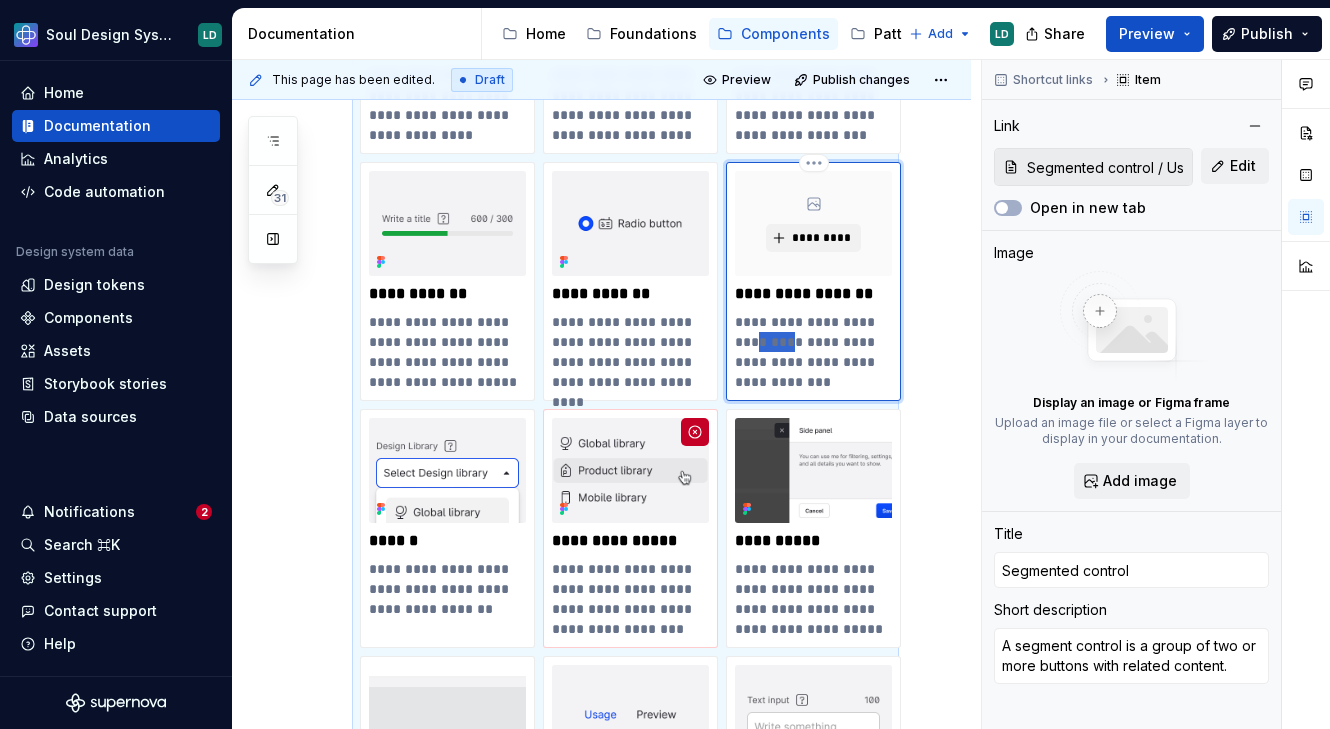 click on "**********" at bounding box center (813, 352) 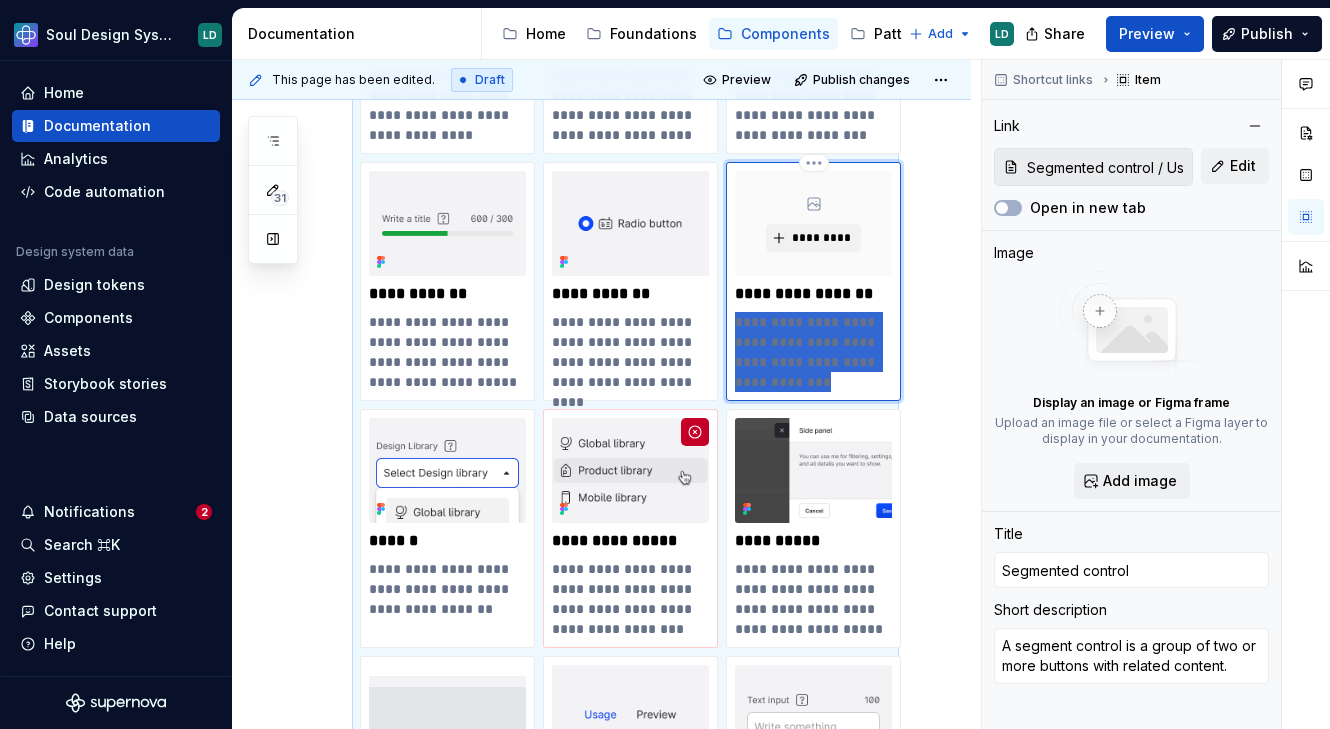 click on "**********" at bounding box center [813, 352] 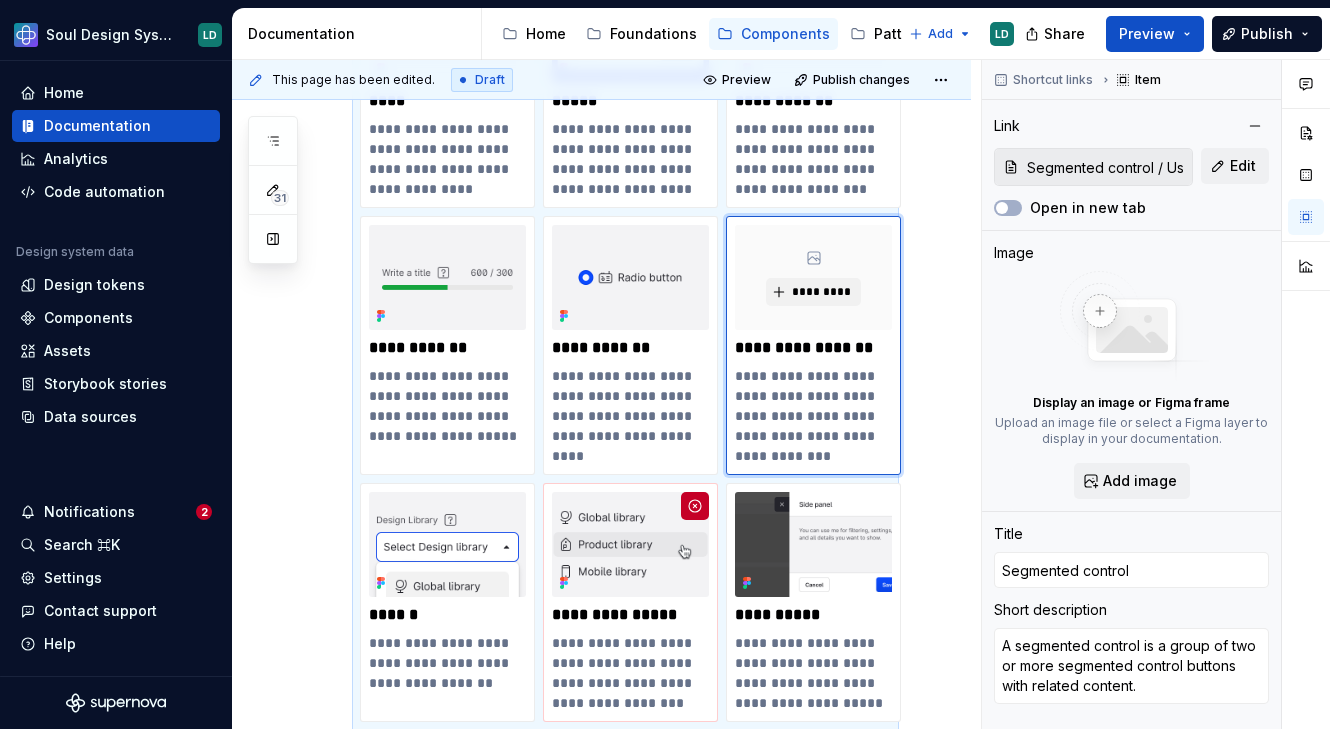 scroll, scrollTop: 1752, scrollLeft: 0, axis: vertical 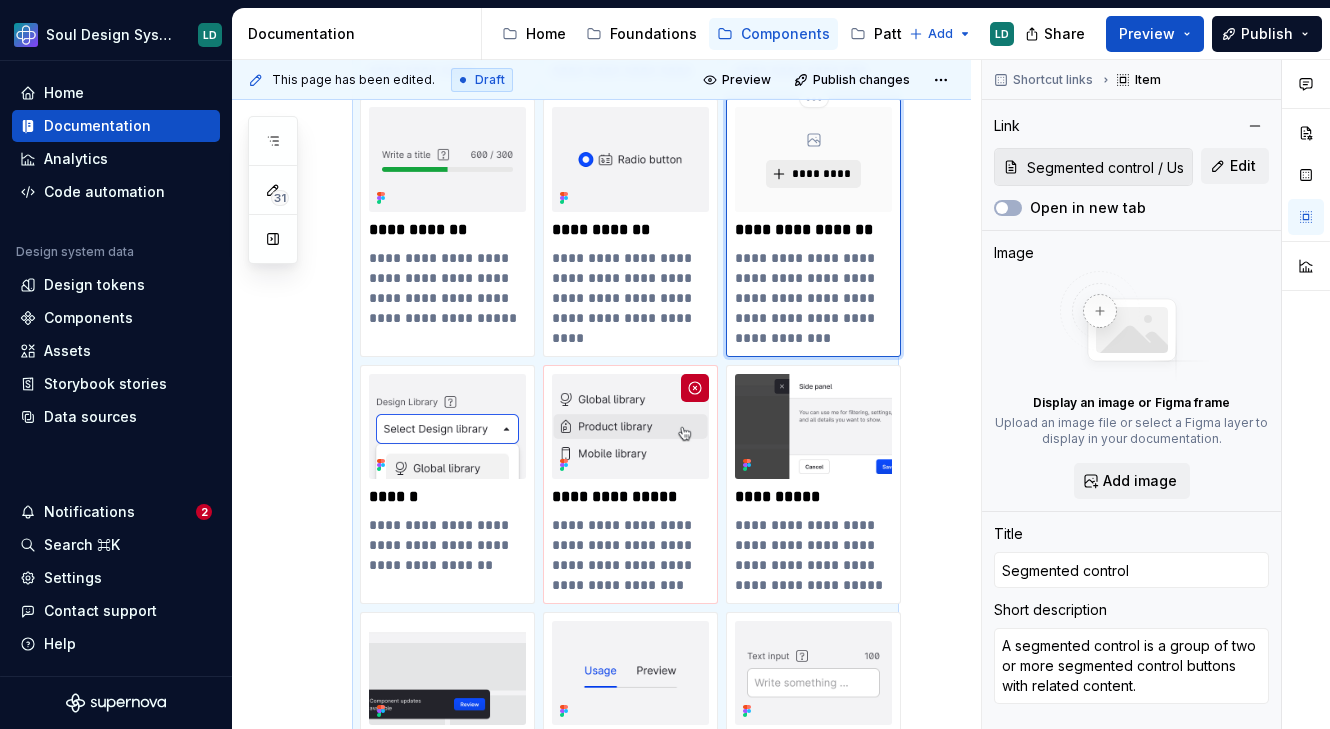 click on "*********" at bounding box center (821, 174) 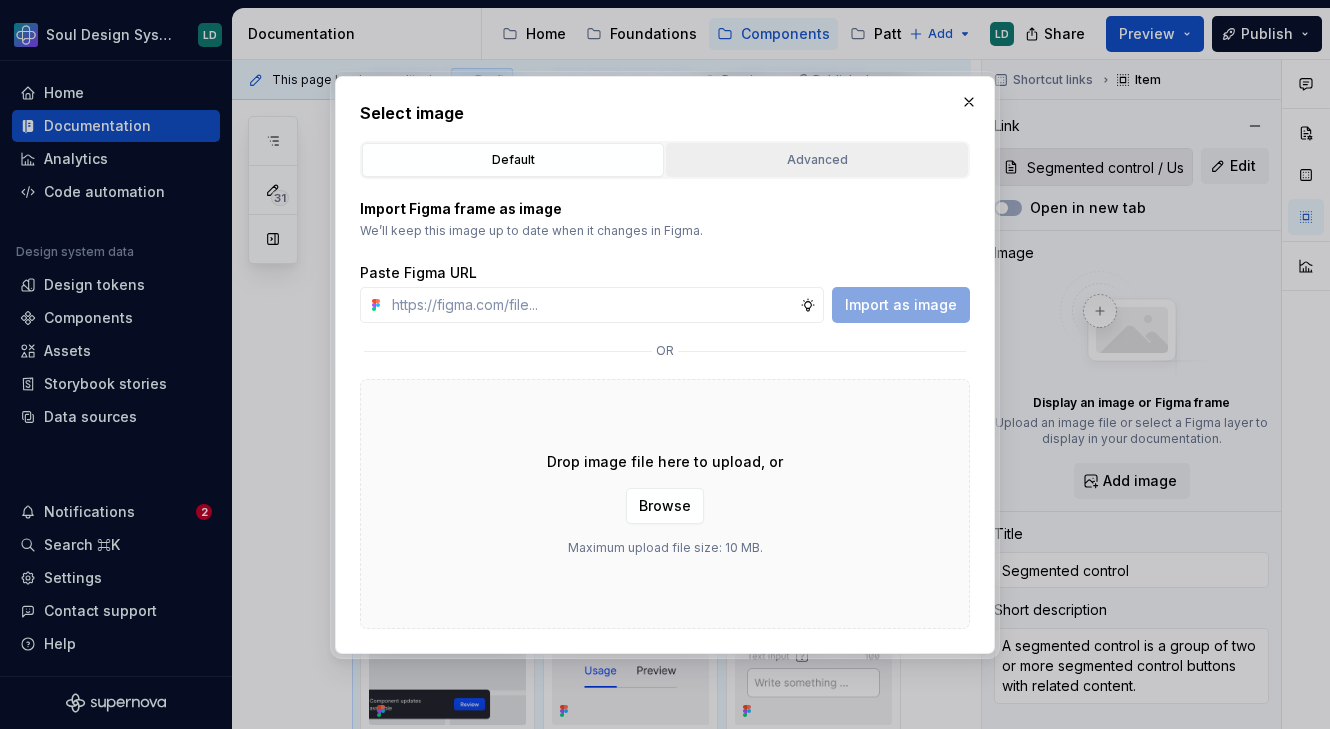 click on "Advanced" at bounding box center (817, 160) 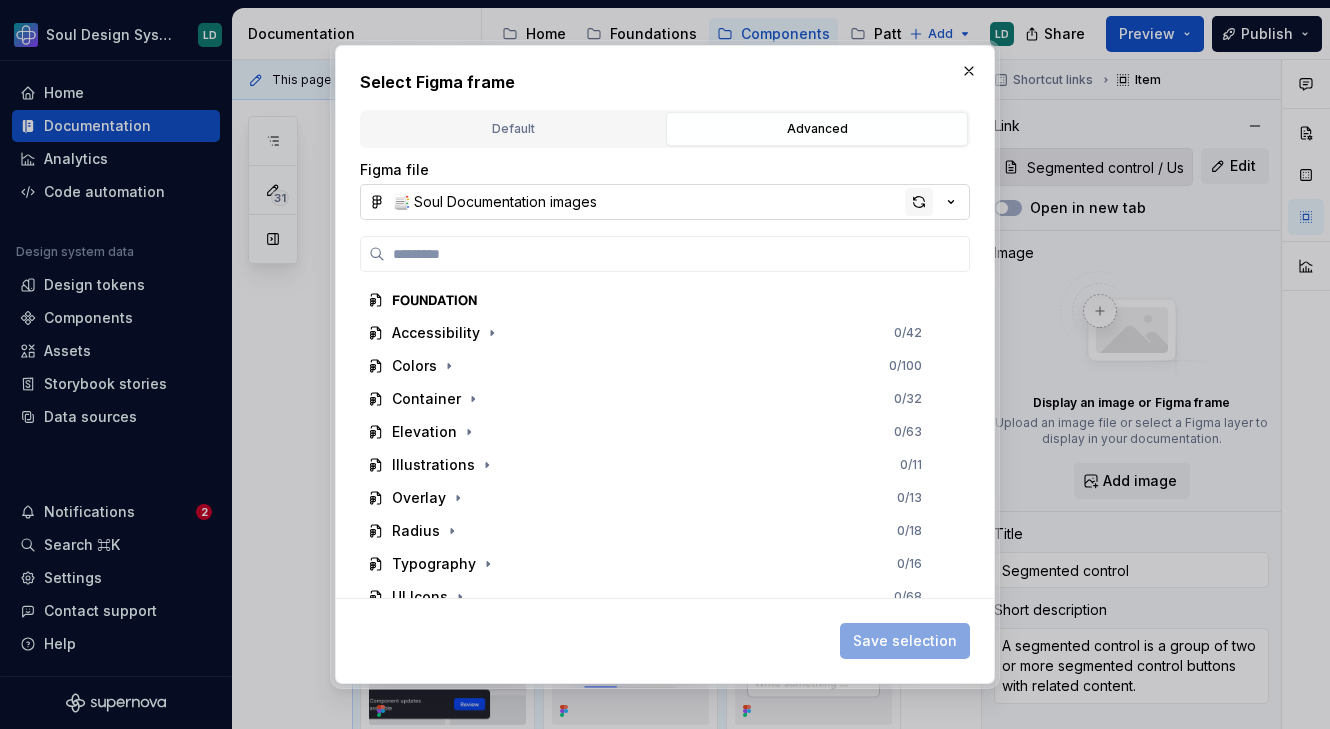 click at bounding box center [919, 202] 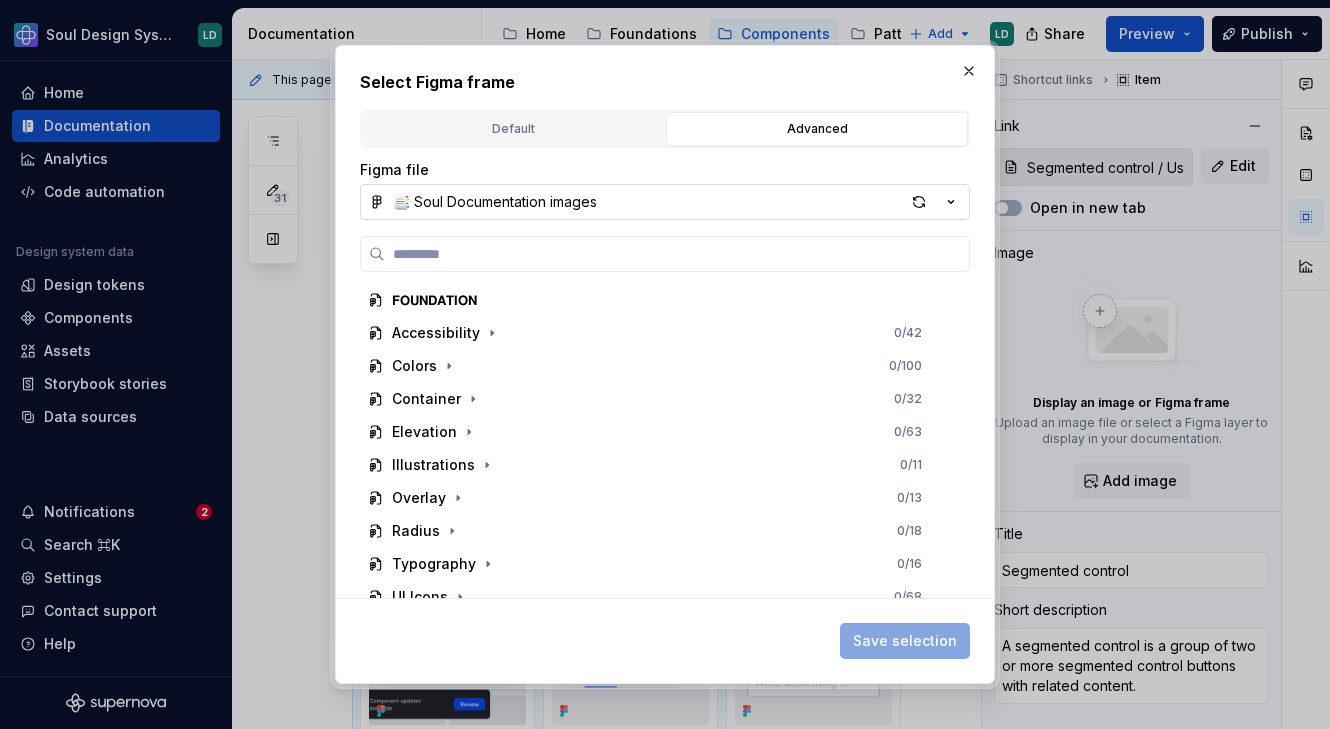 type on "*" 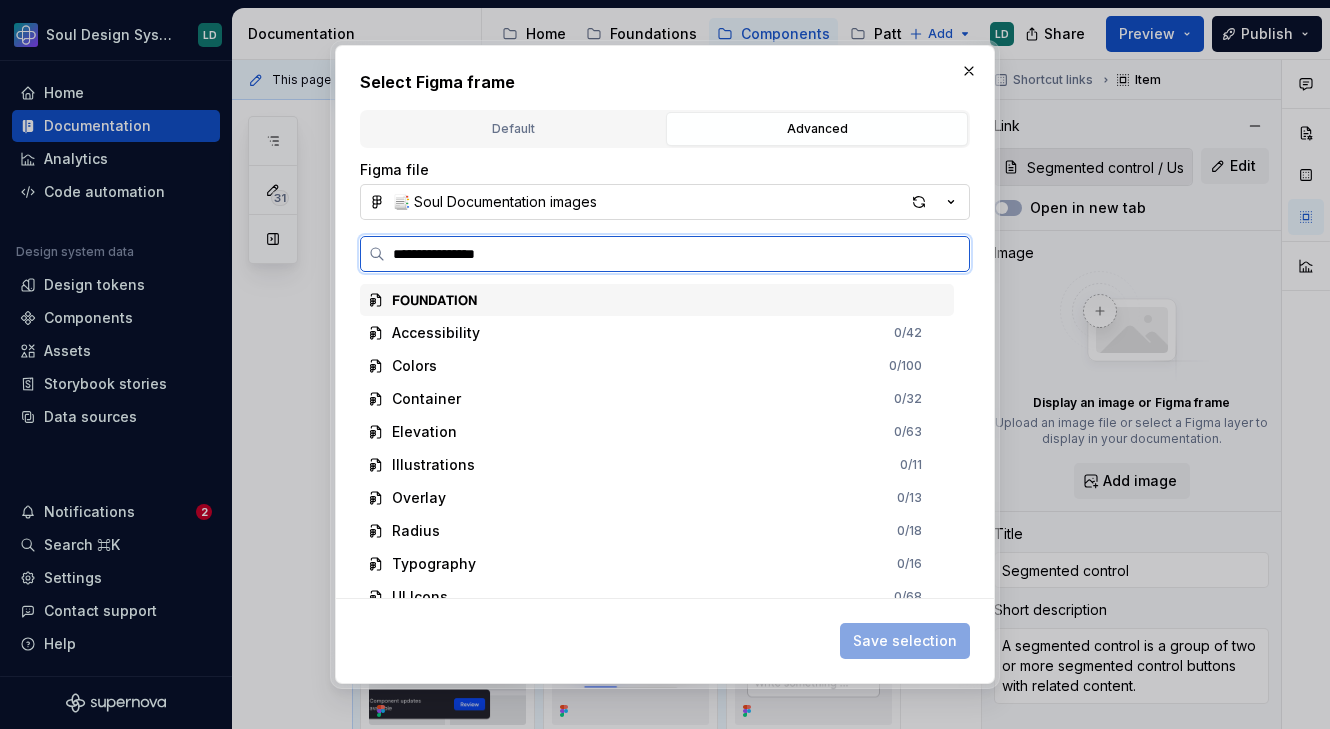type on "**********" 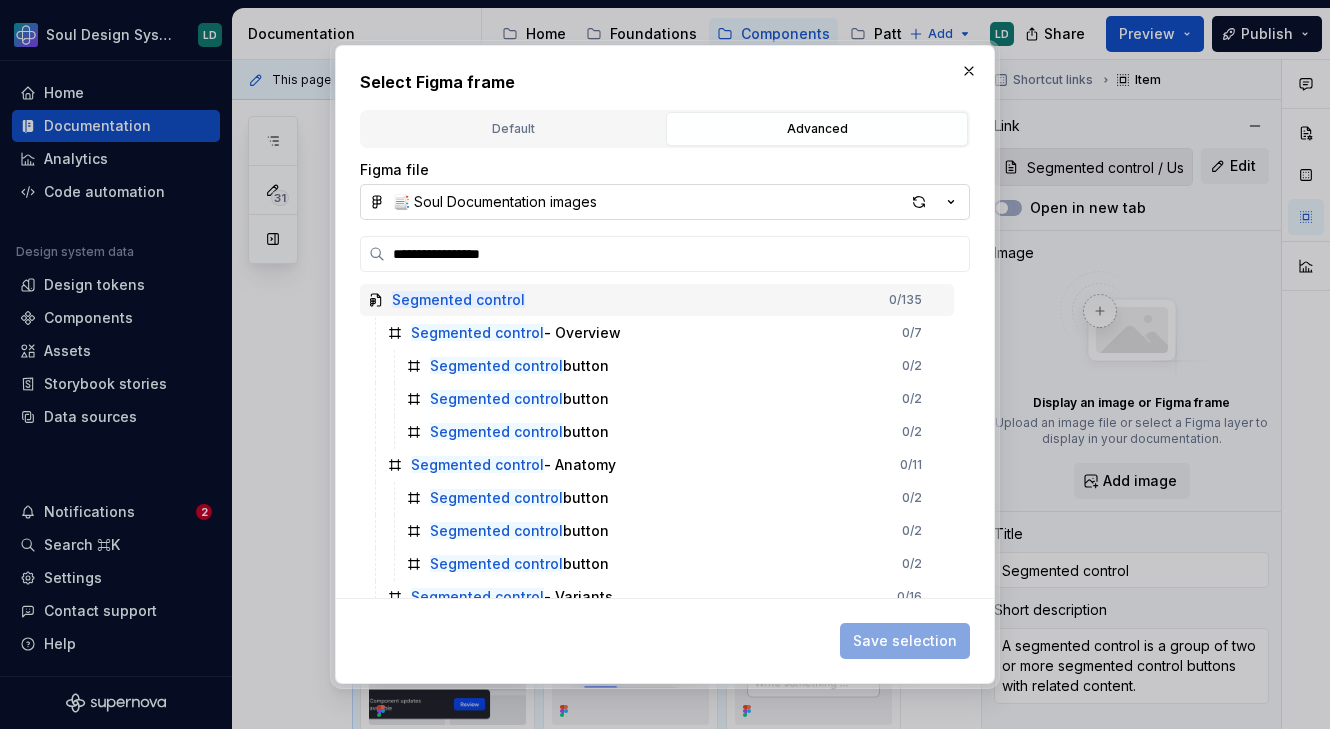 click on "📑 Soul Documentation images" at bounding box center [495, 202] 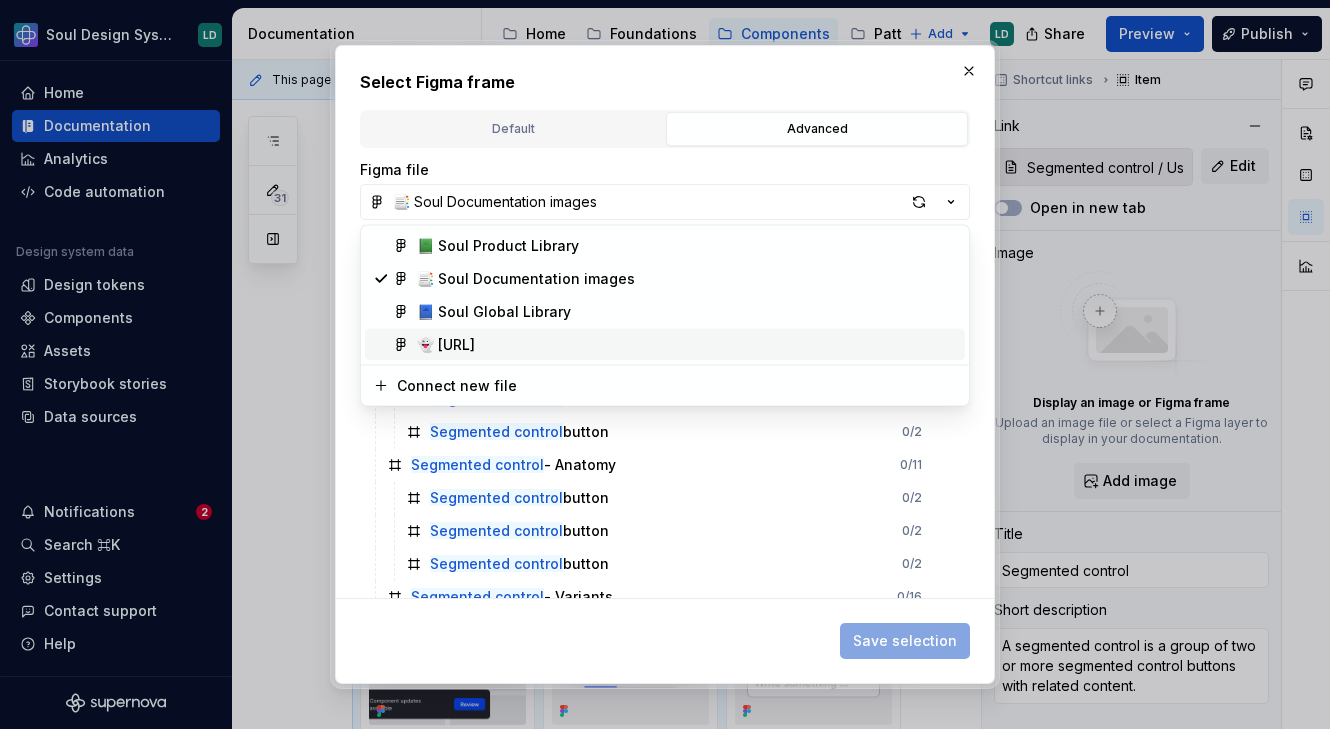 click on "👻 [URL]" at bounding box center (665, 345) 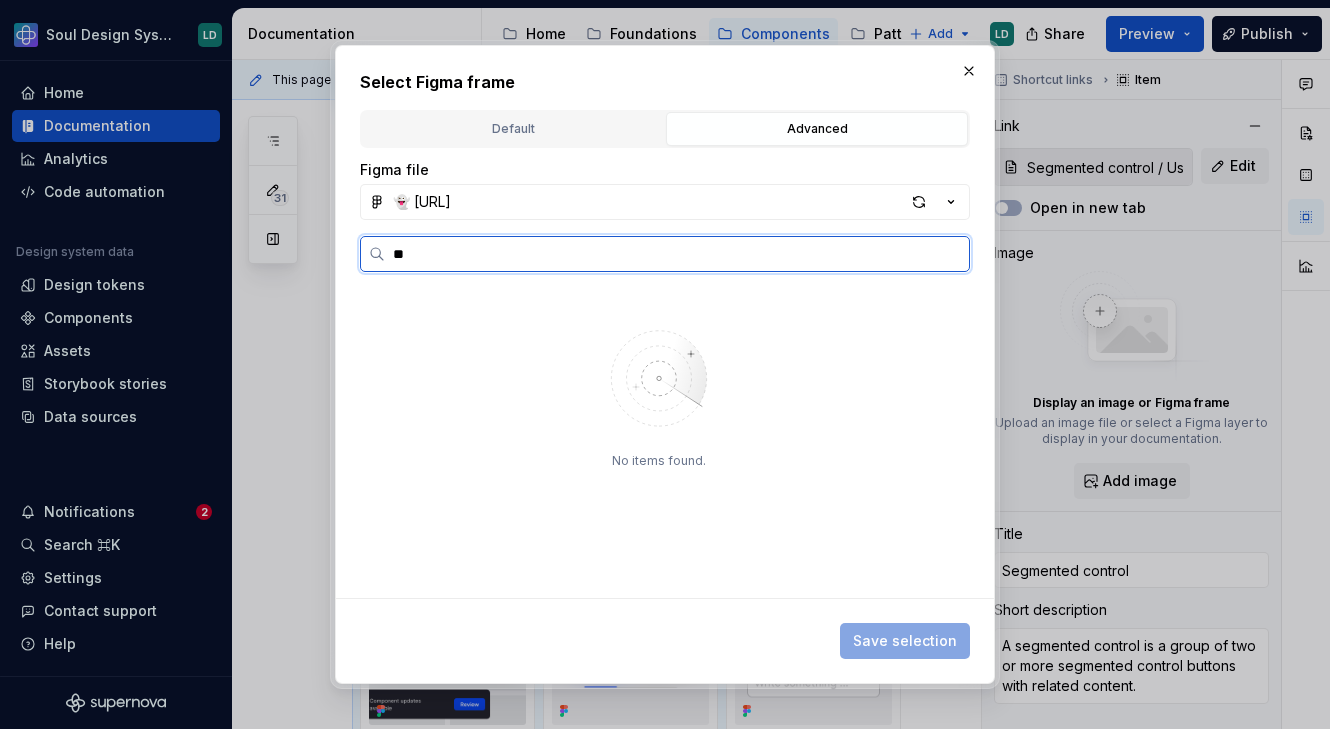 type on "*" 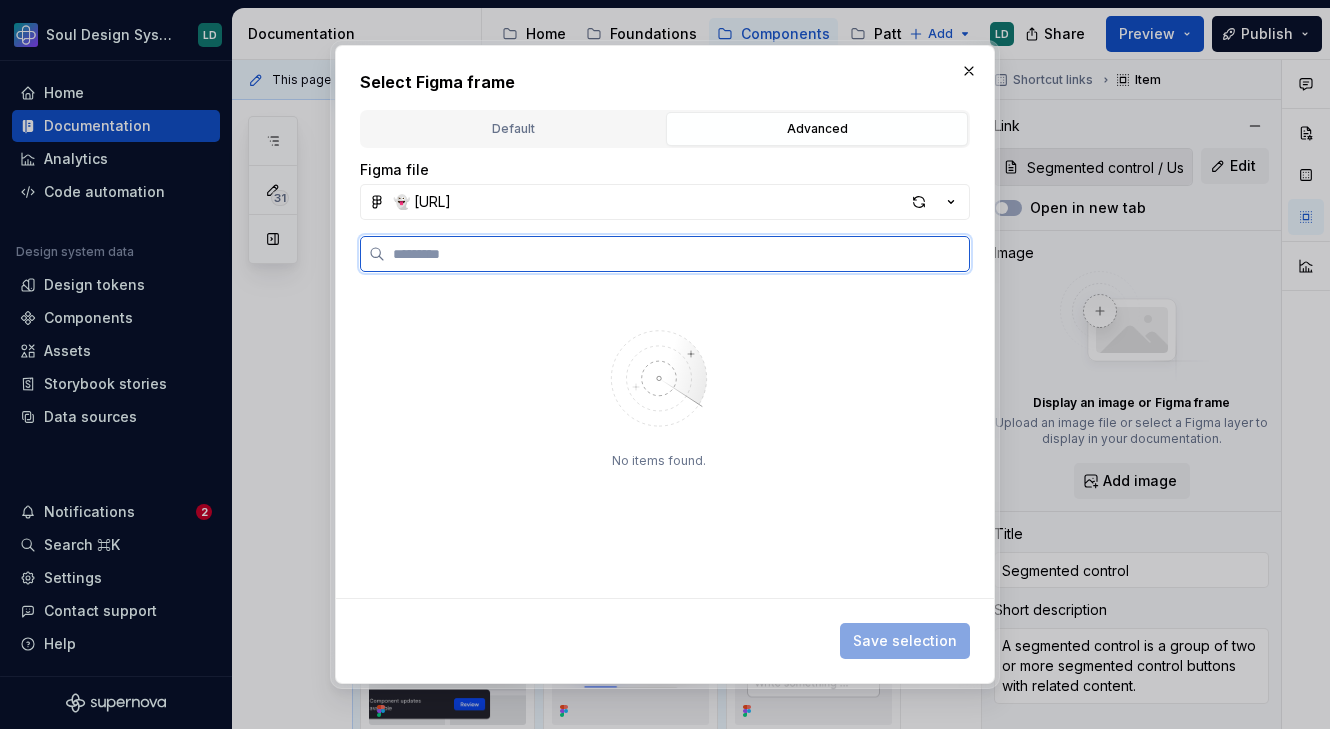 type 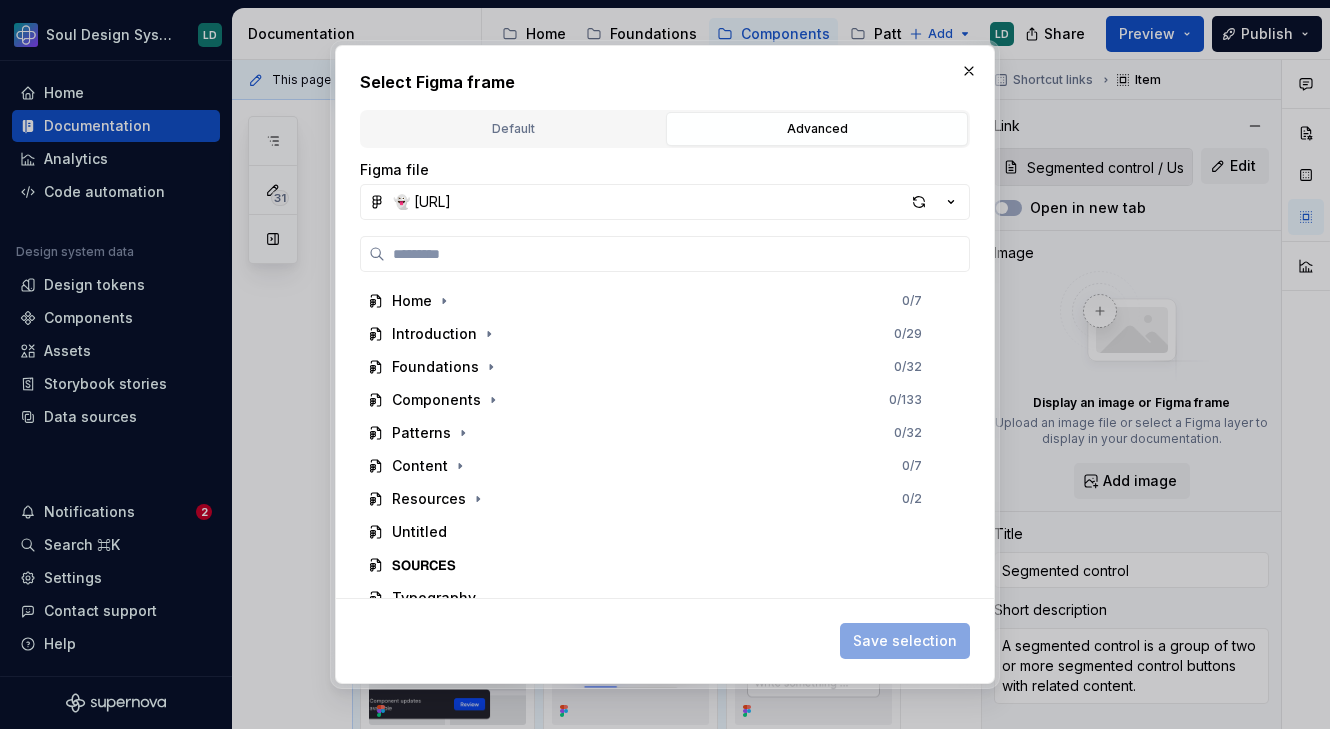 scroll, scrollTop: 20, scrollLeft: 0, axis: vertical 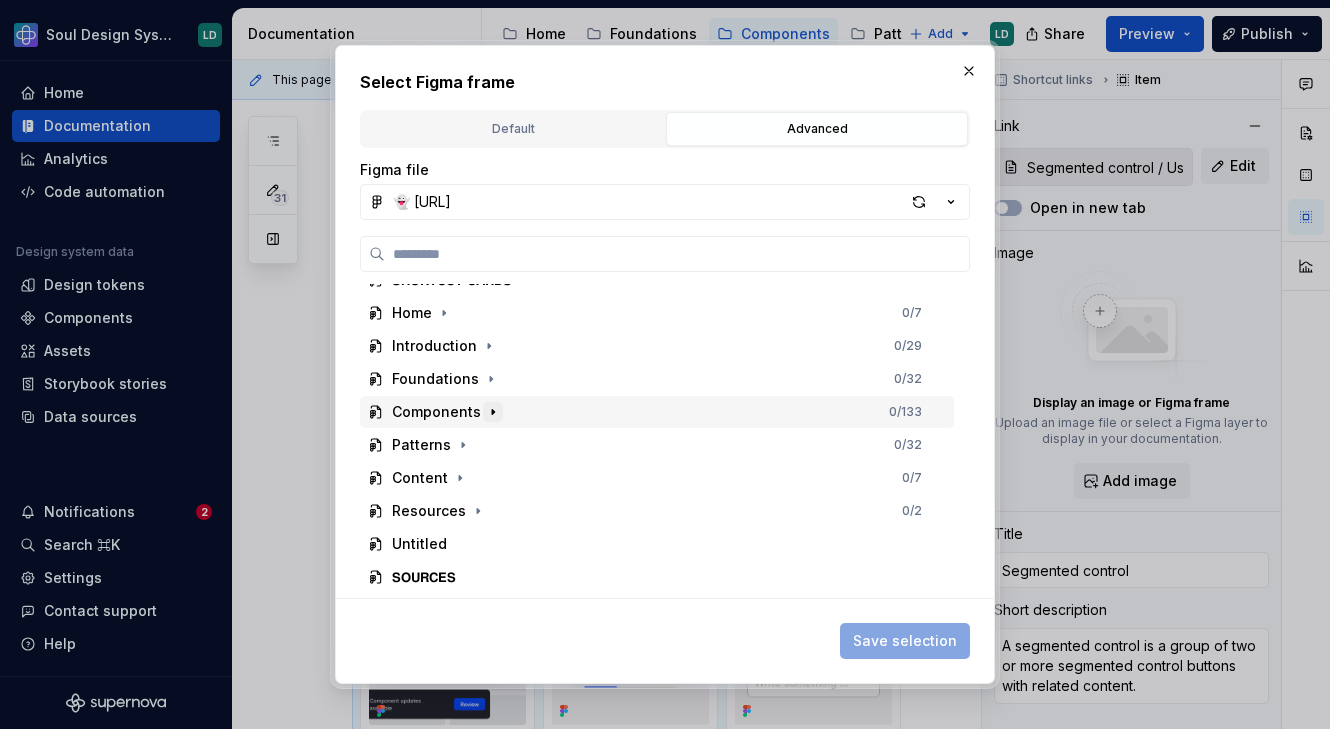 click 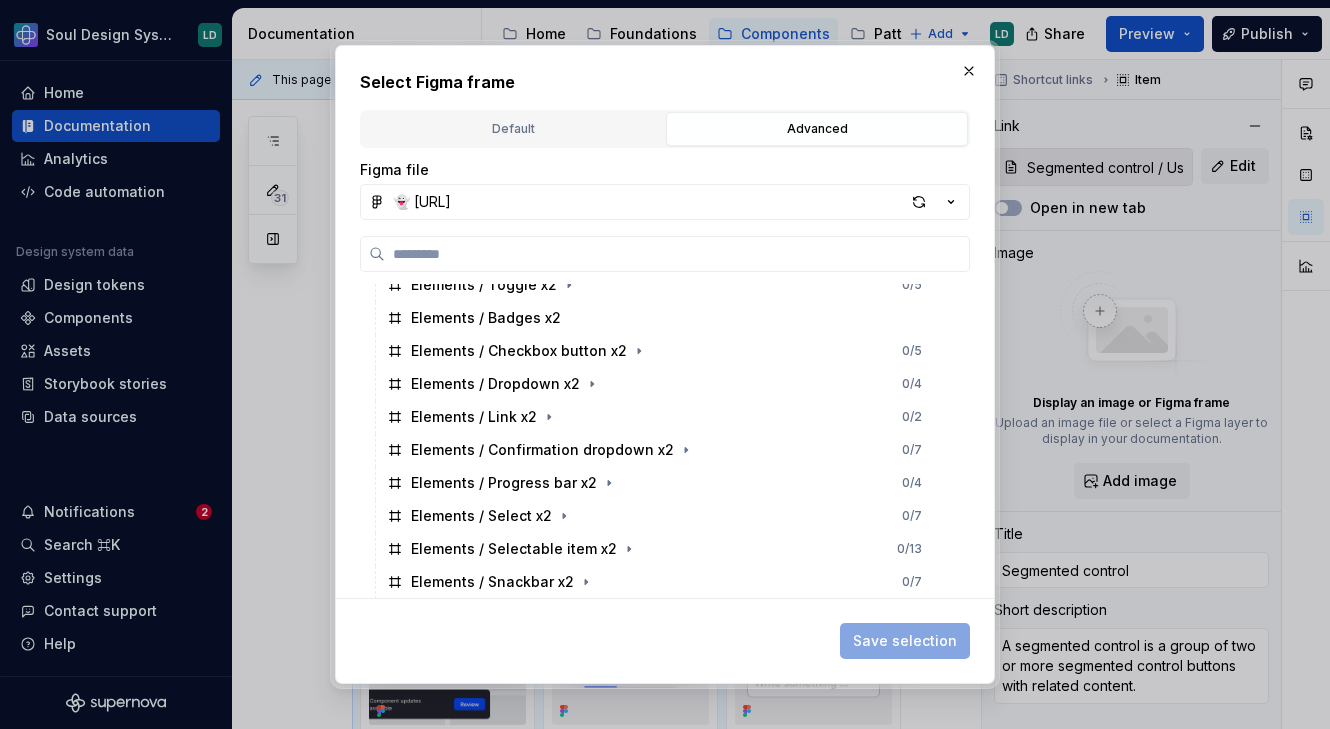 scroll, scrollTop: 325, scrollLeft: 0, axis: vertical 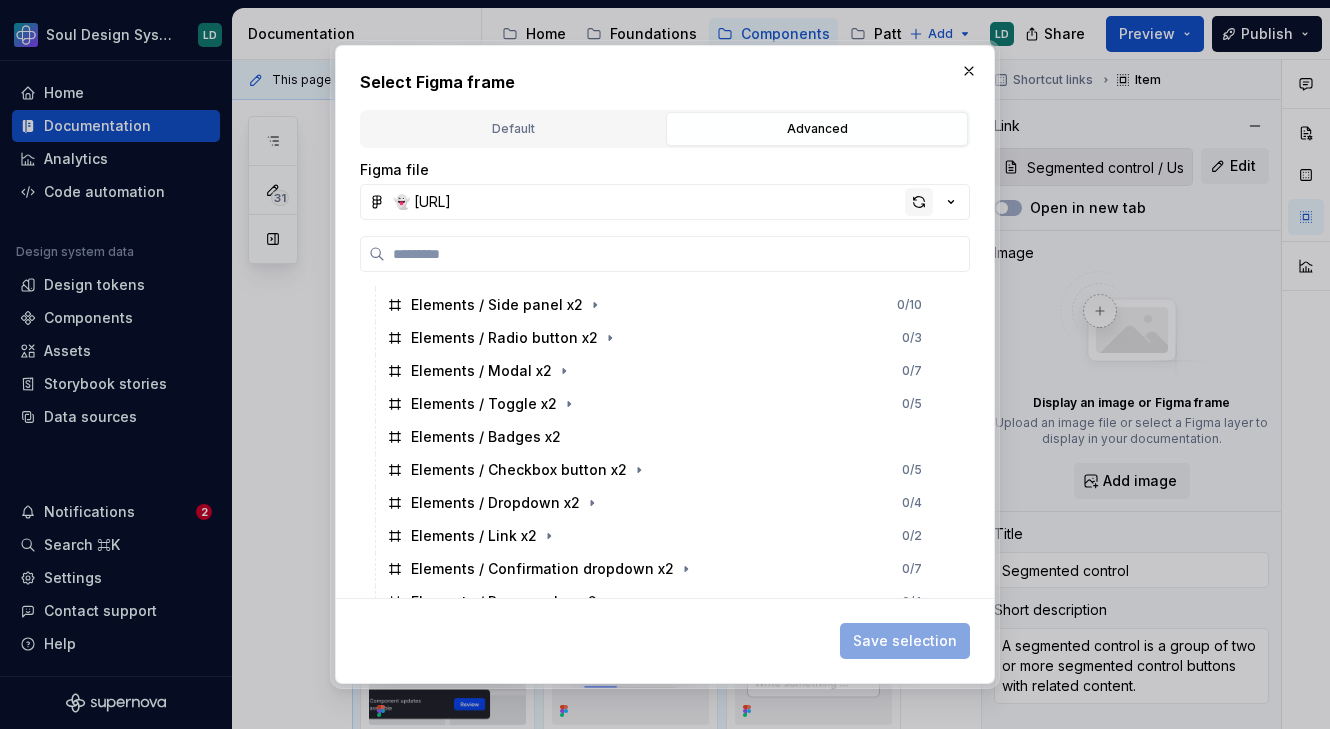 click at bounding box center (919, 202) 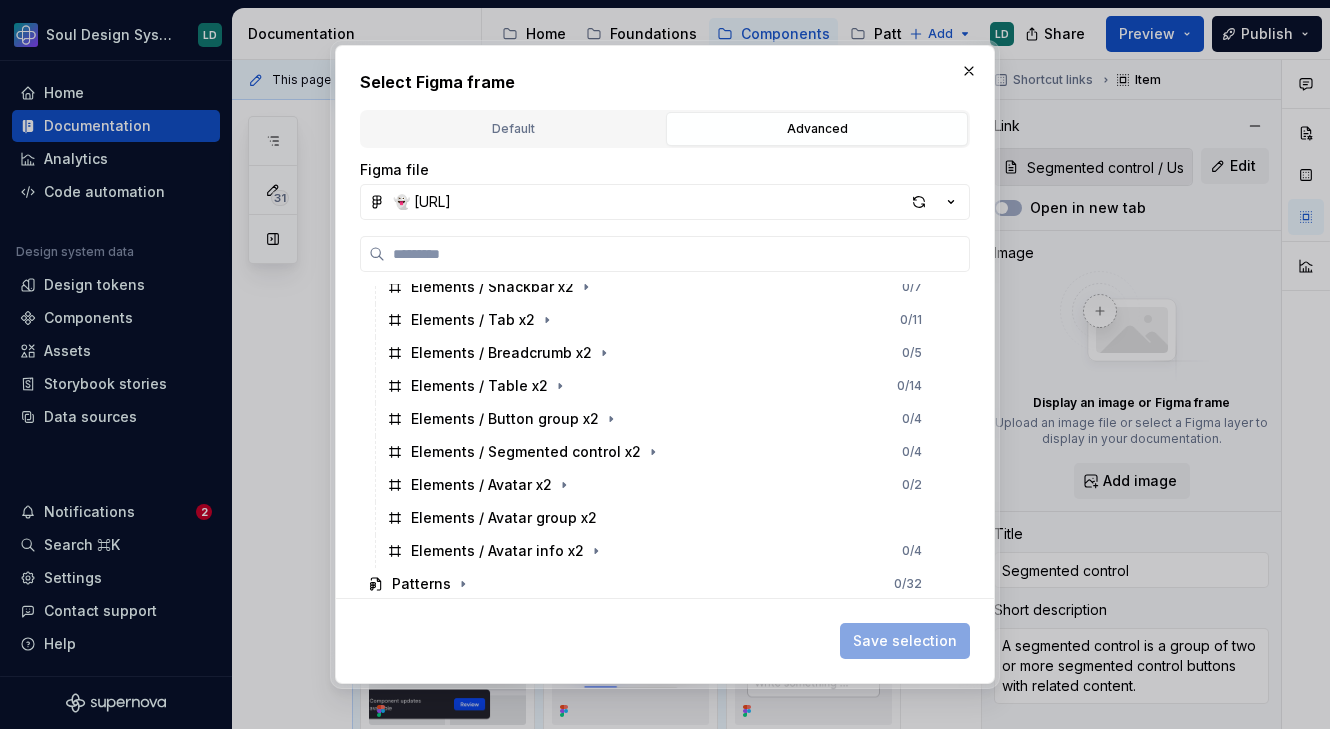 scroll, scrollTop: 743, scrollLeft: 0, axis: vertical 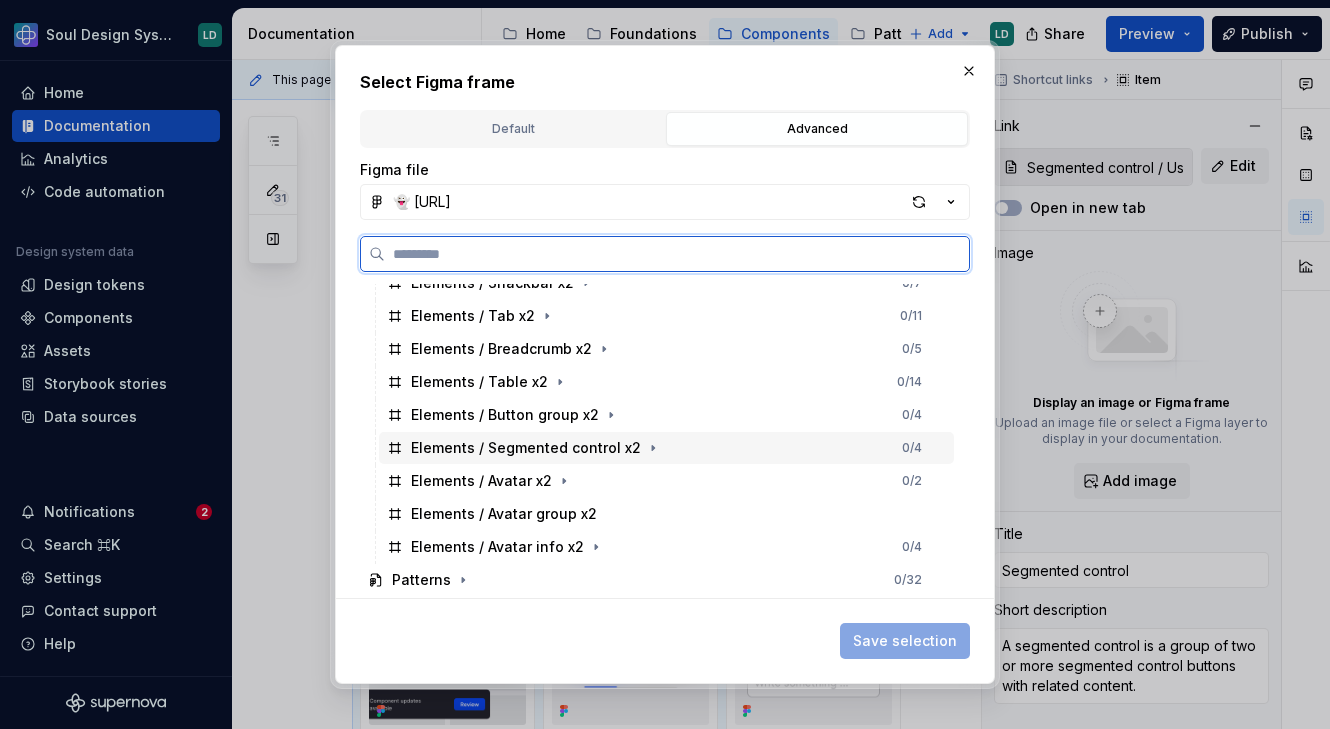 click on "Elements / Segmented control x2" at bounding box center [526, 448] 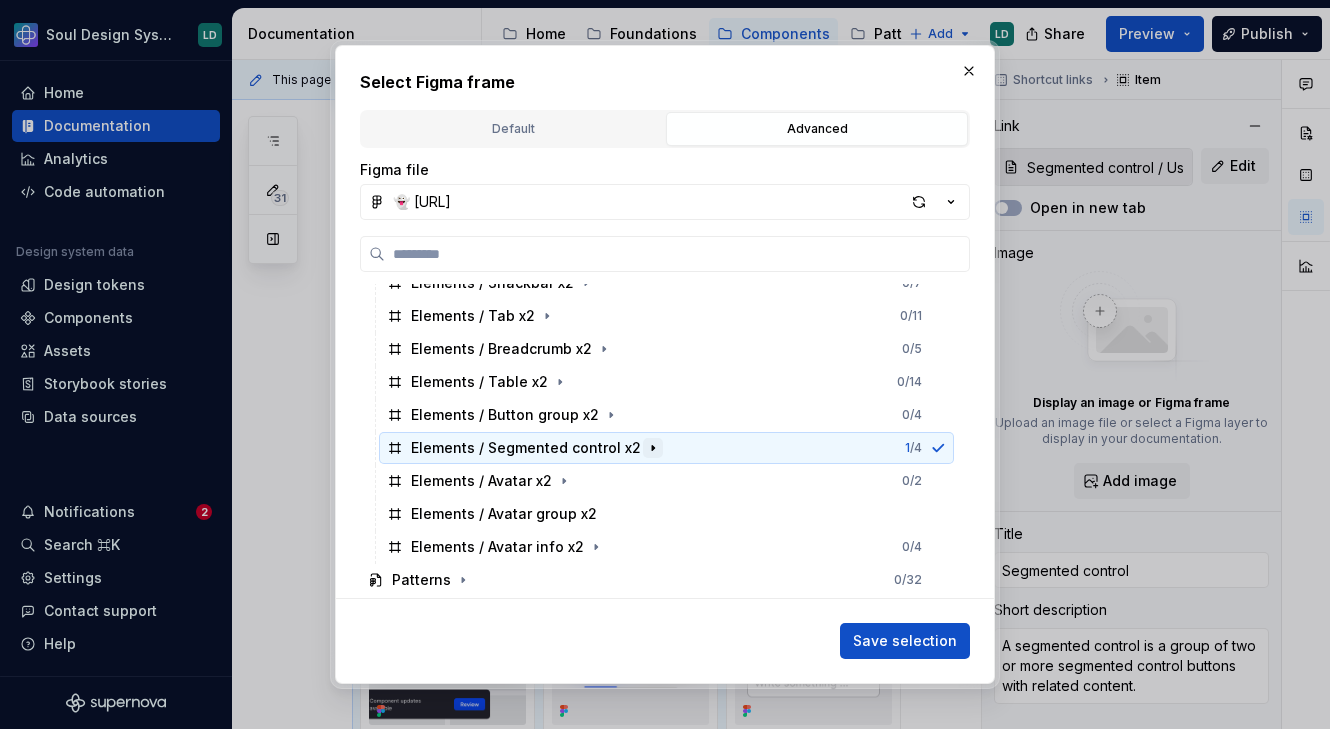 click 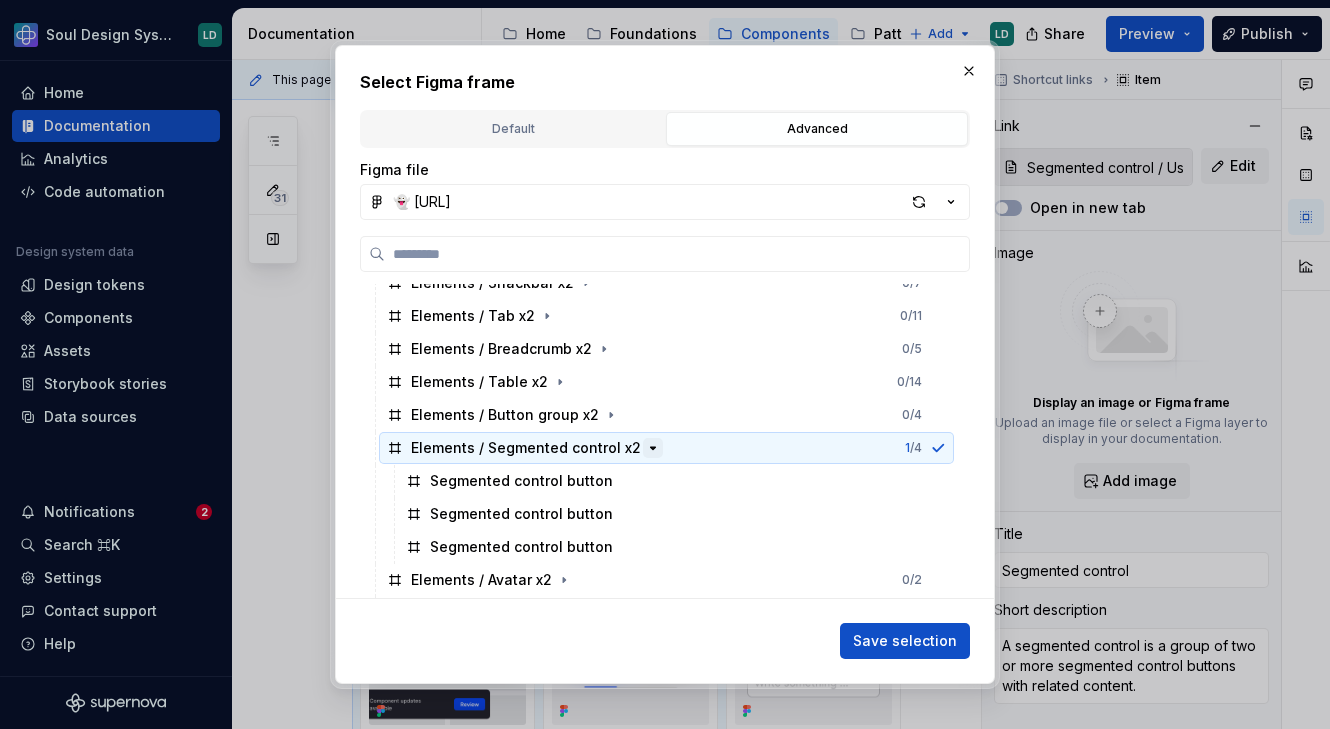 click 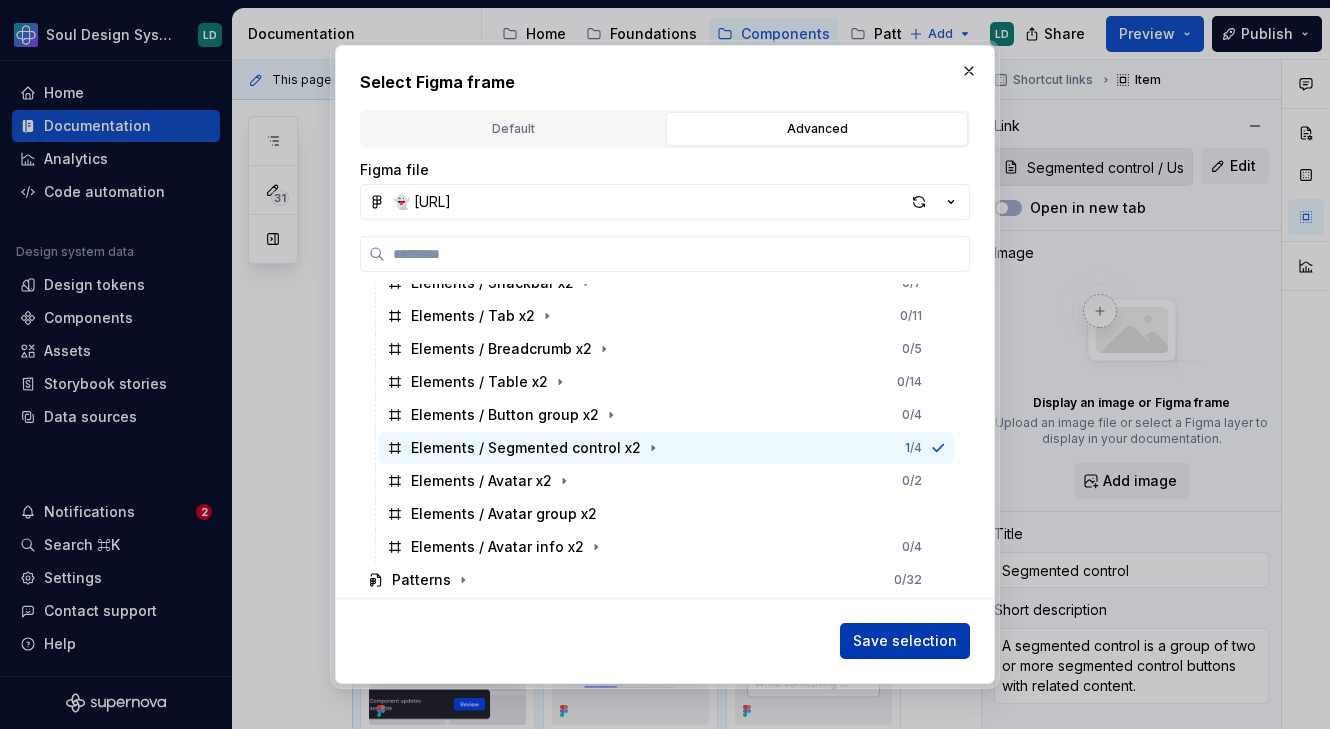 click on "Save selection" at bounding box center (905, 641) 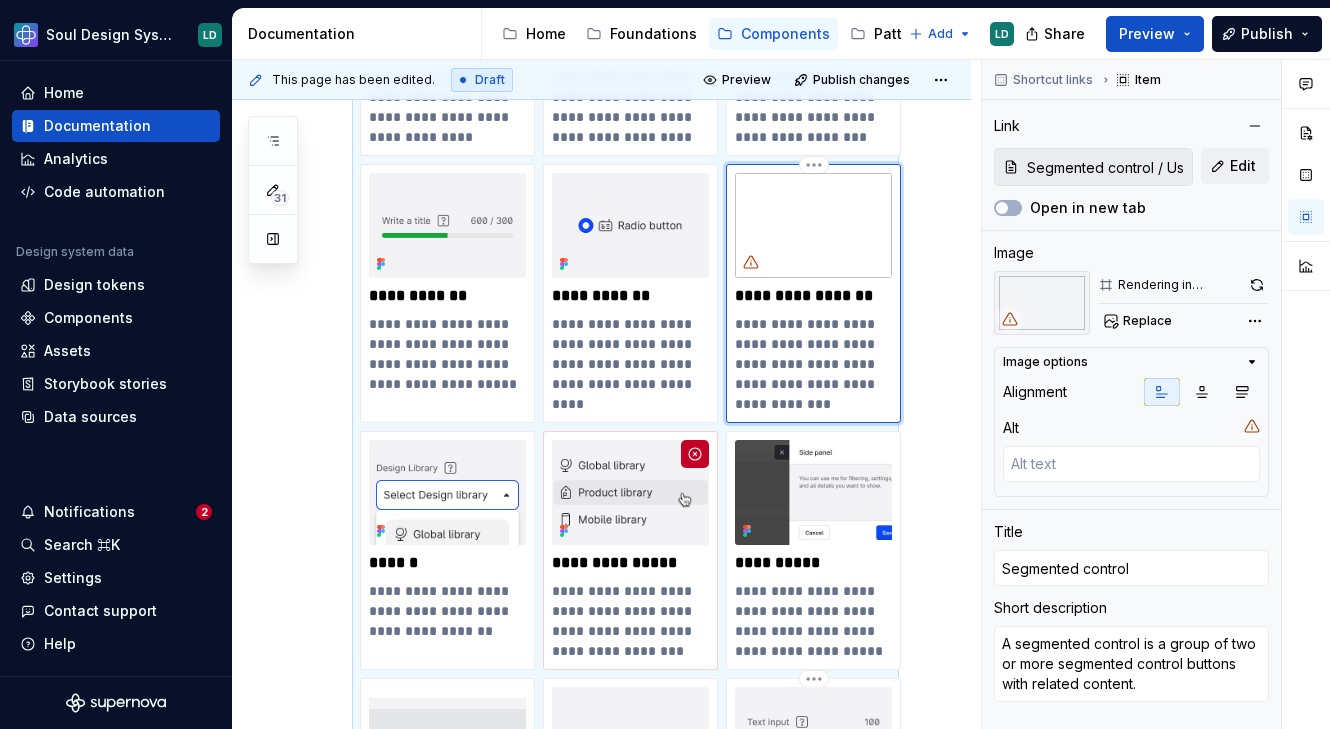 scroll, scrollTop: 1663, scrollLeft: 0, axis: vertical 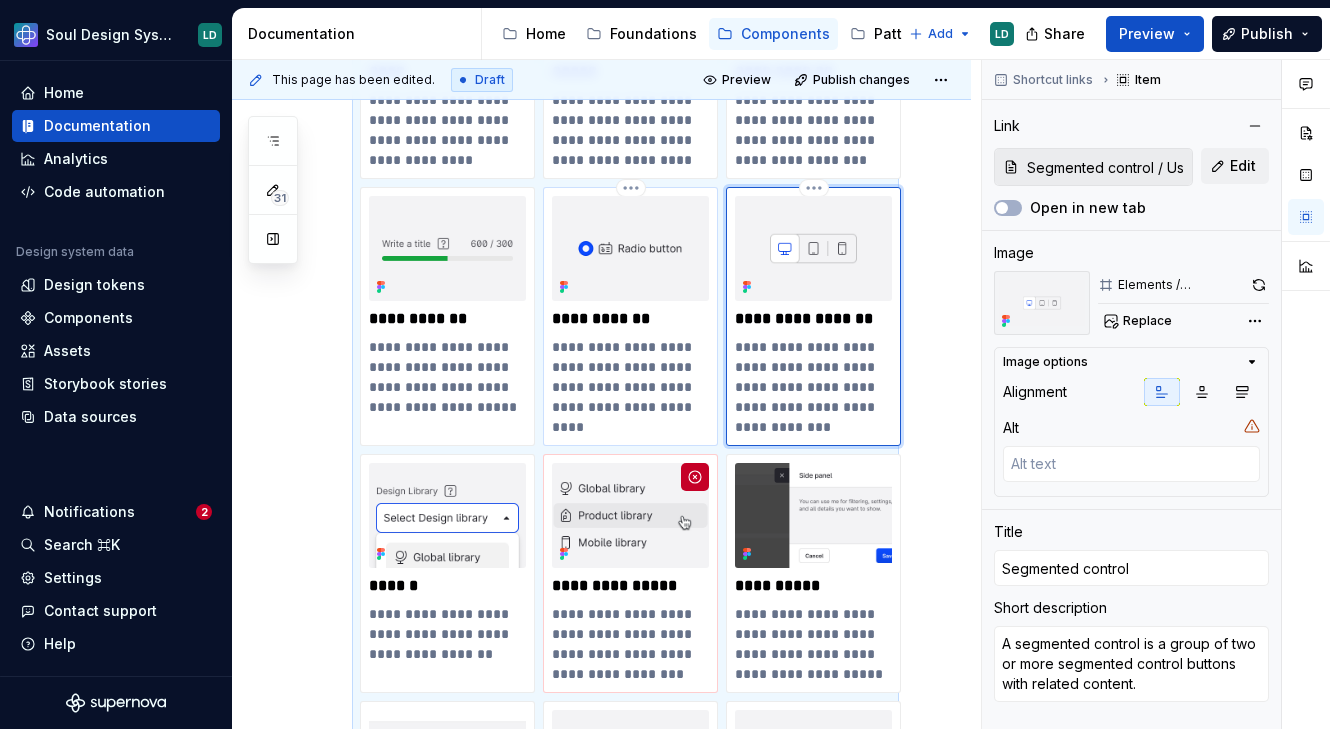 click on "**********" at bounding box center (630, 319) 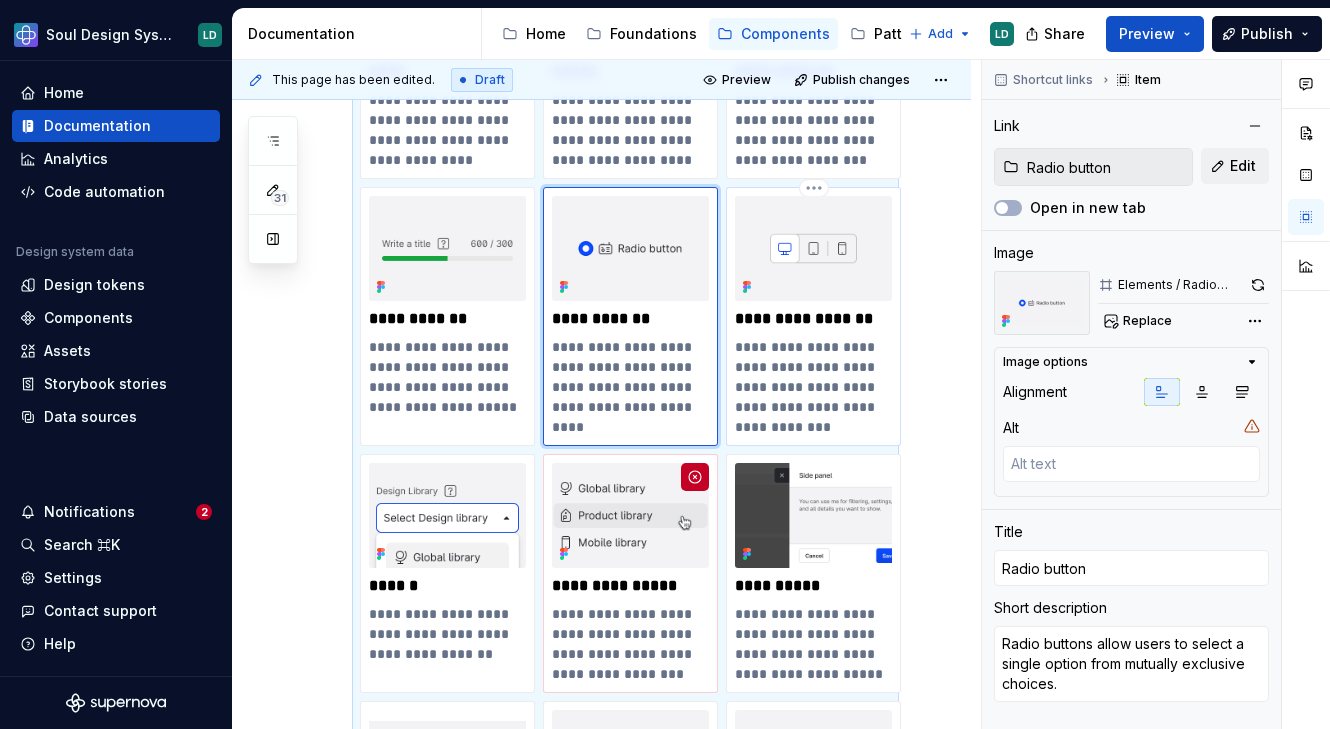 click on "**********" at bounding box center (813, 387) 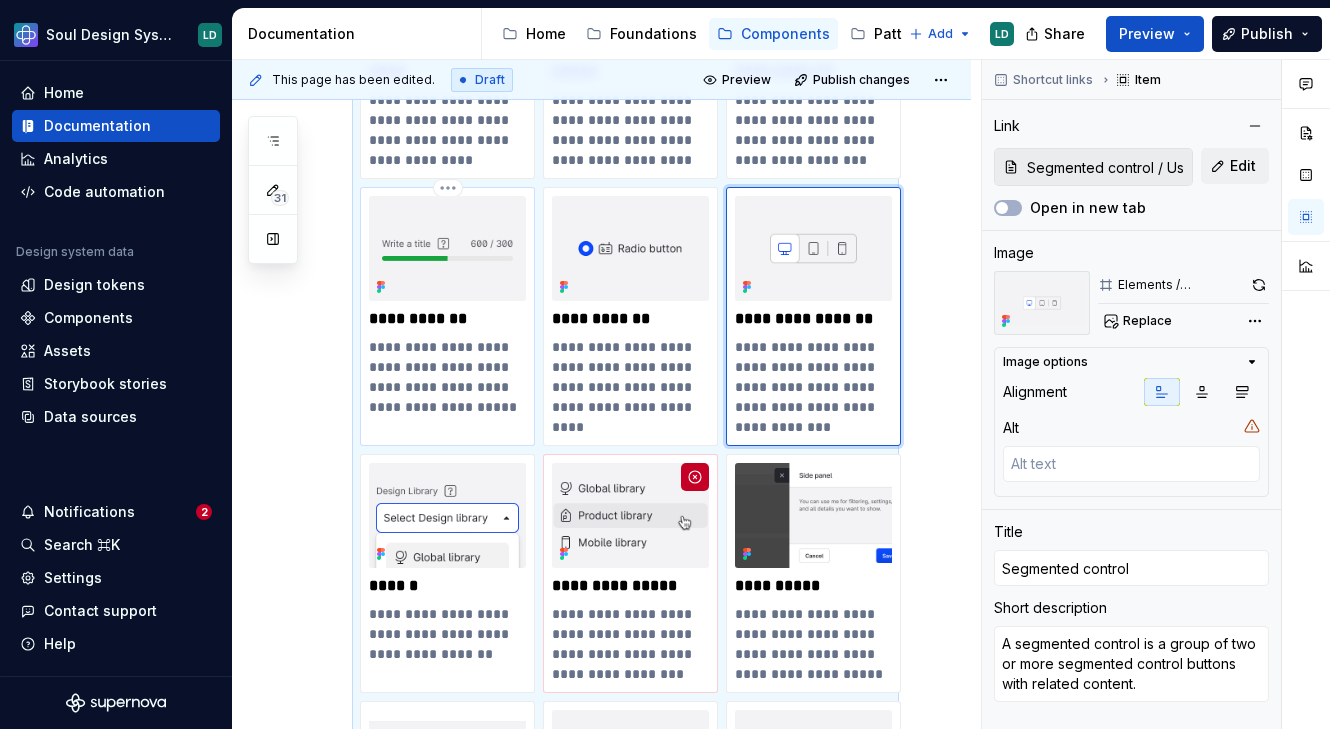 click on "**********" at bounding box center [447, 377] 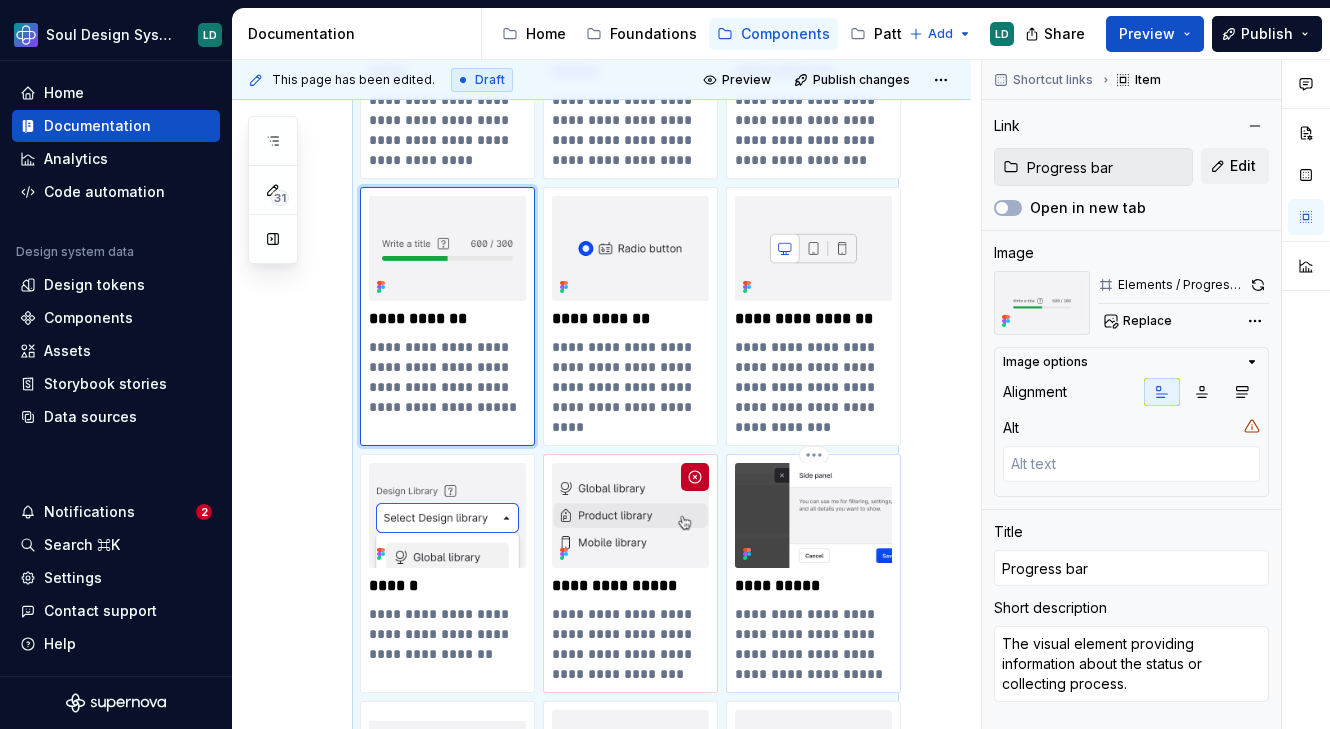 type on "*" 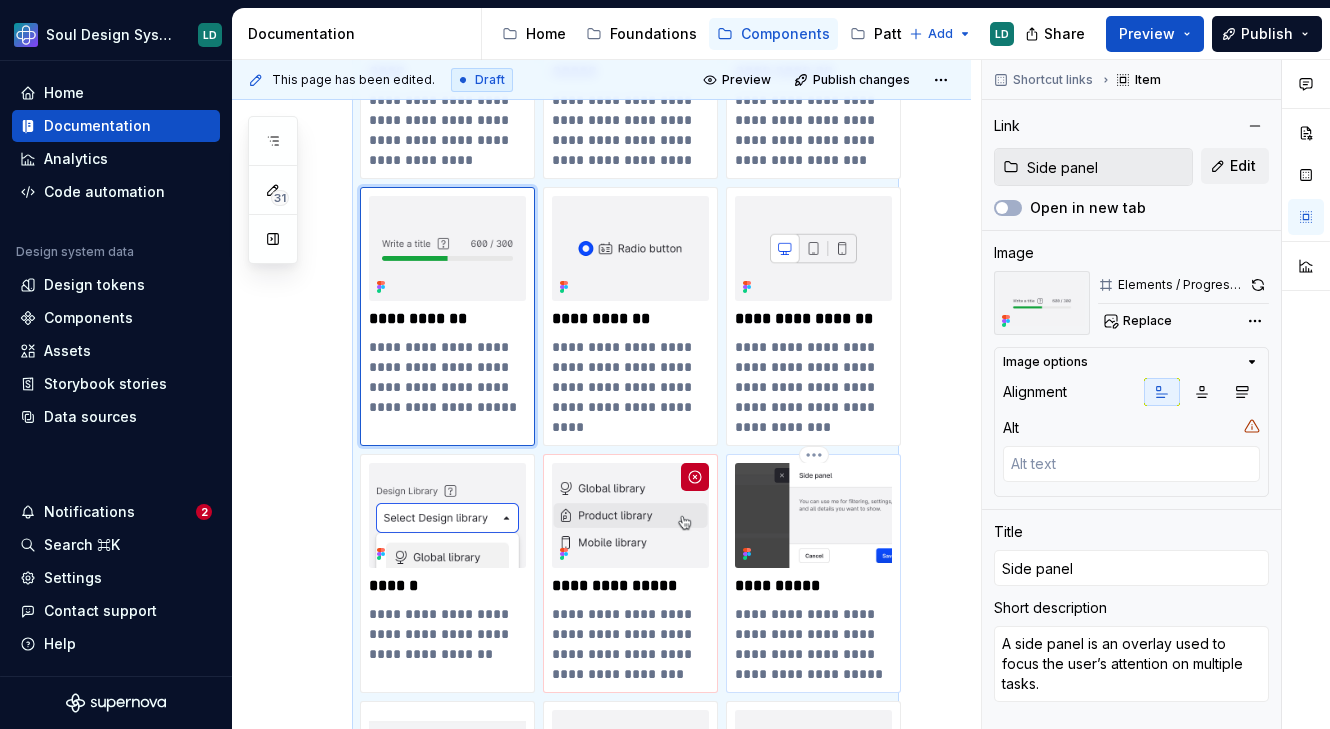 click at bounding box center [813, 515] 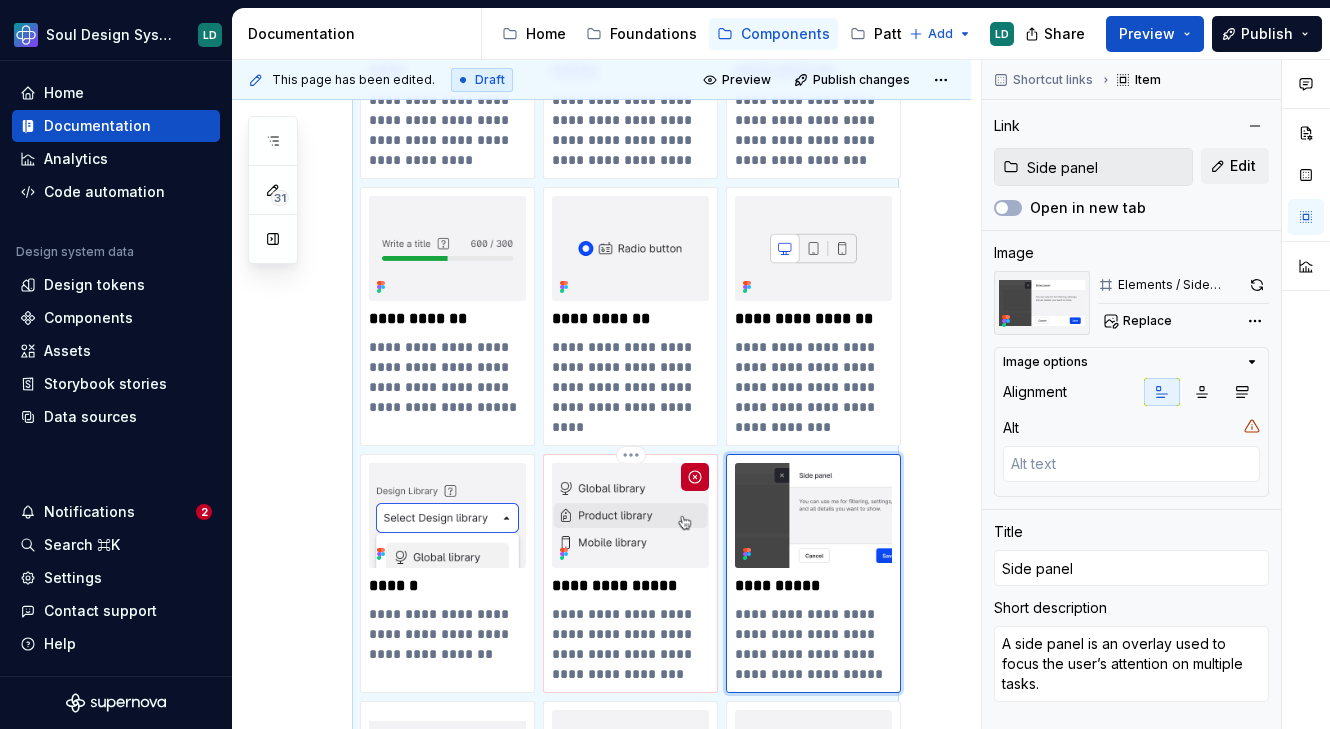 click on "**********" at bounding box center (630, 644) 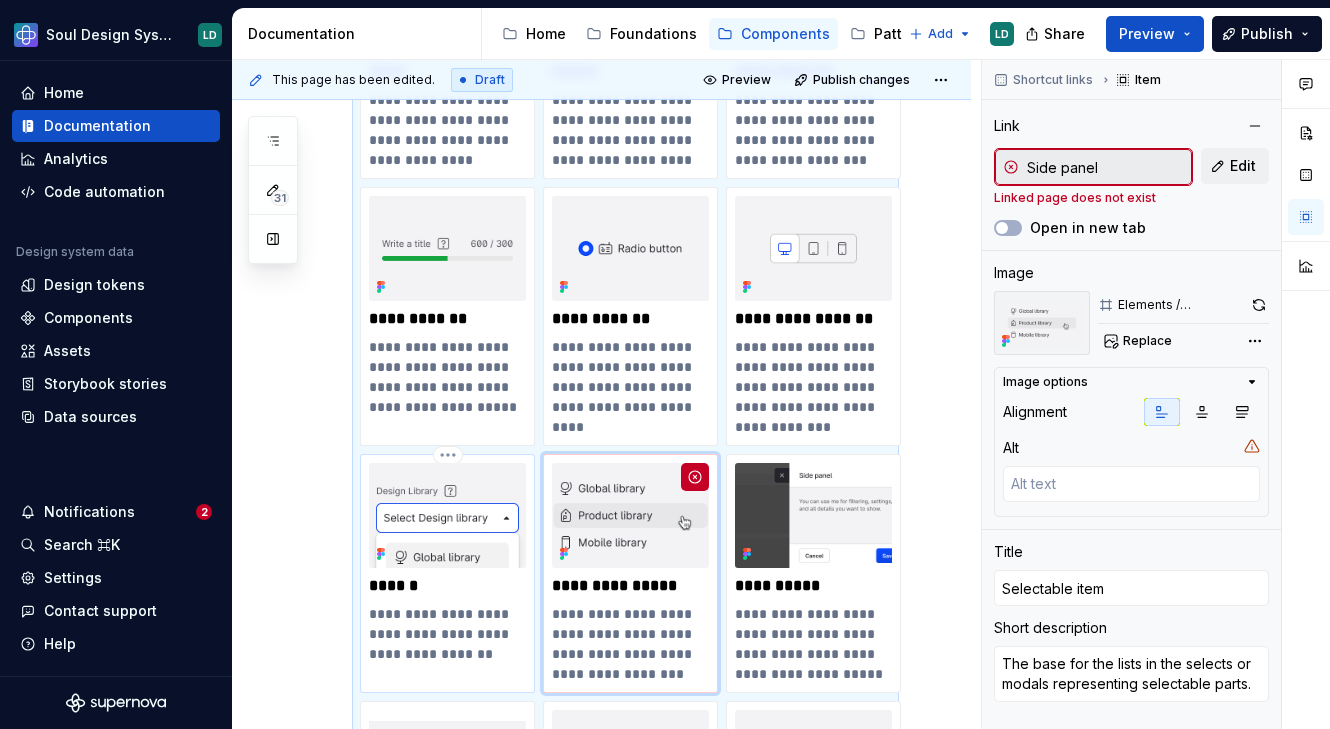 click on "**********" at bounding box center (447, 634) 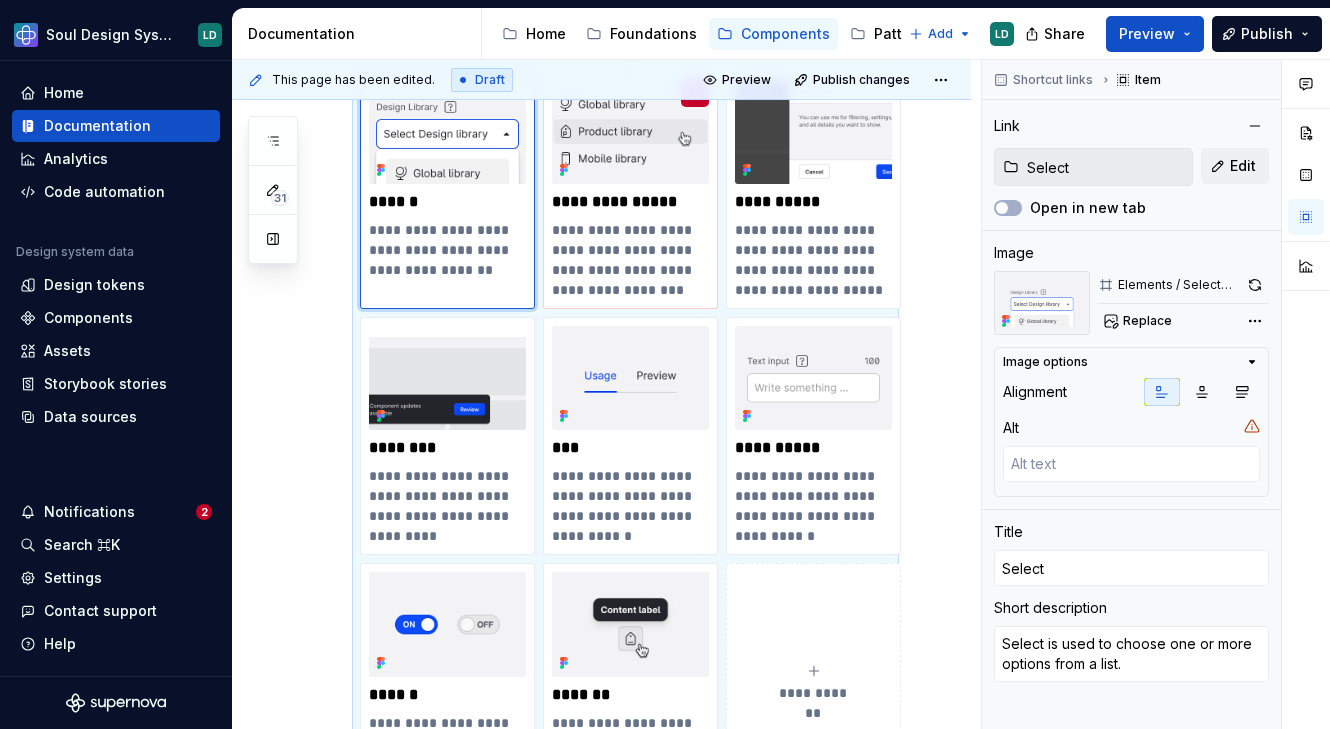 scroll, scrollTop: 2068, scrollLeft: 0, axis: vertical 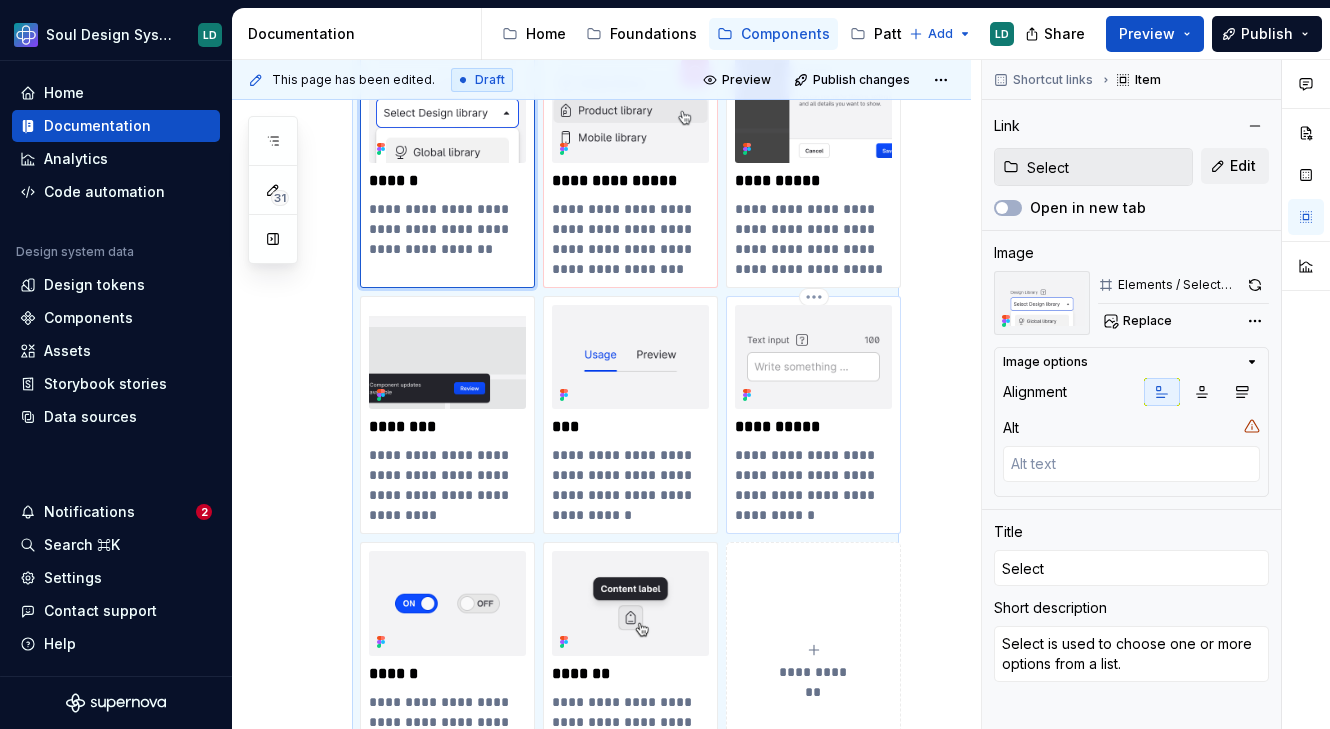 click on "**********" at bounding box center (813, 485) 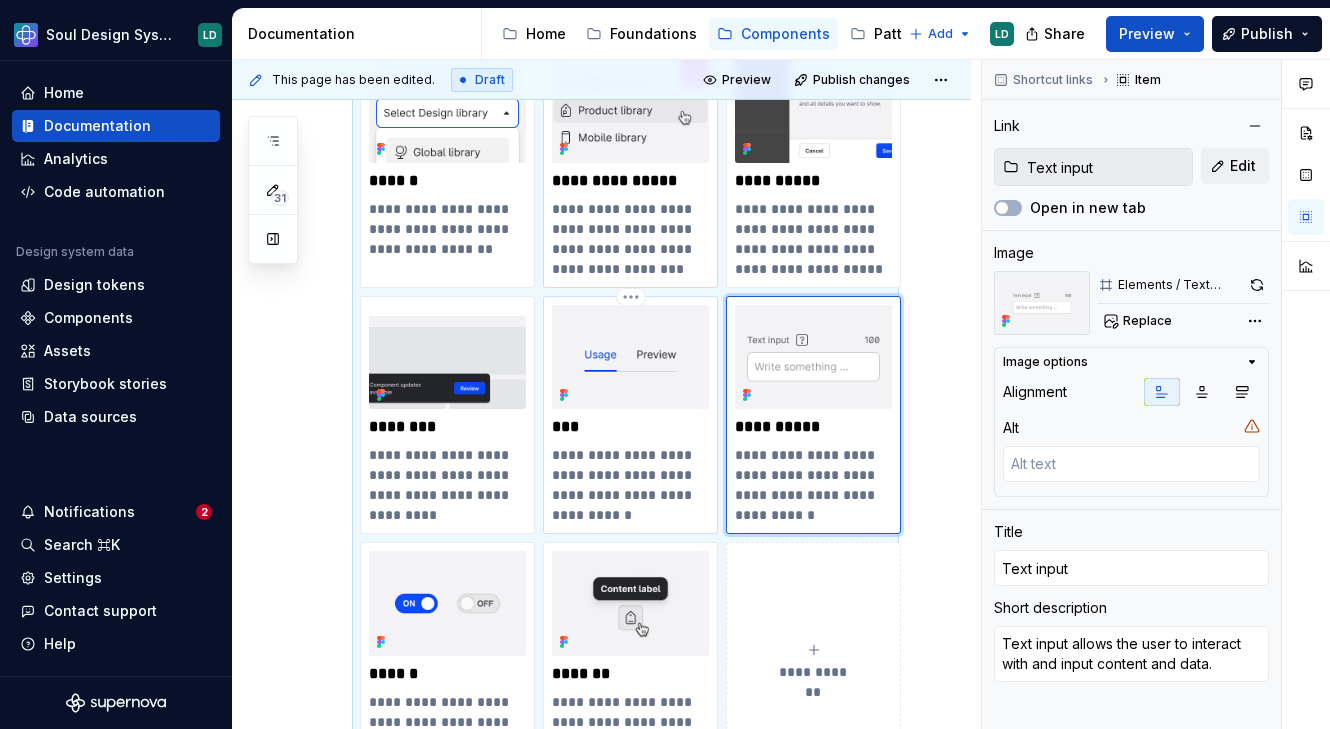 click on "**********" at bounding box center [630, 485] 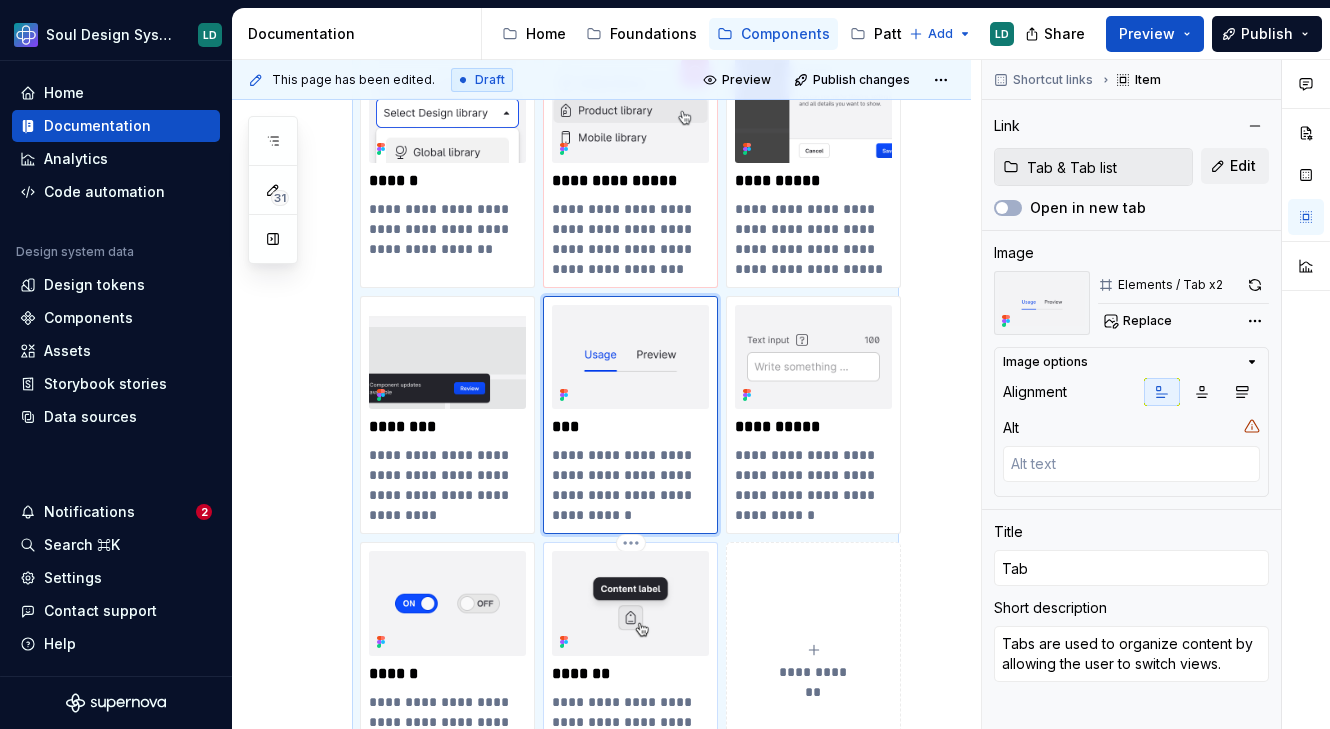 type on "*" 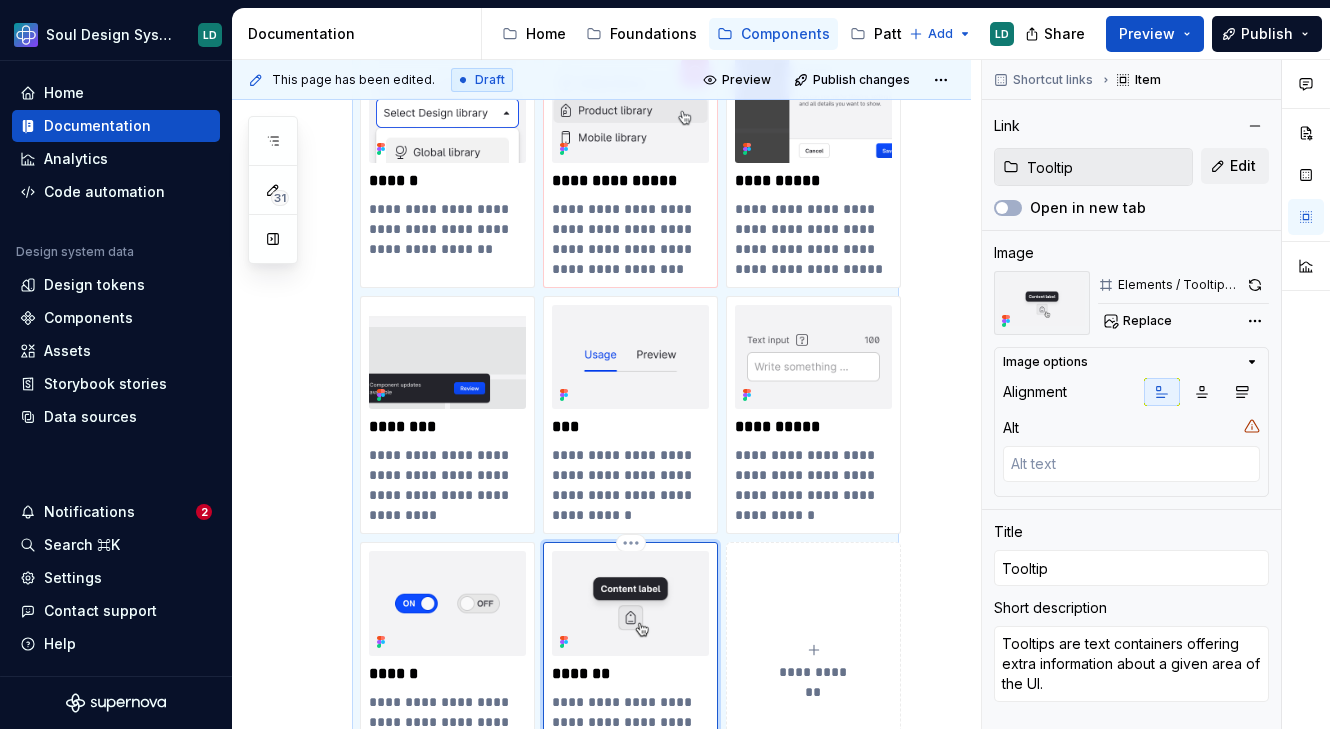 click at bounding box center [630, 603] 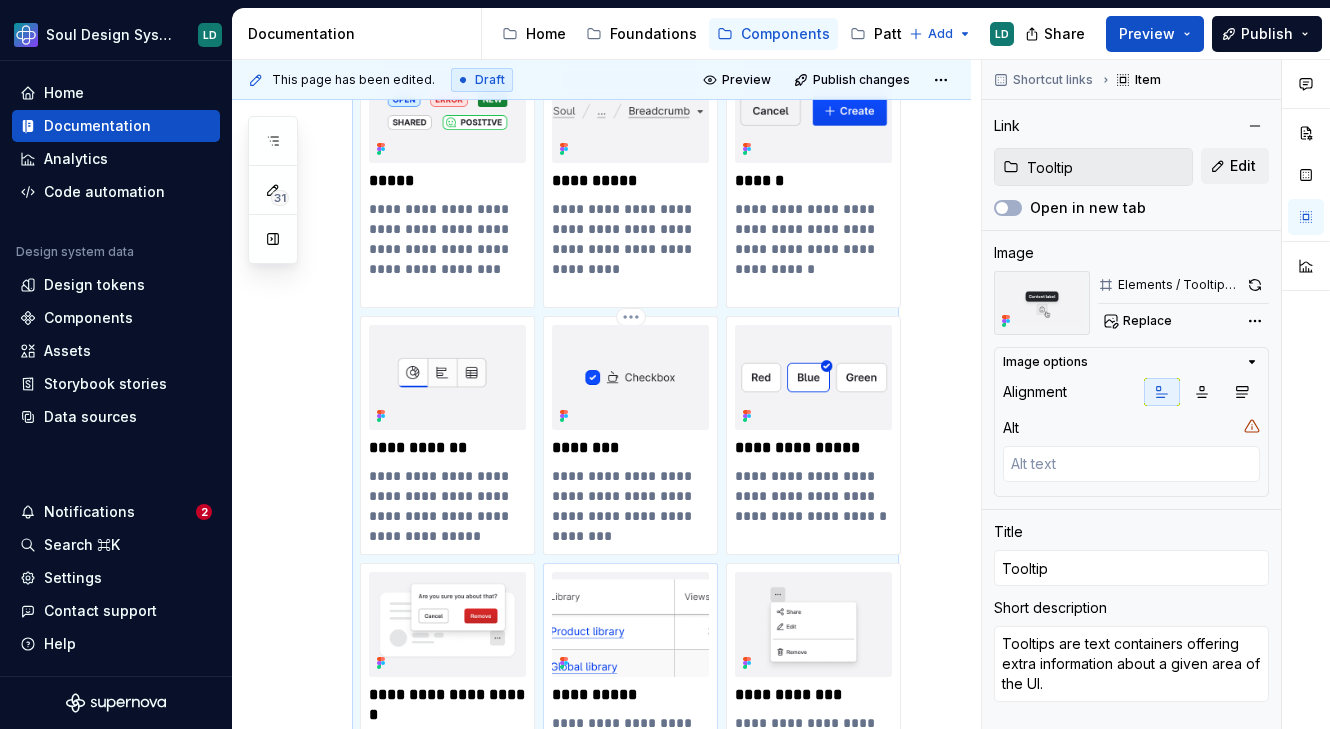 scroll, scrollTop: 719, scrollLeft: 0, axis: vertical 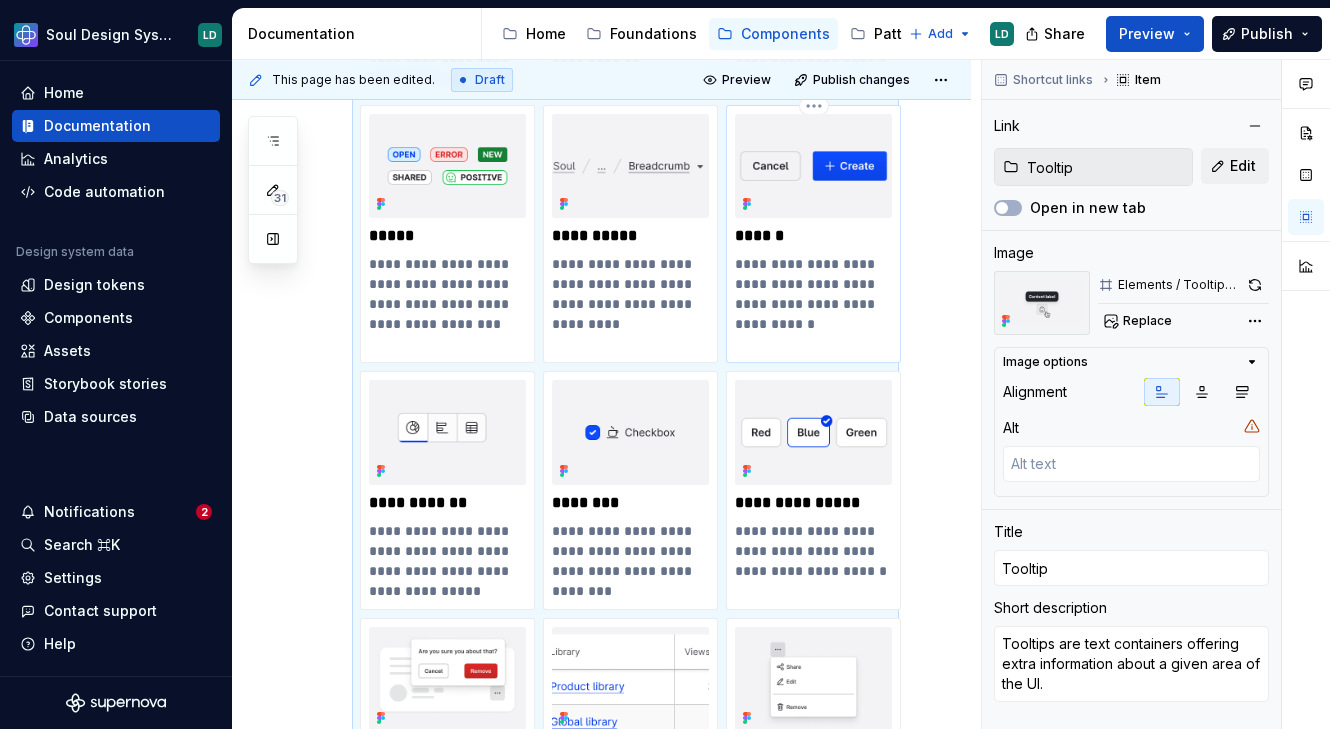 click on "**********" at bounding box center [813, 294] 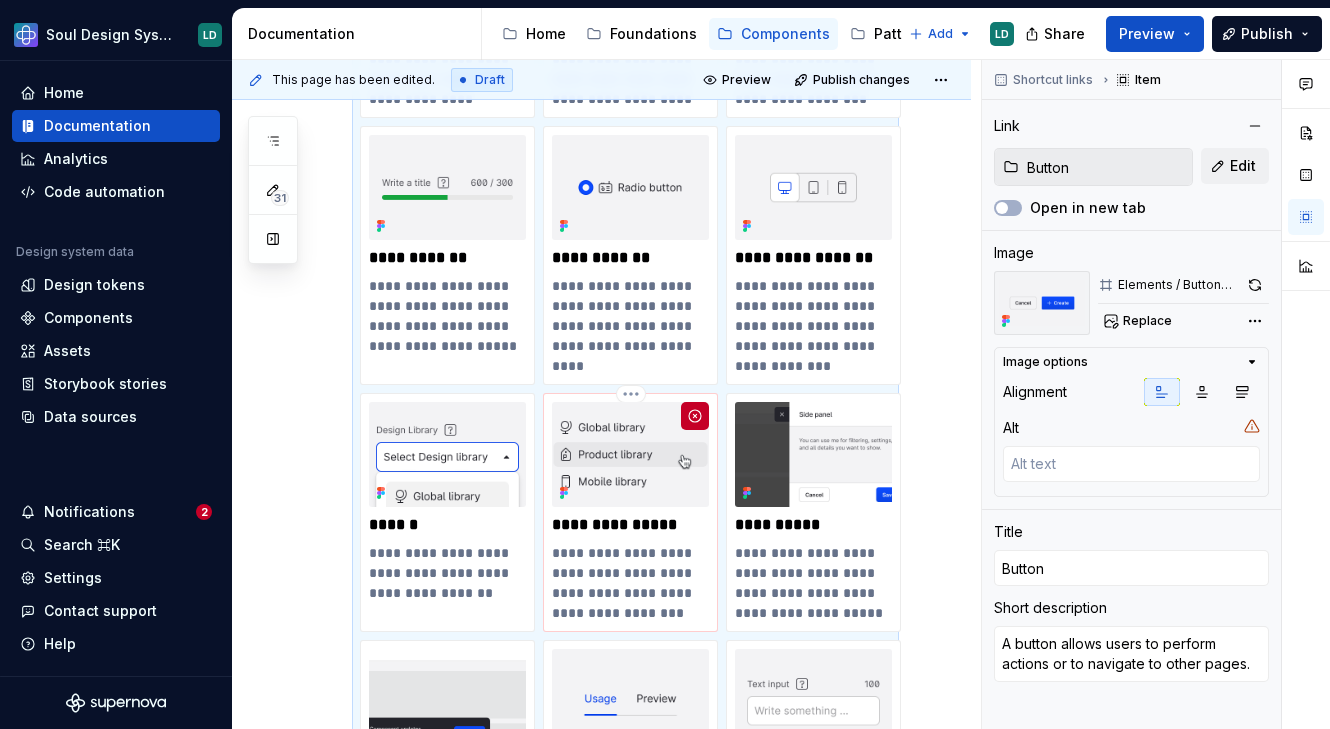 scroll, scrollTop: 1712, scrollLeft: 0, axis: vertical 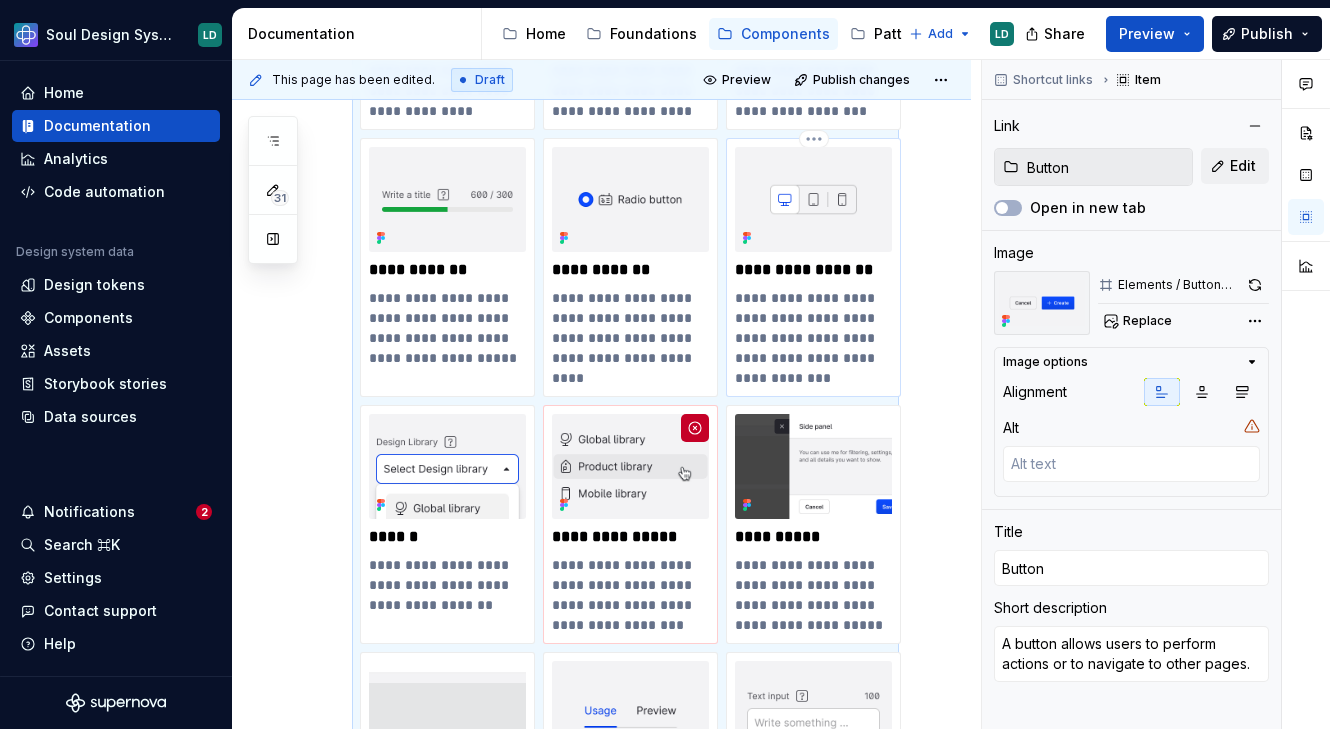 click on "**********" at bounding box center (813, 338) 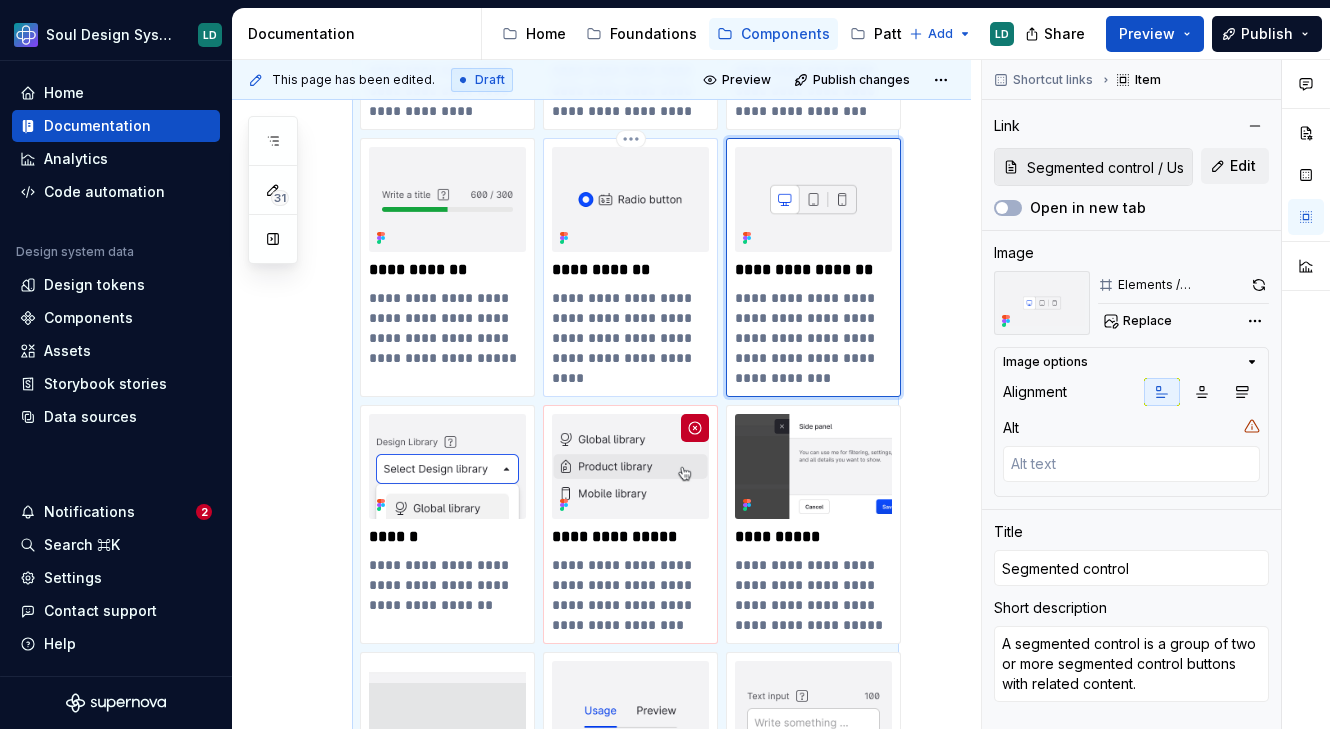 click on "**********" at bounding box center (630, 328) 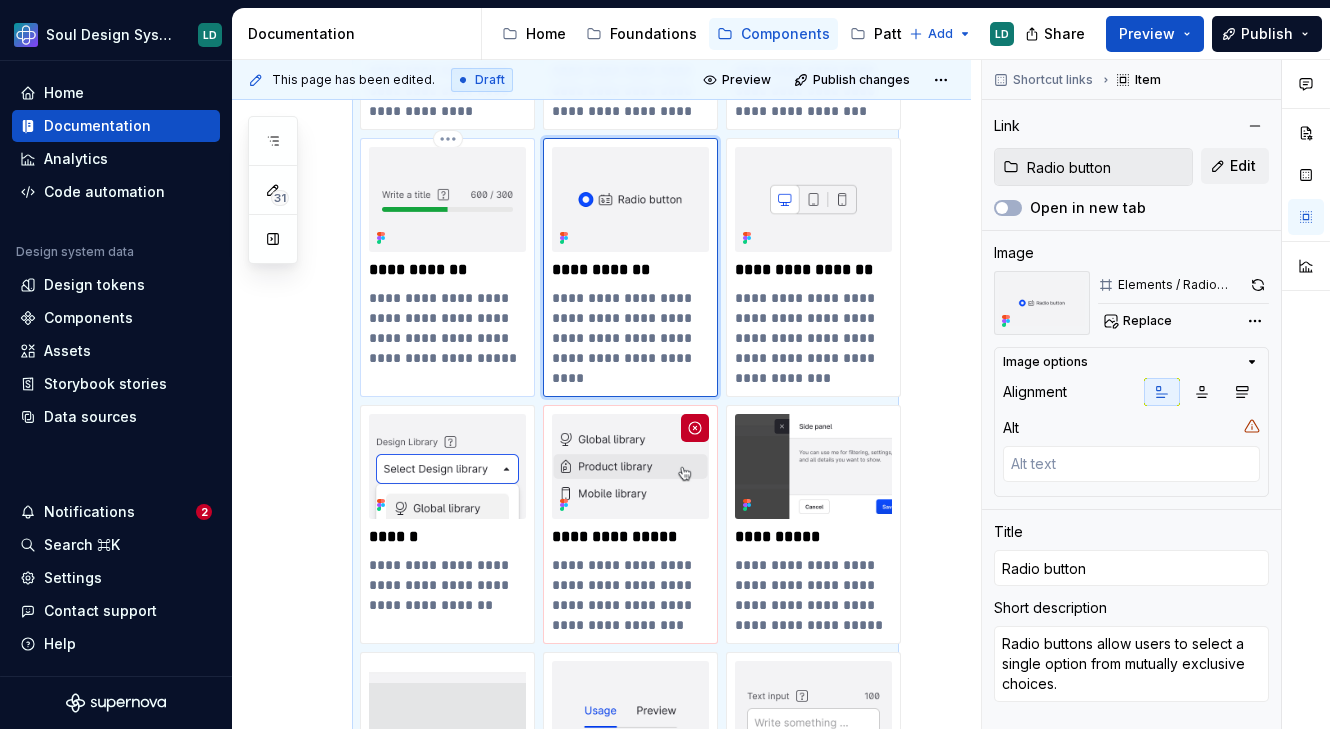 click on "**********" at bounding box center [447, 328] 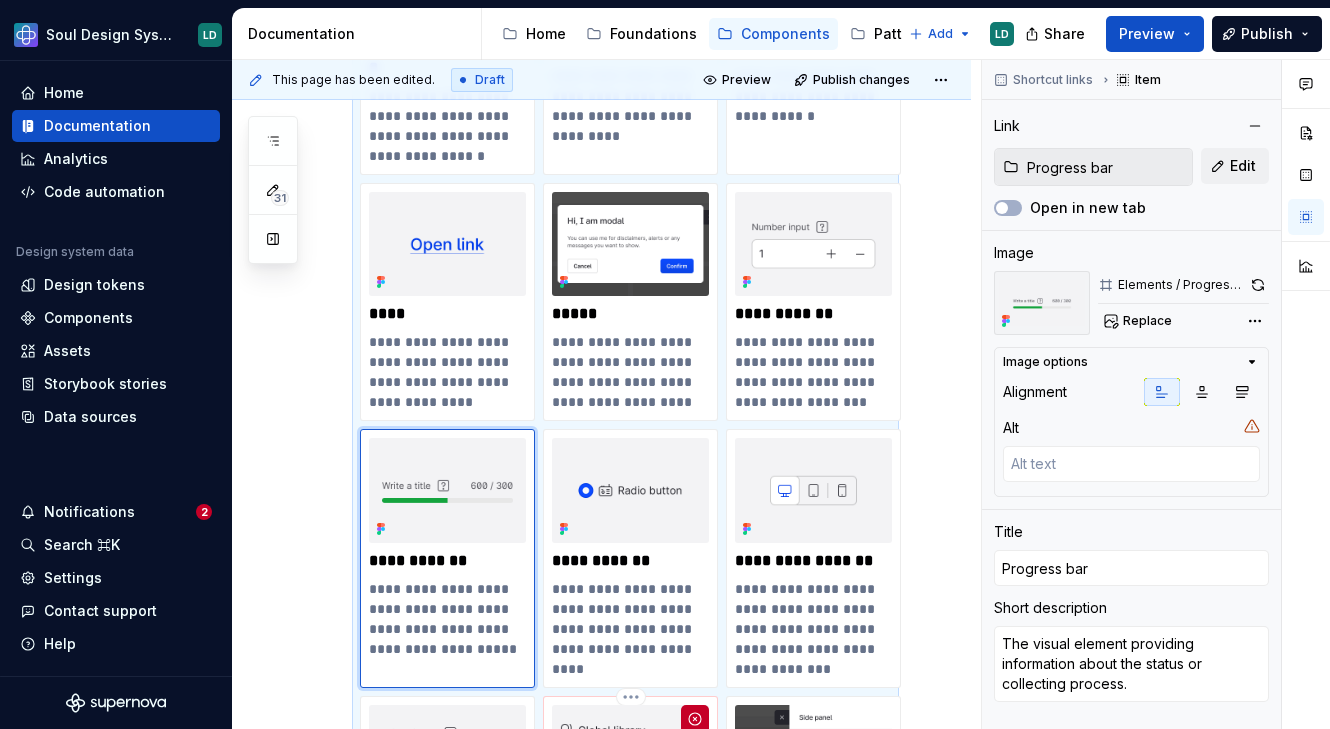 scroll, scrollTop: 1291, scrollLeft: 0, axis: vertical 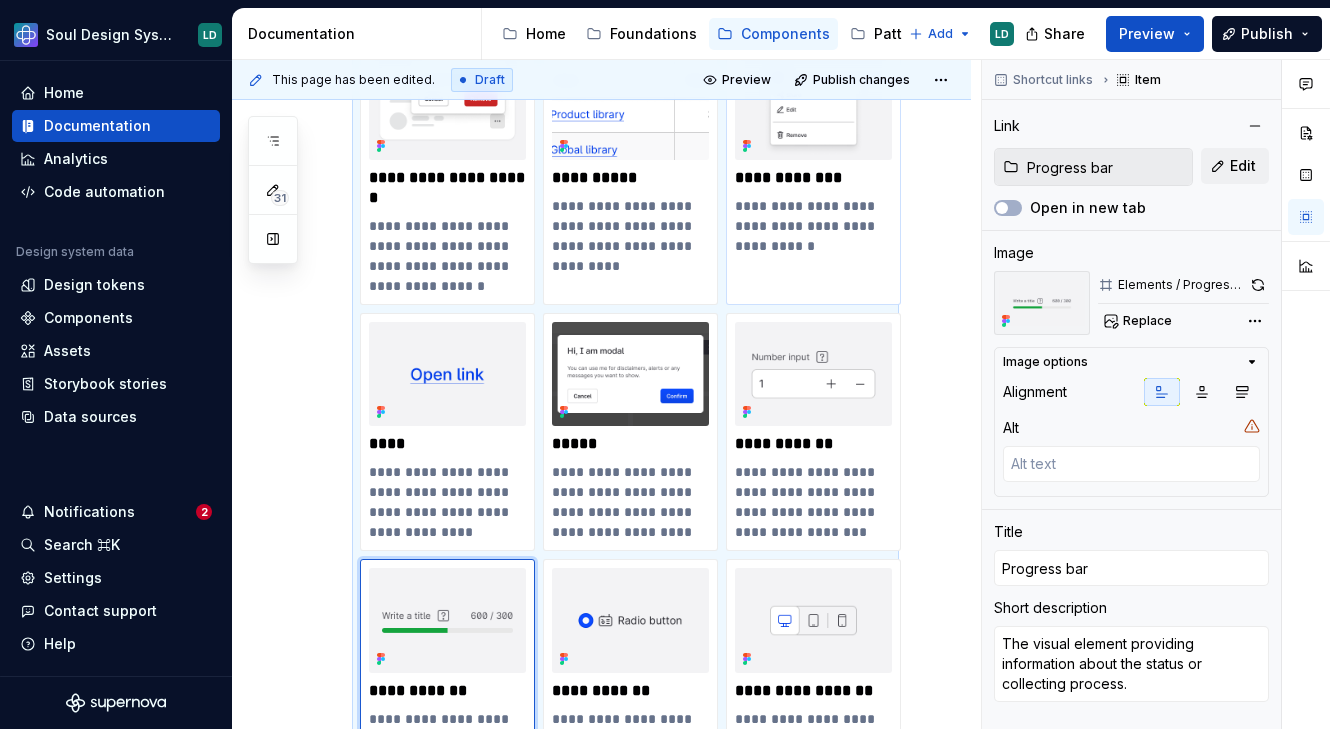 click on "**********" at bounding box center (813, 226) 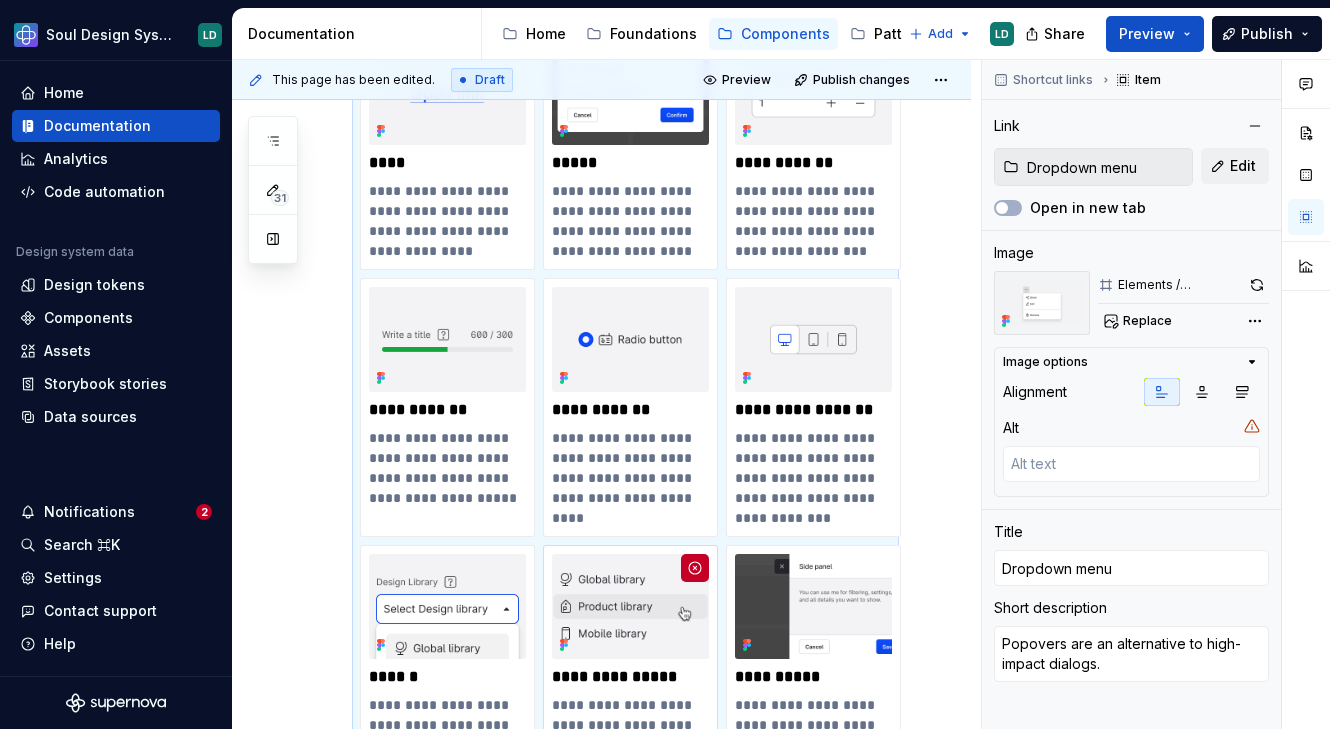 scroll, scrollTop: 1751, scrollLeft: 0, axis: vertical 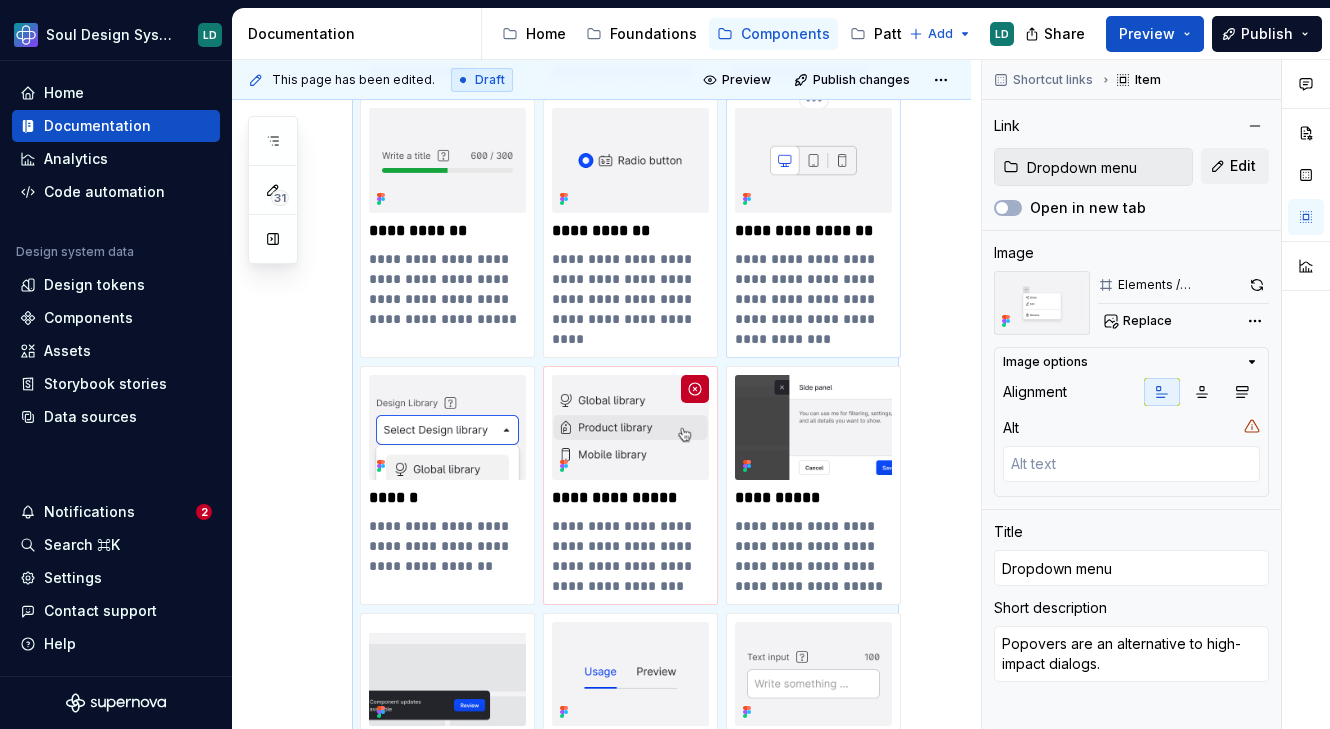 click on "**********" at bounding box center (813, 299) 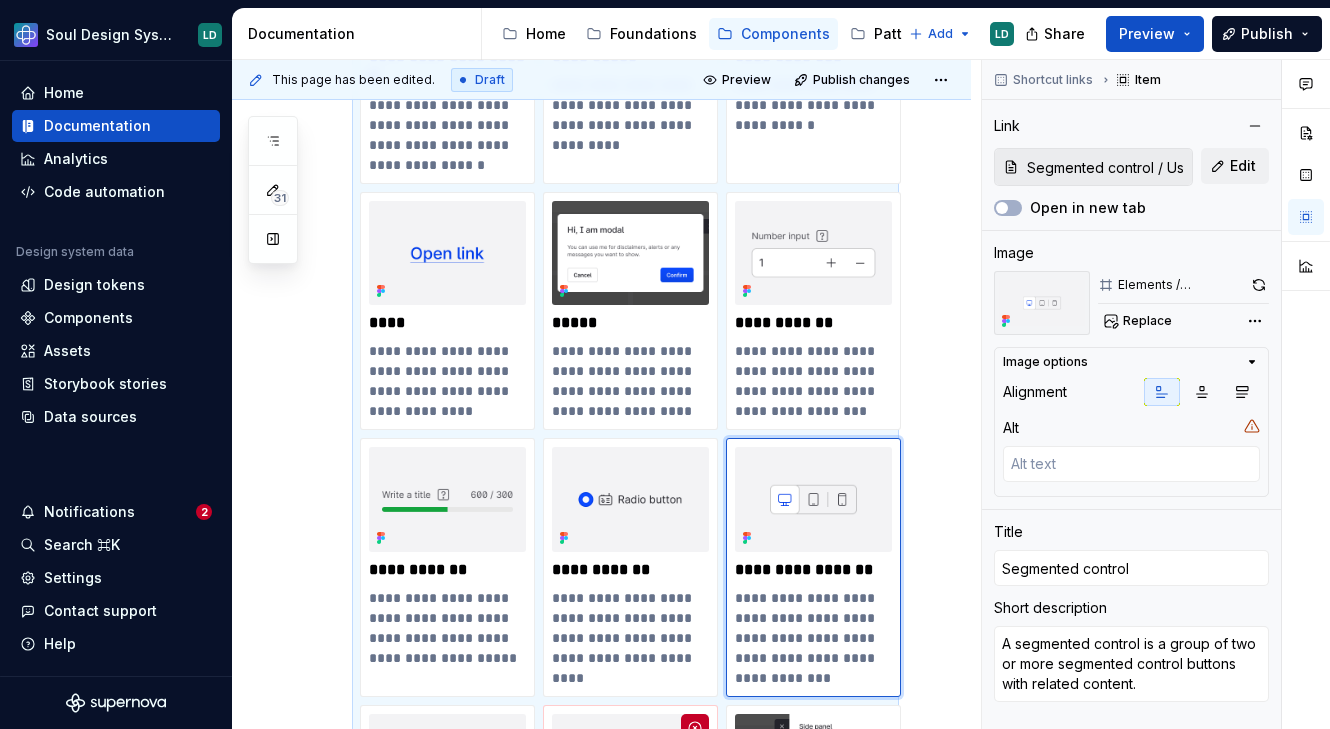scroll, scrollTop: 1519, scrollLeft: 0, axis: vertical 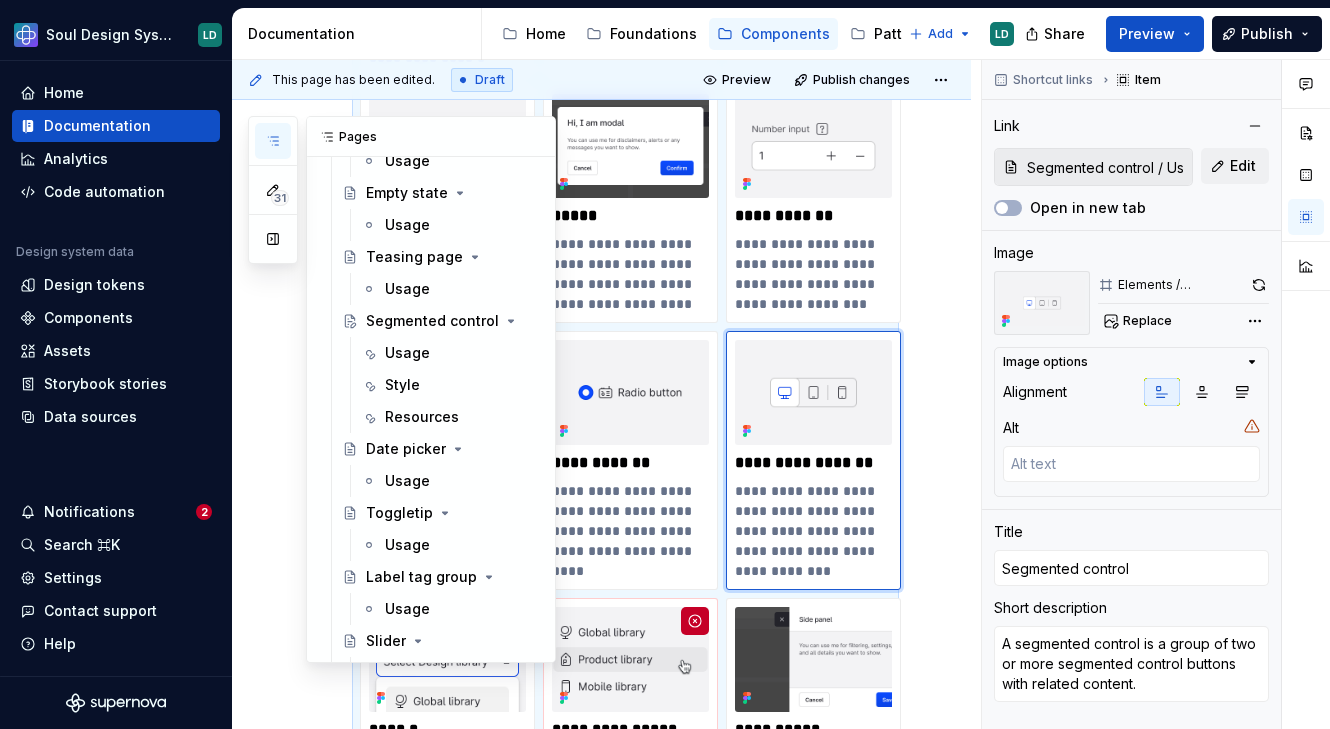click at bounding box center [273, 141] 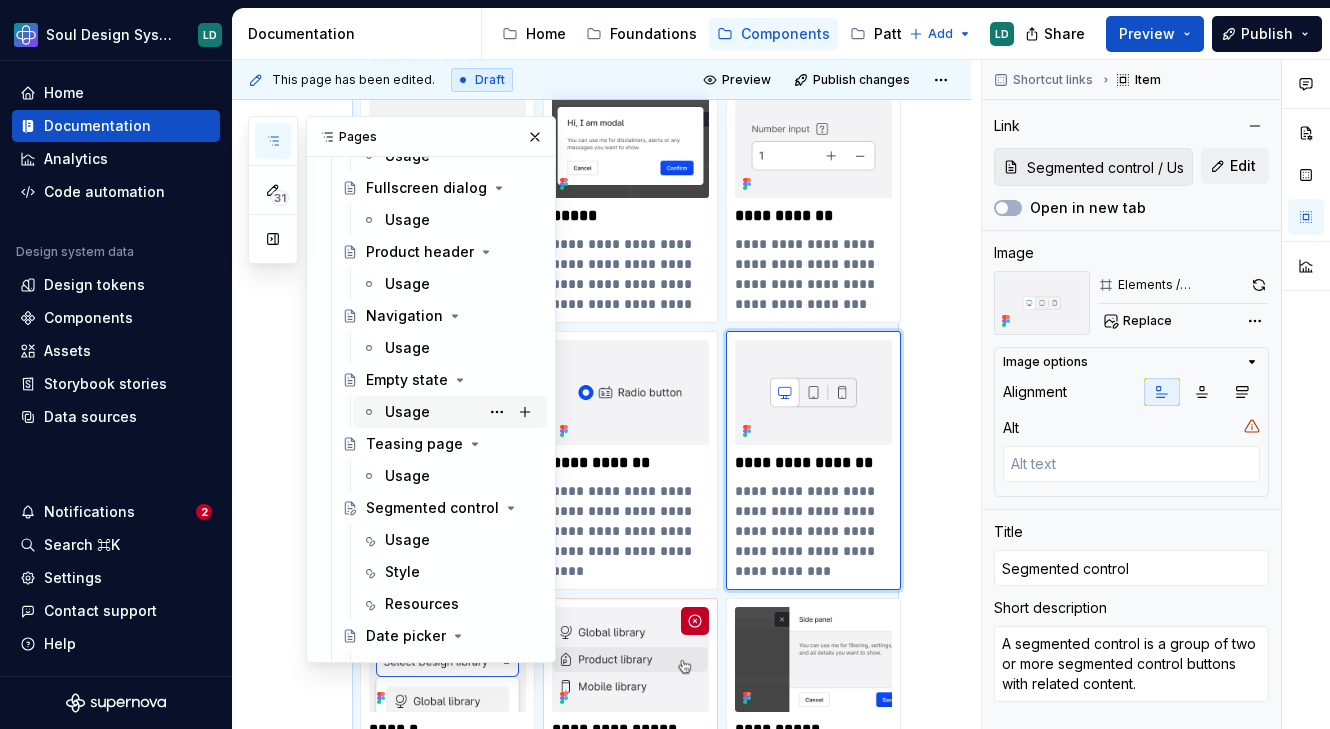 scroll, scrollTop: 2302, scrollLeft: 0, axis: vertical 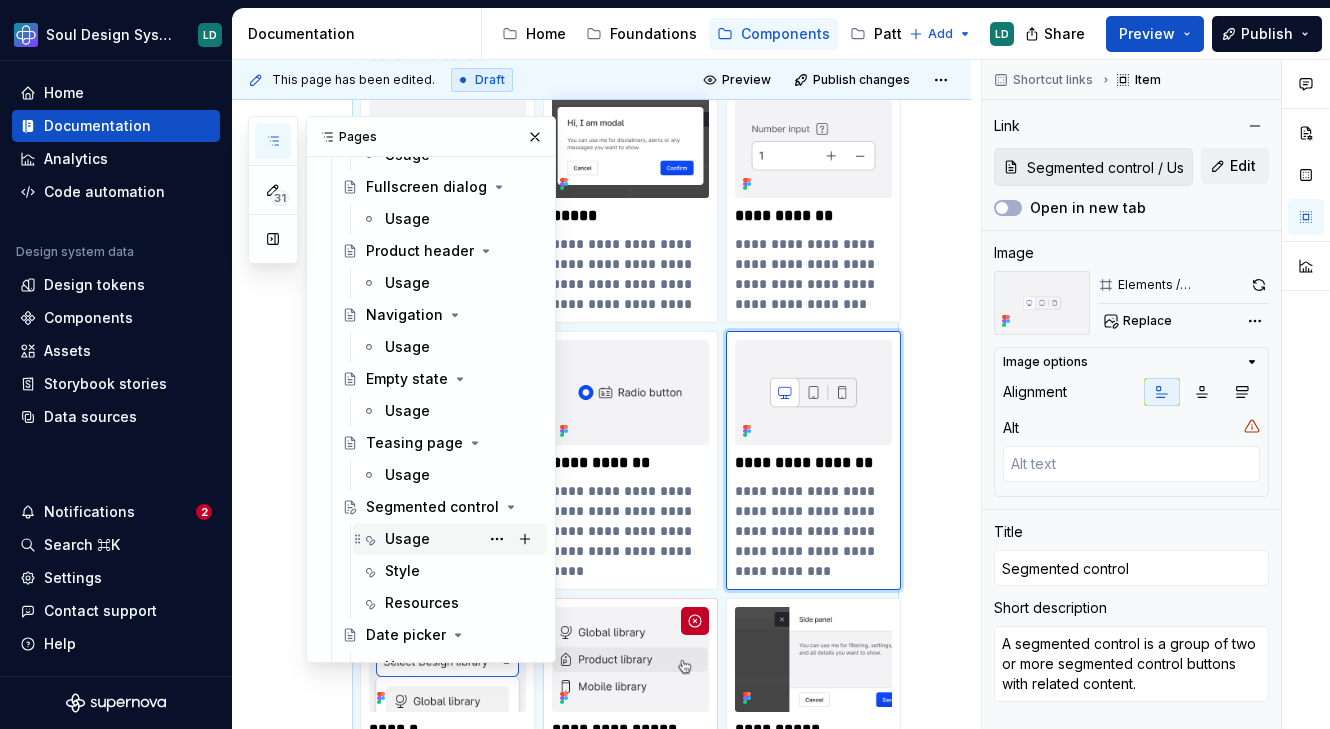 click on "Usage" at bounding box center [407, 539] 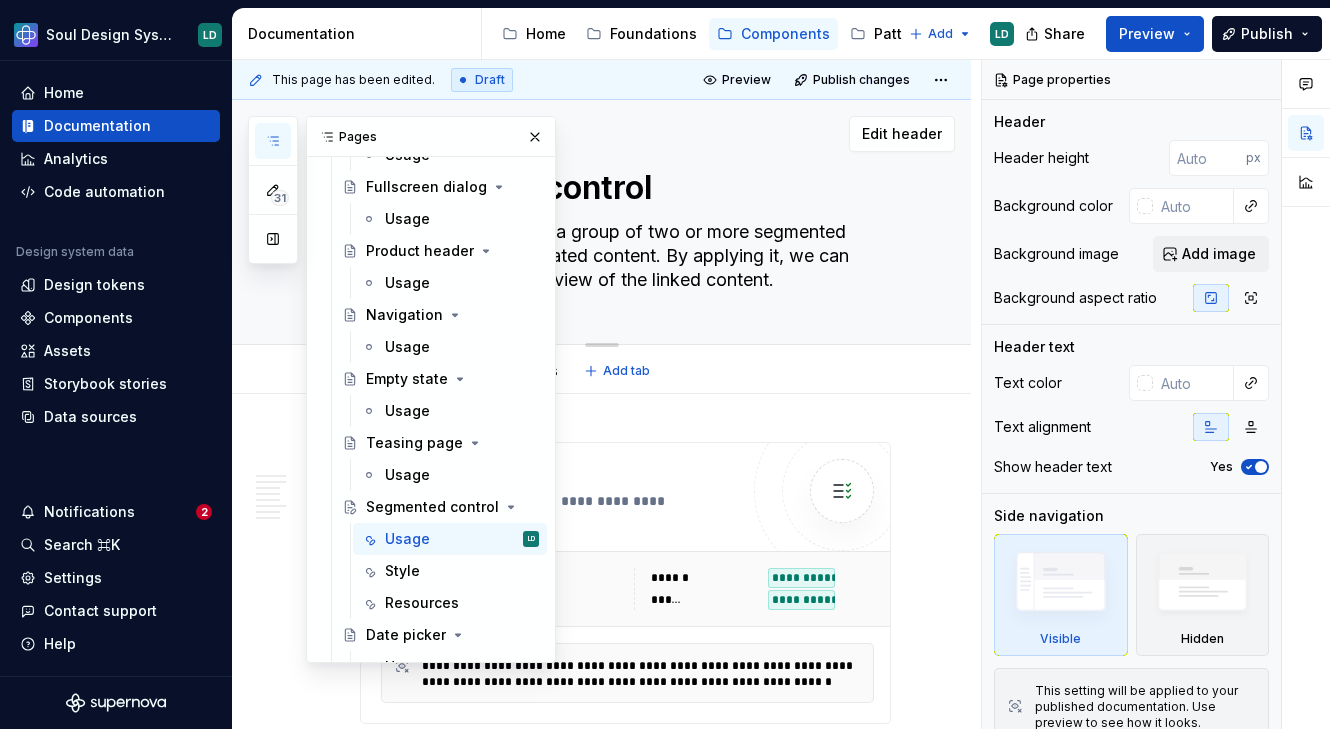 click on "Segmented control A segmented control is a group of two or more segmented control buttons with related content. By applying it, we can immediately switch the view of the linked content." at bounding box center [625, 222] 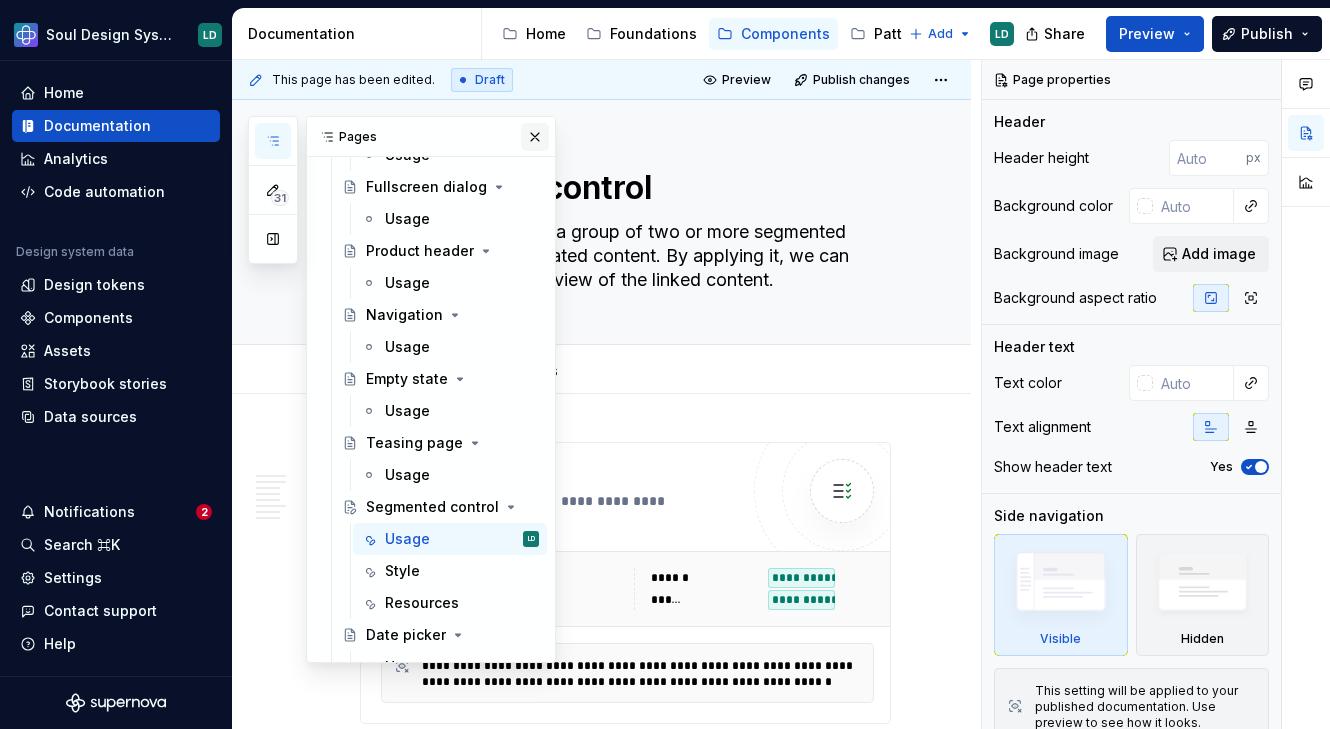 click at bounding box center [535, 137] 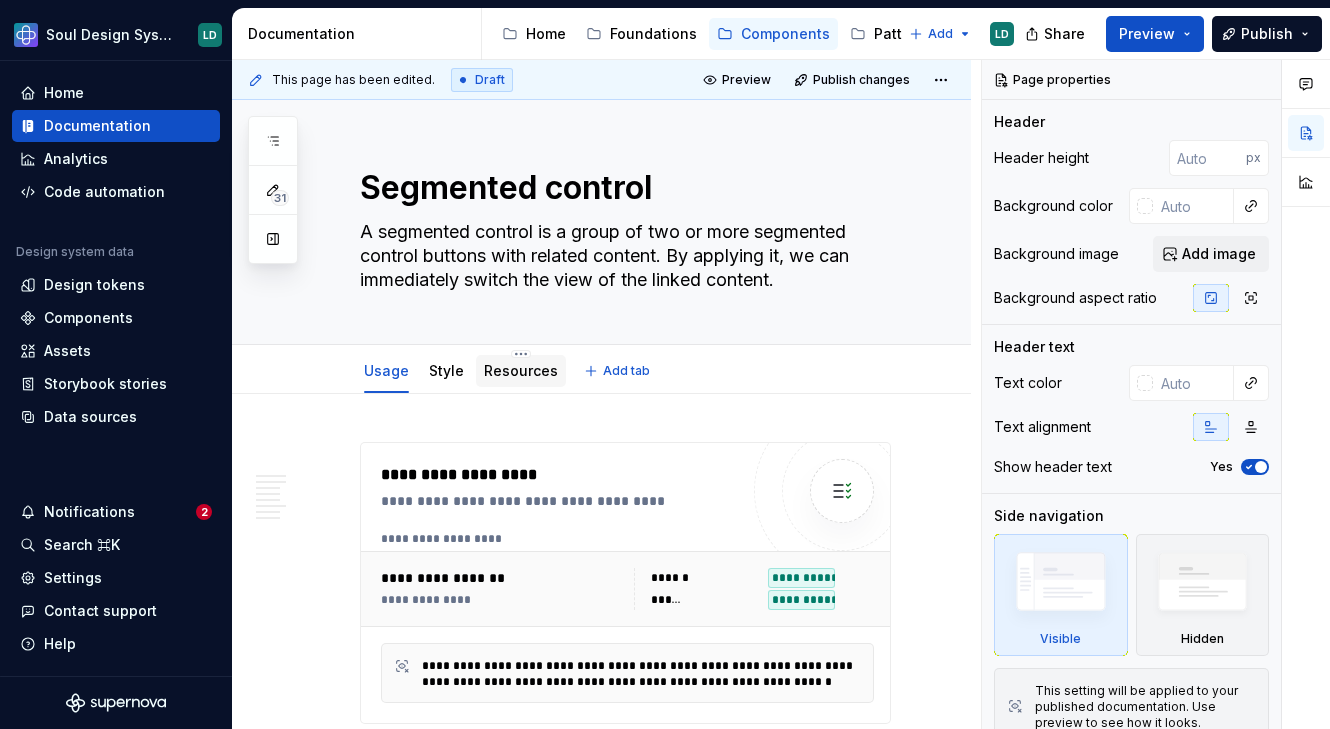 click on "Resources" at bounding box center [521, 370] 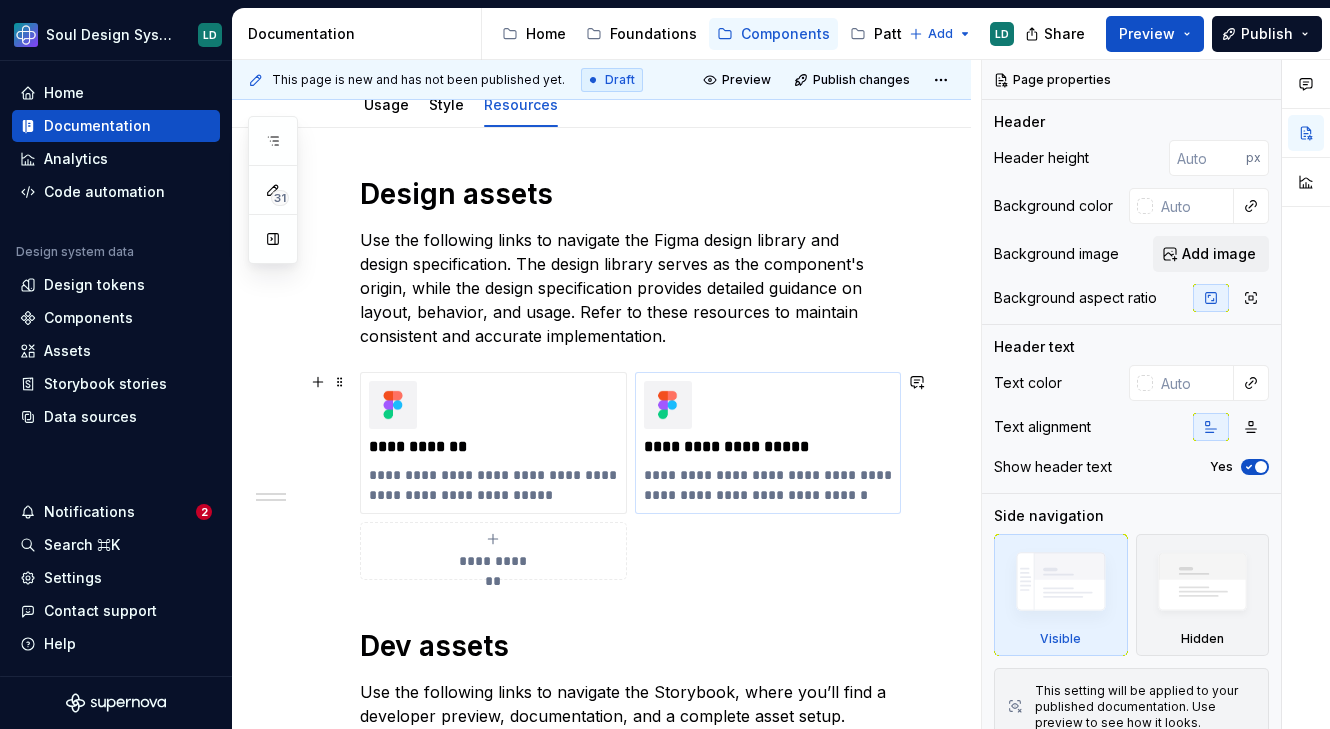 scroll, scrollTop: 267, scrollLeft: 0, axis: vertical 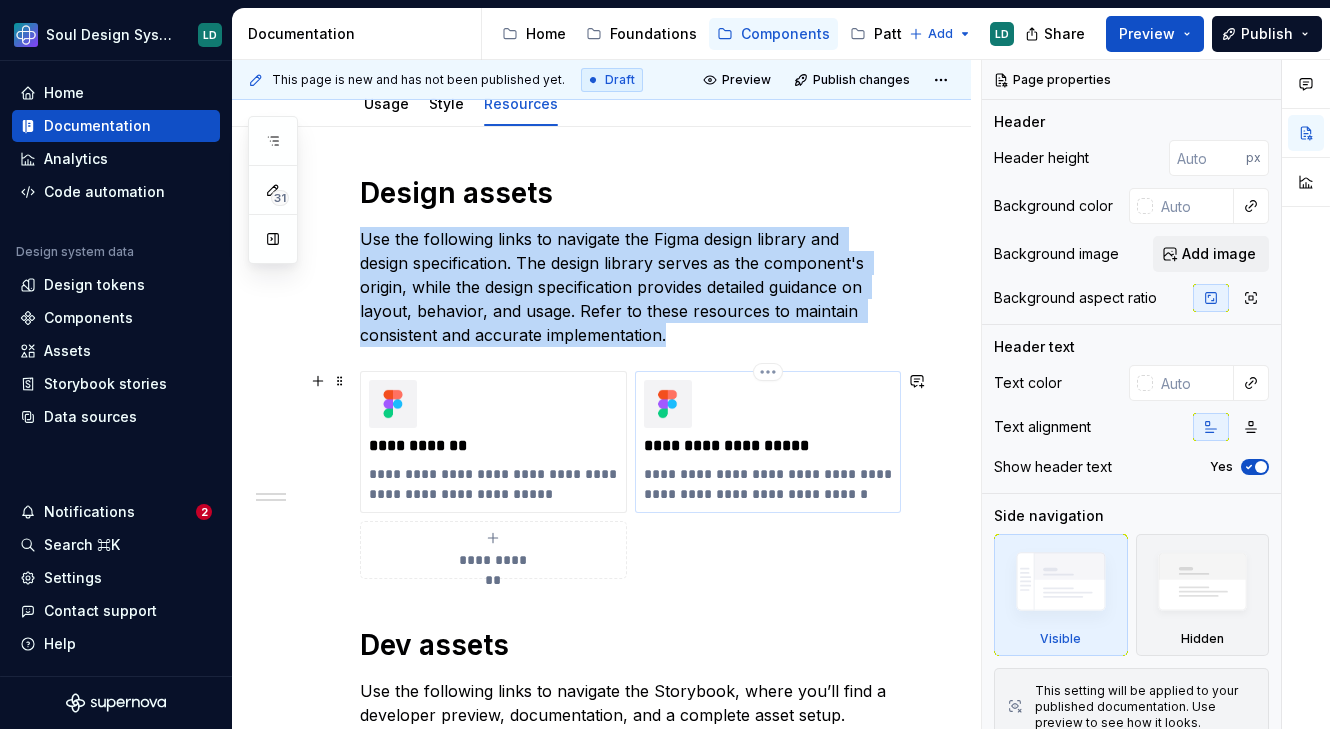 click at bounding box center [668, 404] 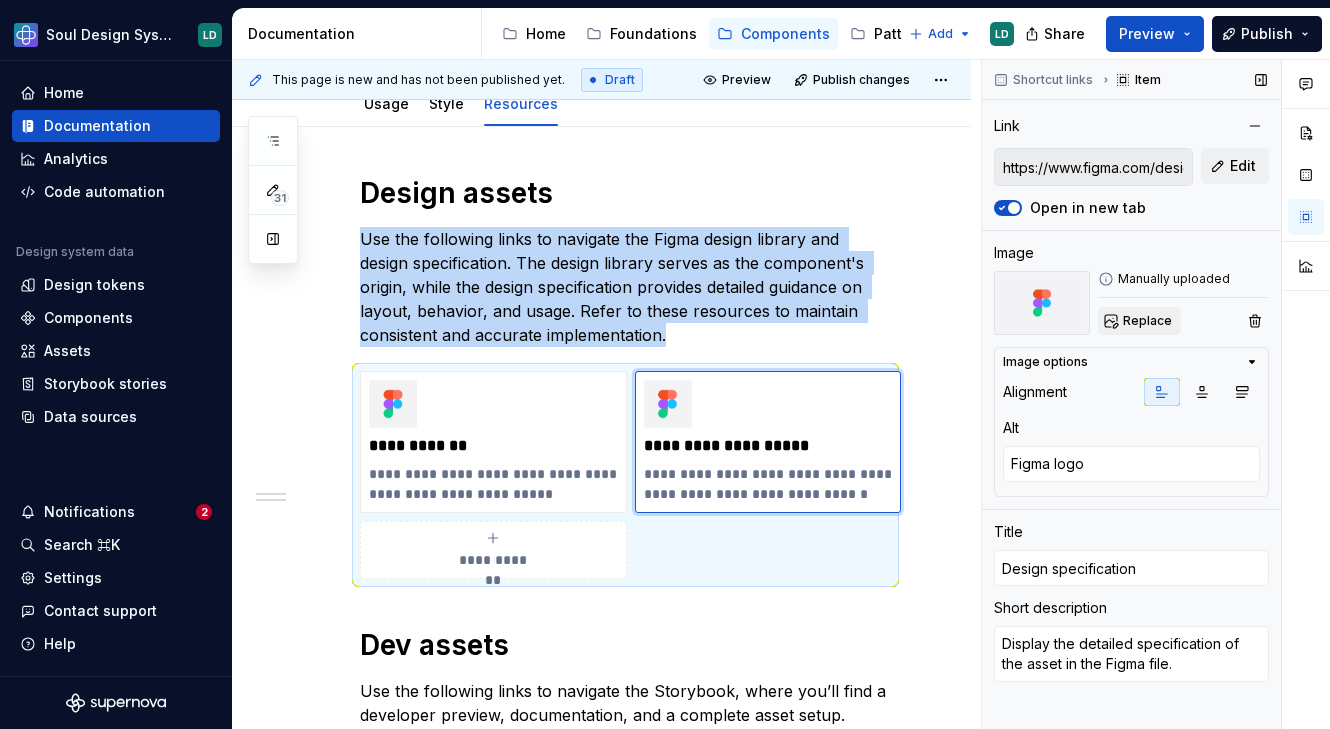 click on "Replace" at bounding box center [1147, 321] 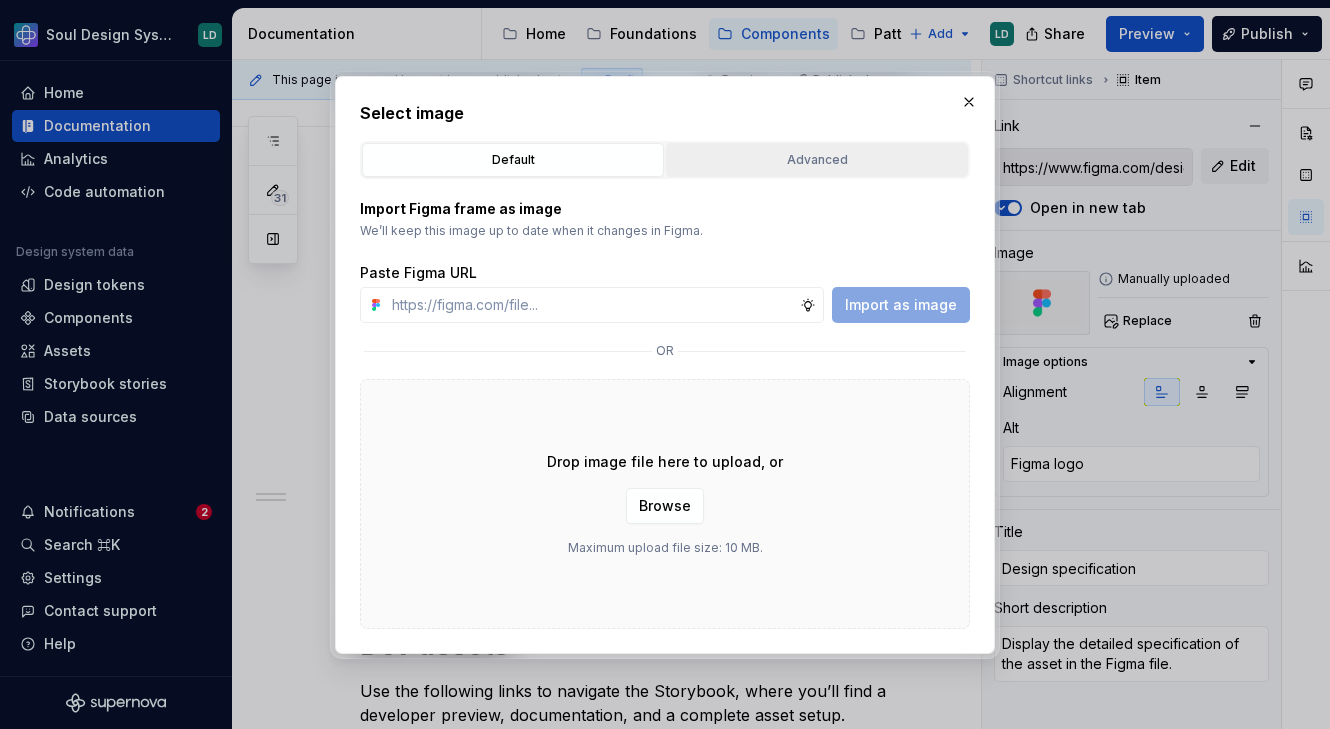 click on "Advanced" at bounding box center (817, 160) 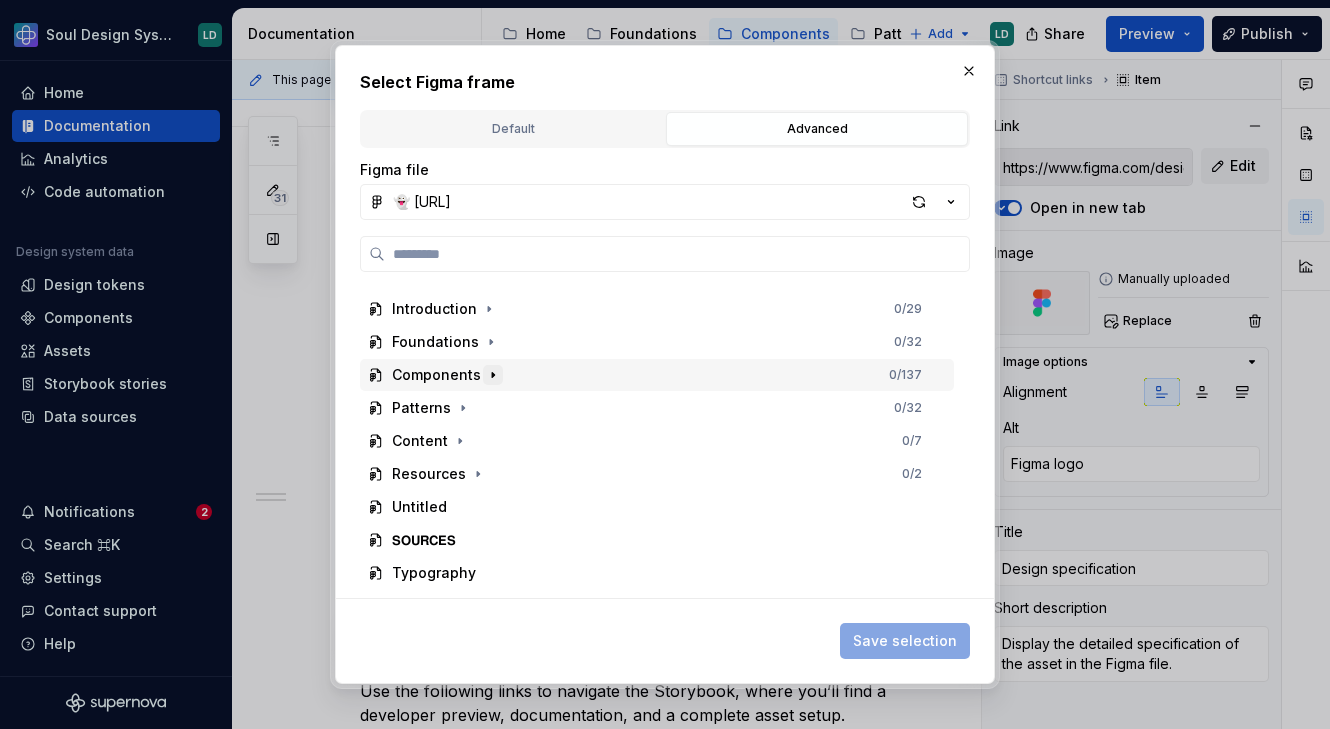 scroll, scrollTop: 61, scrollLeft: 0, axis: vertical 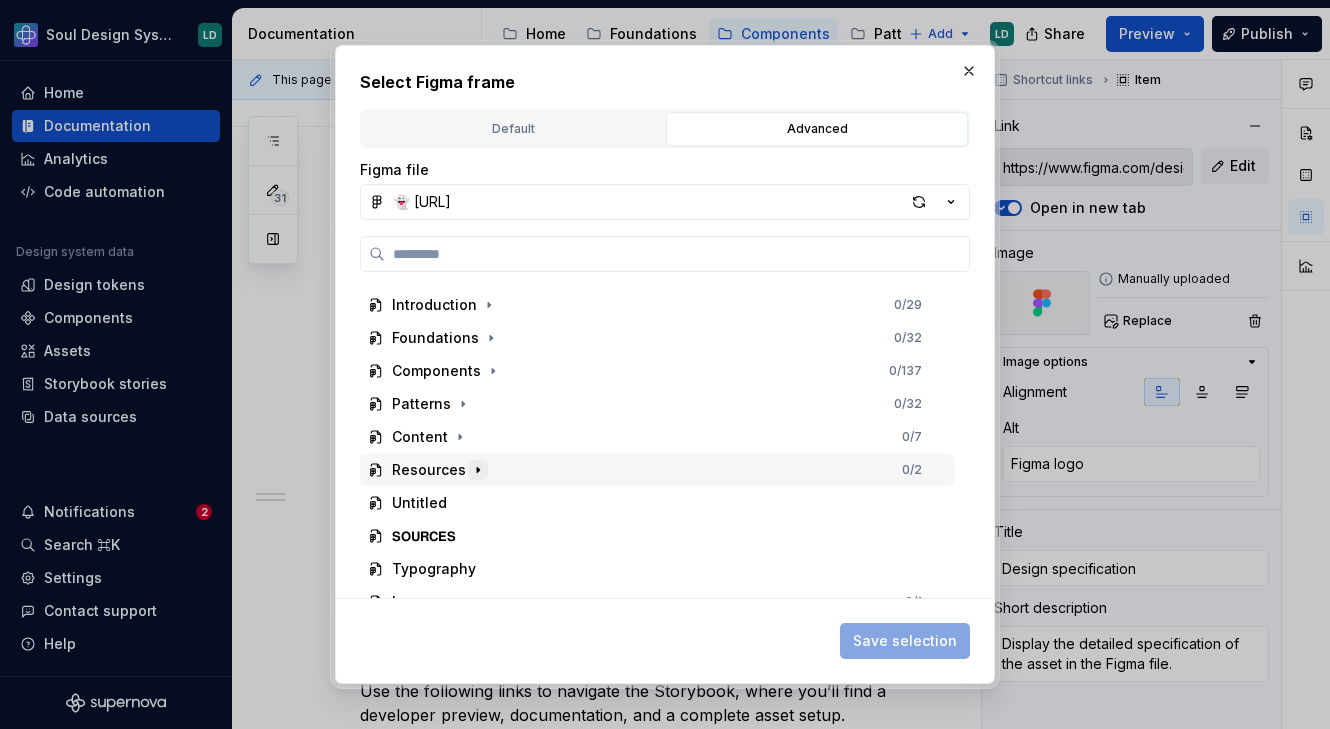 click 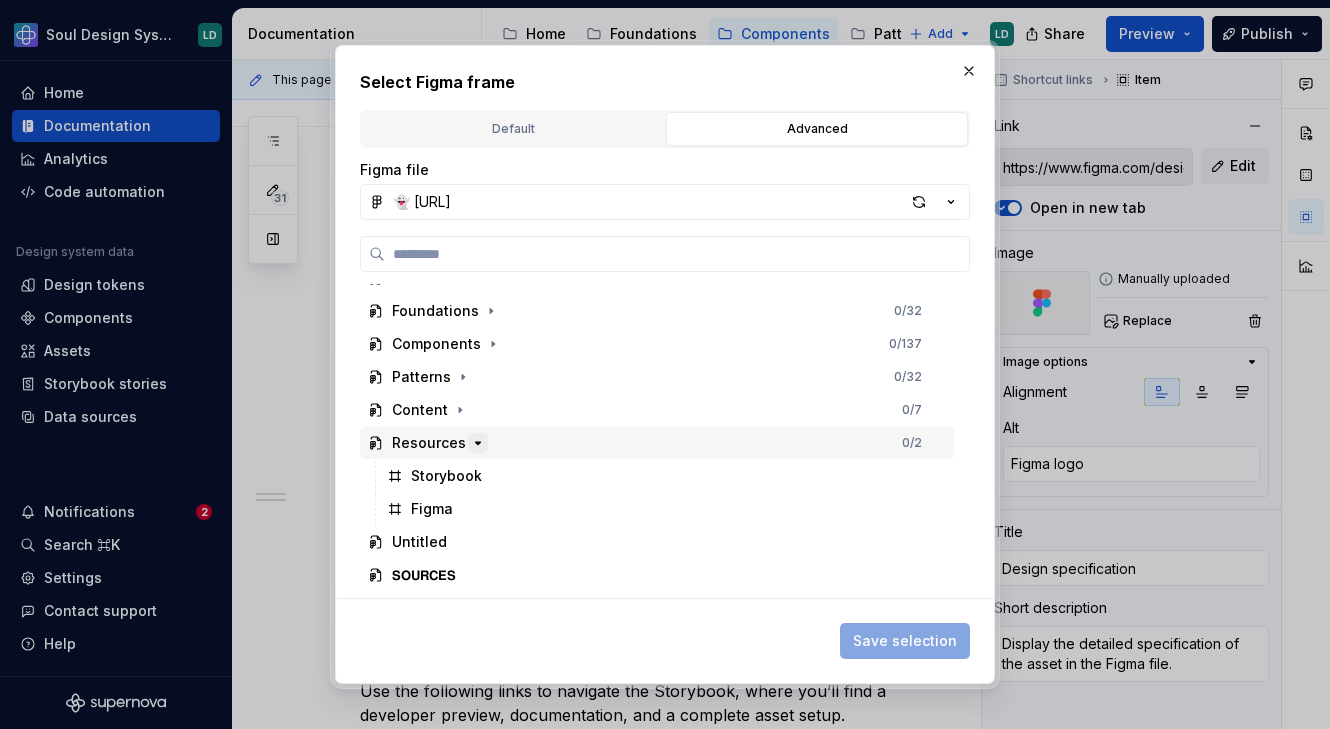 scroll, scrollTop: 120, scrollLeft: 0, axis: vertical 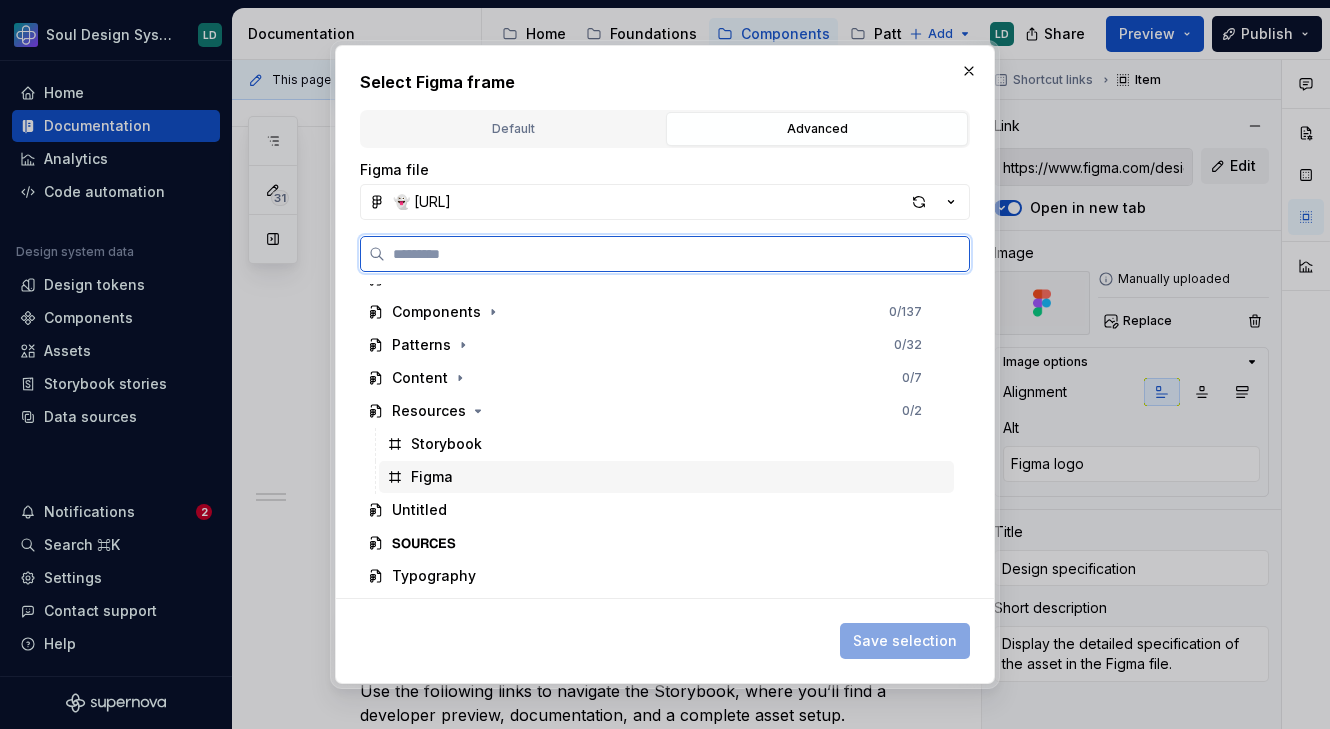 click on "Figma" at bounding box center (432, 477) 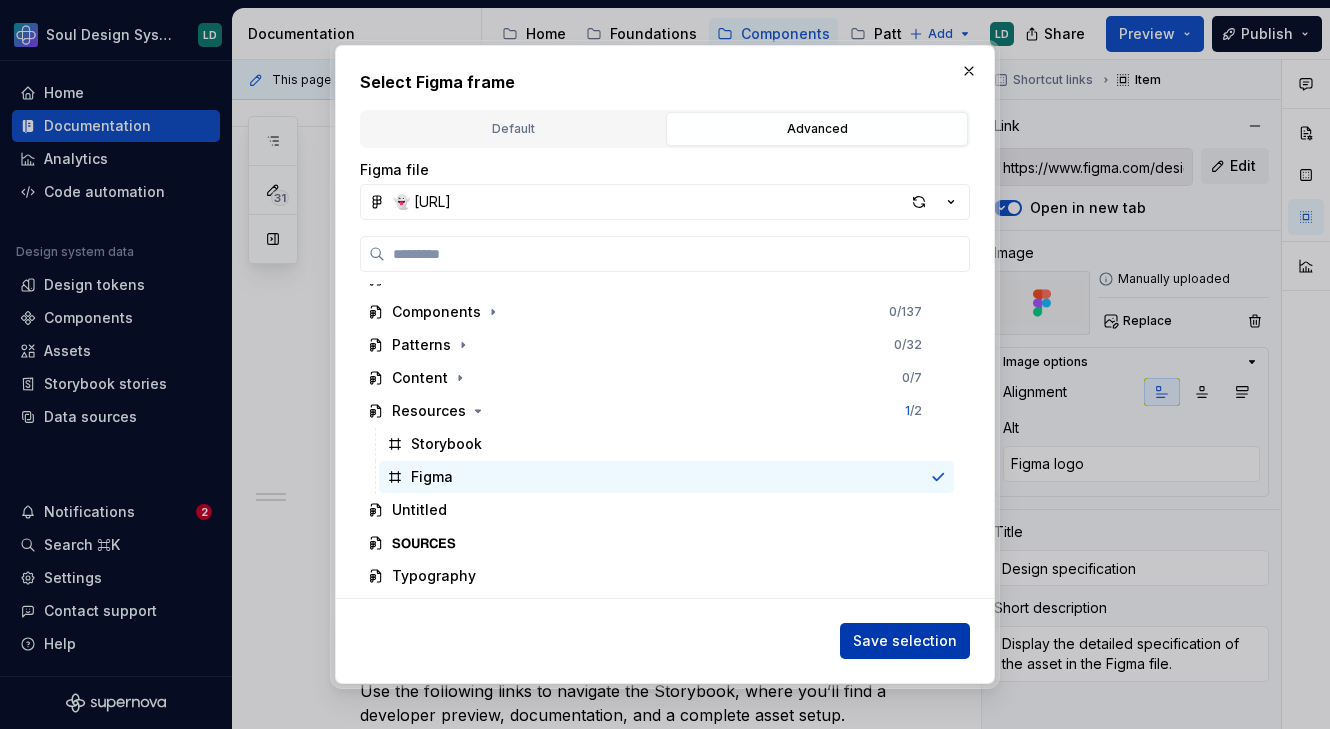 click on "Save selection" at bounding box center (905, 641) 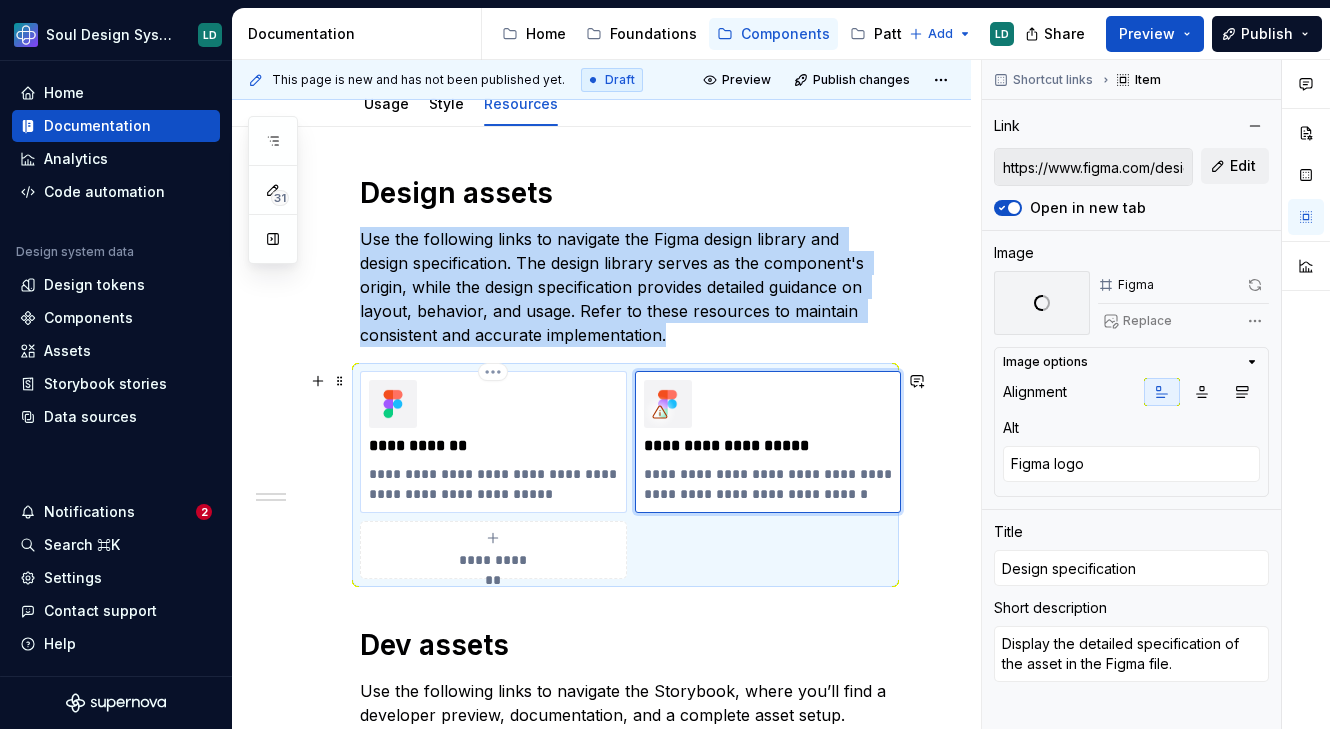 type on "*" 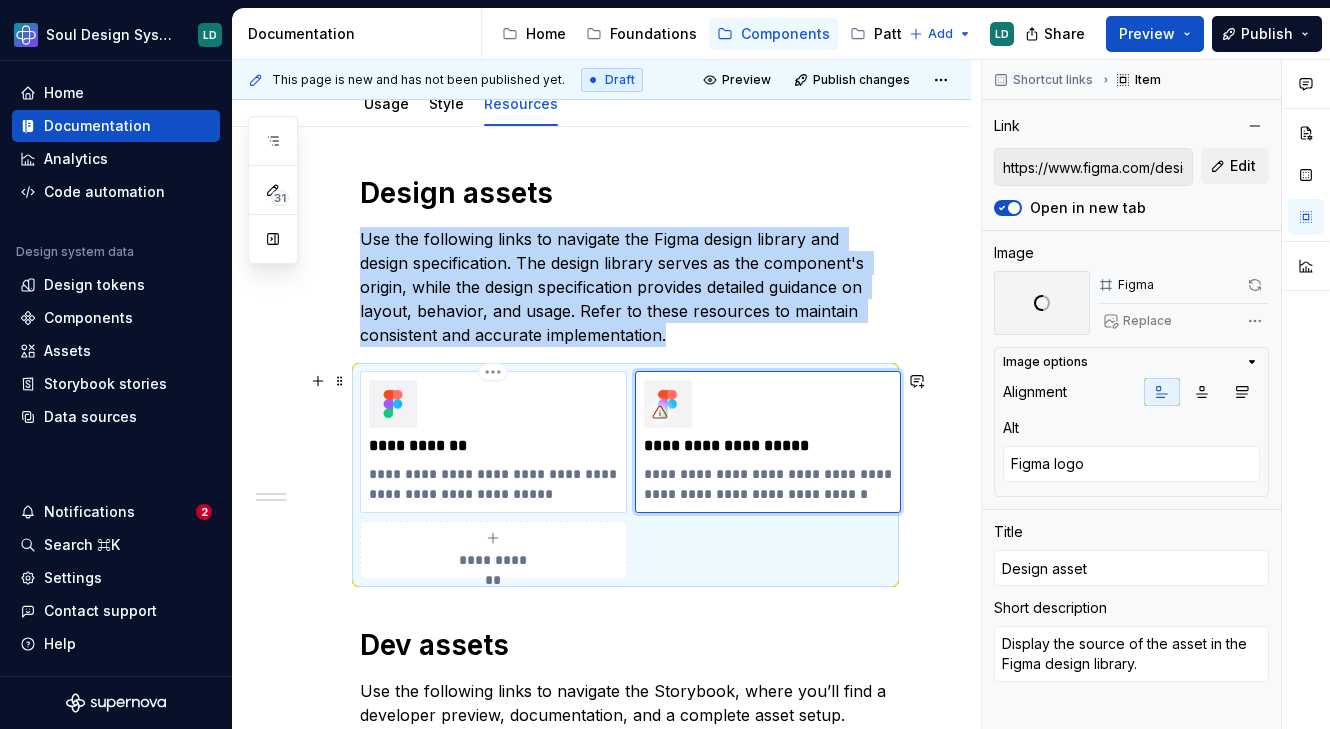 click on "**********" at bounding box center [493, 442] 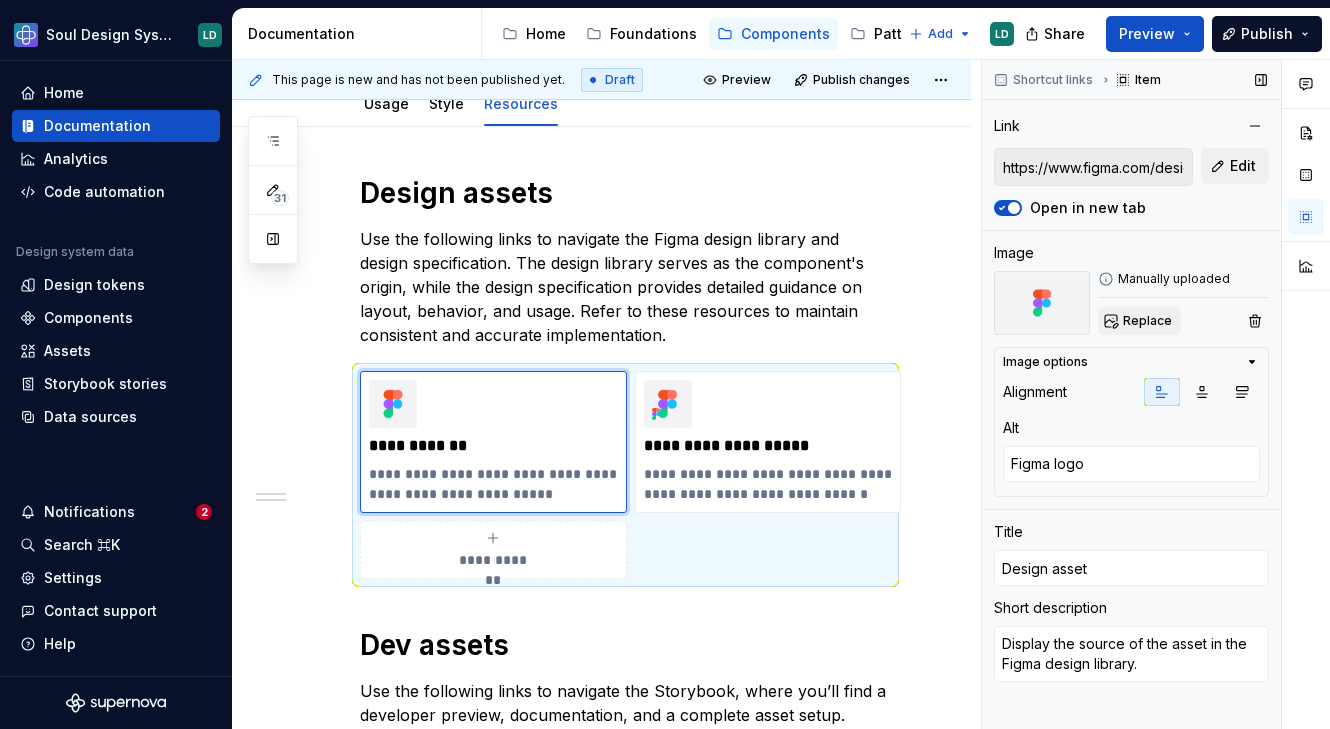 click on "Replace" at bounding box center [1147, 321] 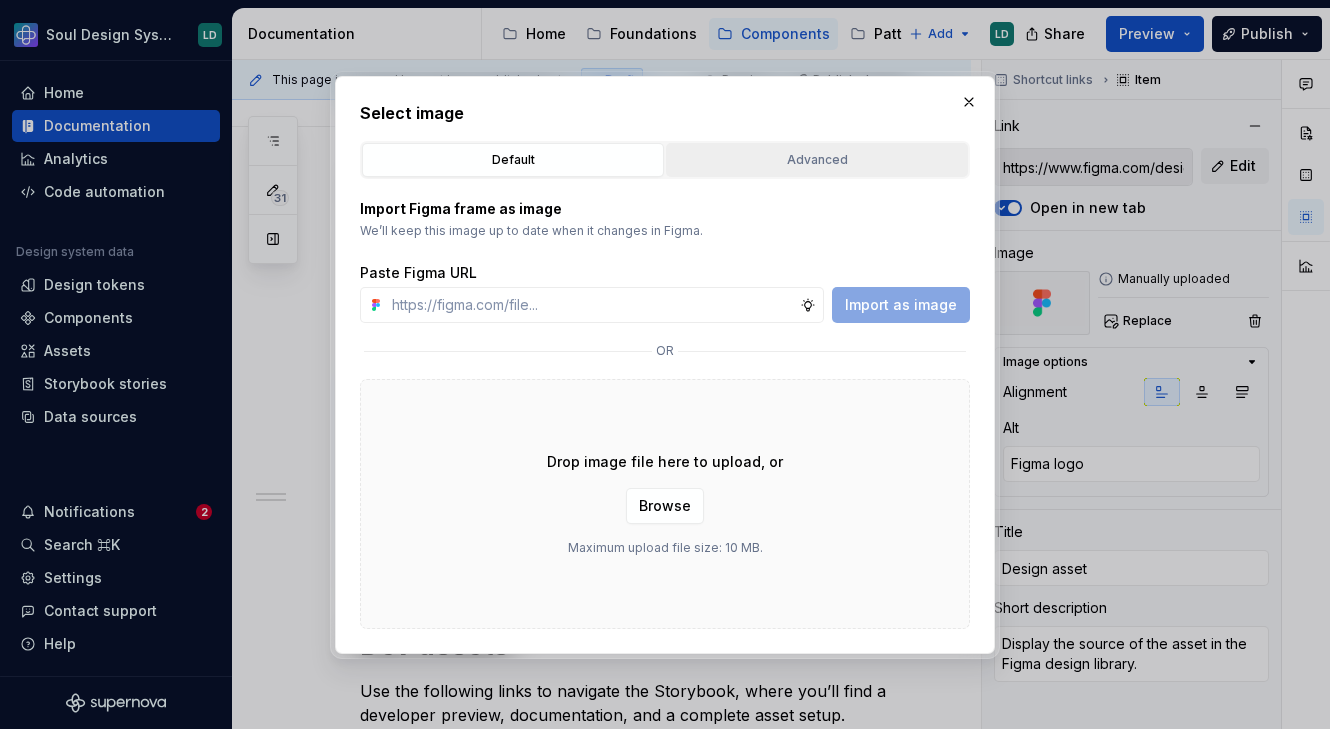 click on "Advanced" at bounding box center [817, 160] 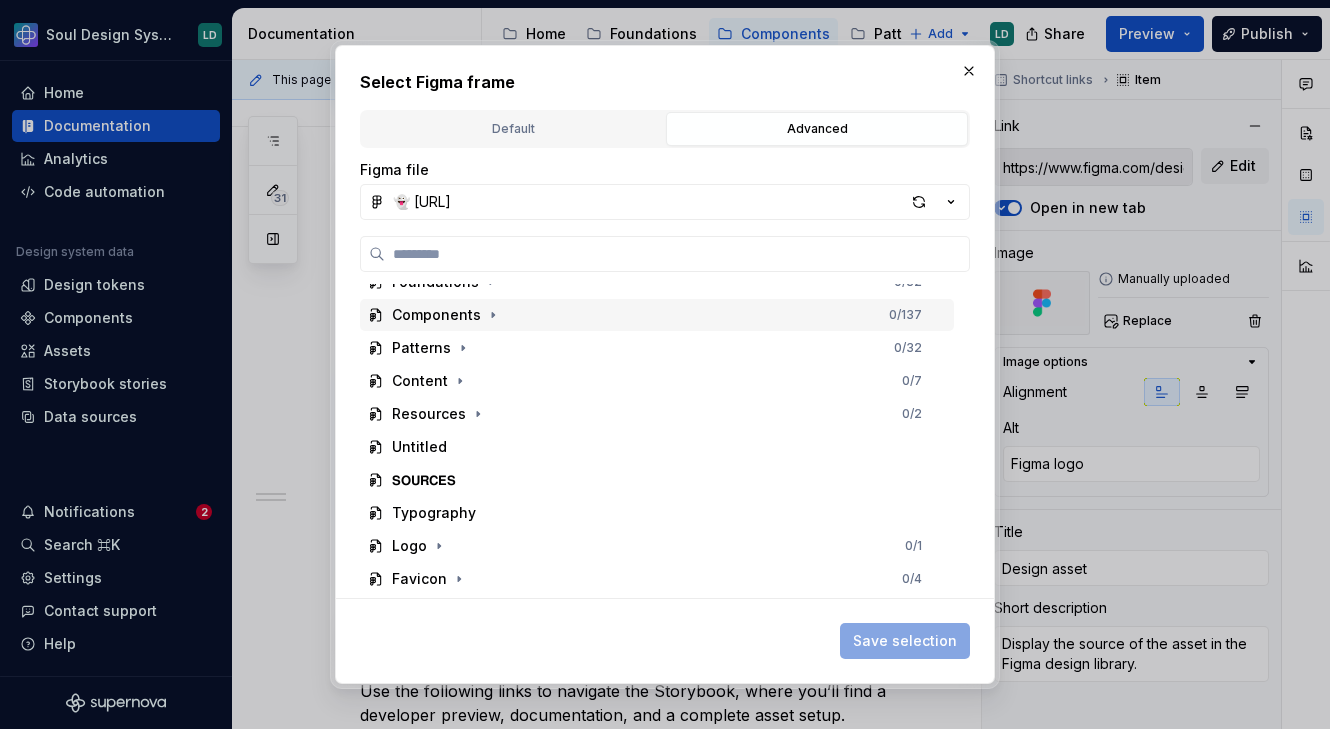 scroll, scrollTop: 119, scrollLeft: 0, axis: vertical 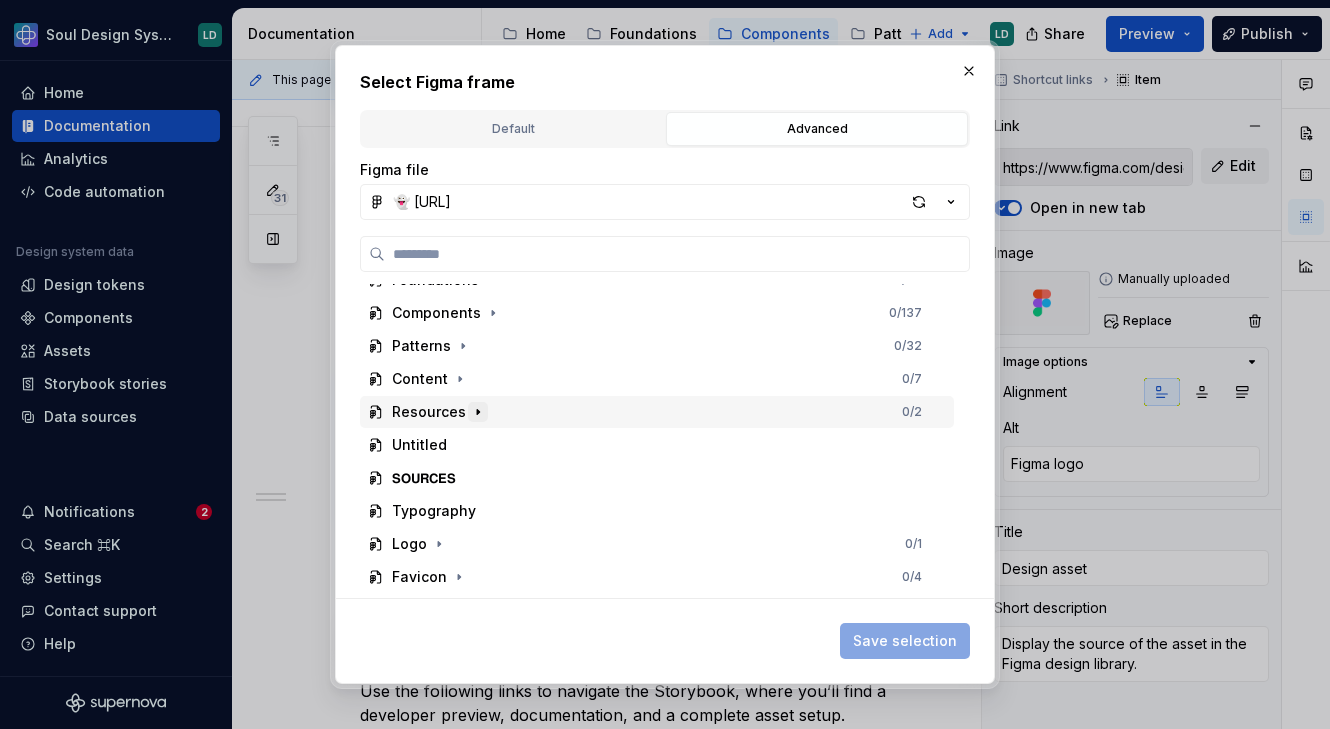click 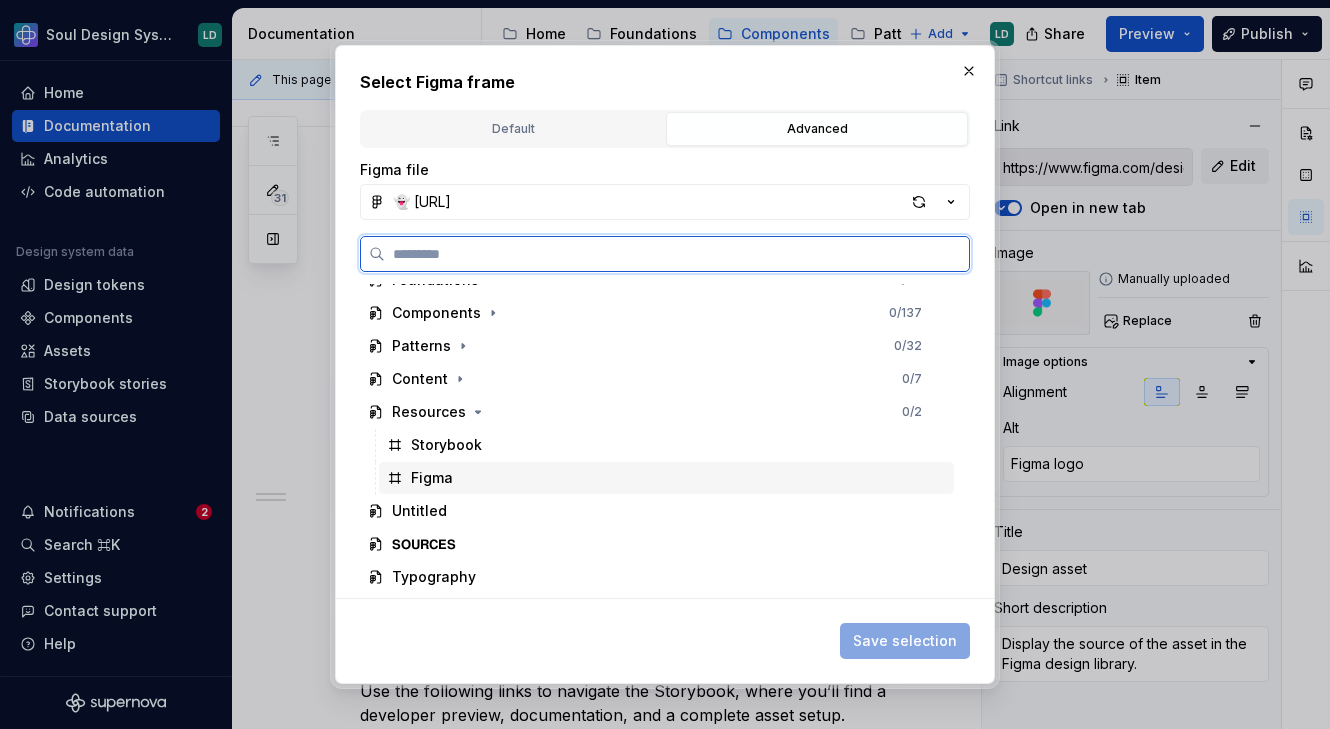 click on "Figma" at bounding box center [666, 478] 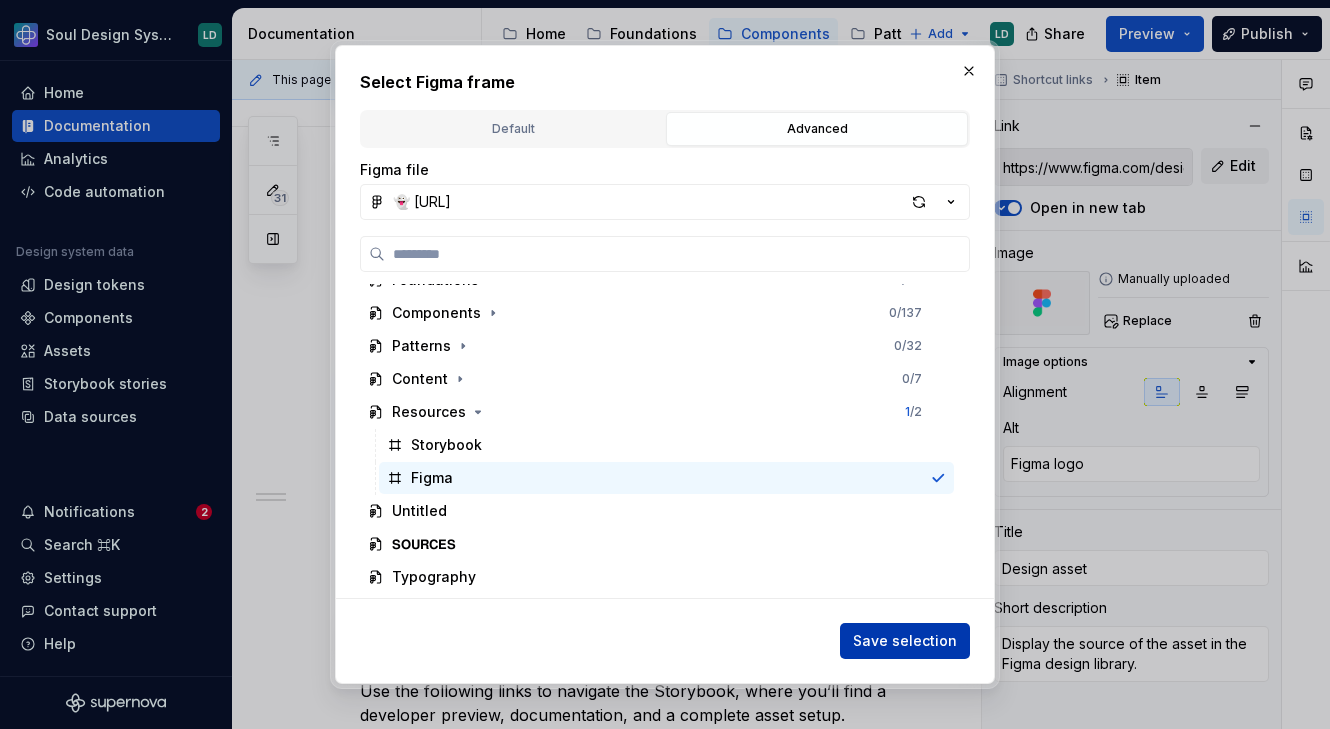 click on "Save selection" at bounding box center [905, 641] 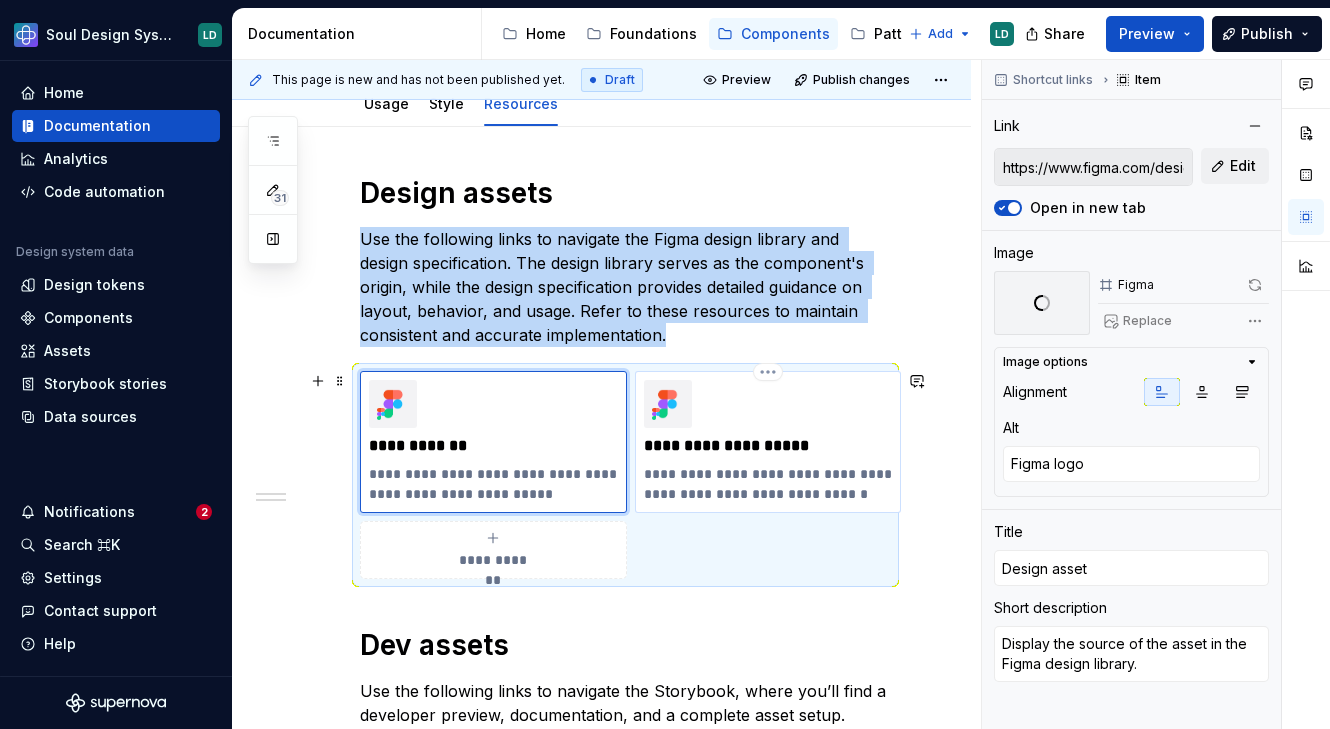 click on "**********" at bounding box center [768, 484] 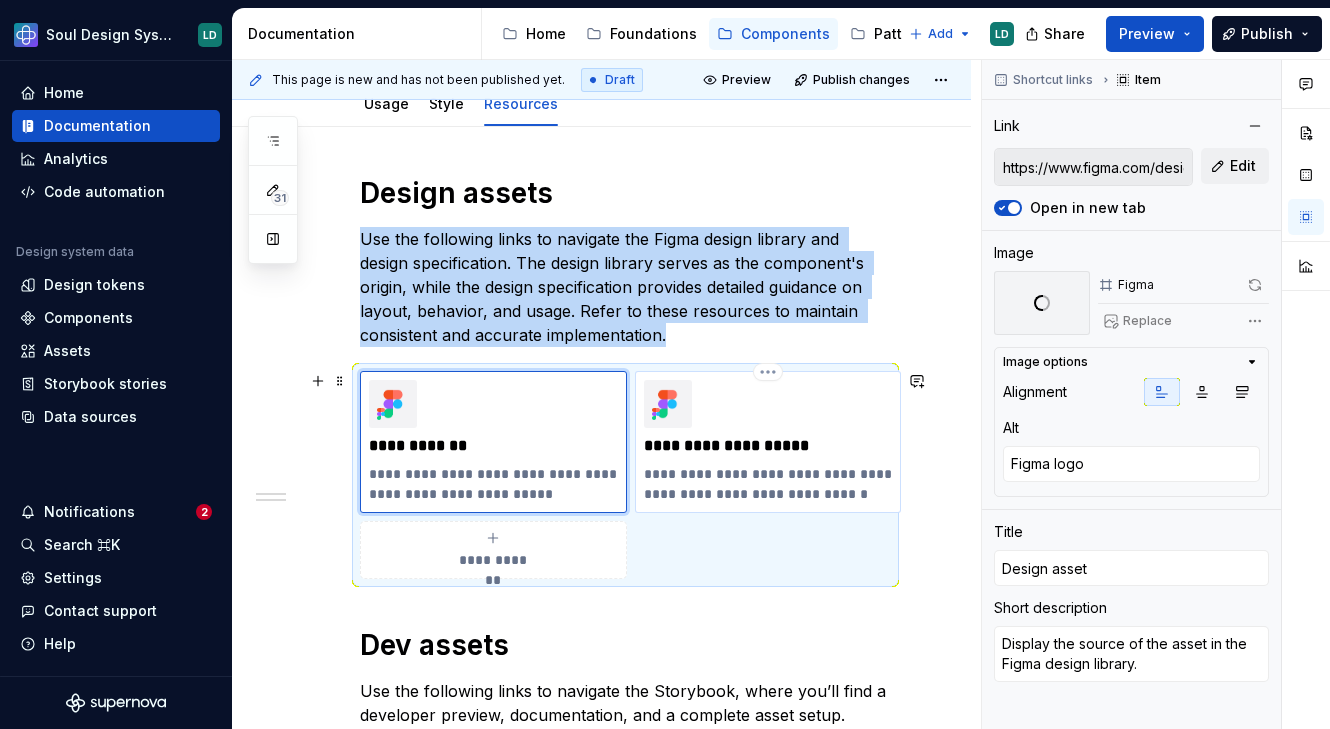 type on "*" 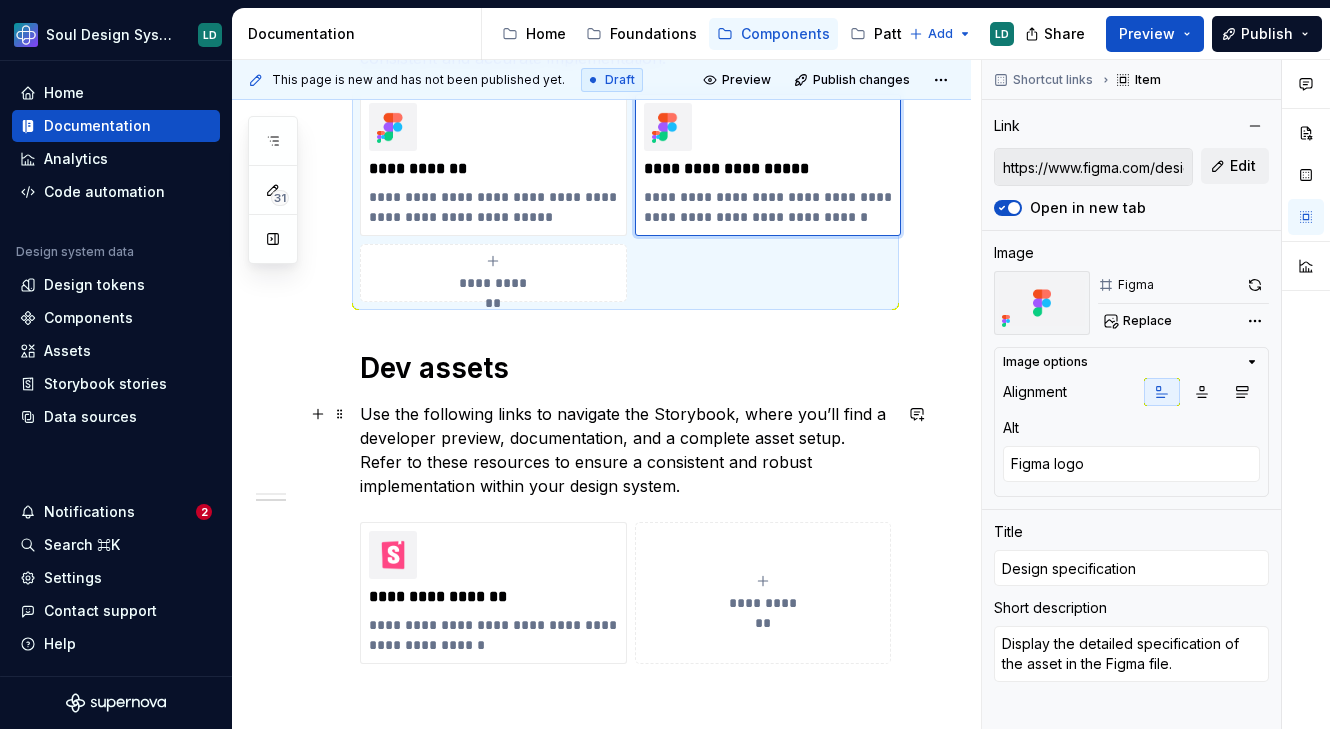 scroll, scrollTop: 565, scrollLeft: 0, axis: vertical 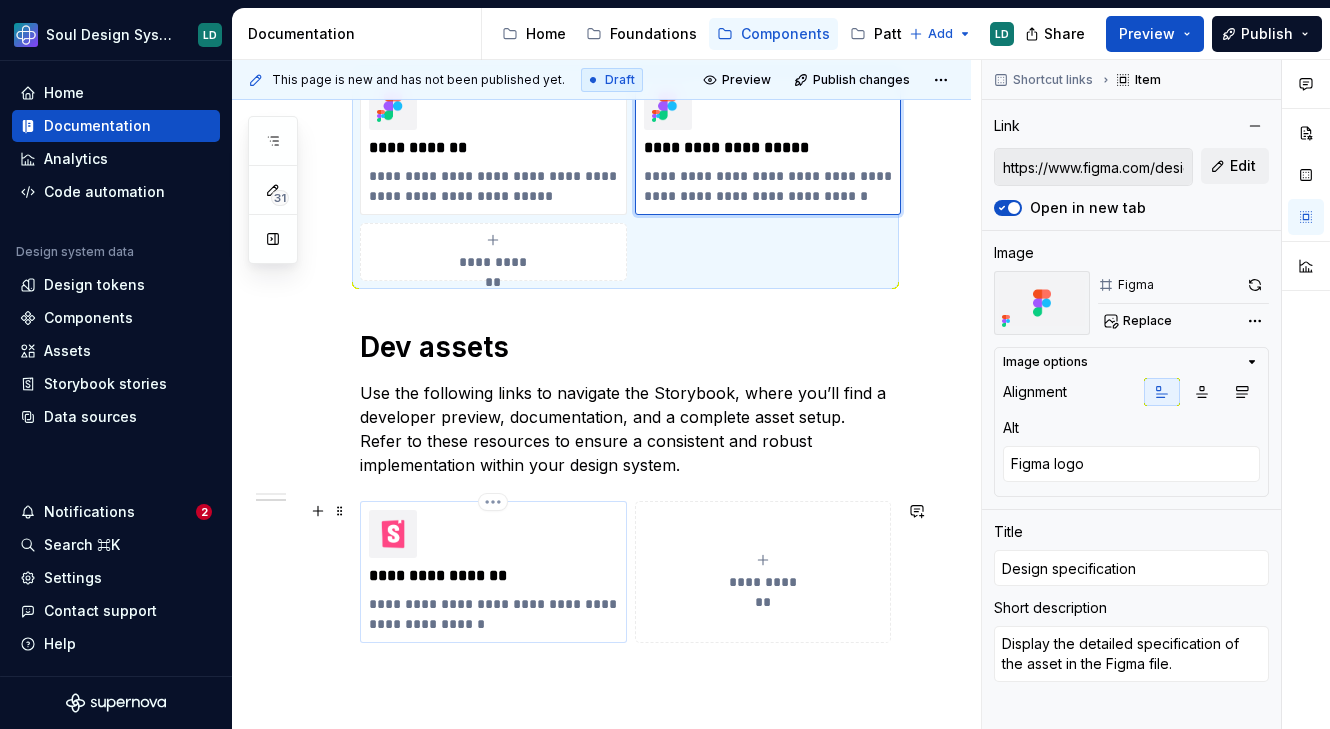 click on "**********" at bounding box center [493, 614] 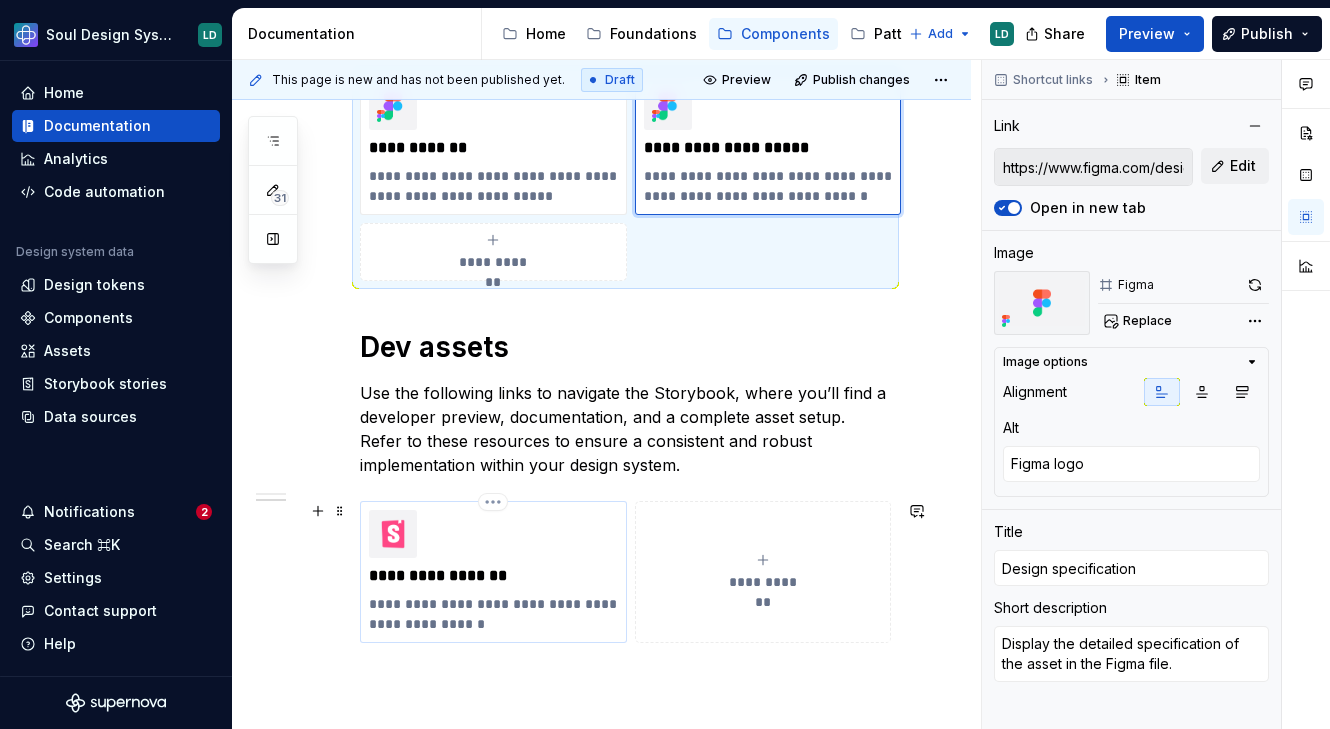 type on "*" 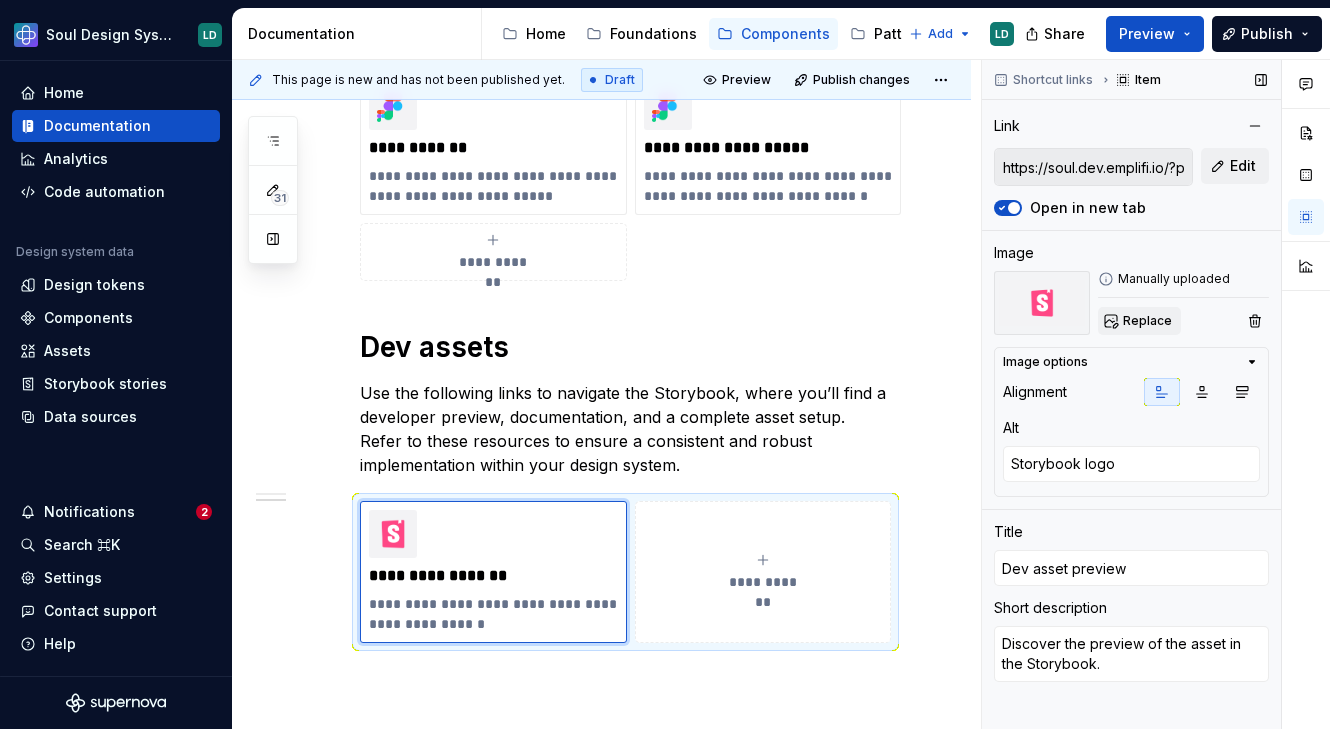 click on "Replace" at bounding box center [1147, 321] 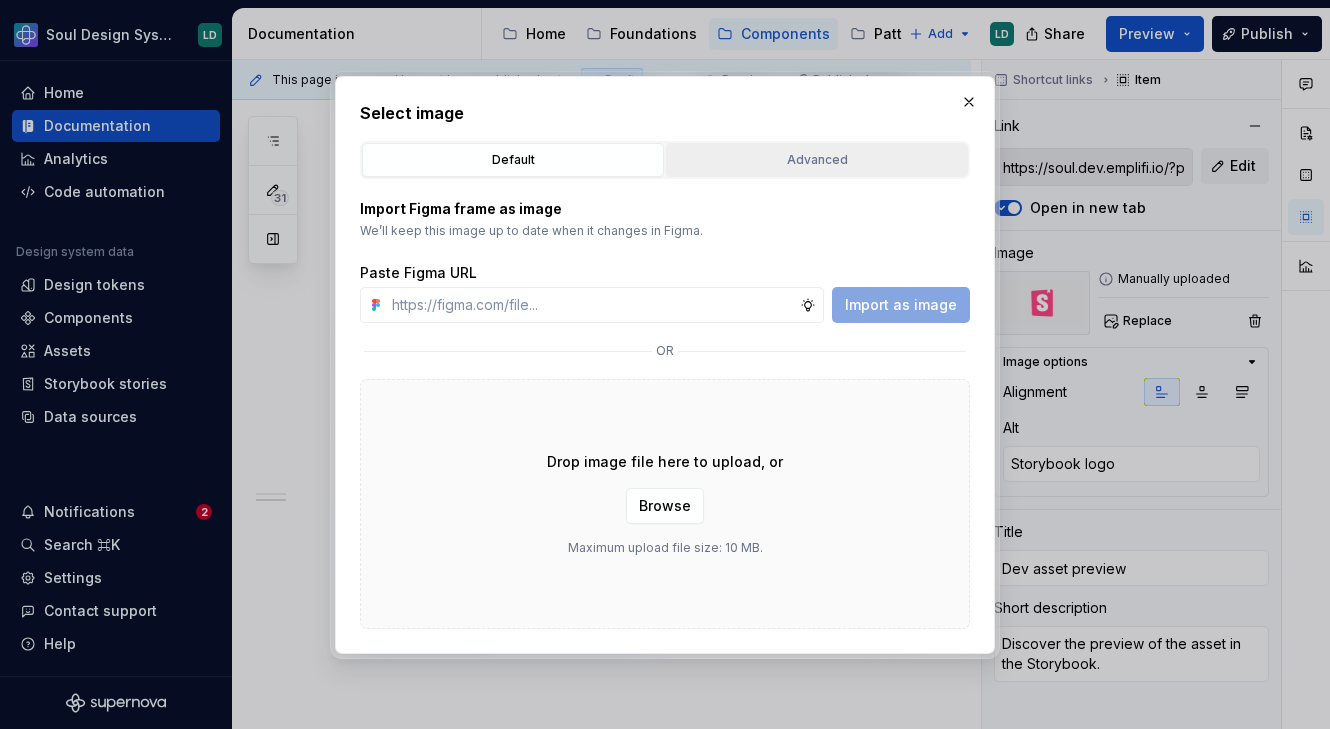 click on "Advanced" at bounding box center (817, 160) 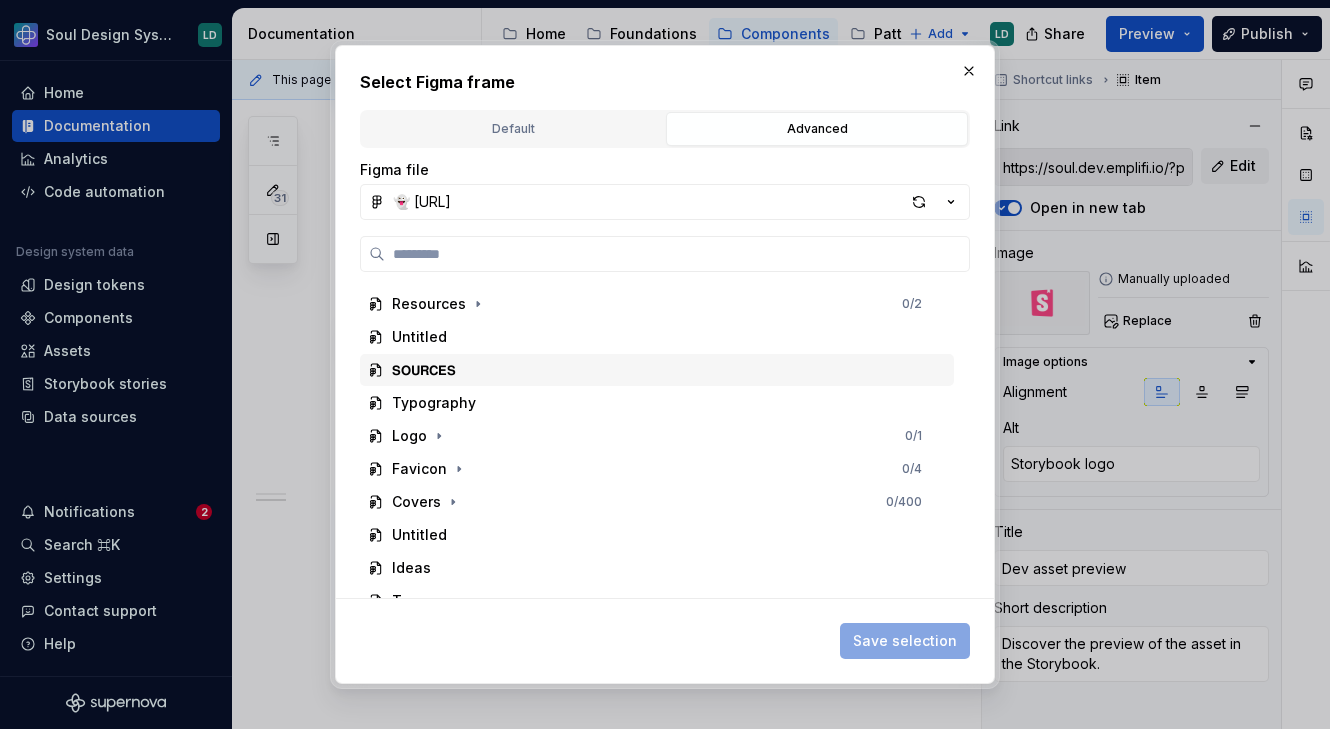 scroll, scrollTop: 225, scrollLeft: 0, axis: vertical 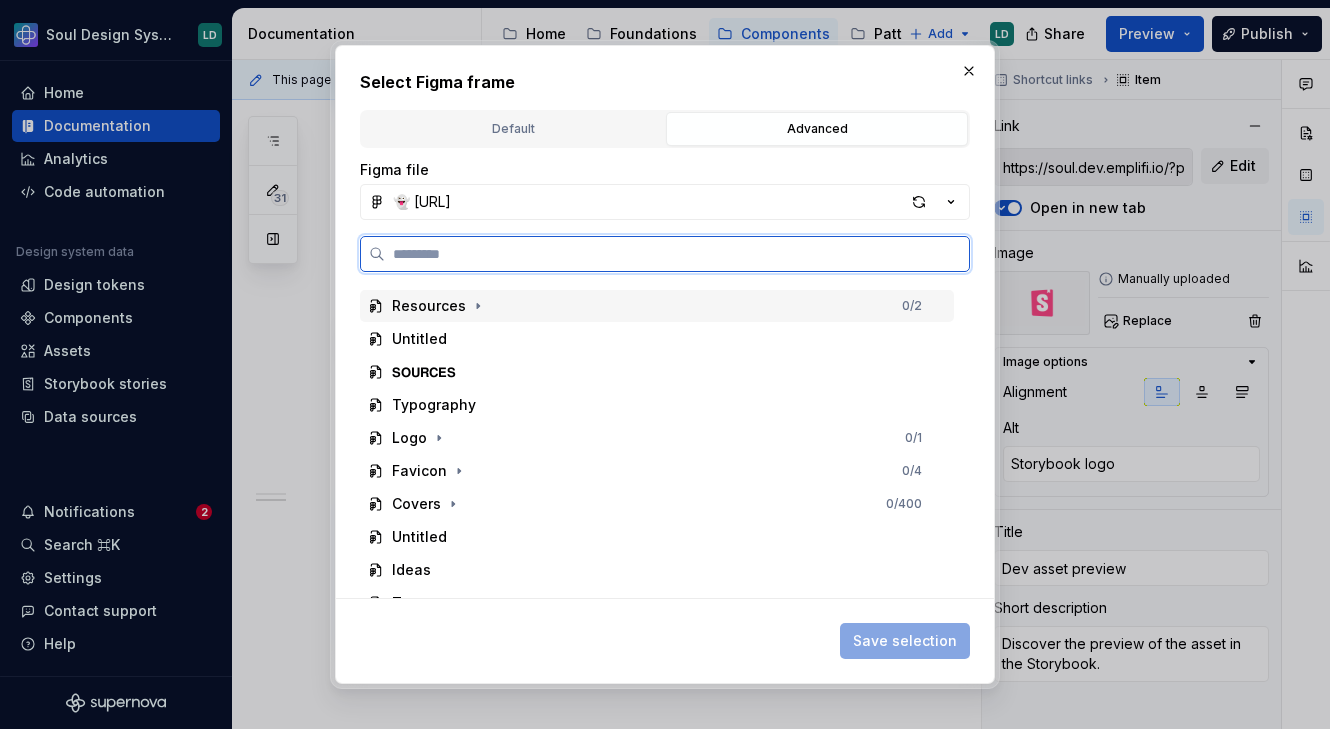 click on "Resources 0 / 2" at bounding box center [657, 306] 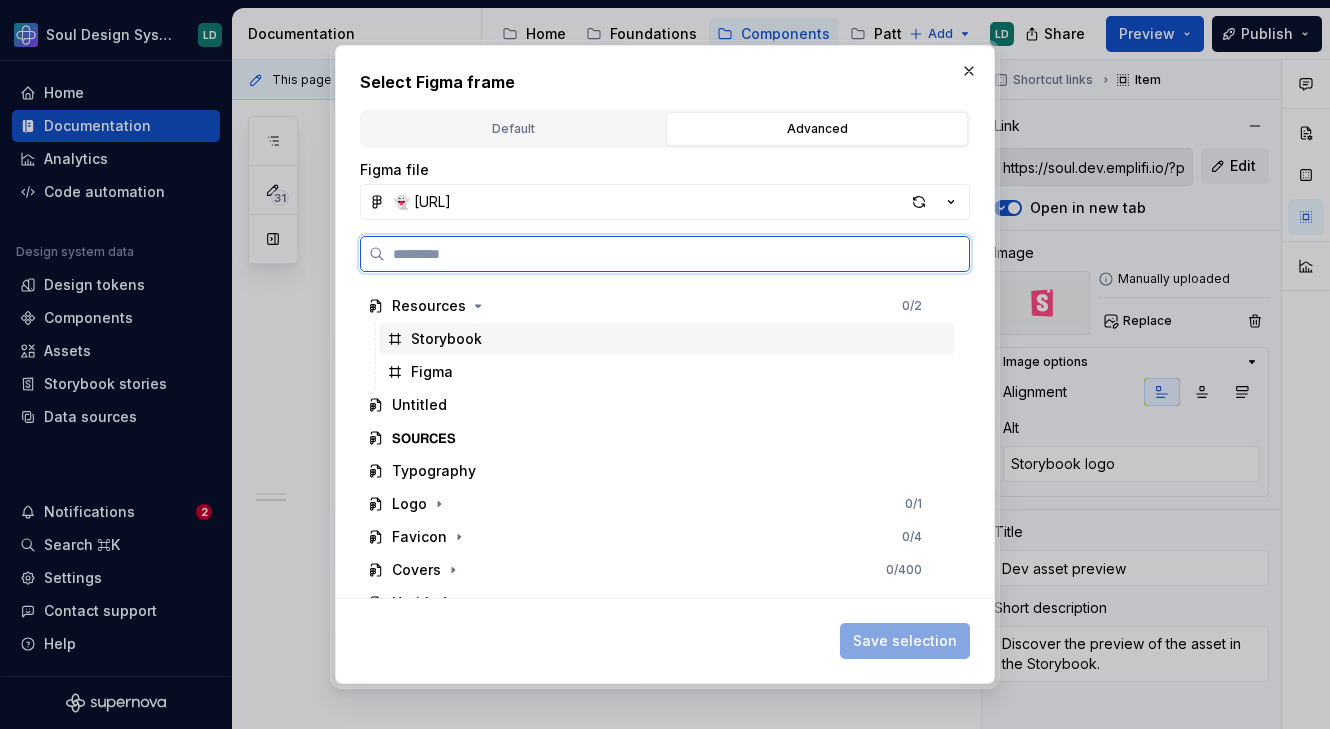 click on "Storybook" at bounding box center [666, 339] 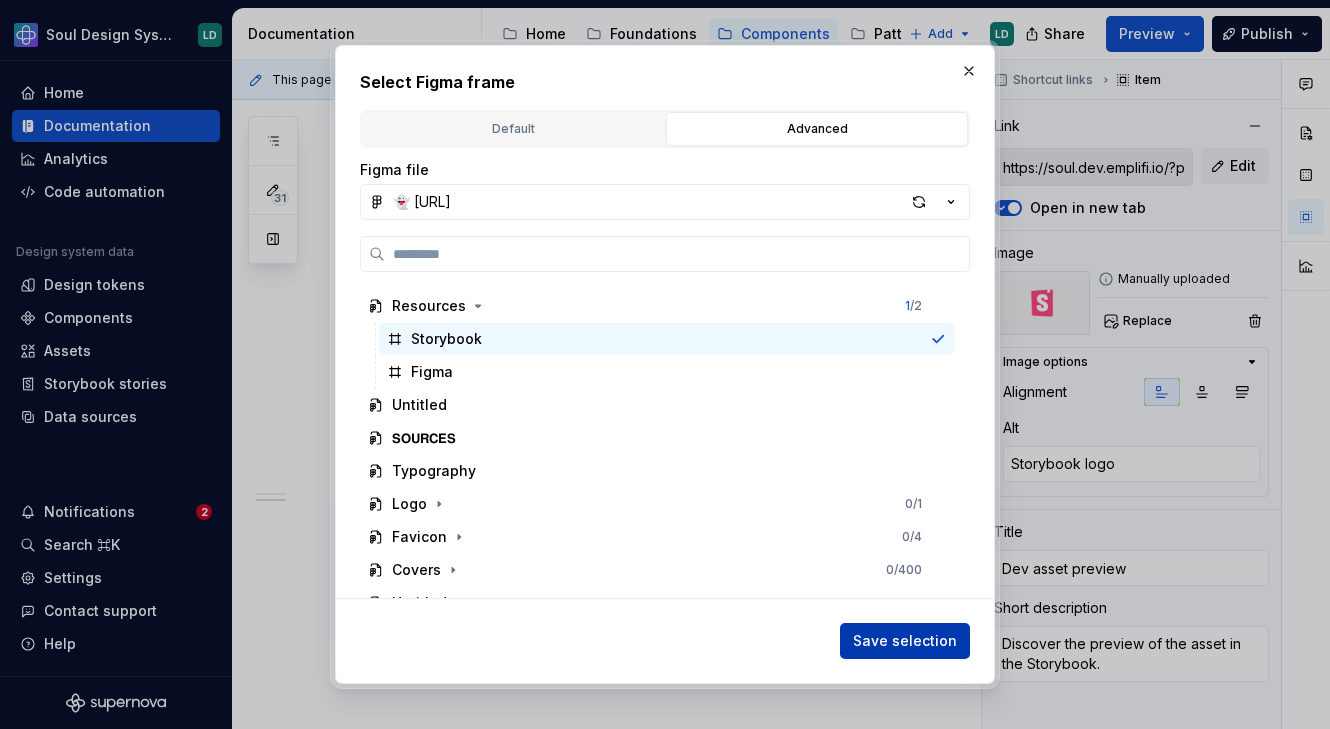 click on "Save selection" at bounding box center [905, 641] 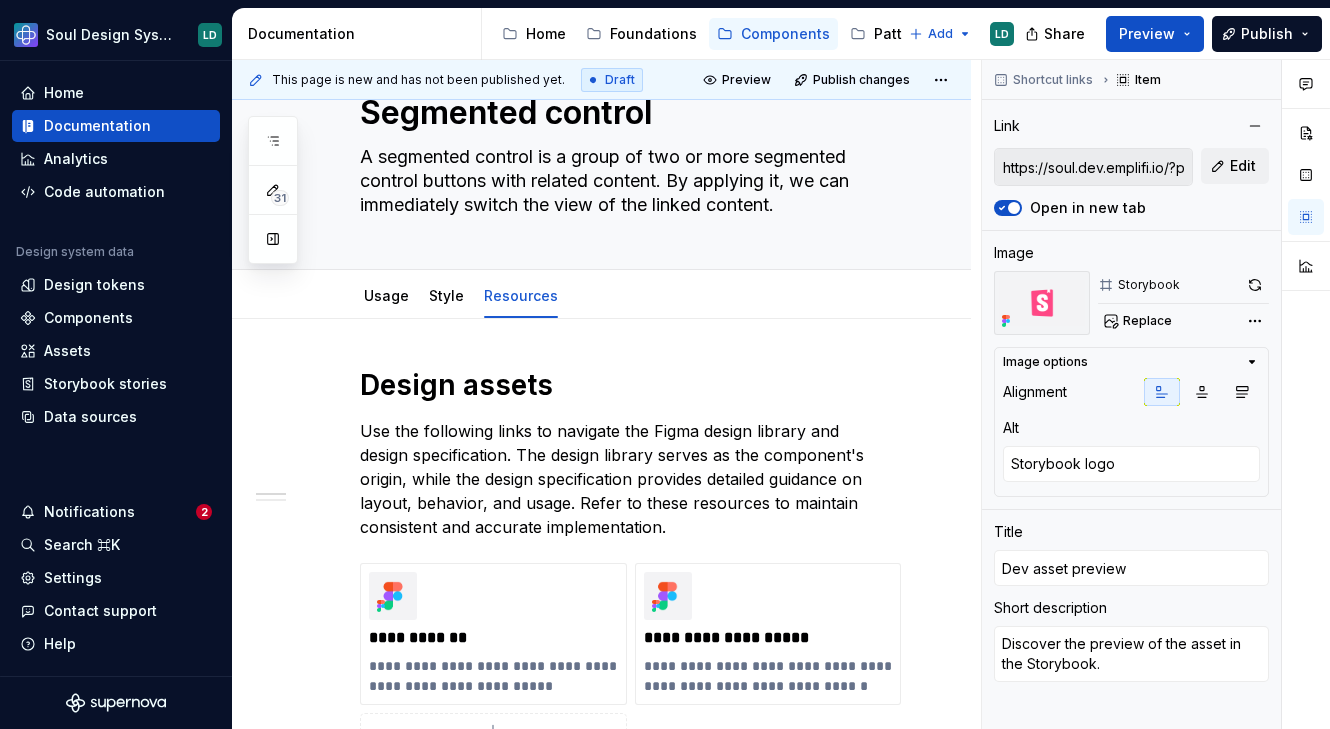 scroll, scrollTop: 0, scrollLeft: 0, axis: both 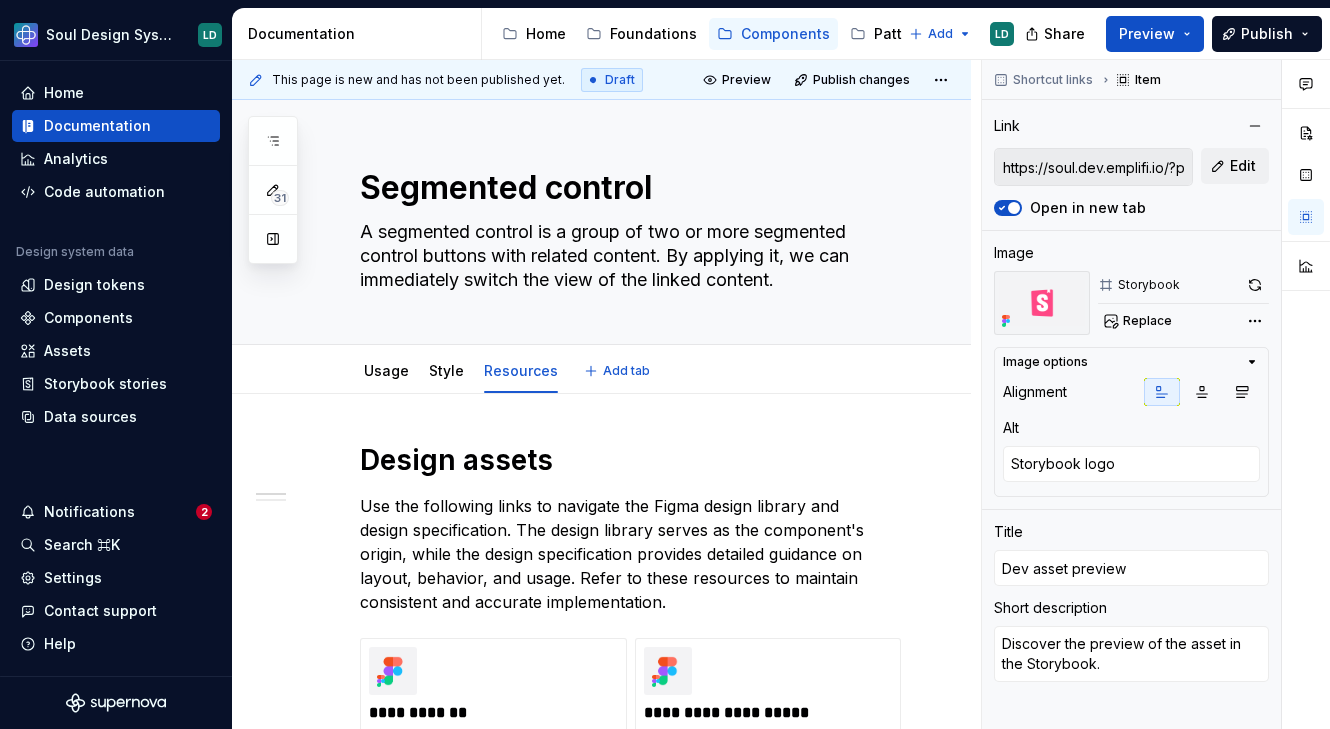 click on "Usage Style Resources" at bounding box center [461, 376] 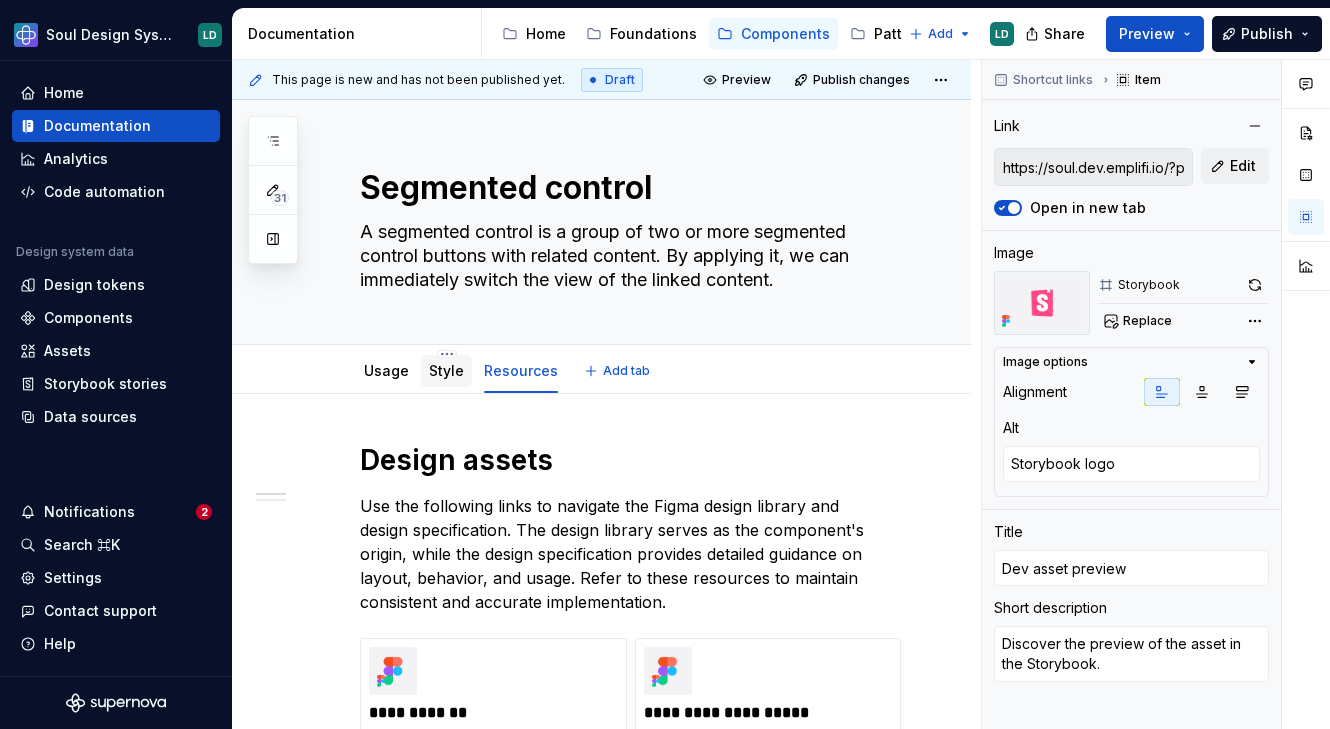 click on "Style" at bounding box center (446, 370) 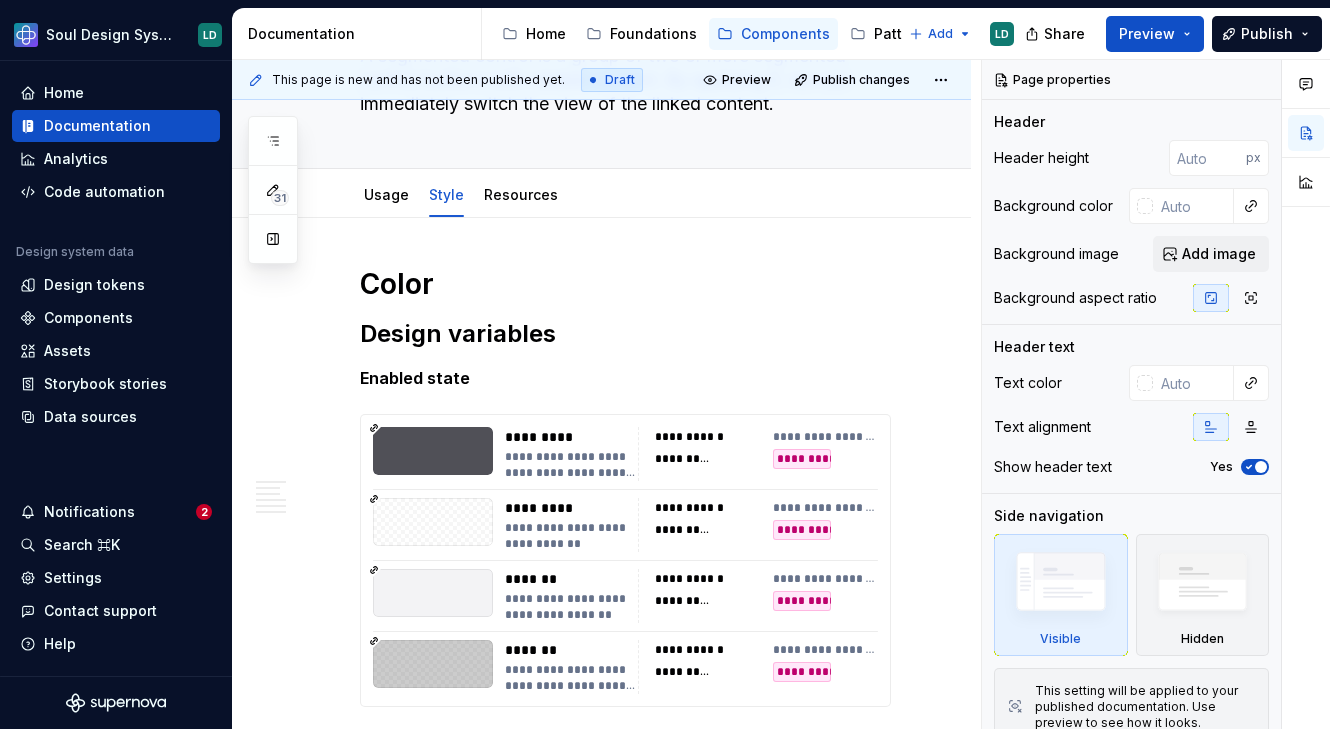 scroll, scrollTop: 0, scrollLeft: 0, axis: both 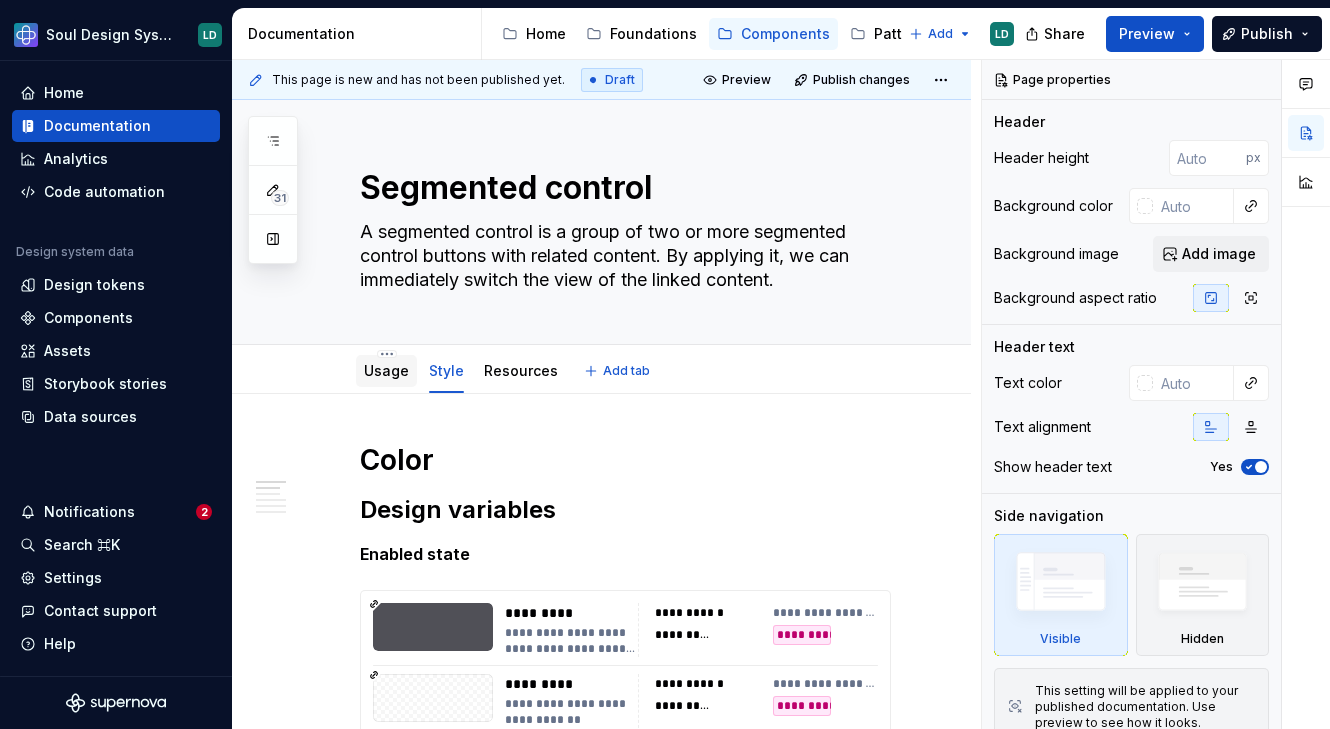 click on "Usage" at bounding box center (386, 371) 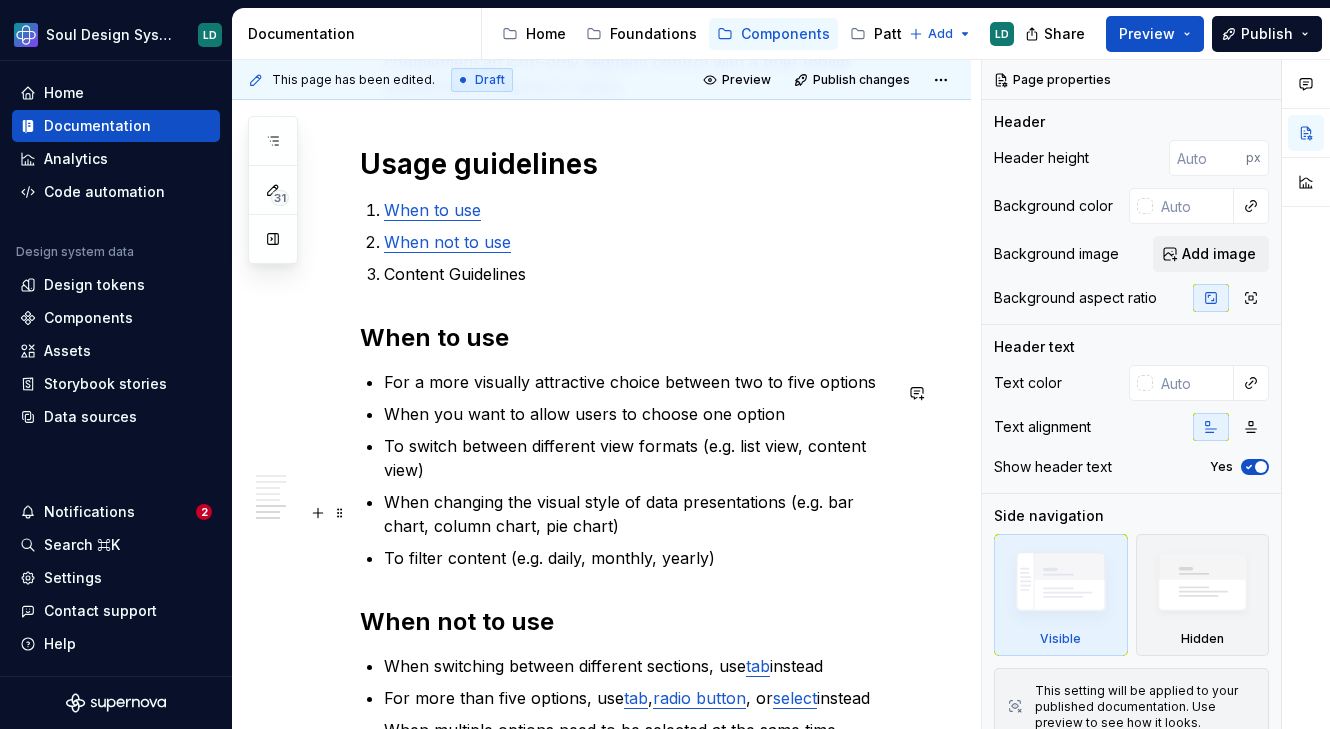 scroll, scrollTop: 2471, scrollLeft: 0, axis: vertical 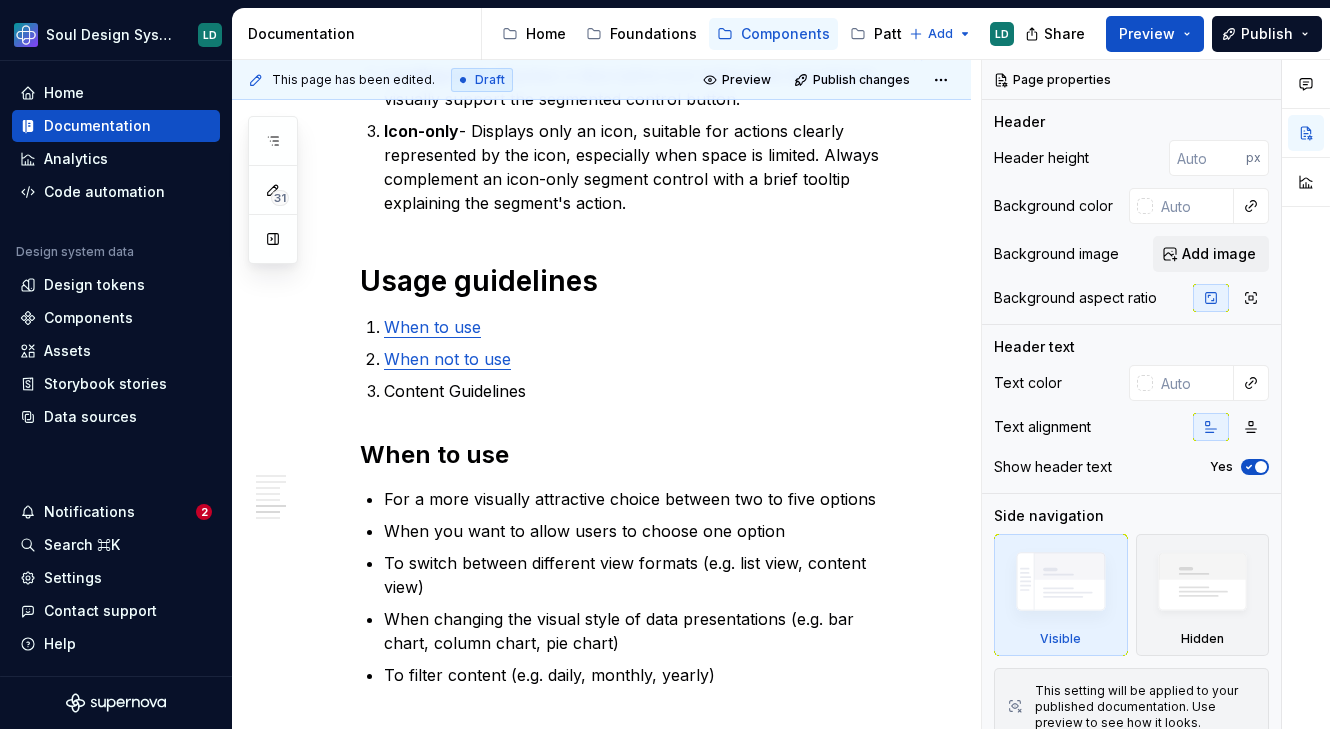 type on "*" 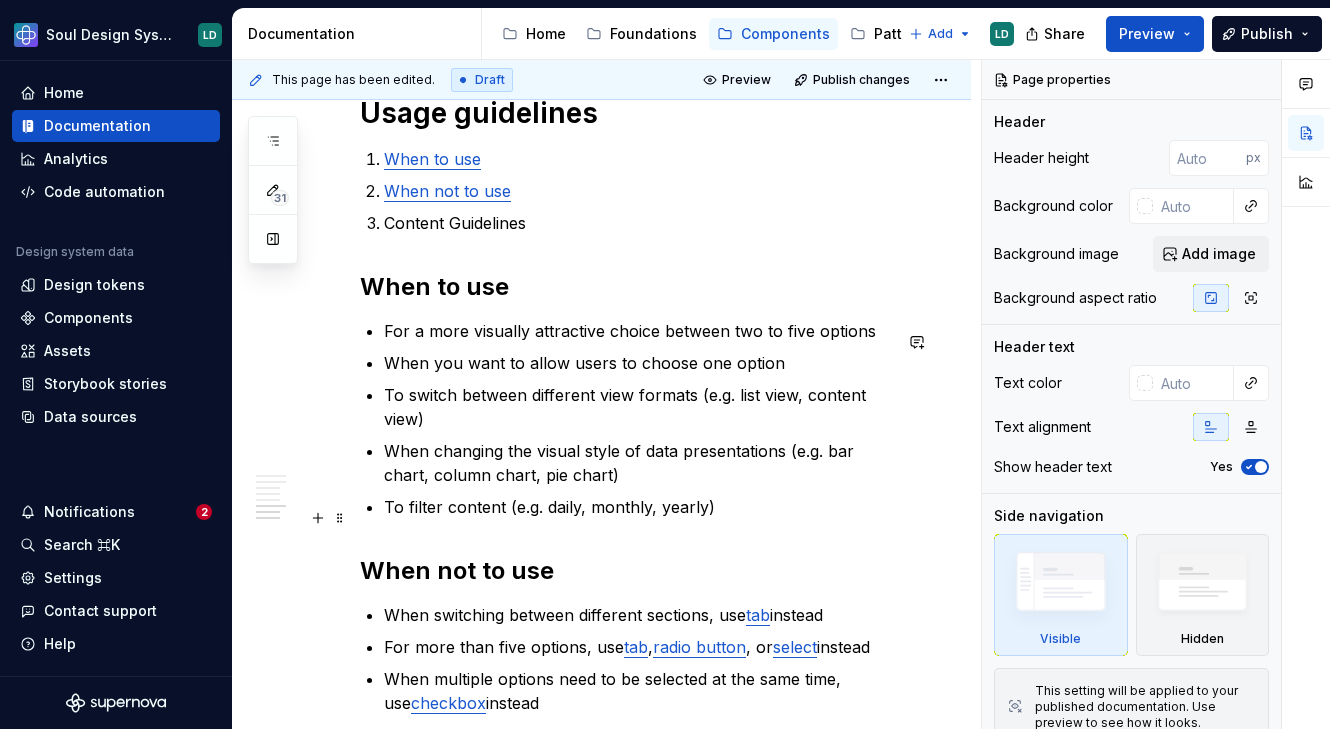 scroll, scrollTop: 2934, scrollLeft: 0, axis: vertical 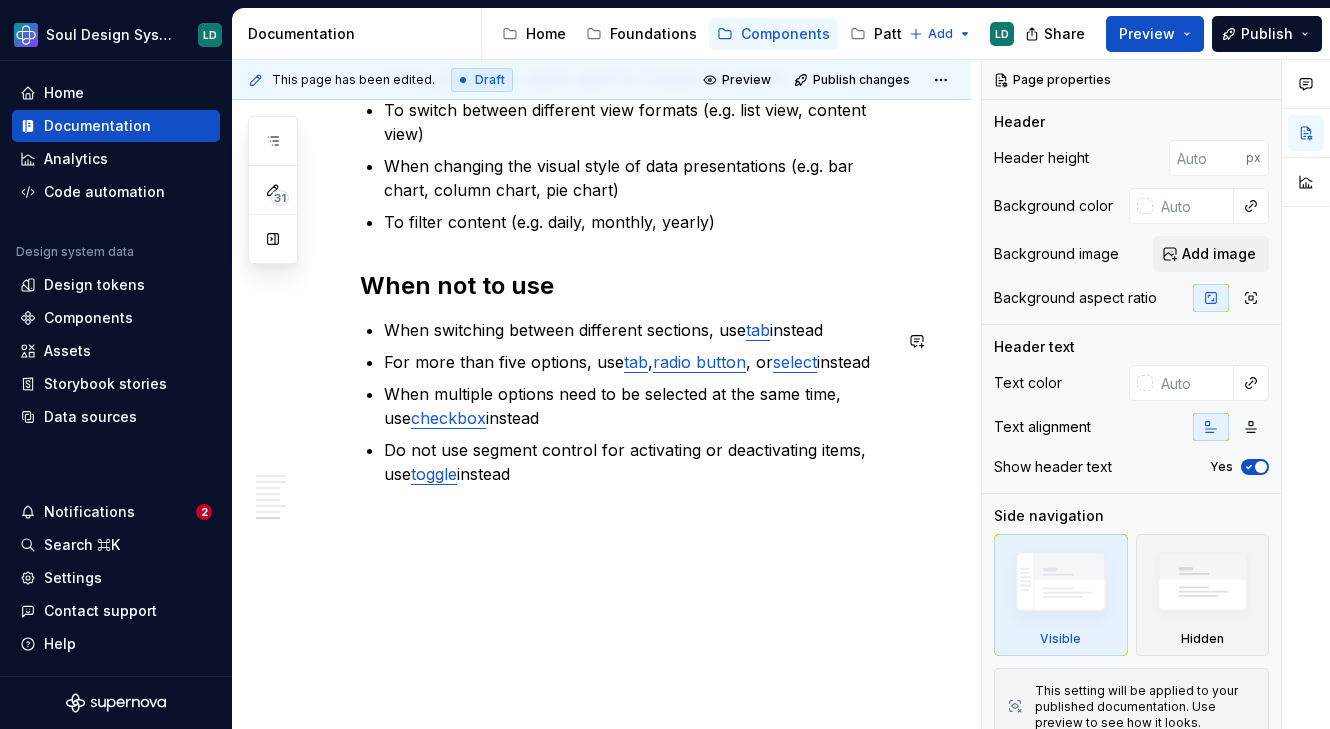 click on "**********" at bounding box center (601, -901) 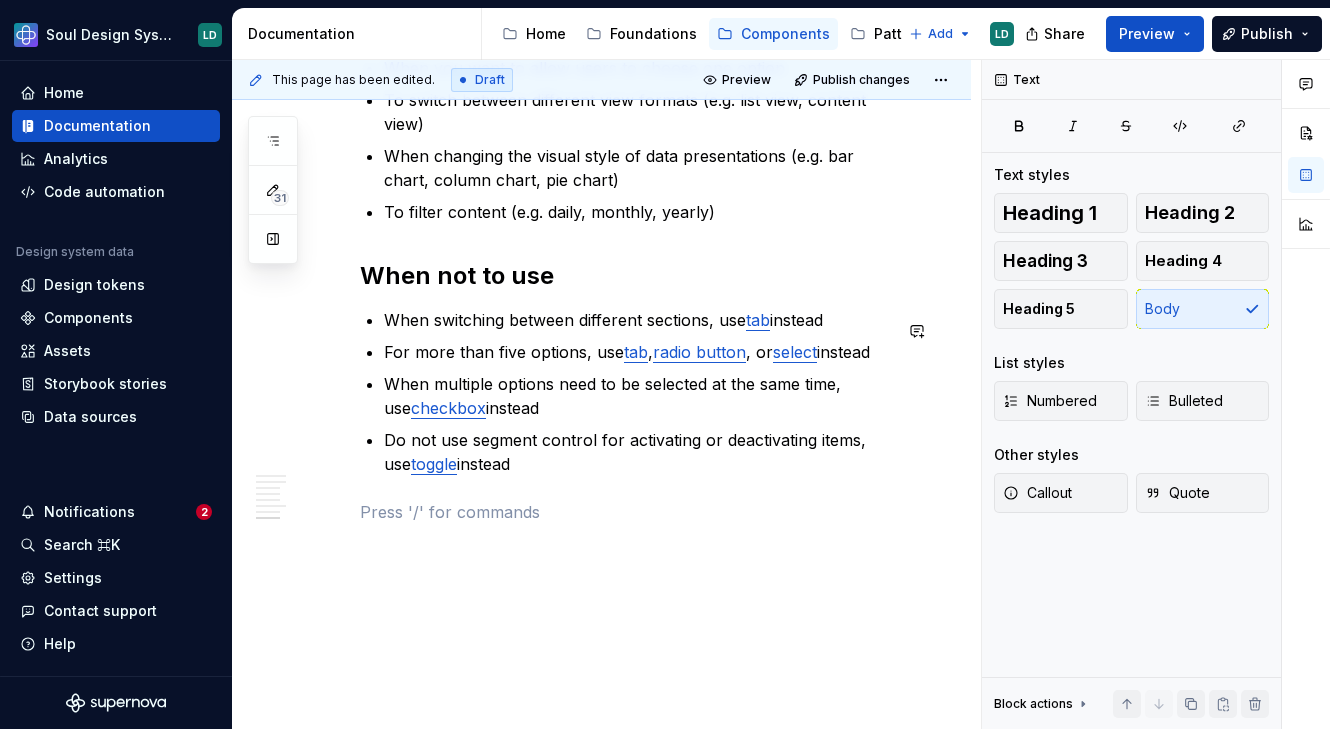 type 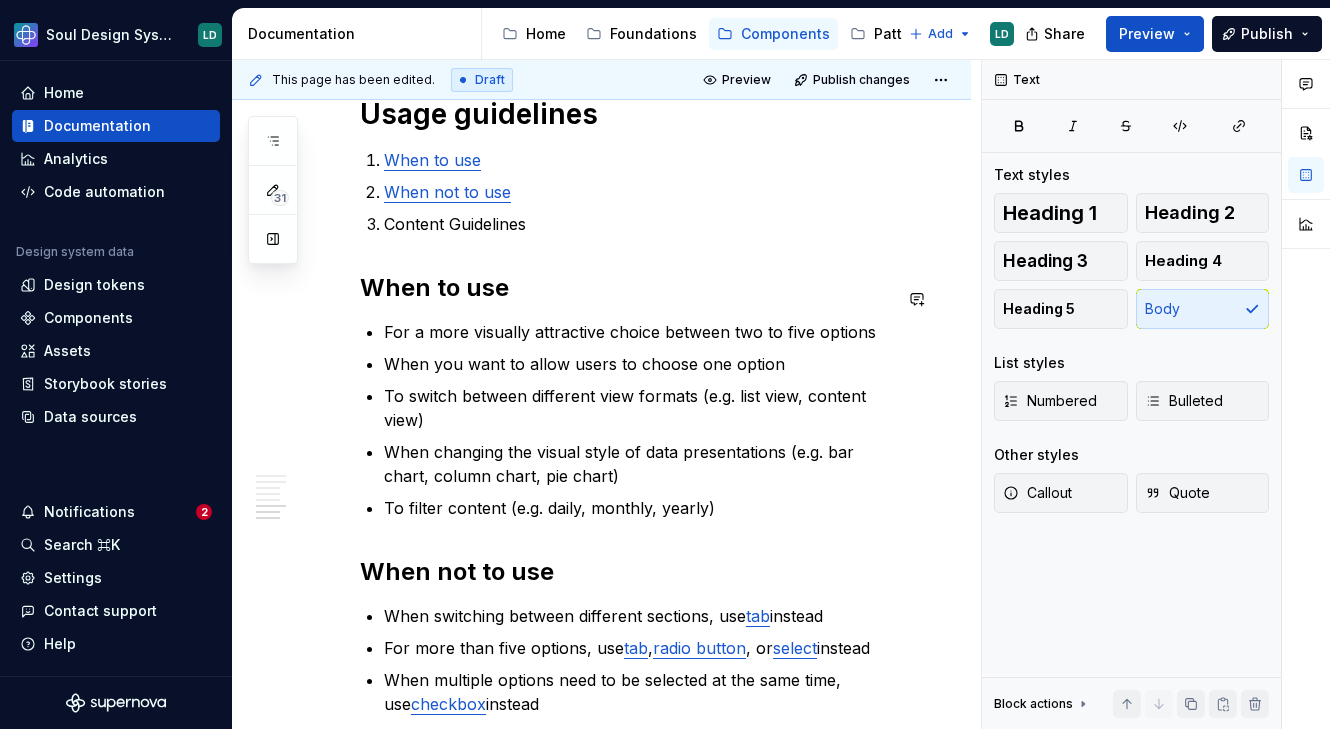 scroll, scrollTop: 2629, scrollLeft: 0, axis: vertical 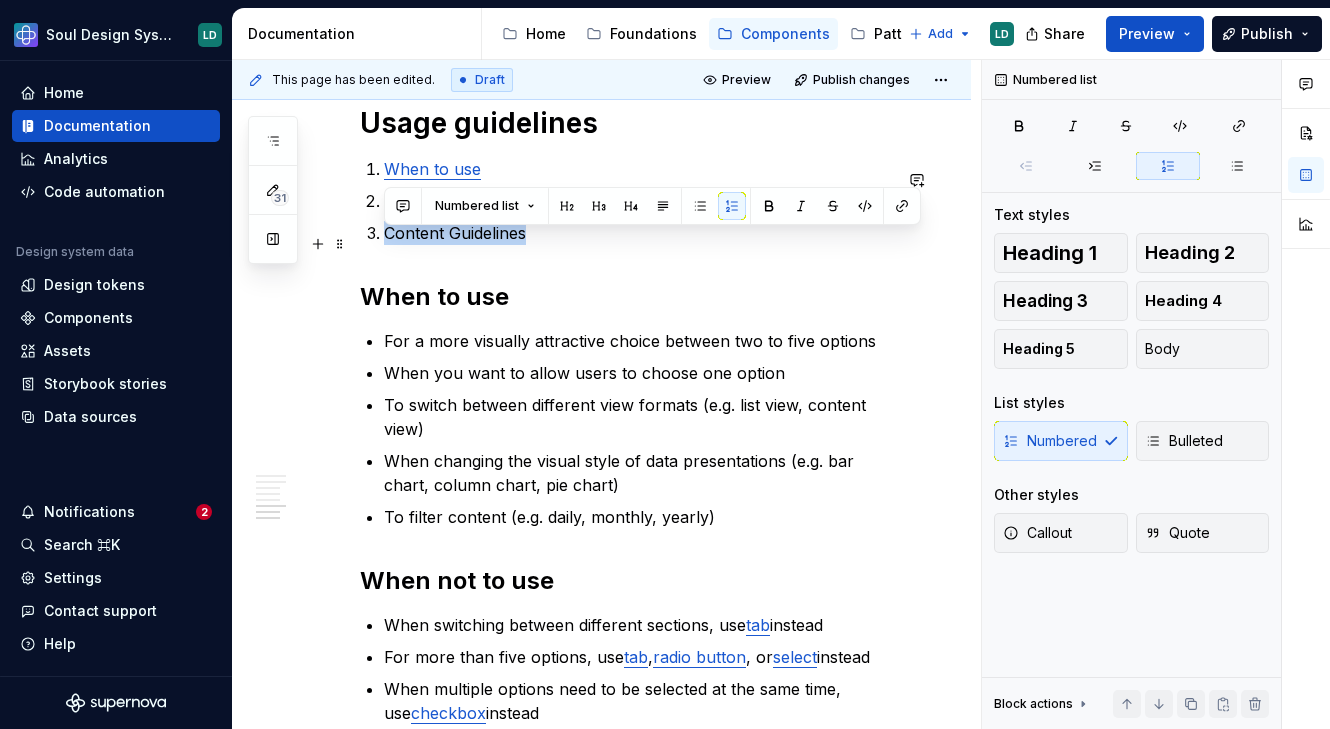drag, startPoint x: 557, startPoint y: 247, endPoint x: 384, endPoint y: 246, distance: 173.00288 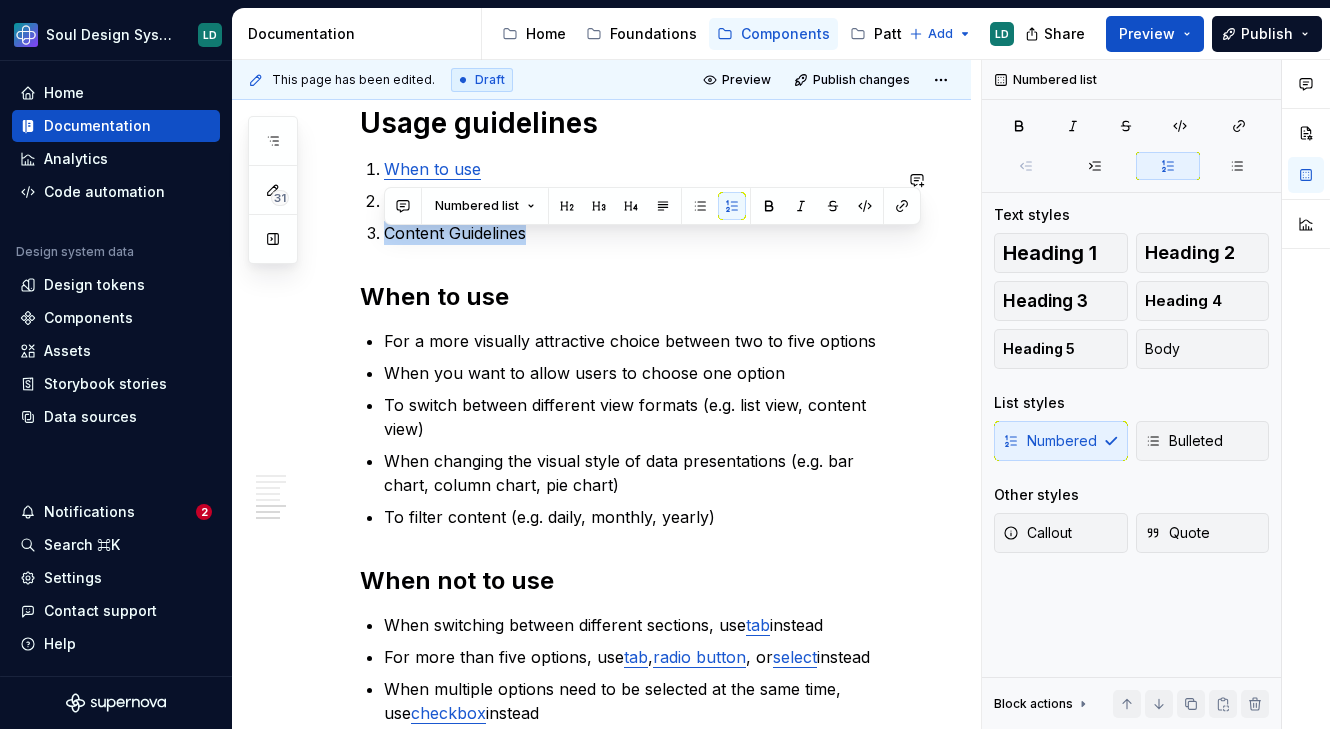 copy on "Content Guidelines" 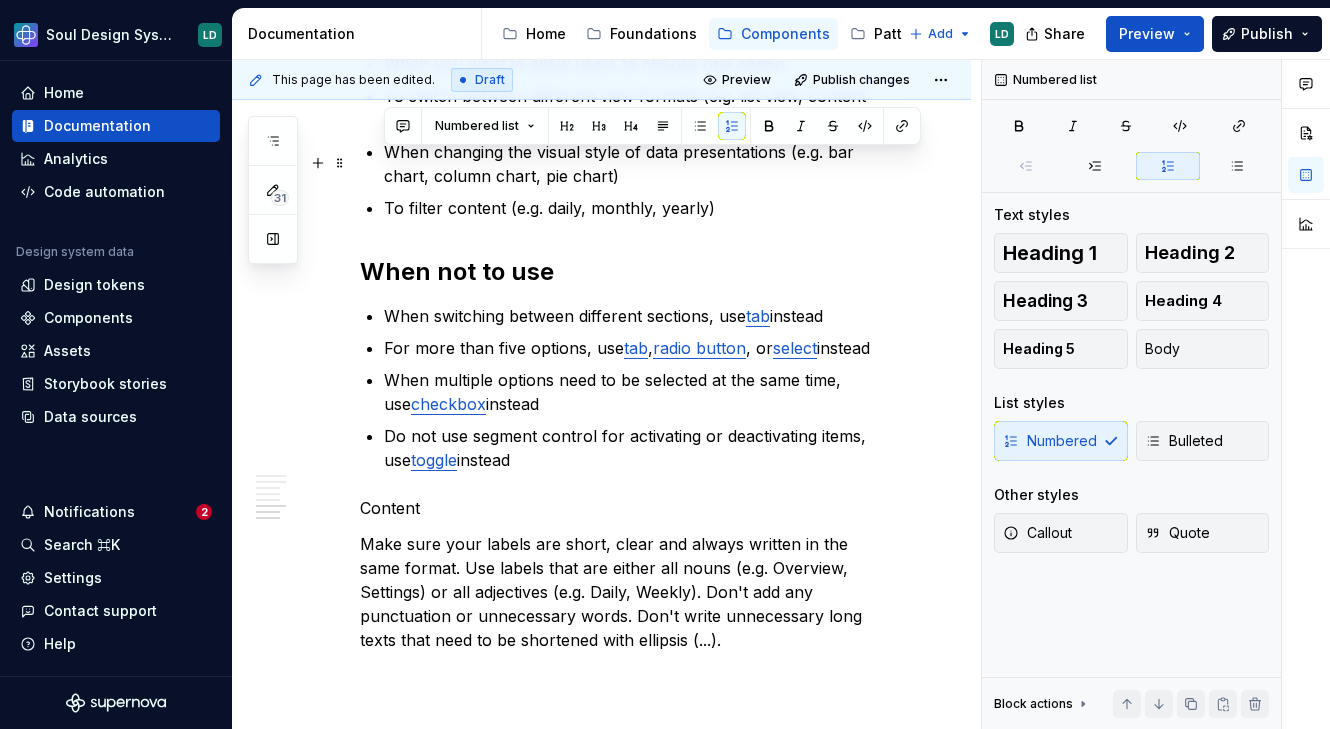 scroll, scrollTop: 3028, scrollLeft: 0, axis: vertical 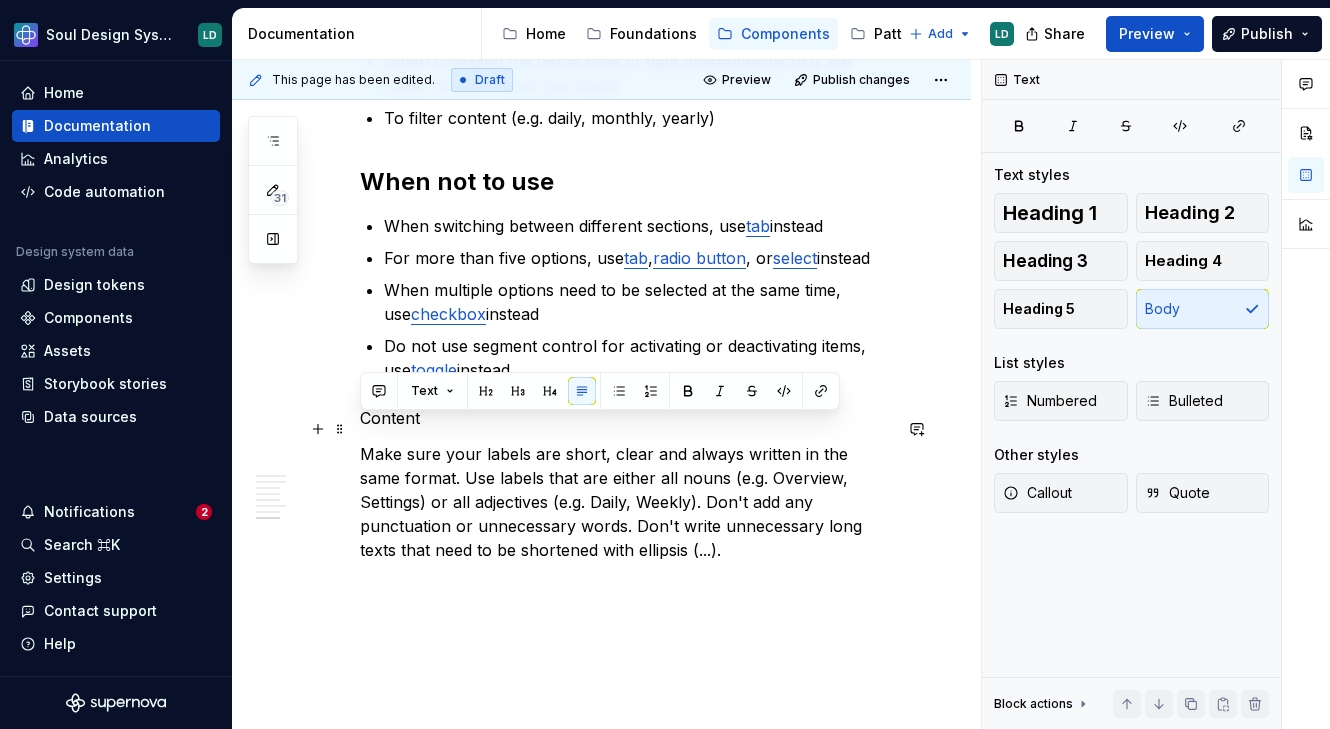 drag, startPoint x: 423, startPoint y: 427, endPoint x: 357, endPoint y: 427, distance: 66 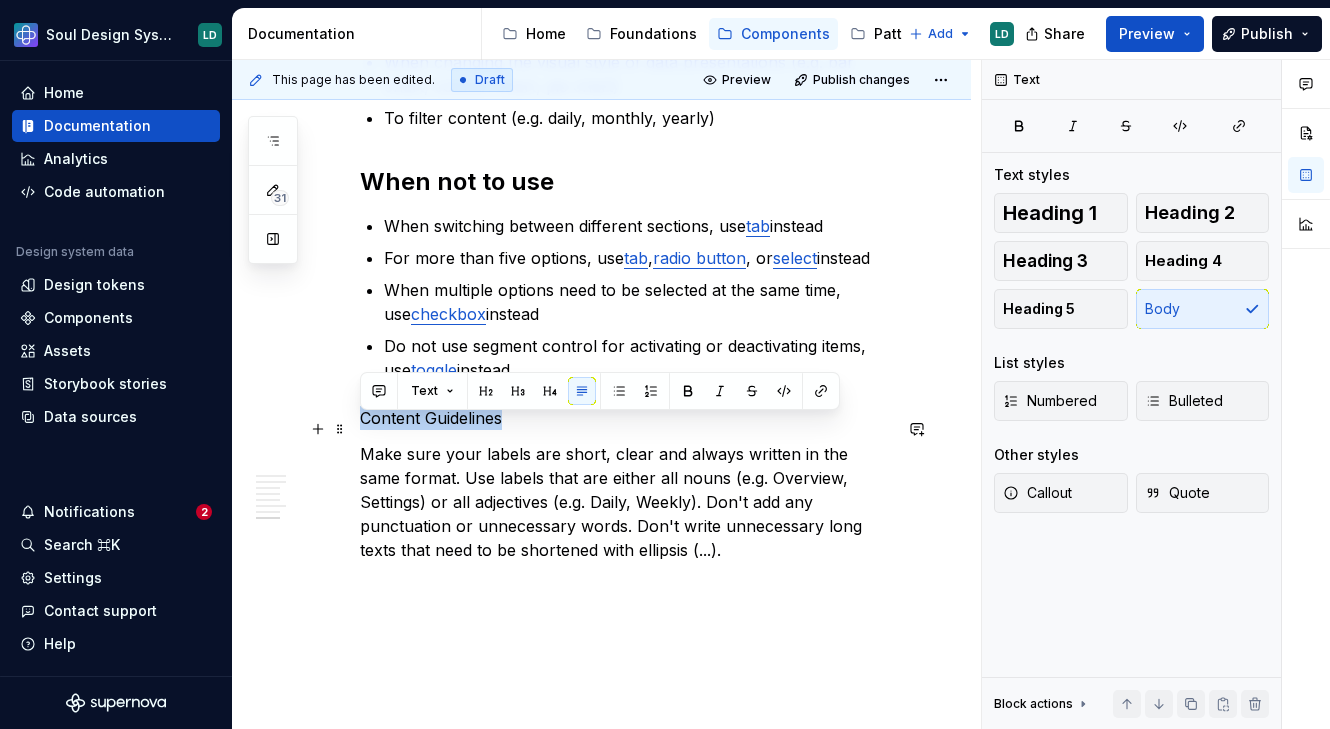 drag, startPoint x: 525, startPoint y: 427, endPoint x: 356, endPoint y: 424, distance: 169.02663 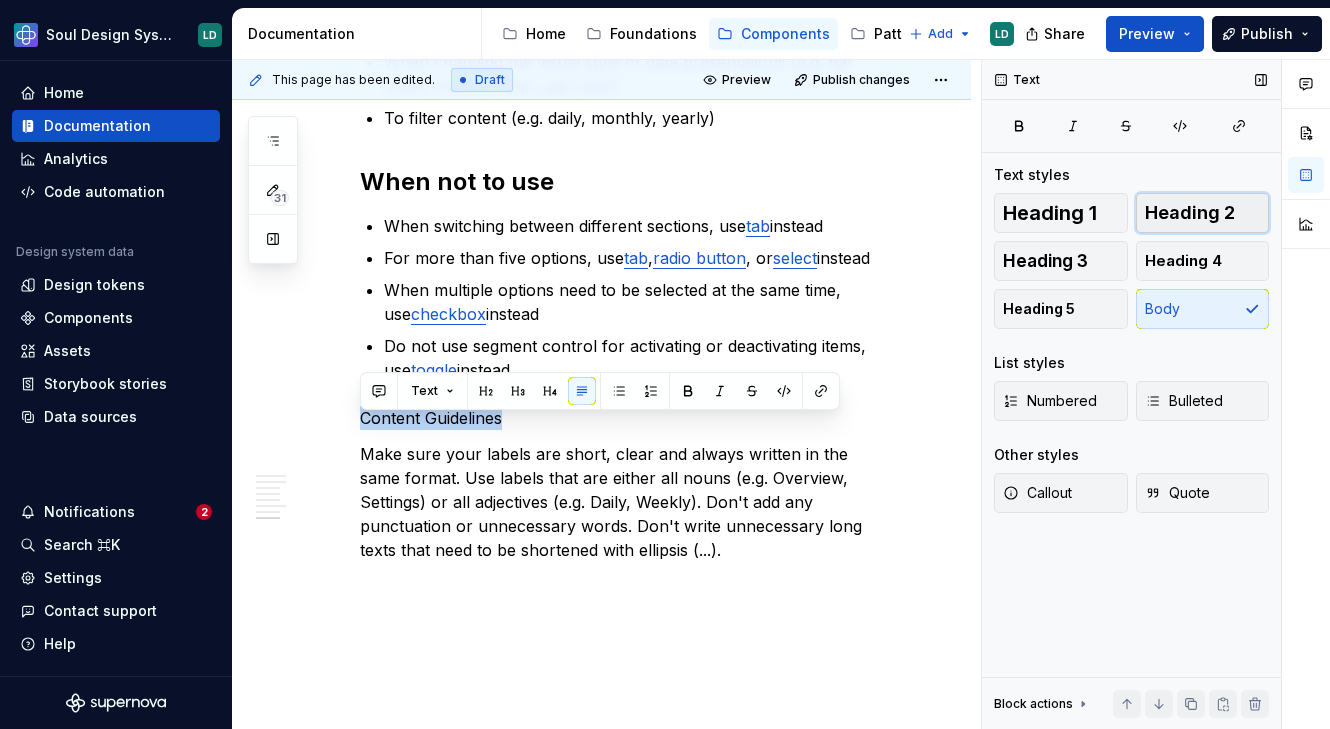click on "Heading 2" at bounding box center (1203, 213) 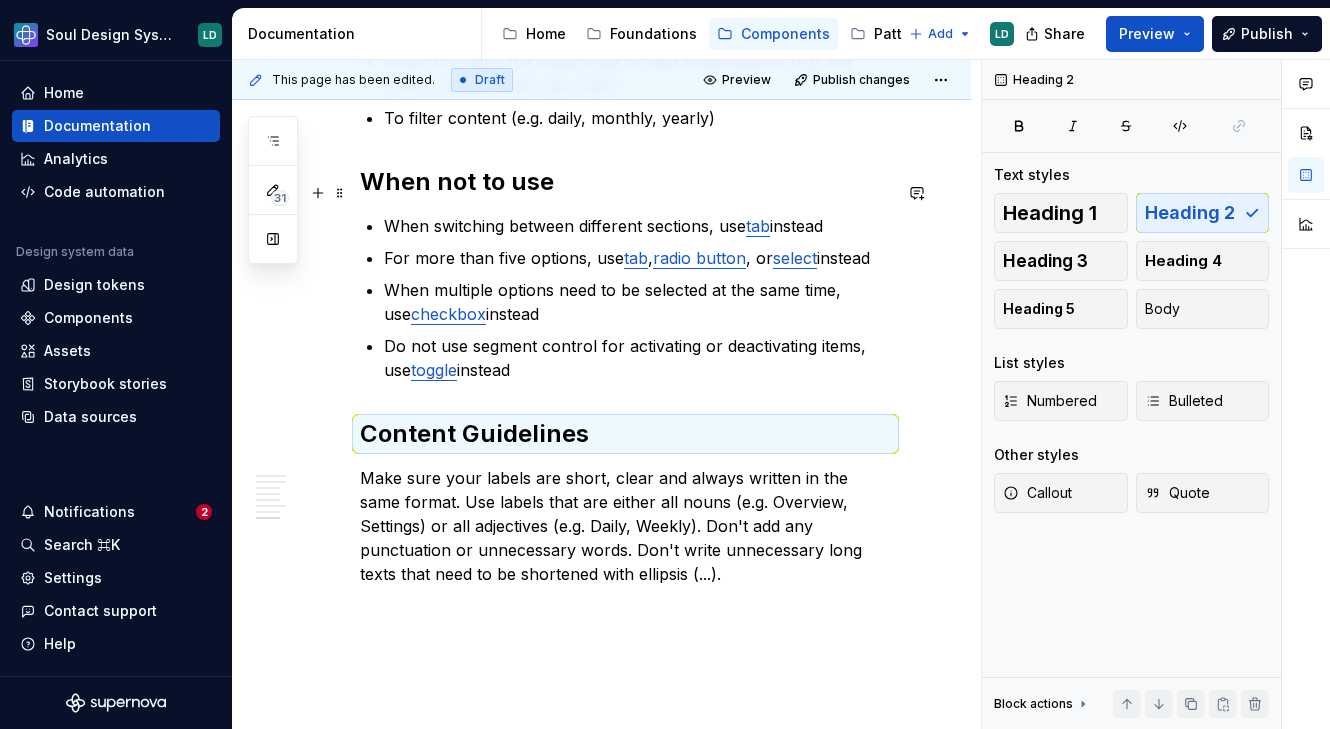 click on "When not to use" at bounding box center (625, 182) 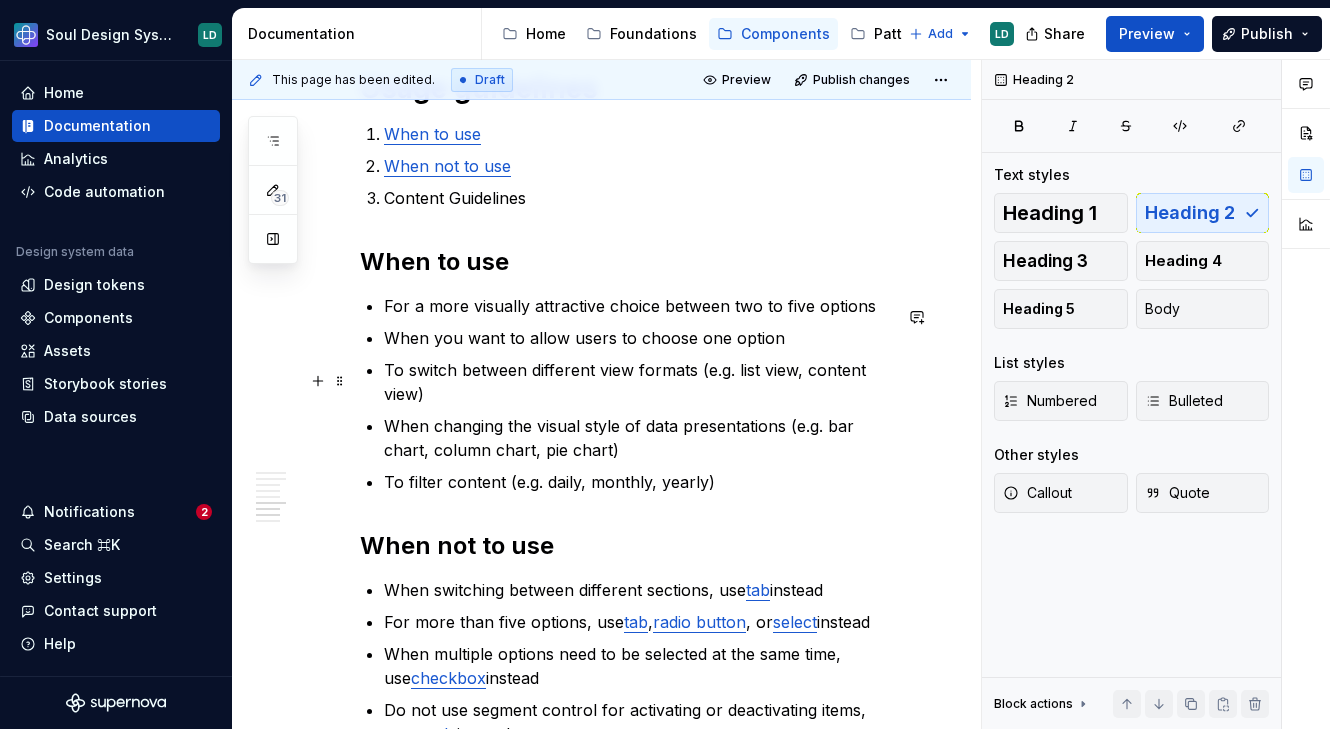 scroll, scrollTop: 2581, scrollLeft: 0, axis: vertical 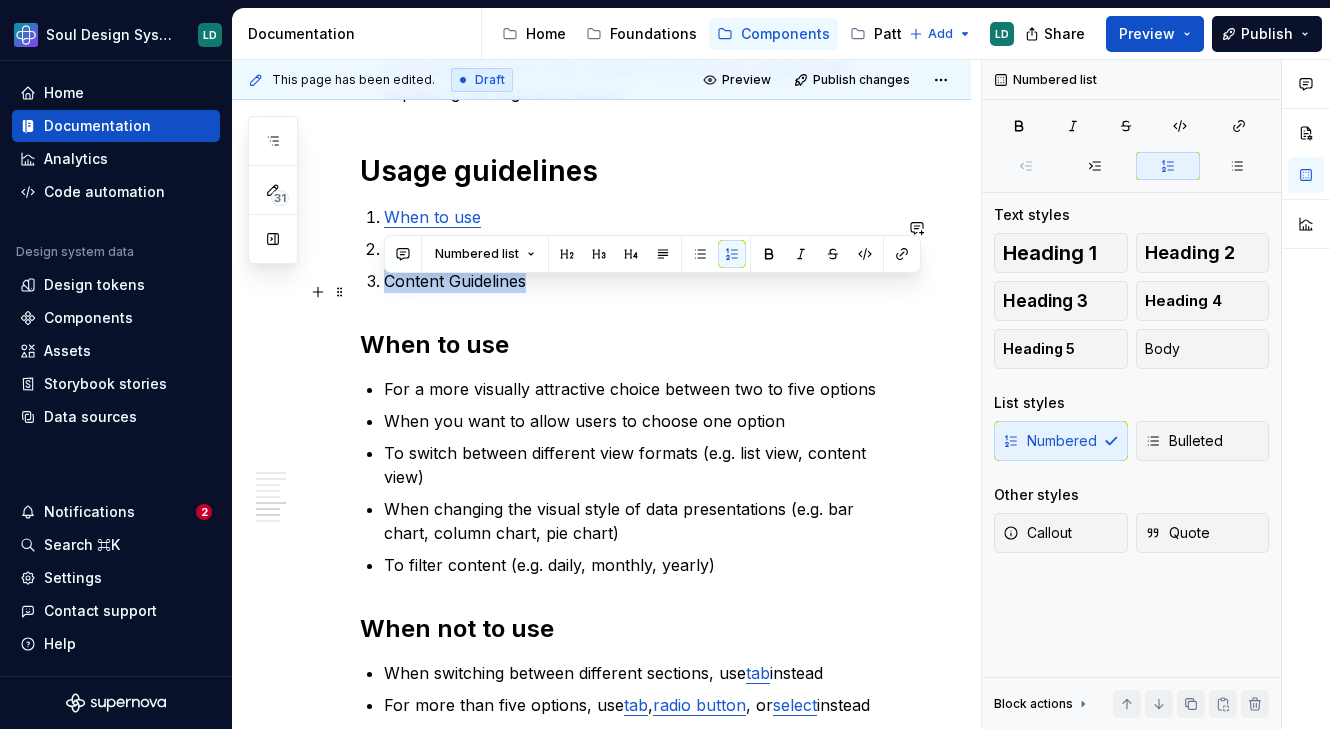 drag, startPoint x: 532, startPoint y: 295, endPoint x: 366, endPoint y: 295, distance: 166 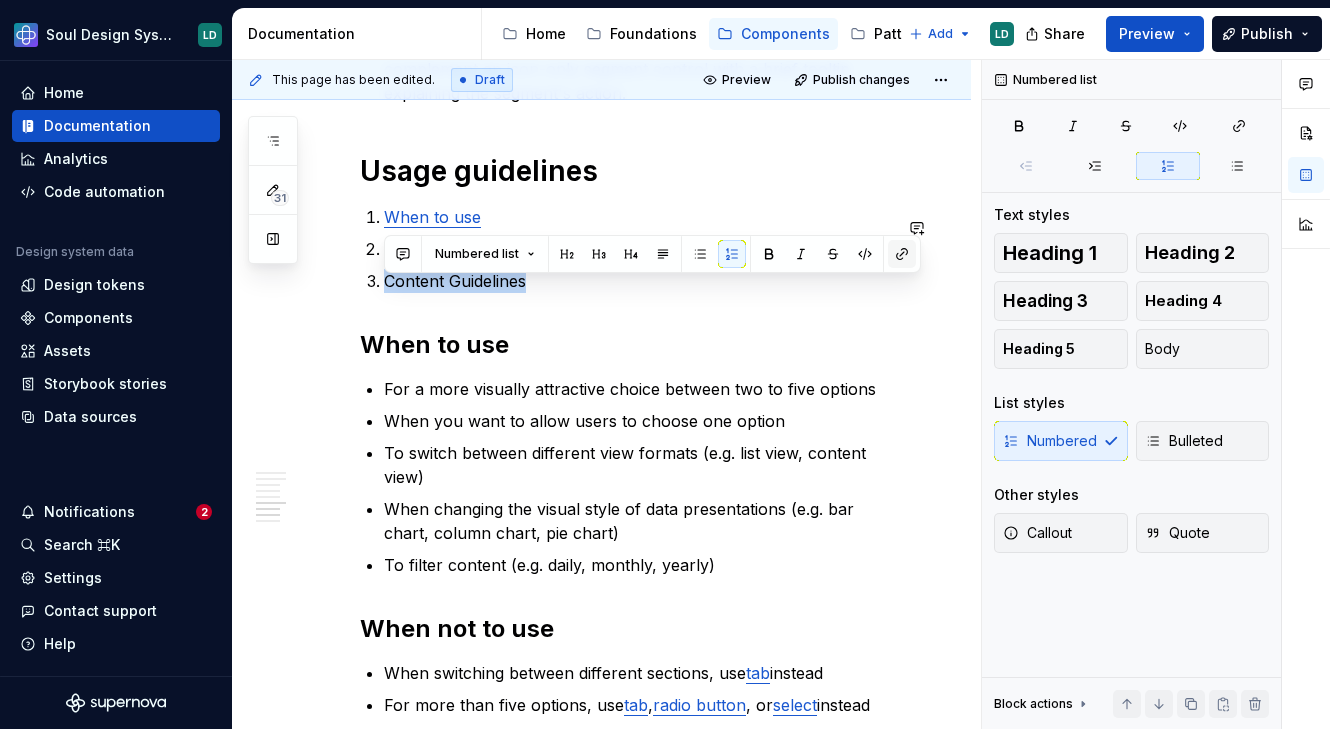 click at bounding box center [902, 254] 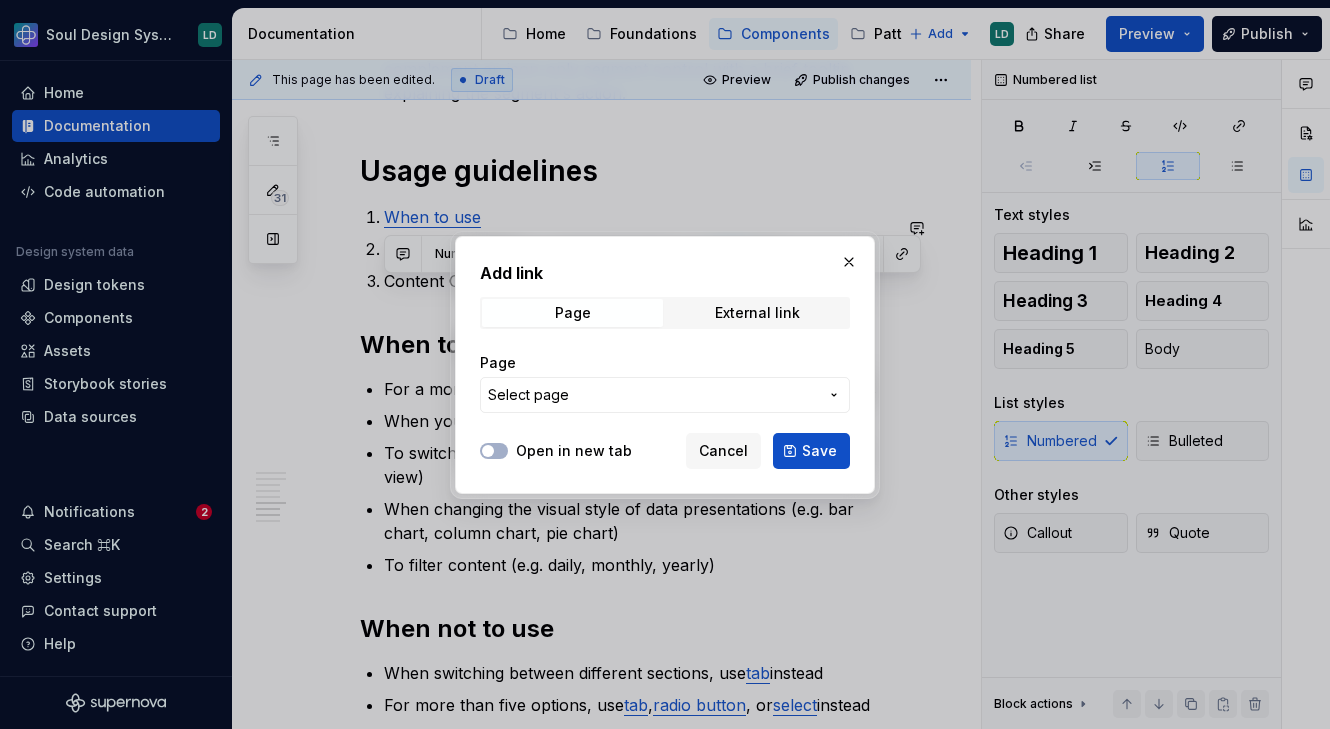 click on "Page Select page" at bounding box center (665, 383) 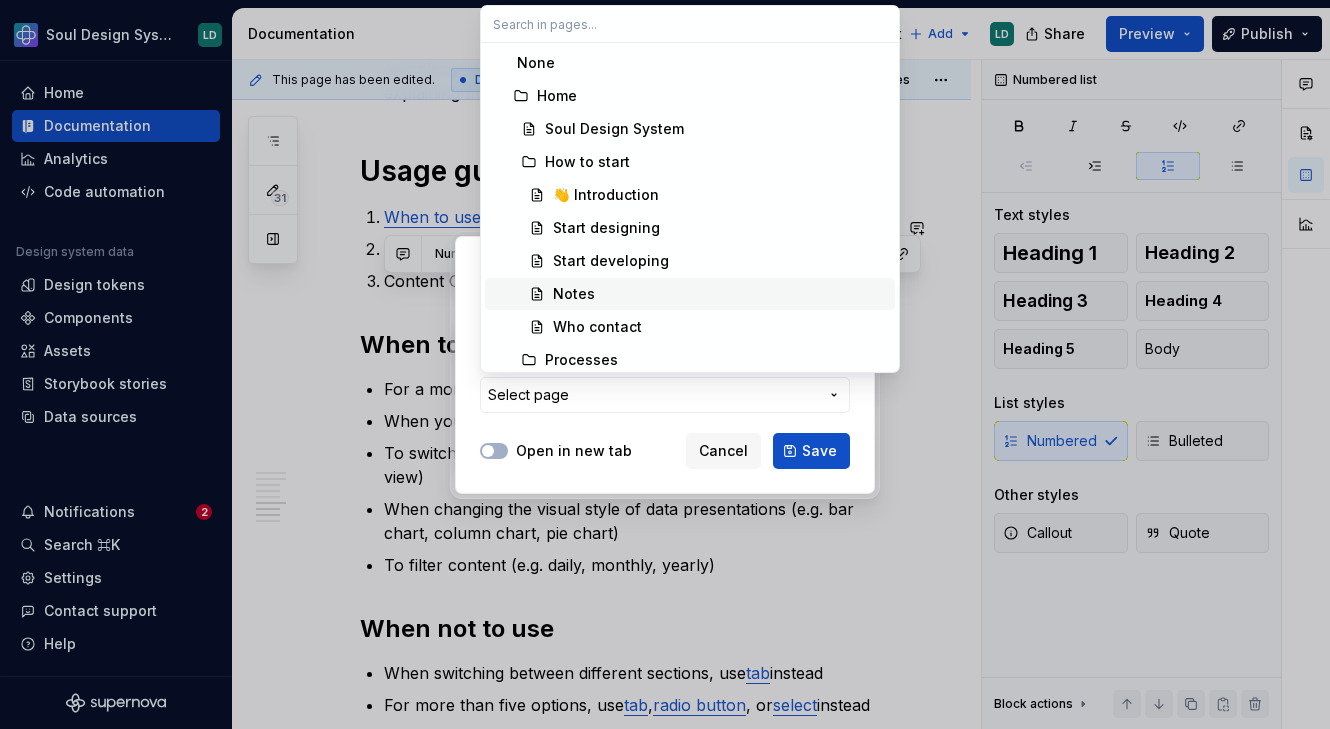 type on "c" 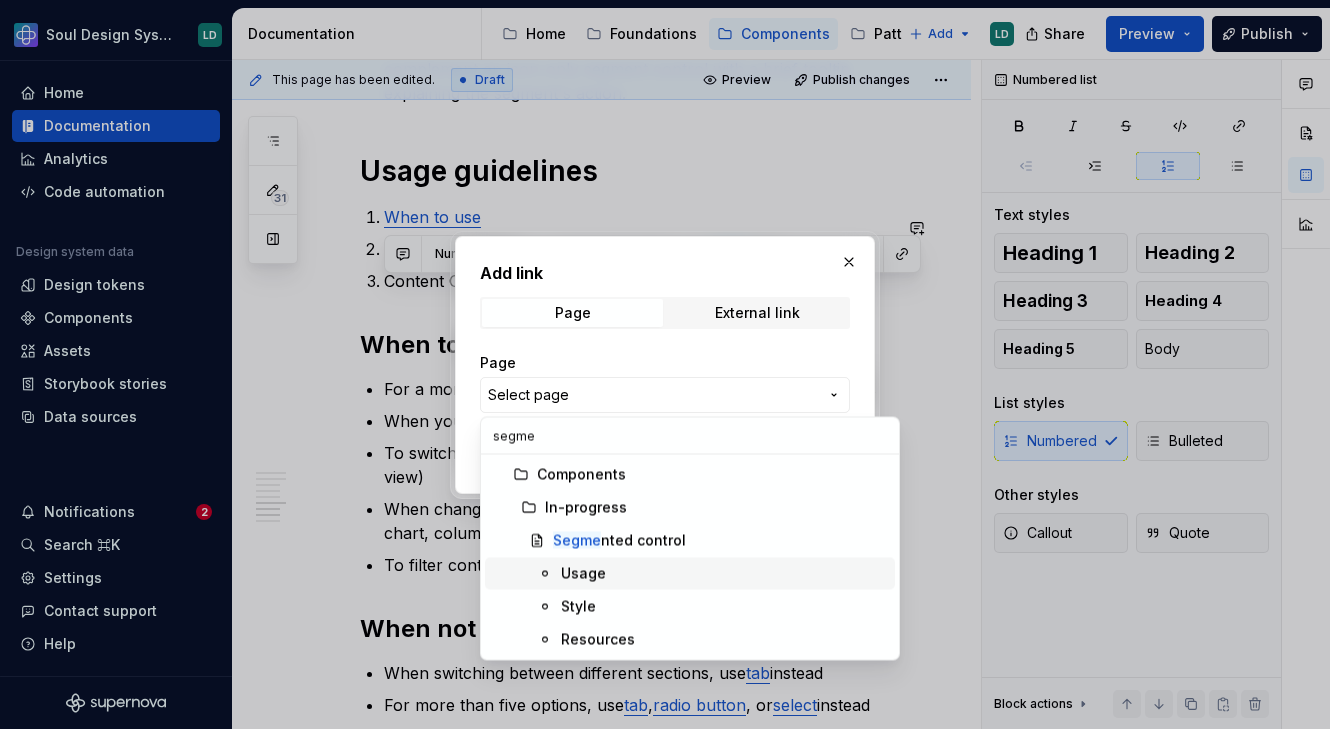 type on "segme" 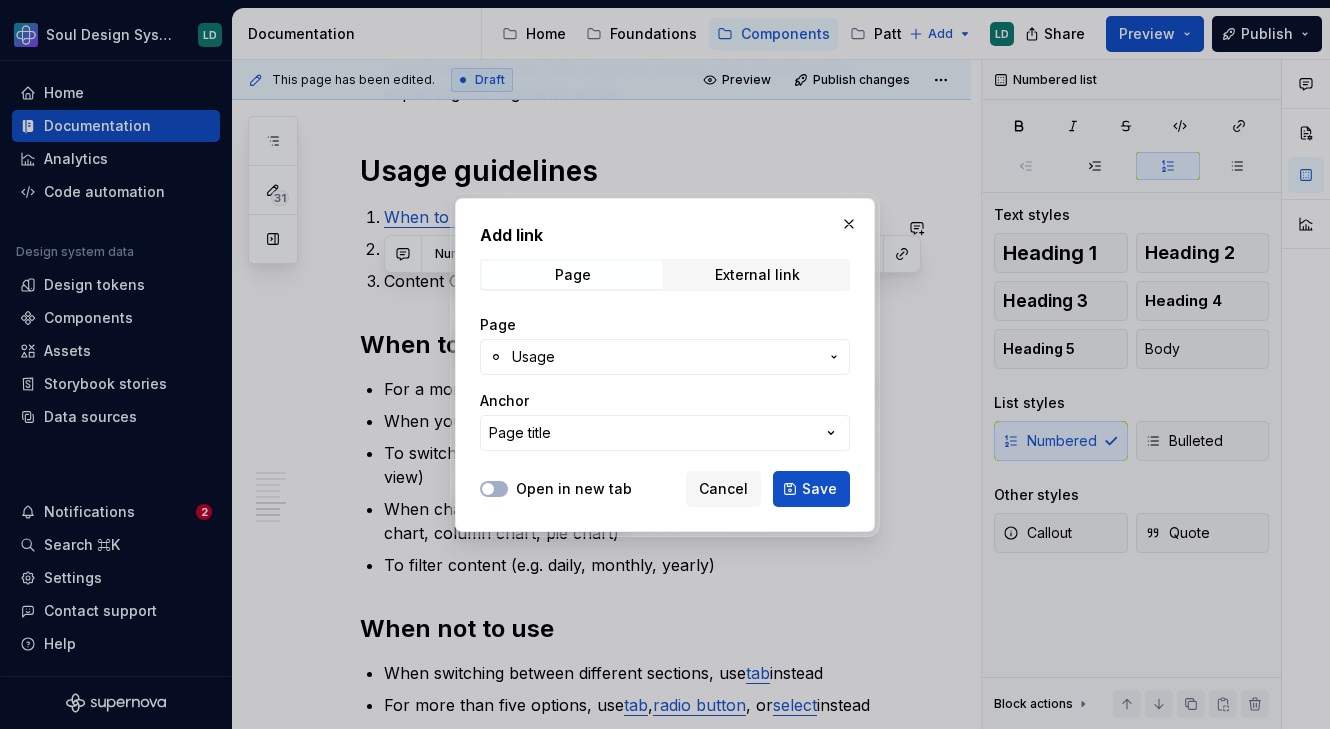 click 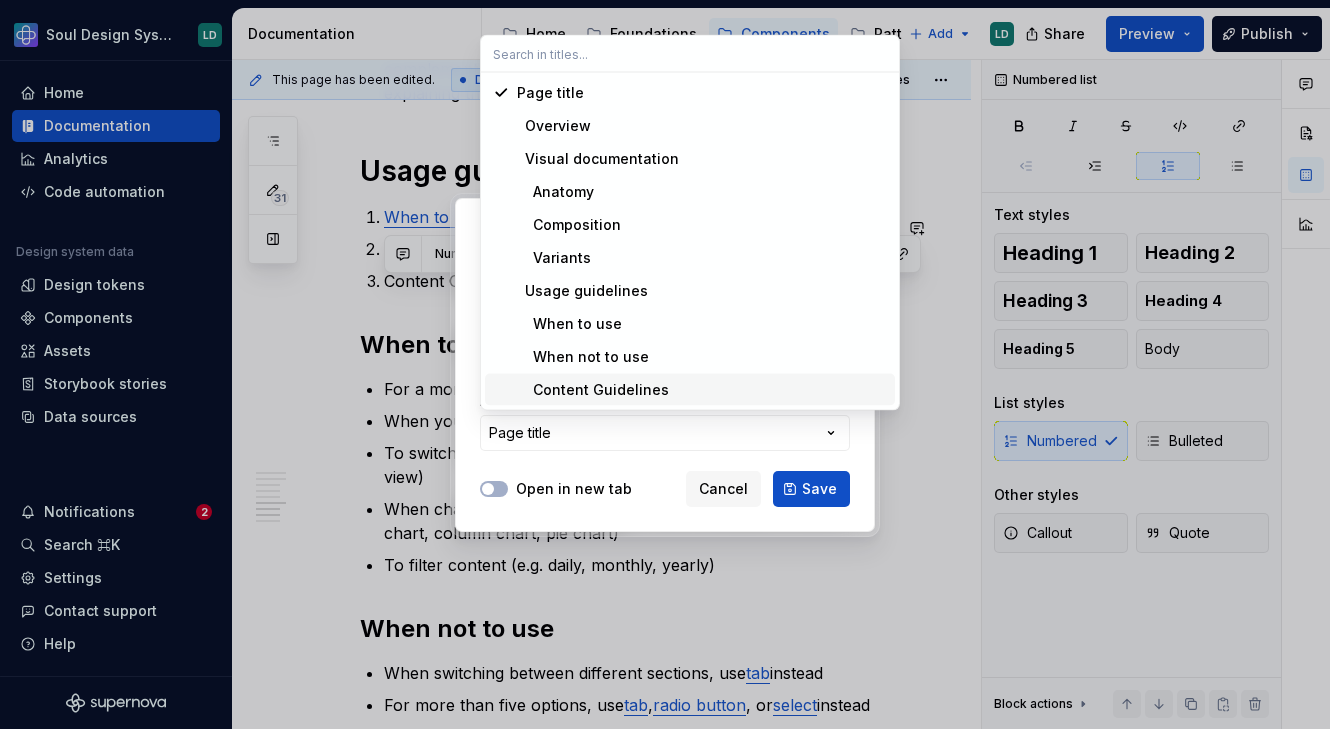 click on "Content Guidelines" at bounding box center [702, 390] 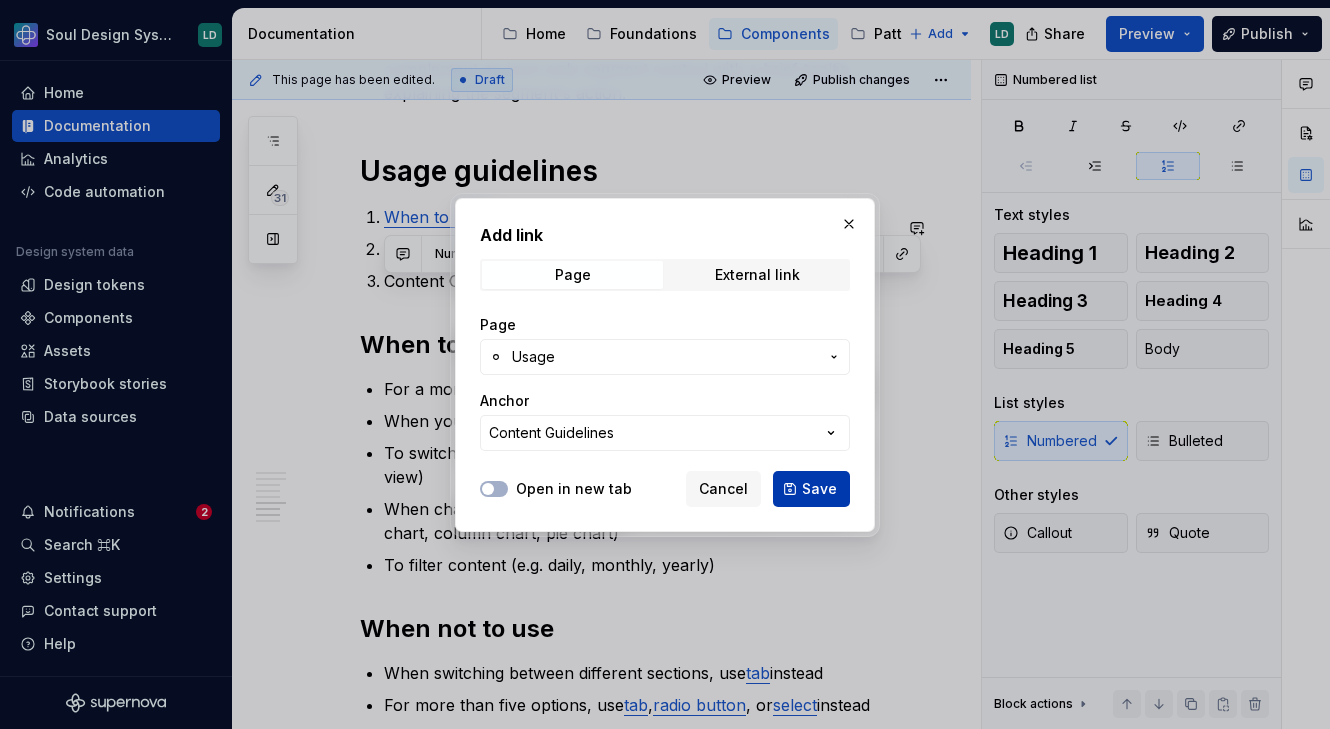 click on "Save" at bounding box center (819, 489) 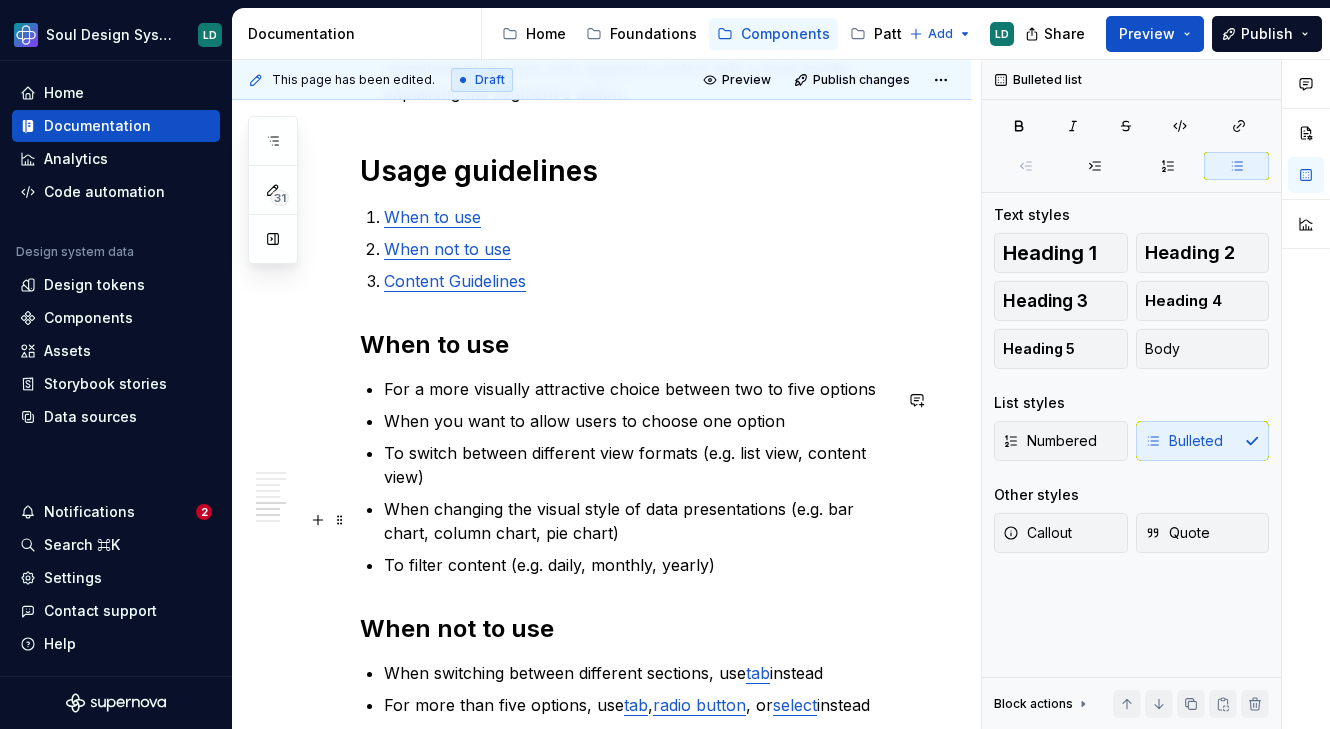 click on "When changing the visual style of data presentations (e.g. bar chart, column chart, pie chart)" at bounding box center [637, 521] 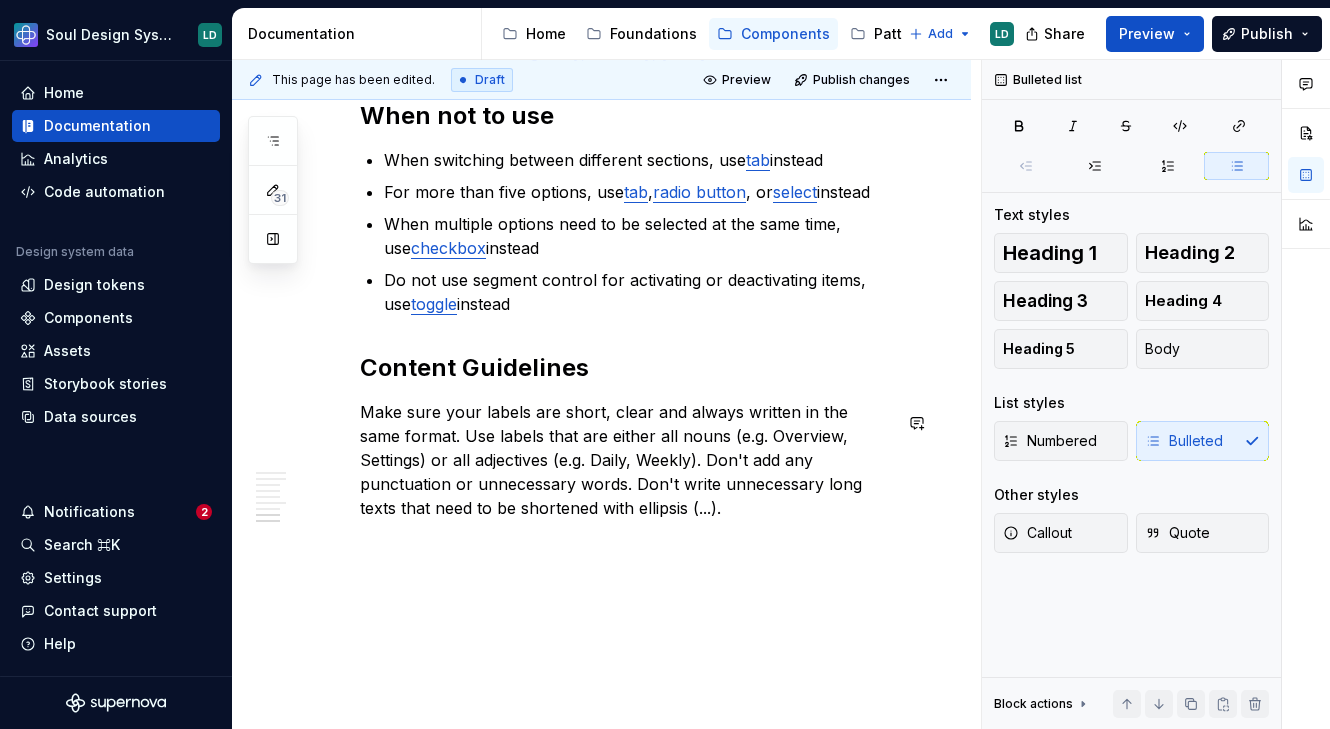 scroll, scrollTop: 3095, scrollLeft: 0, axis: vertical 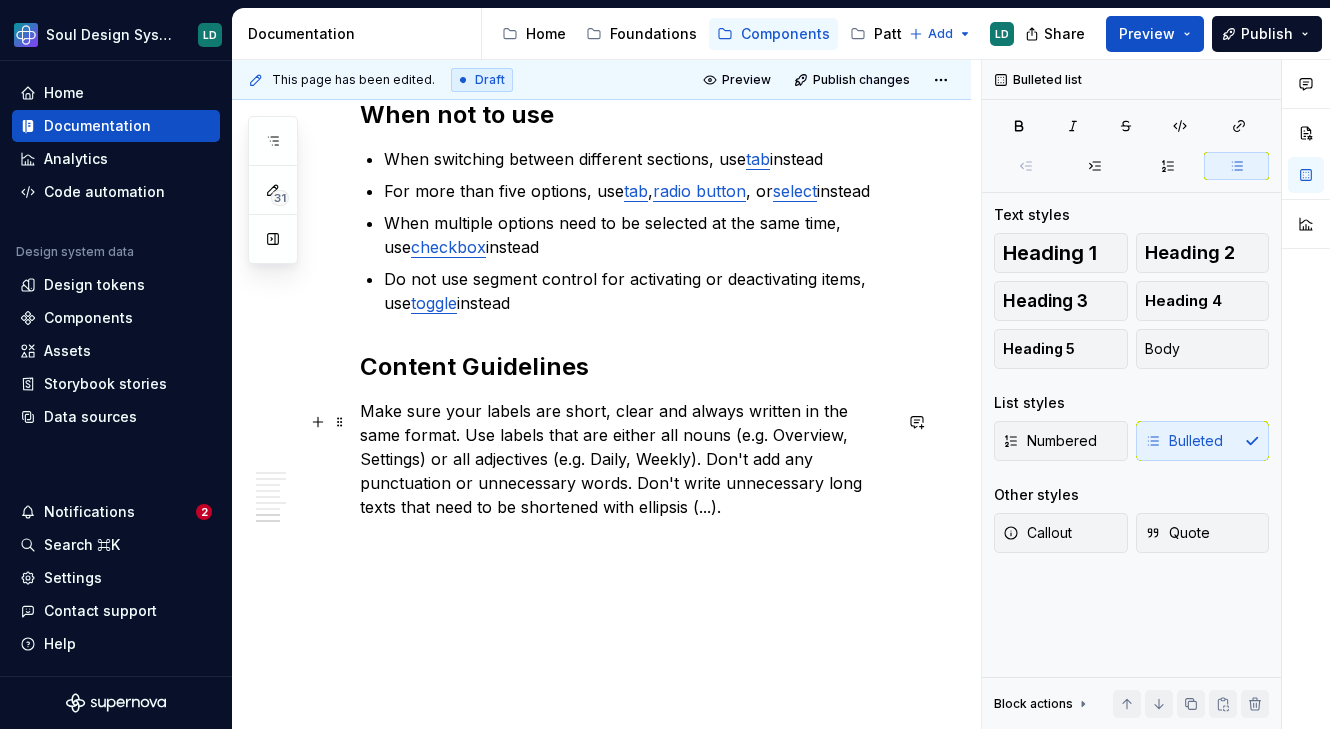 click on "Make sure your labels are short, clear and always written in the same format. Use labels that are either all nouns (e.g. Overview, Settings) or all adjectives (e.g. Daily, Weekly). Don't add any punctuation or unnecessary words. Don't write unnecessary long texts that need to be shortened with ellipsis (...)." at bounding box center [625, 459] 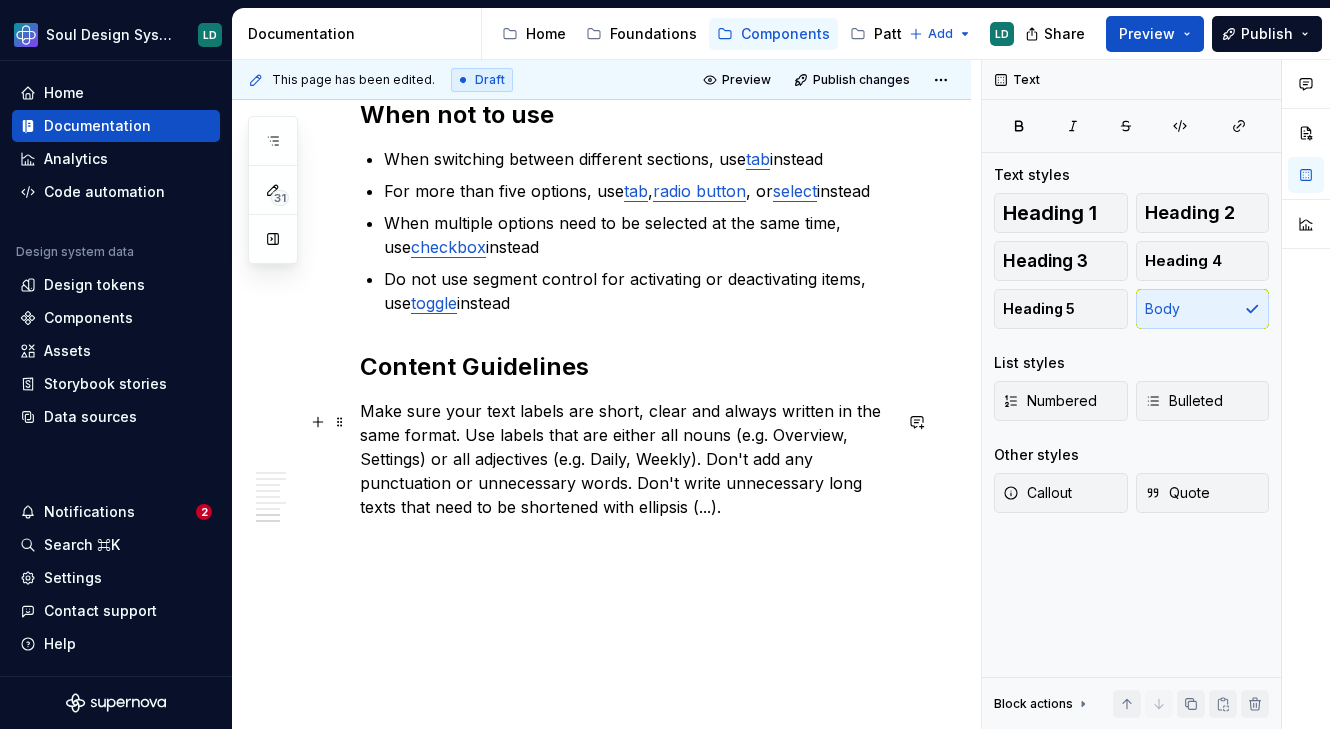 click on "Make sure your text labels are short, clear and always written in the same format. Use labels that are either all nouns (e.g. Overview, Settings) or all adjectives (e.g. Daily, Weekly). Don't add any punctuation or unnecessary words. Don't write unnecessary long texts that need to be shortened with ellipsis (...)." at bounding box center (625, 459) 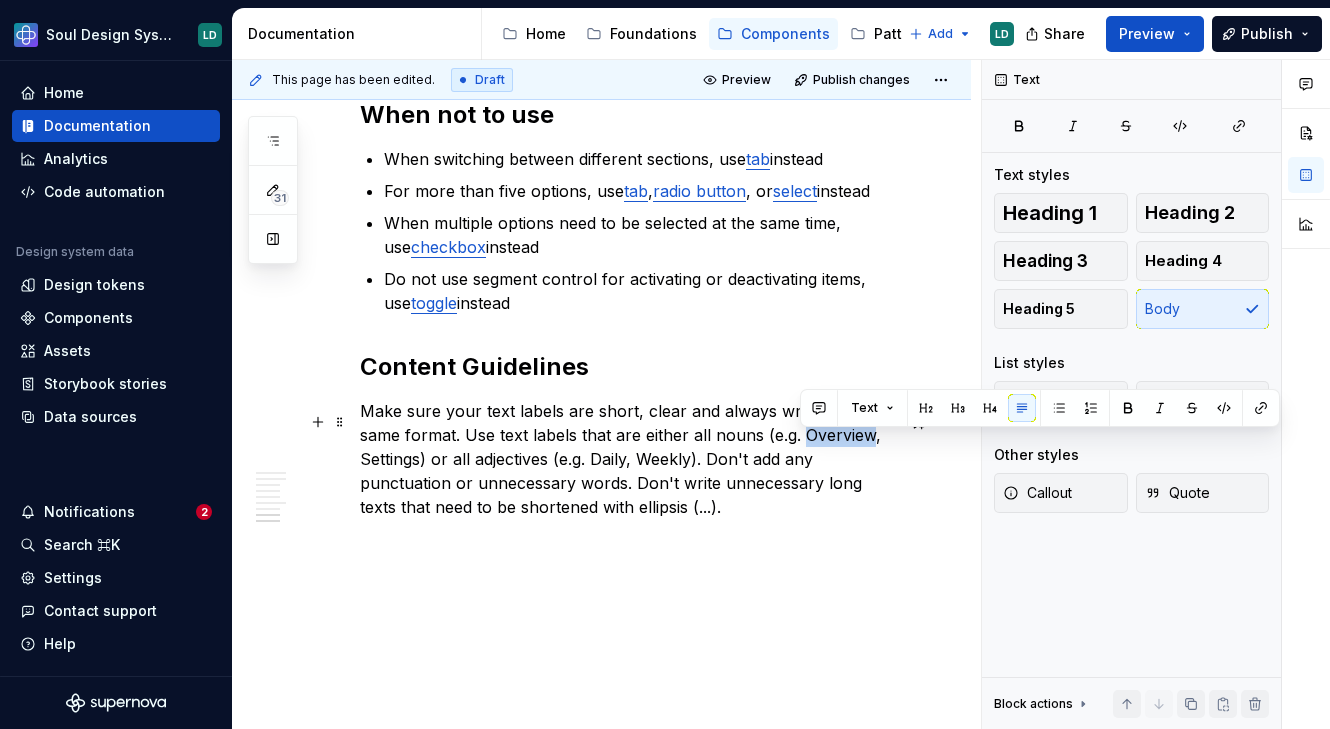drag, startPoint x: 869, startPoint y: 450, endPoint x: 803, endPoint y: 445, distance: 66.189125 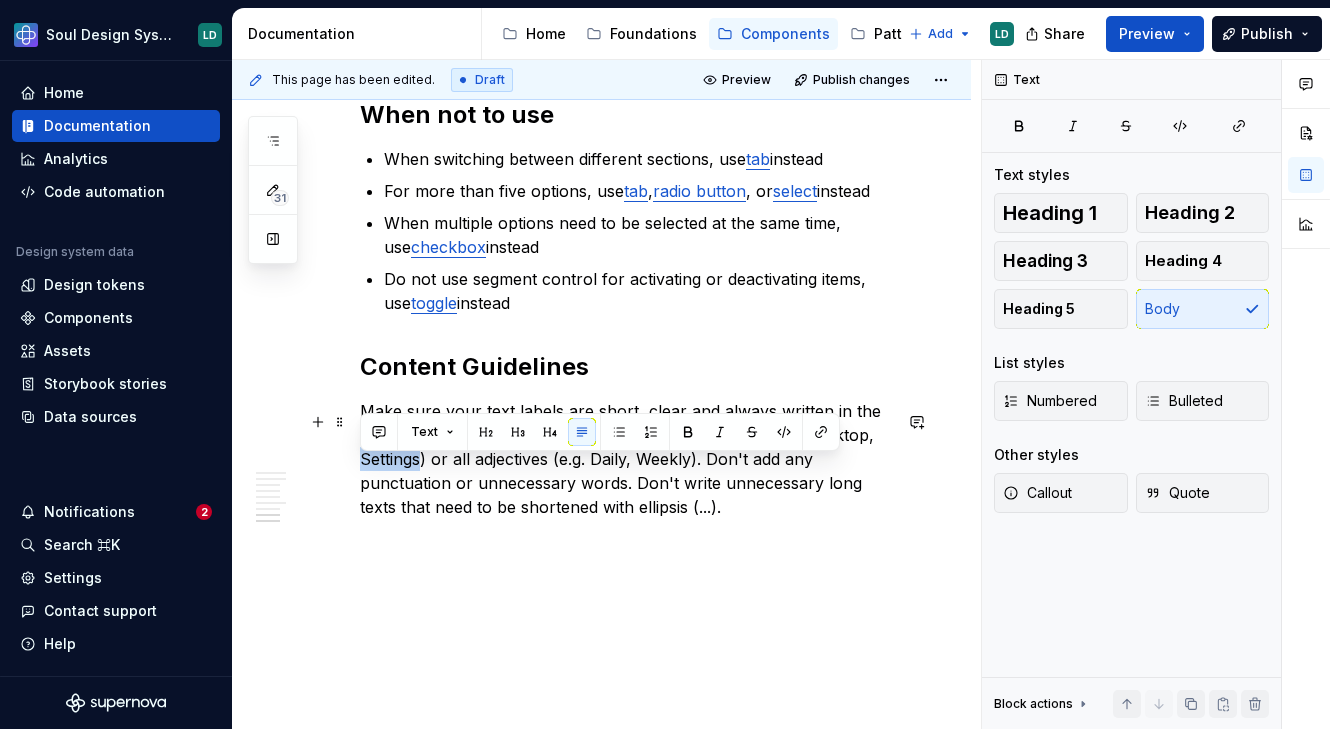 drag, startPoint x: 422, startPoint y: 474, endPoint x: 360, endPoint y: 473, distance: 62.008064 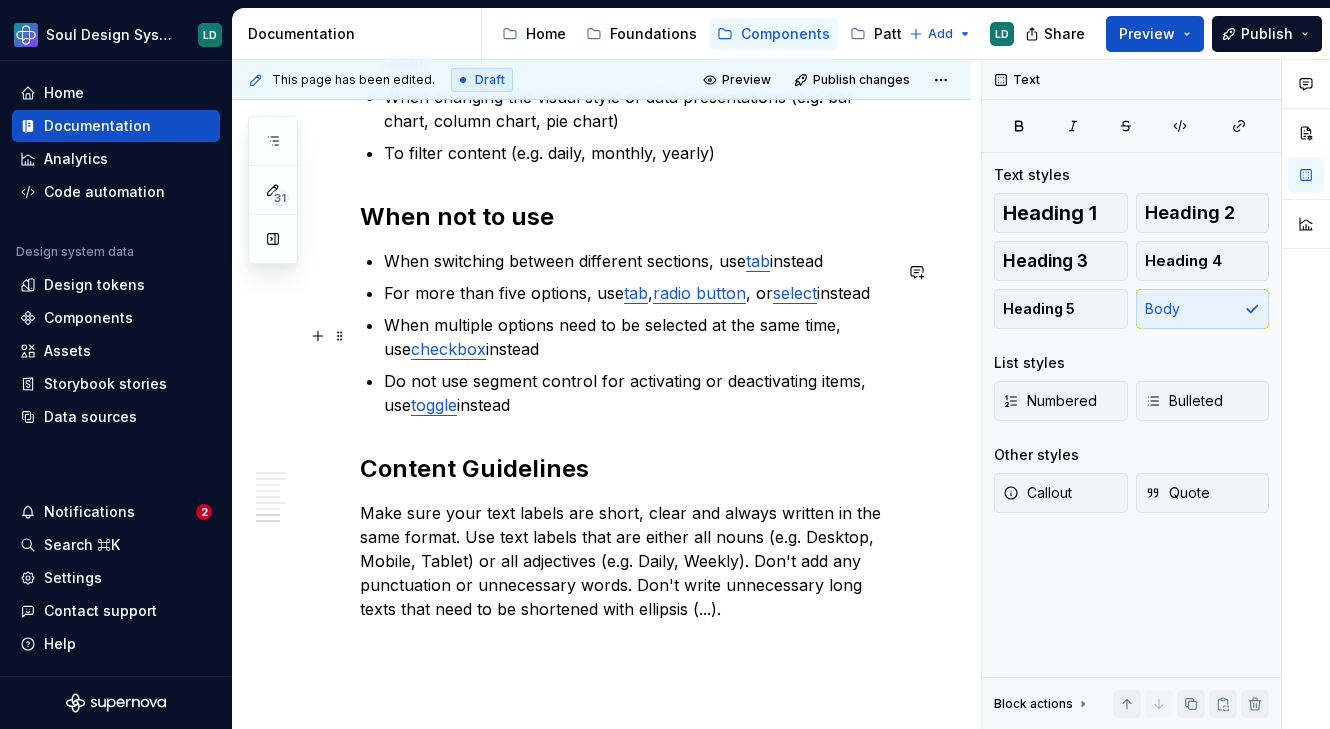 scroll, scrollTop: 3007, scrollLeft: 0, axis: vertical 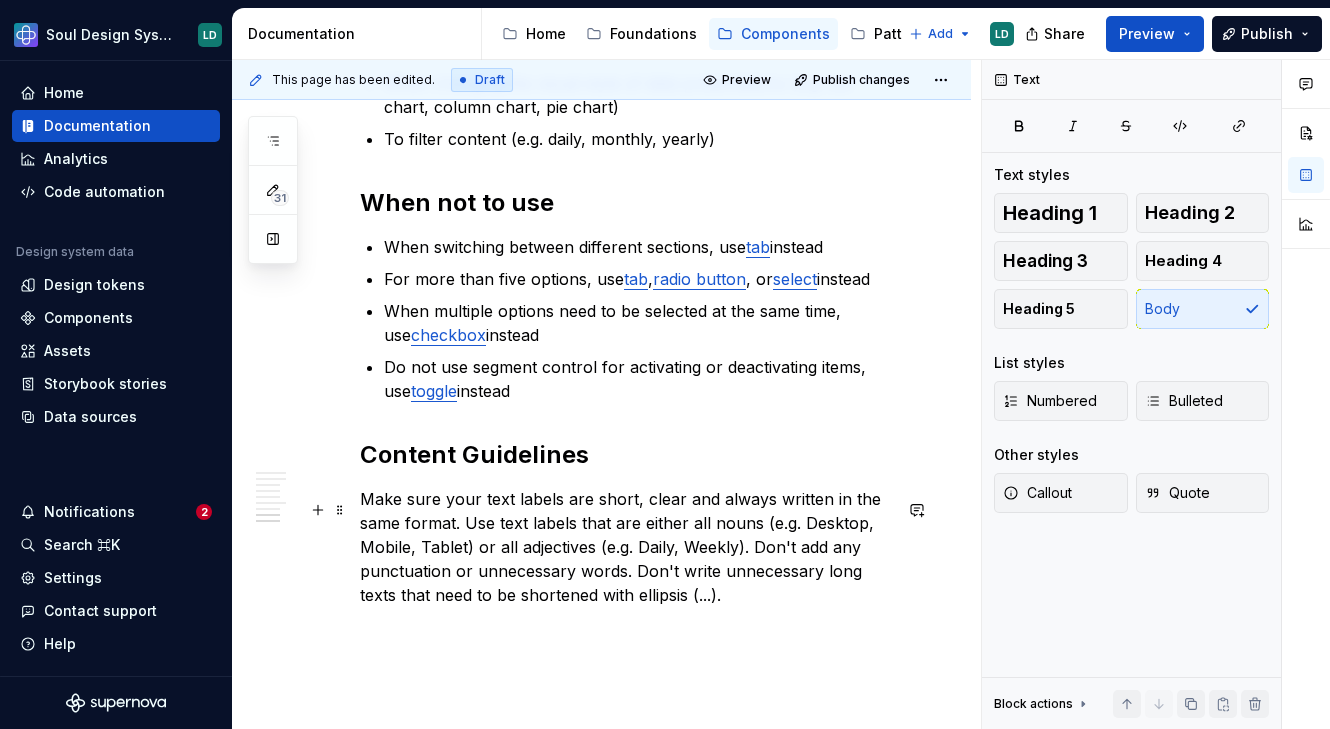 click on "Make sure your text labels are short, clear and always written in the same format. Use text labels that are either all nouns (e.g. Desktop, Mobile, Tablet) or all adjectives (e.g. Daily, Weekly). Don't add any punctuation or unnecessary words. Don't write unnecessary long texts that need to be shortened with ellipsis (...)." at bounding box center [625, 547] 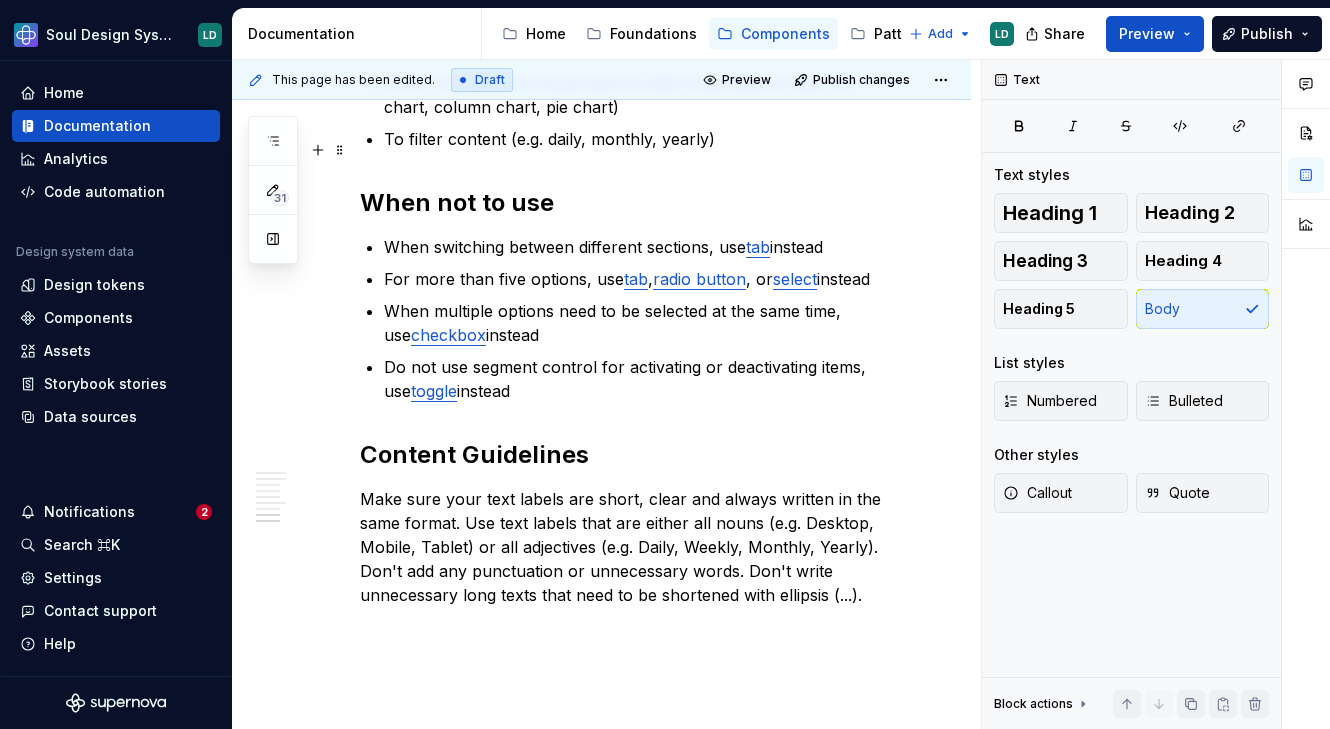 click on "To filter content (e.g. daily, monthly, yearly)" at bounding box center [637, 139] 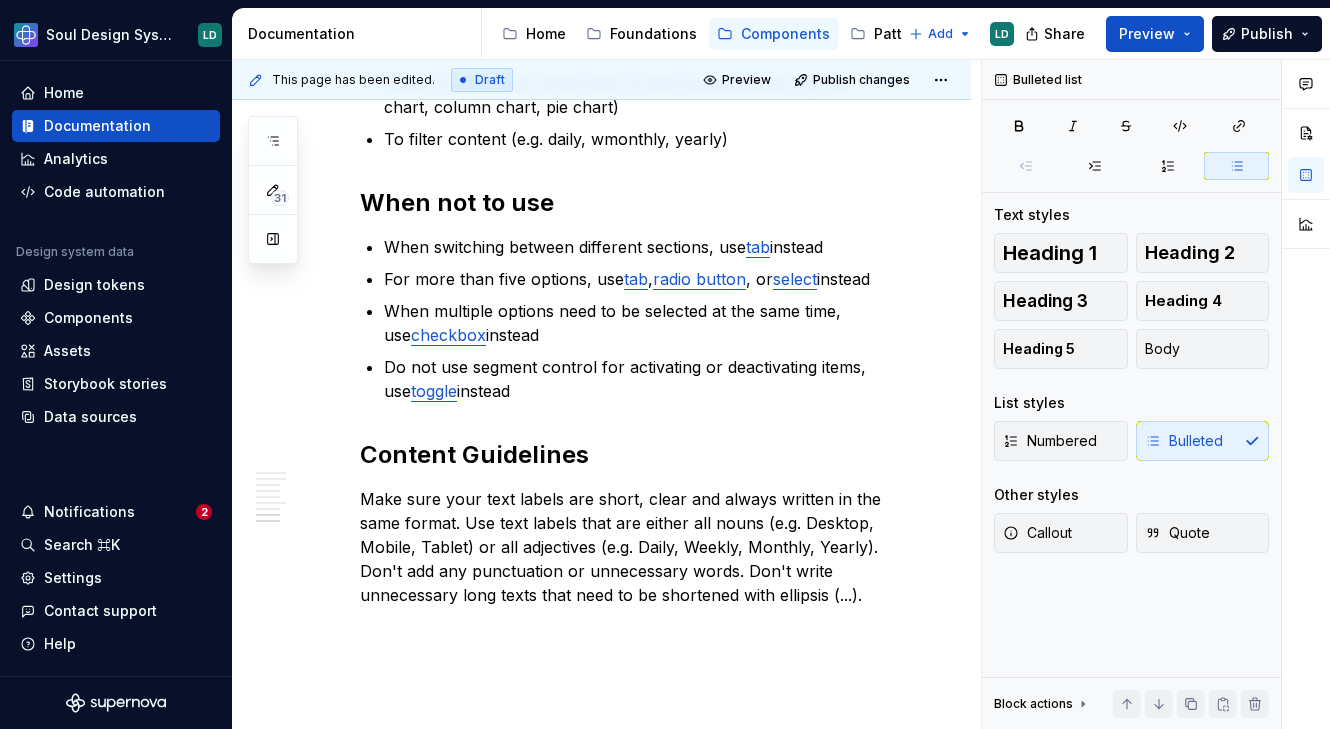 scroll, scrollTop: 2986, scrollLeft: 0, axis: vertical 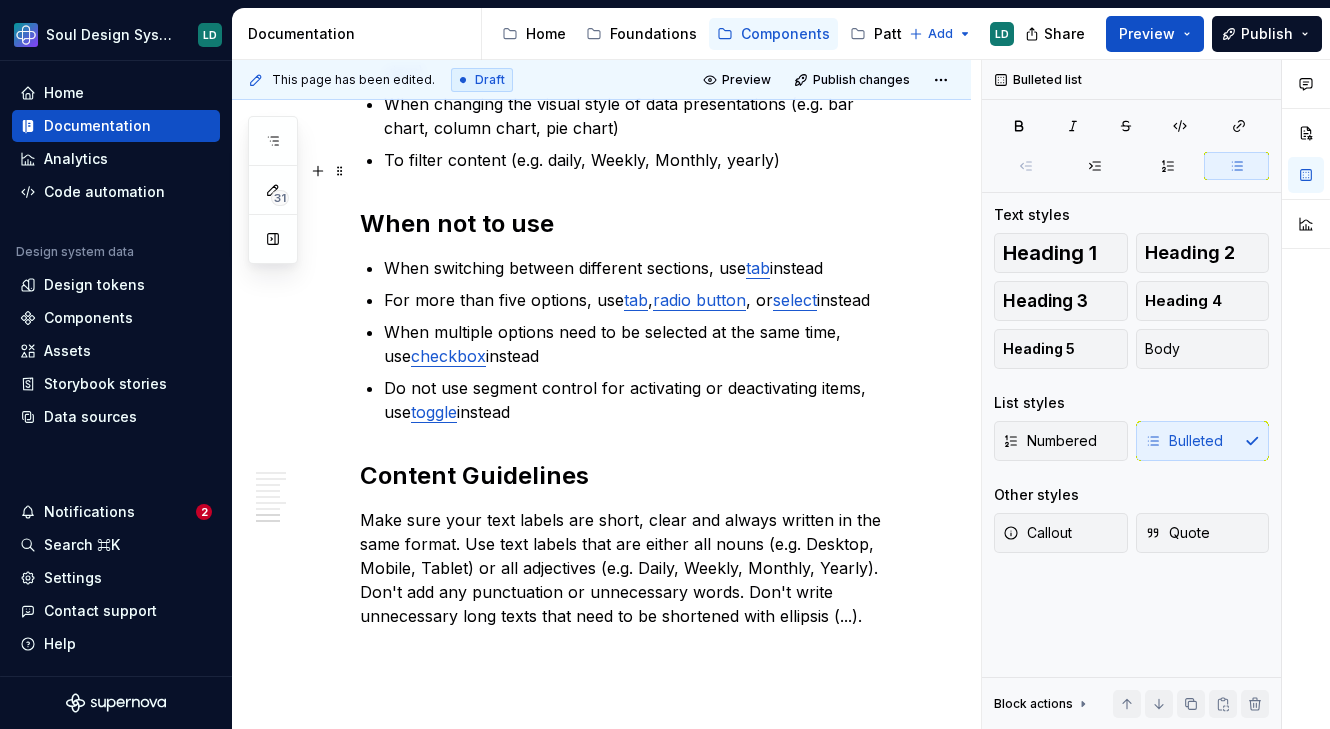 click on "To filter content (e.g. daily, Weekly, Monthly, yearly)" at bounding box center (637, 160) 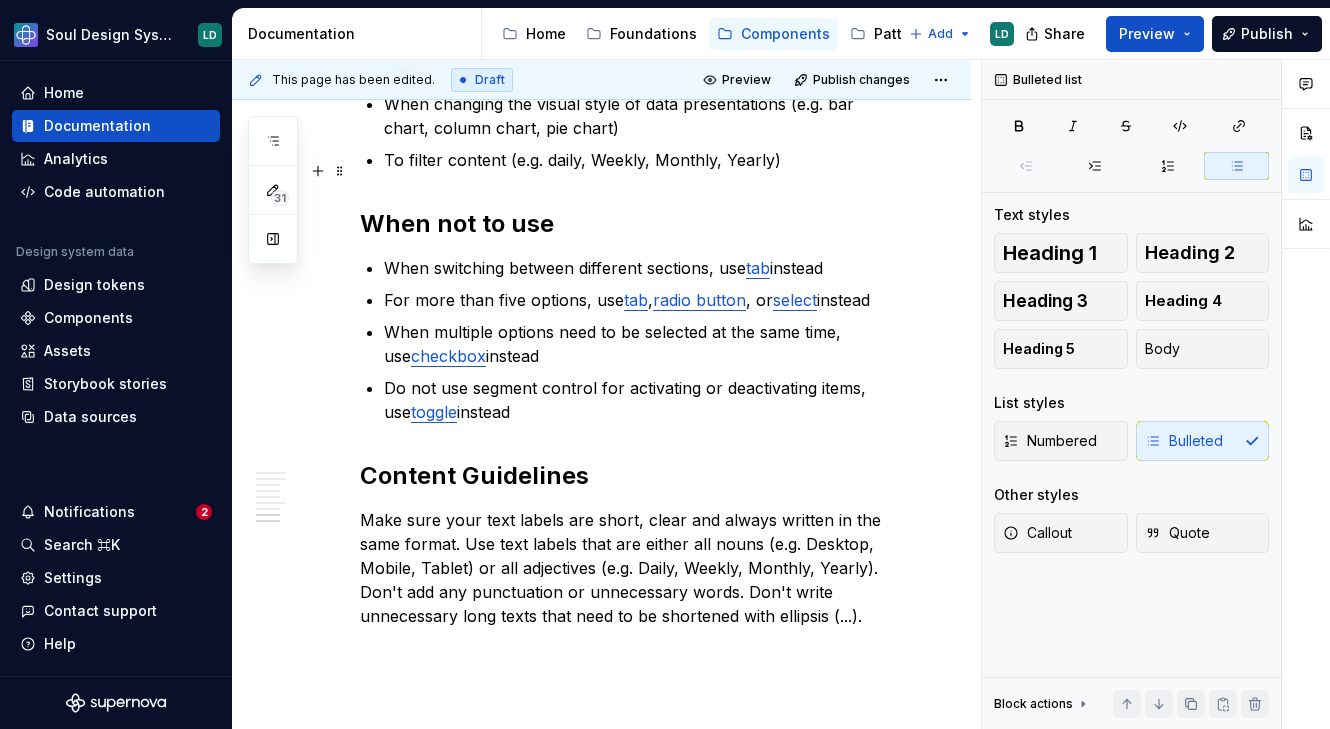 click on "To filter content (e.g. daily, Weekly, Monthly, Yearly)" at bounding box center [637, 160] 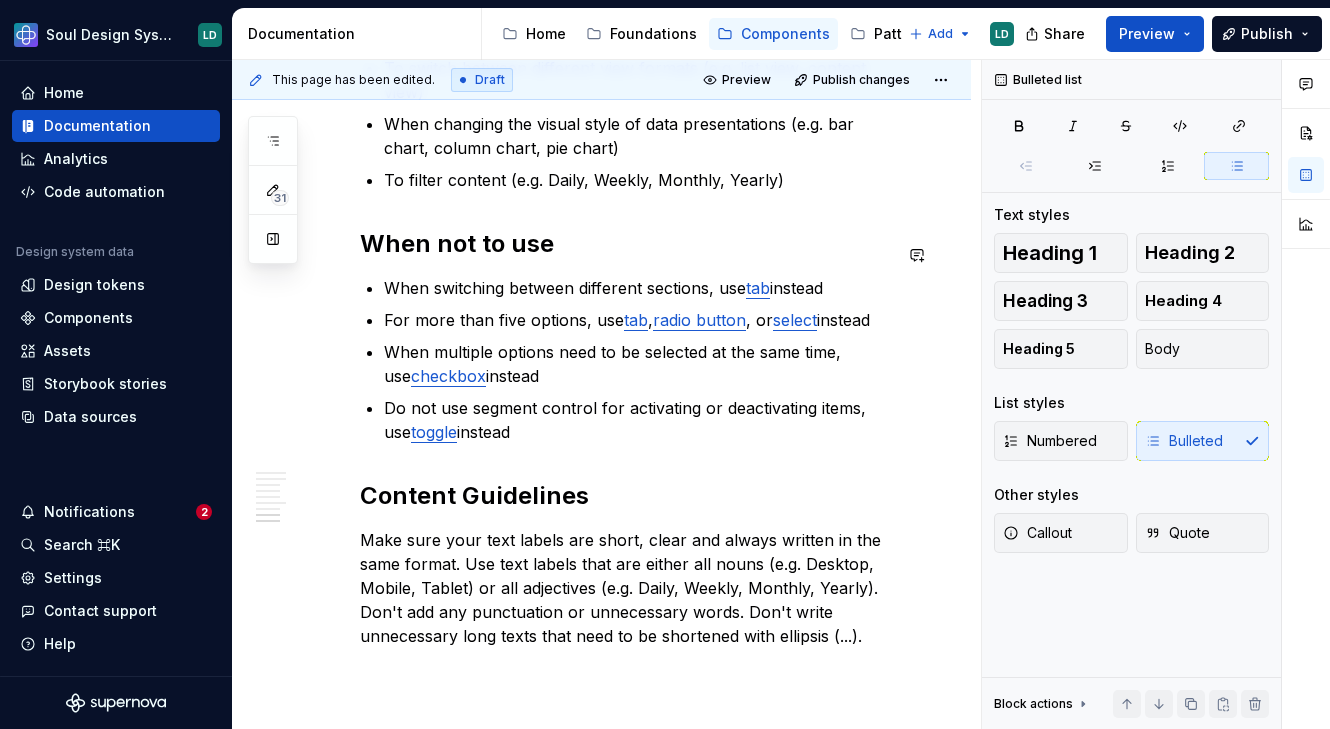 scroll, scrollTop: 2963, scrollLeft: 0, axis: vertical 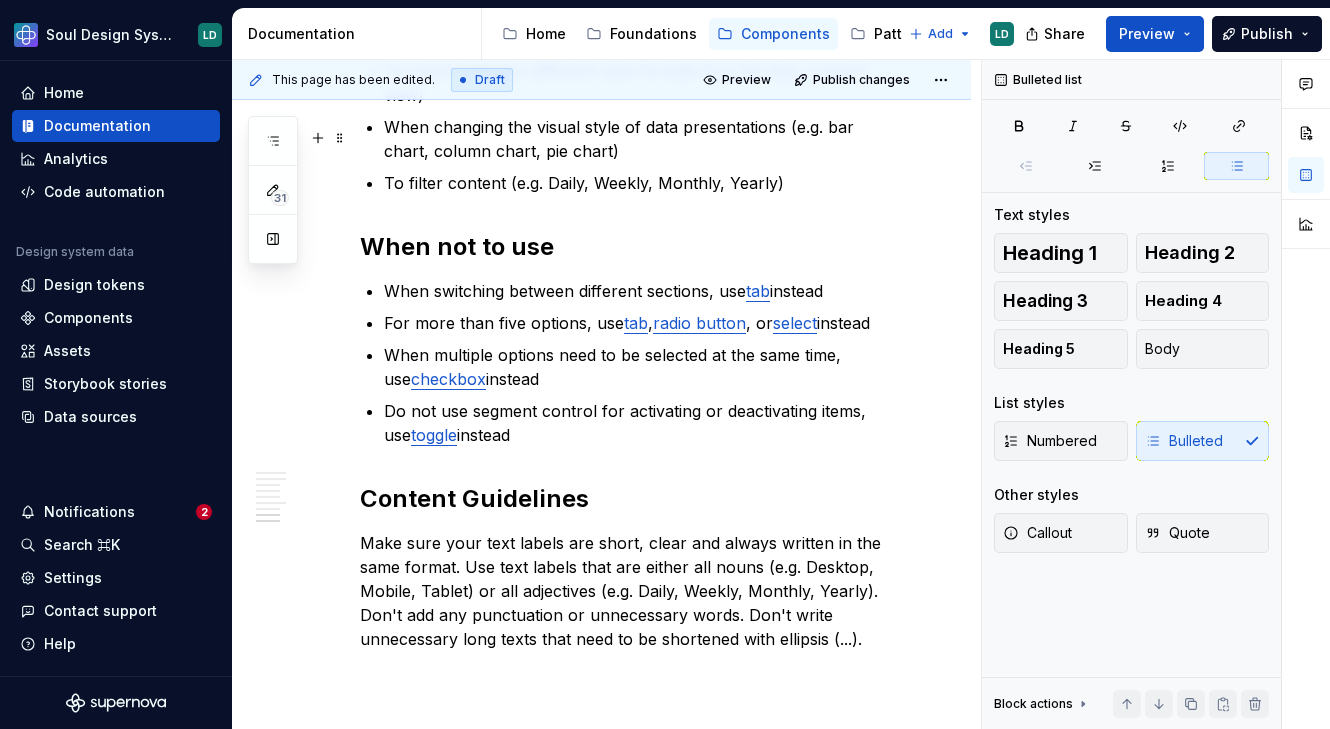 click on "When changing the visual style of data presentations (e.g. bar chart, column chart, pie chart)" at bounding box center (637, 139) 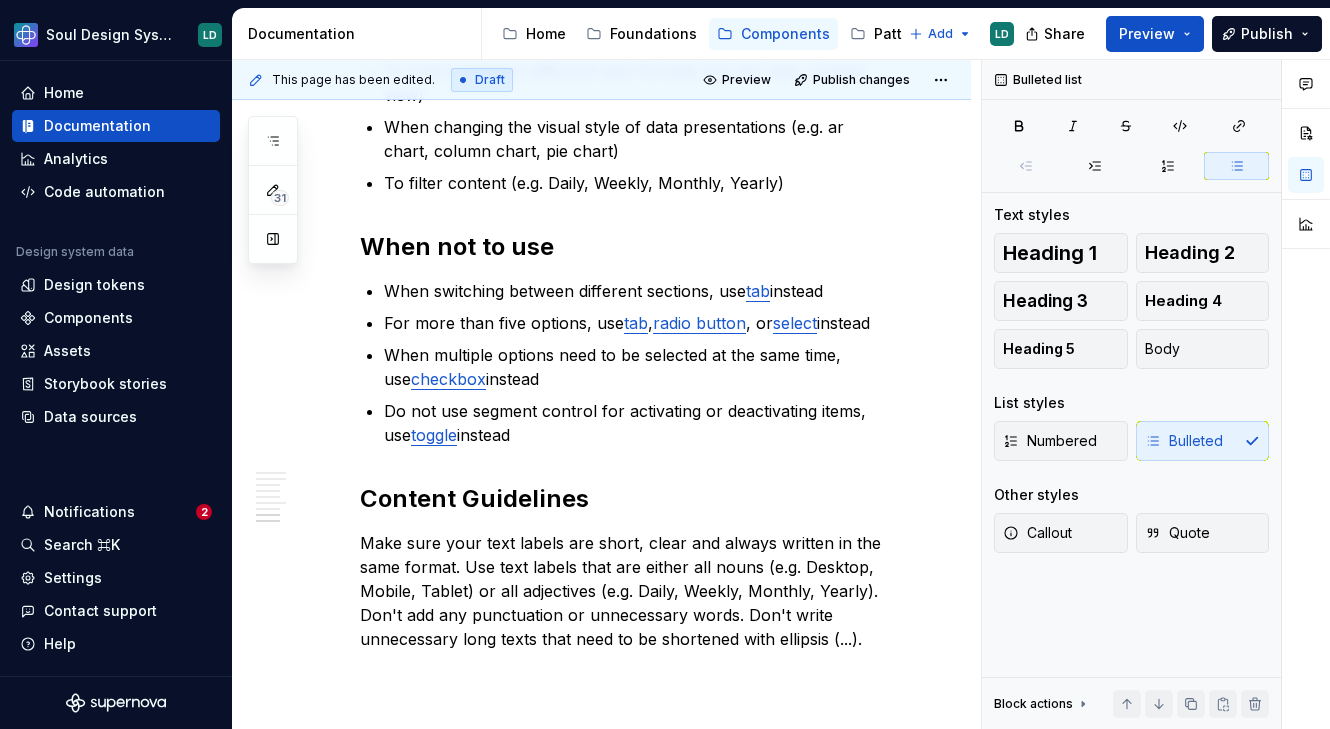 scroll, scrollTop: 2930, scrollLeft: 0, axis: vertical 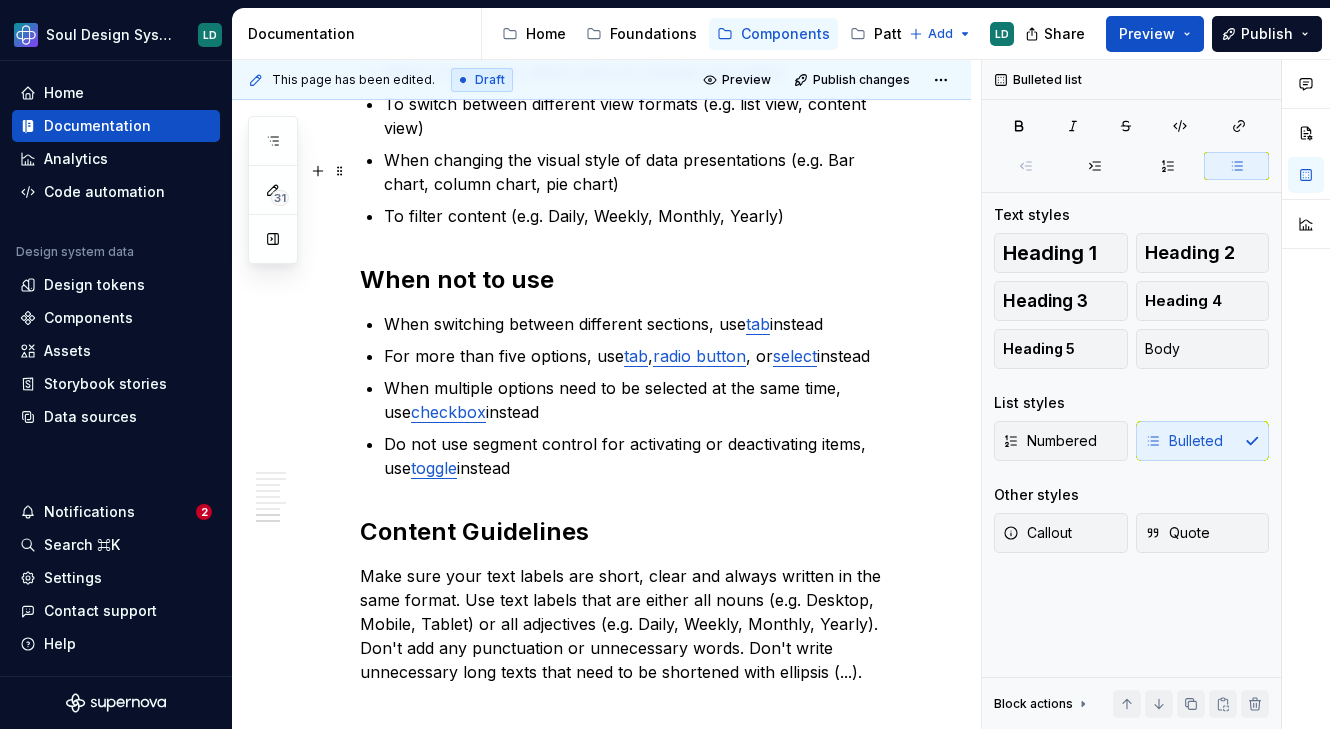 click on "When changing the visual style of data presentations (e.g. Bar chart, column chart, pie chart)" at bounding box center [637, 172] 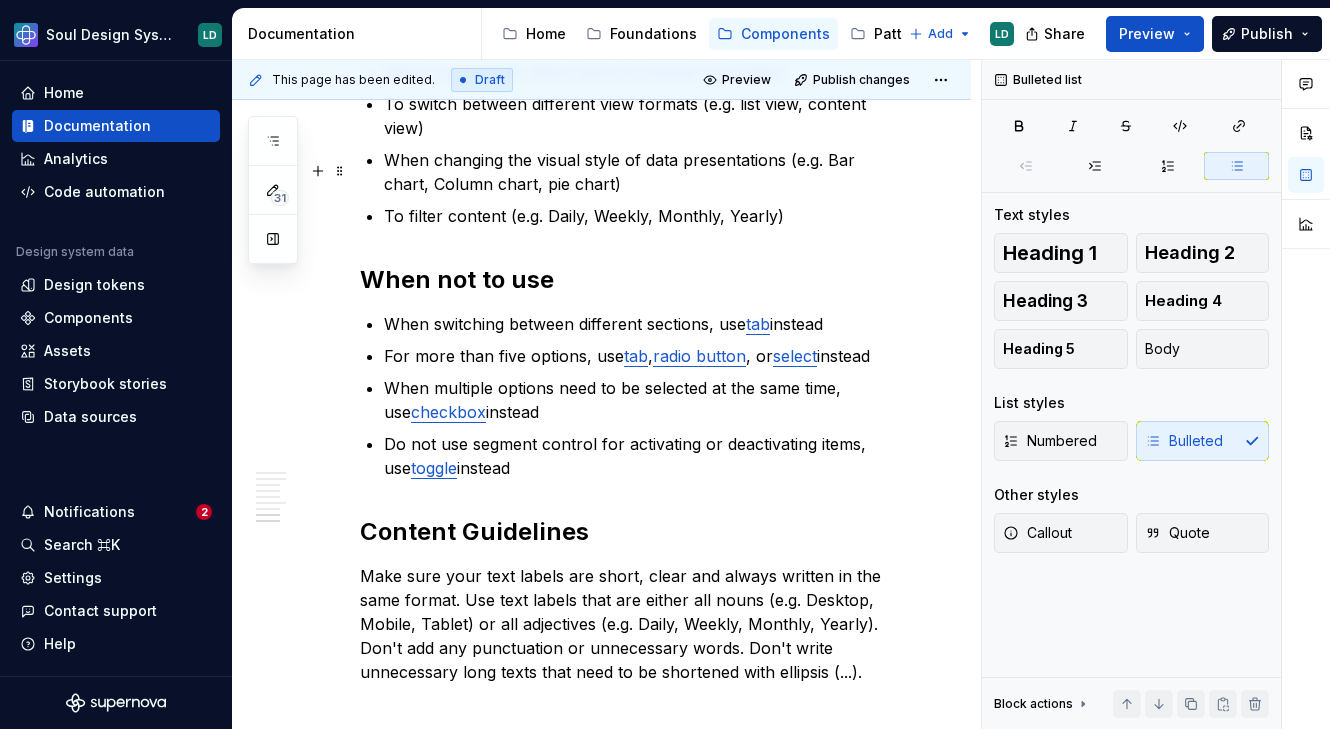 click on "When changing the visual style of data presentations (e.g. Bar chart, Column chart, pie chart)" at bounding box center (637, 172) 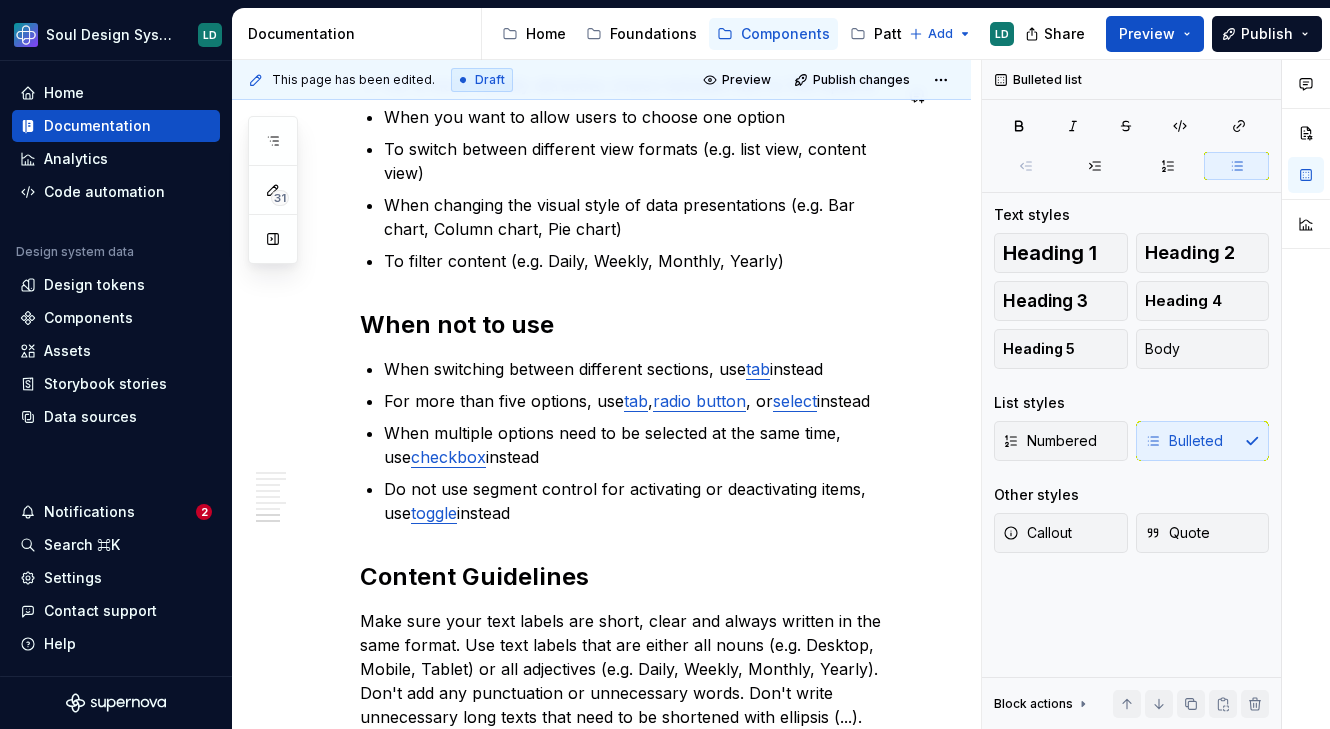 scroll, scrollTop: 2874, scrollLeft: 0, axis: vertical 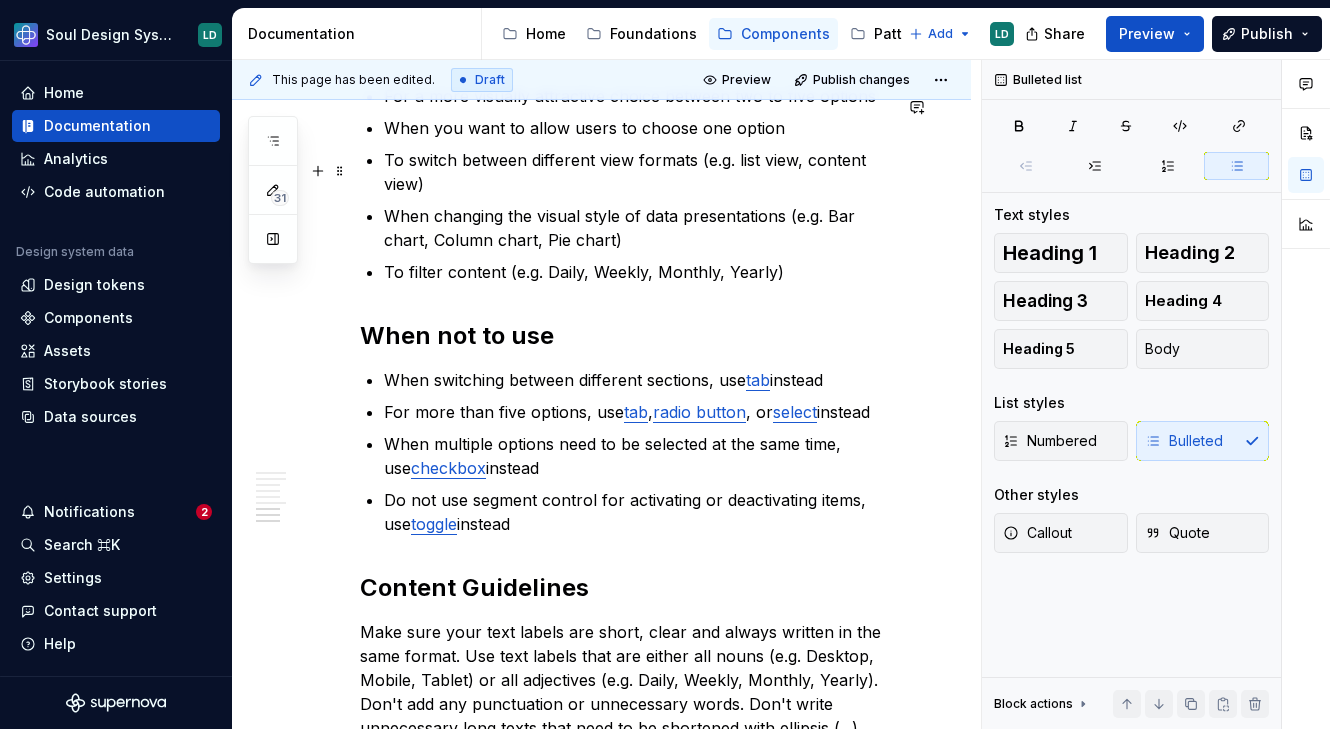 click on "To switch between different view formats (e.g. list view, content view)" at bounding box center [637, 172] 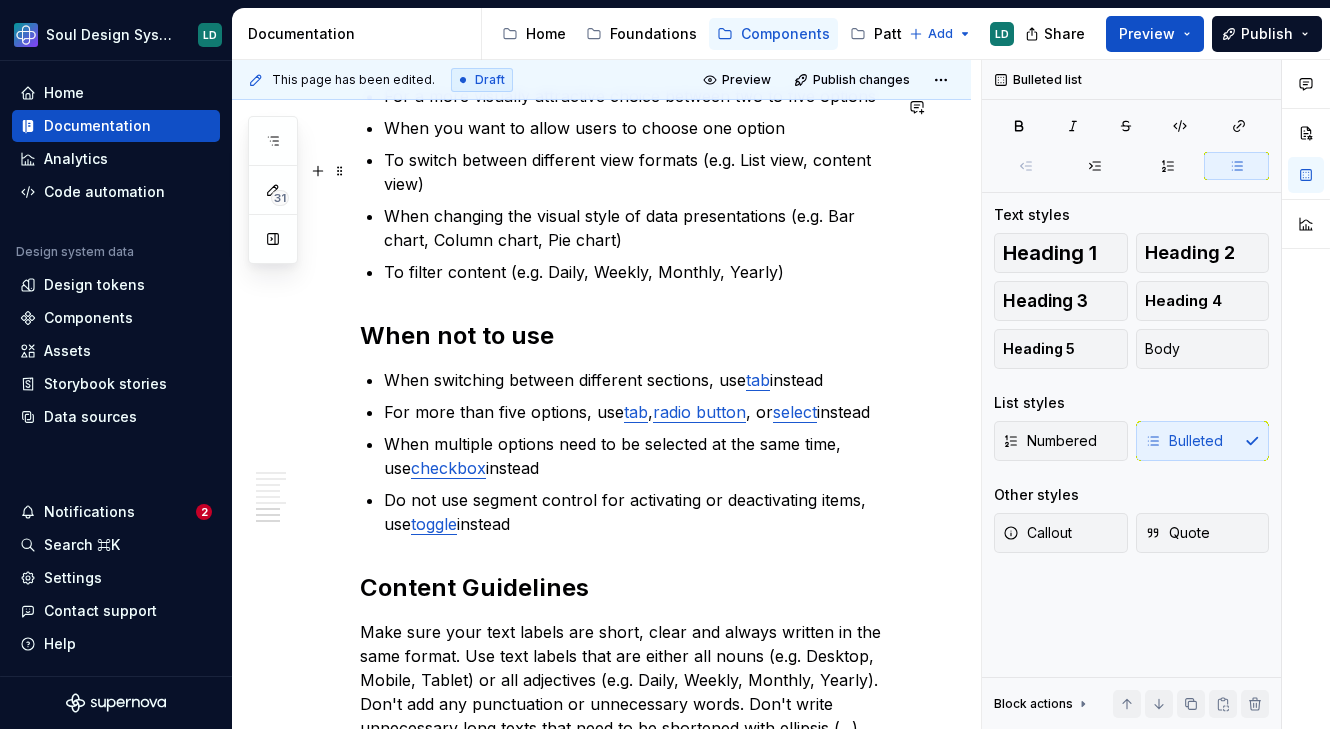 click on "To switch between different view formats (e.g. List view, content view)" at bounding box center (637, 172) 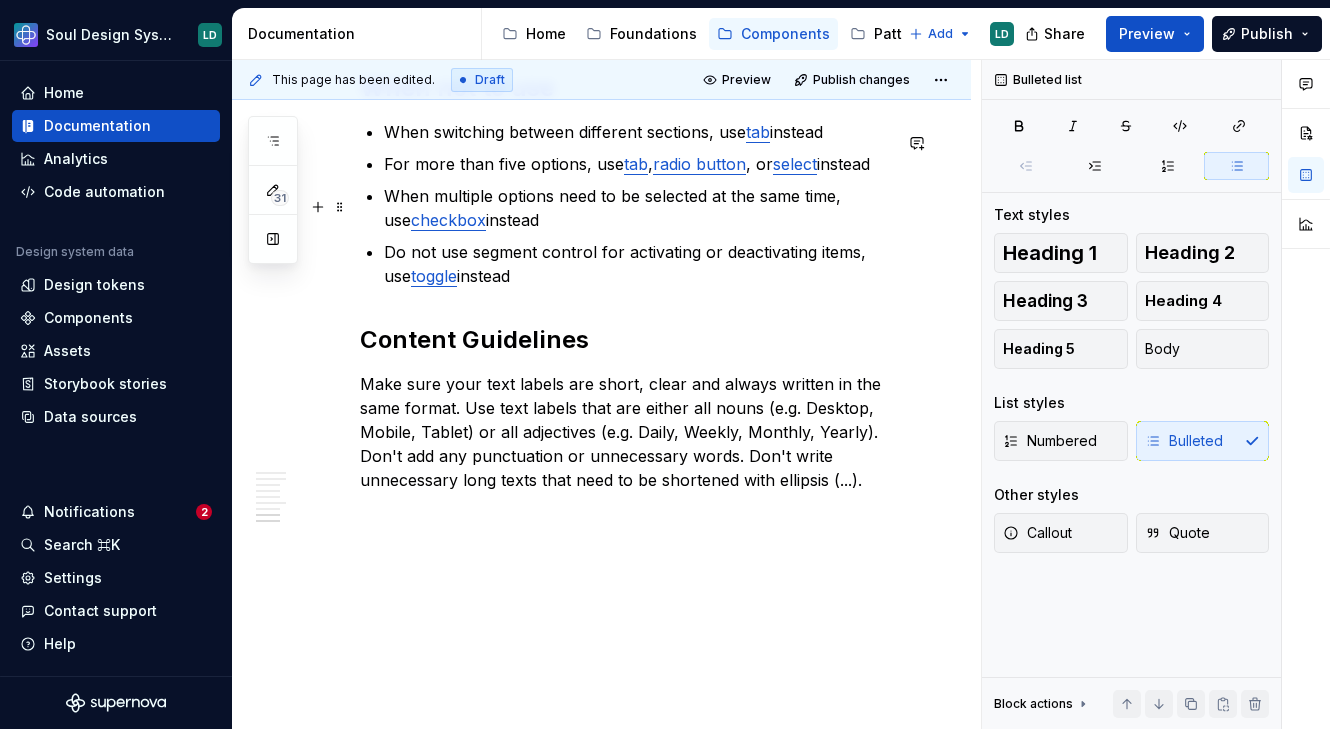 scroll, scrollTop: 3138, scrollLeft: 0, axis: vertical 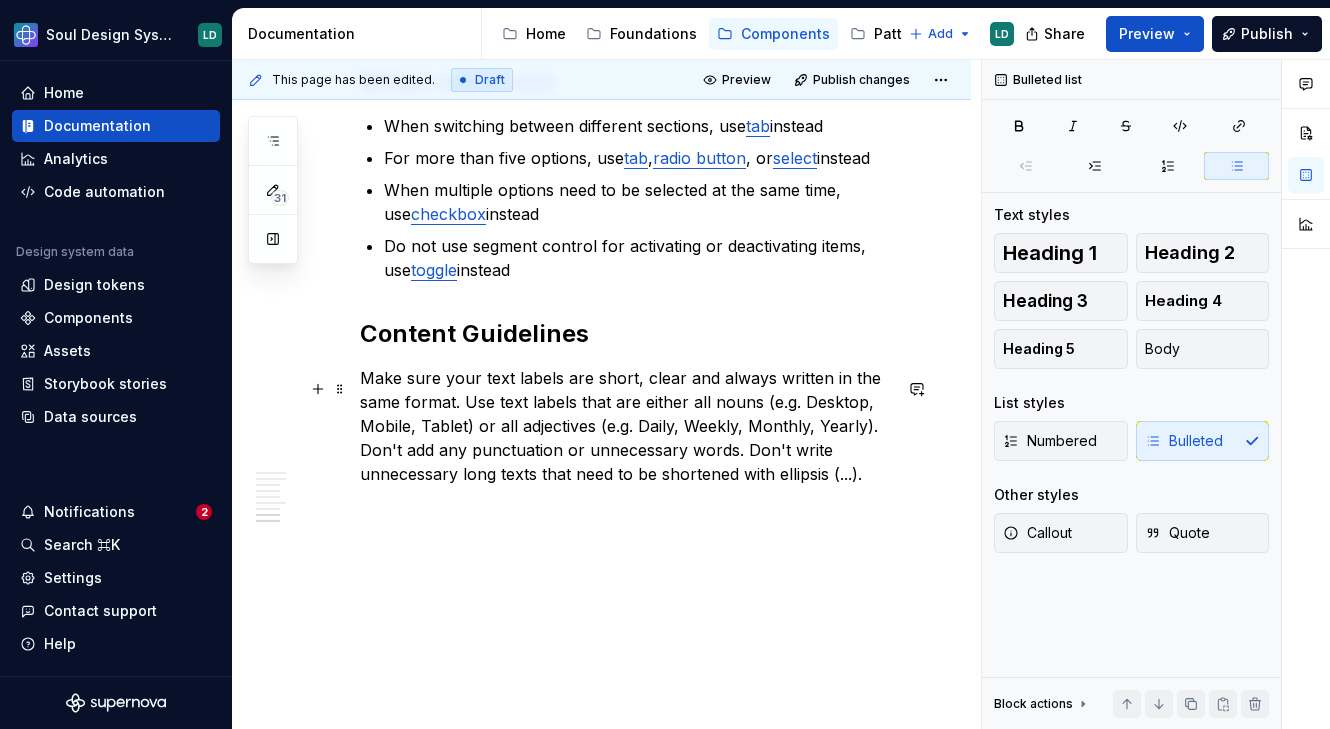 click on "Make sure your text labels are short, clear and always written in the same format. Use text labels that are either all nouns (e.g. Desktop, Mobile, Tablet) or all adjectives (e.g. Daily, Weekly, Monthly, Yearly). Don't add any punctuation or unnecessary words. Don't write unnecessary long texts that need to be shortened with ellipsis (...)." at bounding box center [625, 426] 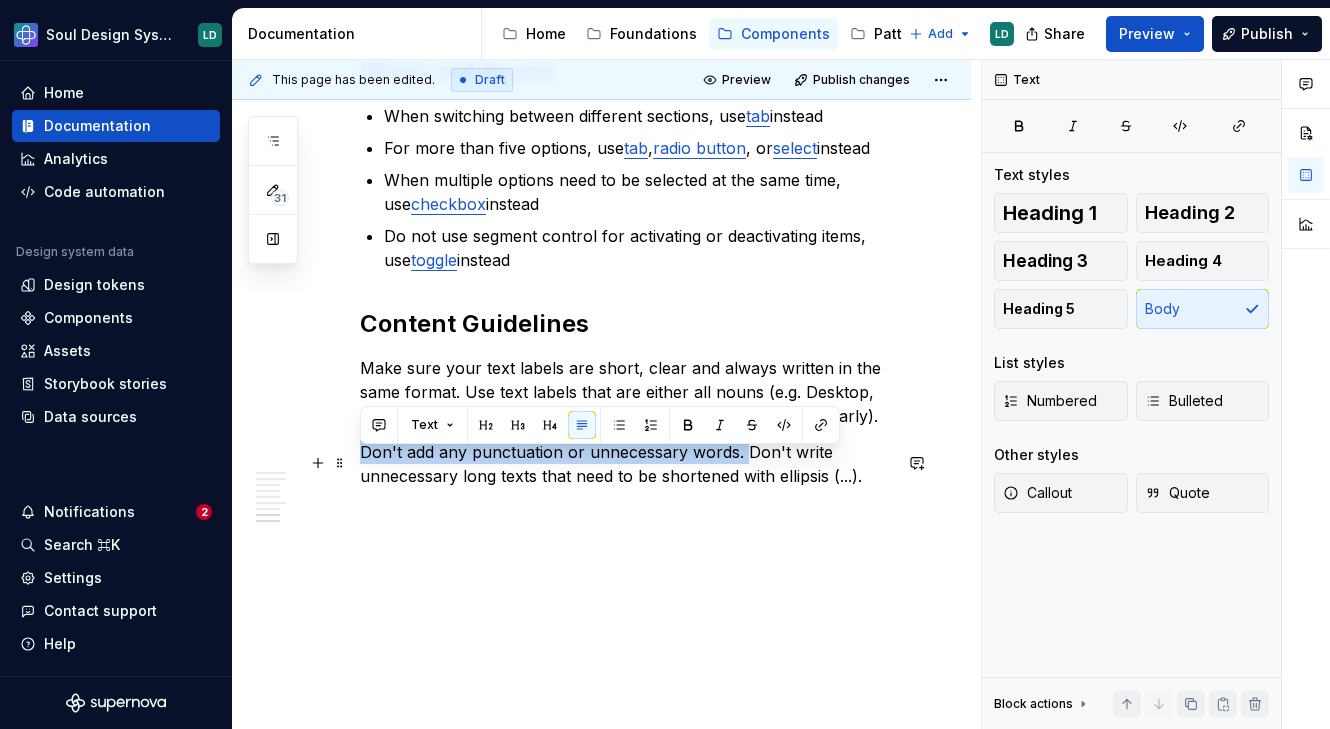 drag, startPoint x: 745, startPoint y: 460, endPoint x: 361, endPoint y: 455, distance: 384.03256 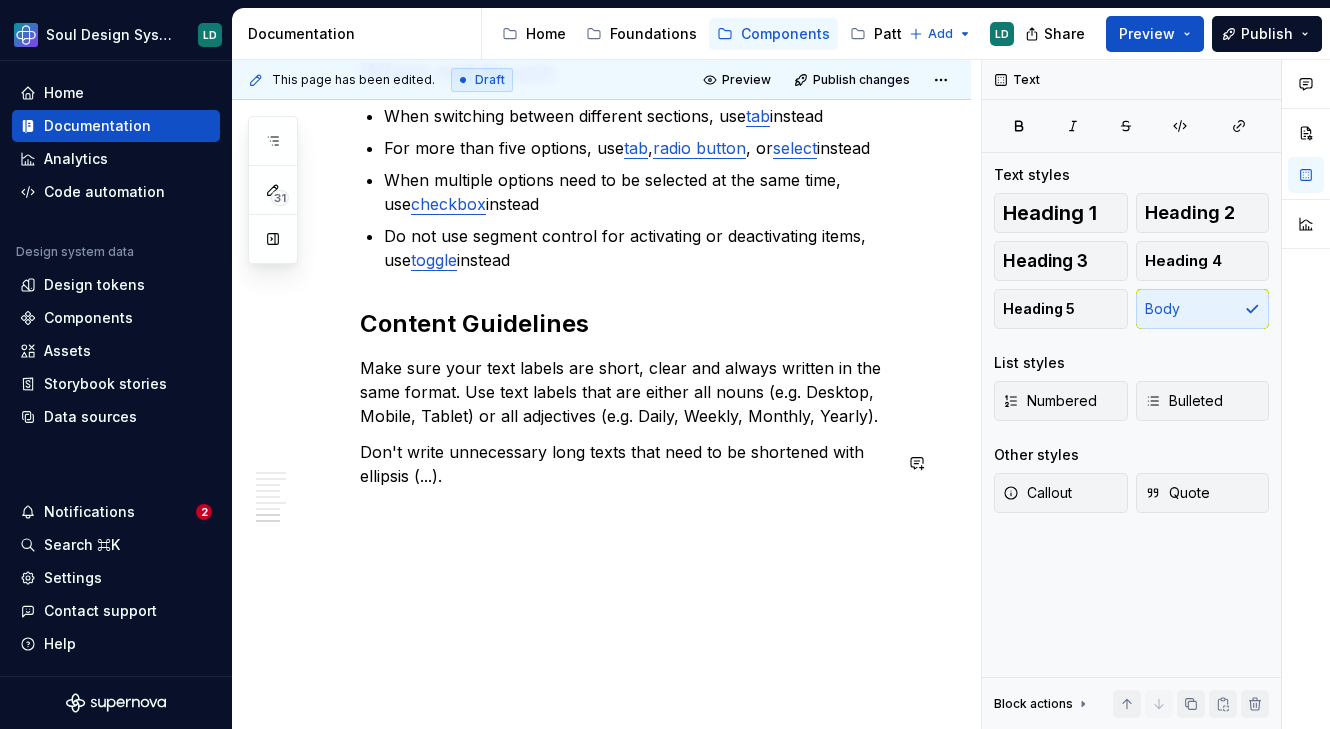 click on "**********" at bounding box center (601, -1007) 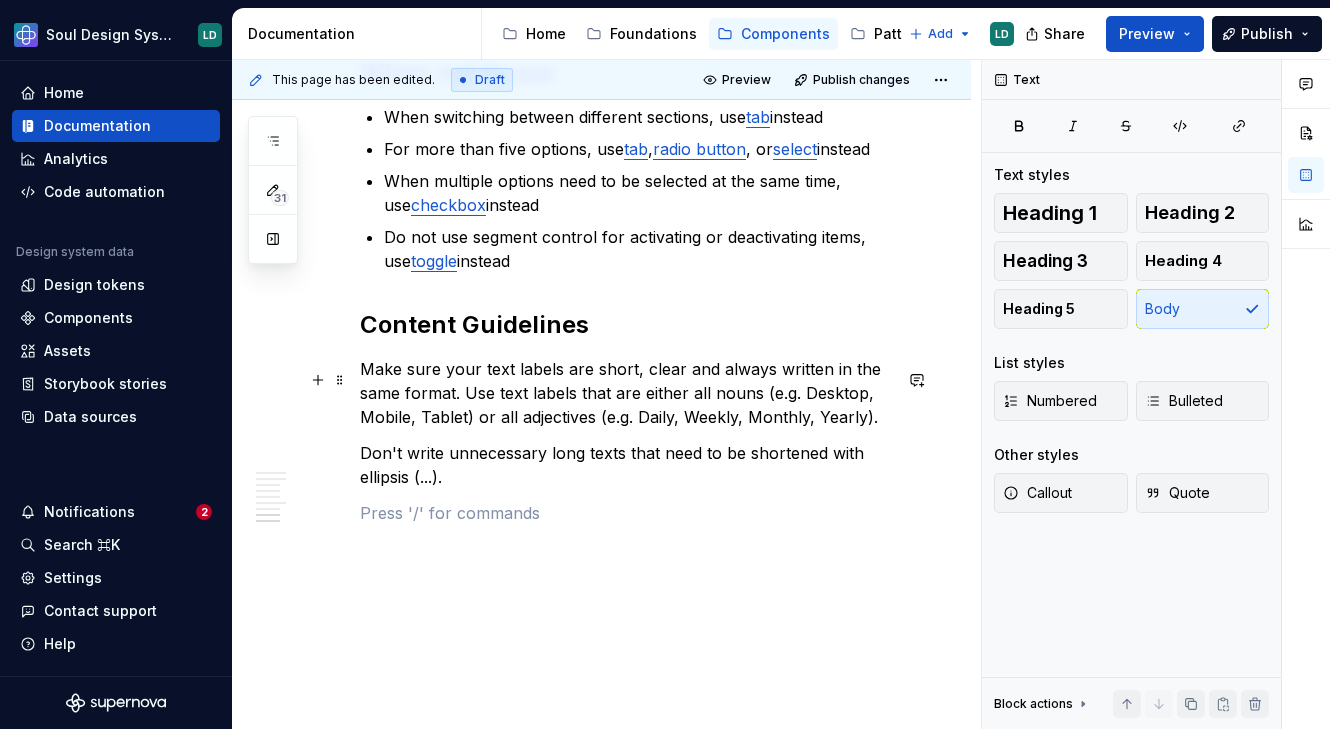 scroll, scrollTop: 3186, scrollLeft: 0, axis: vertical 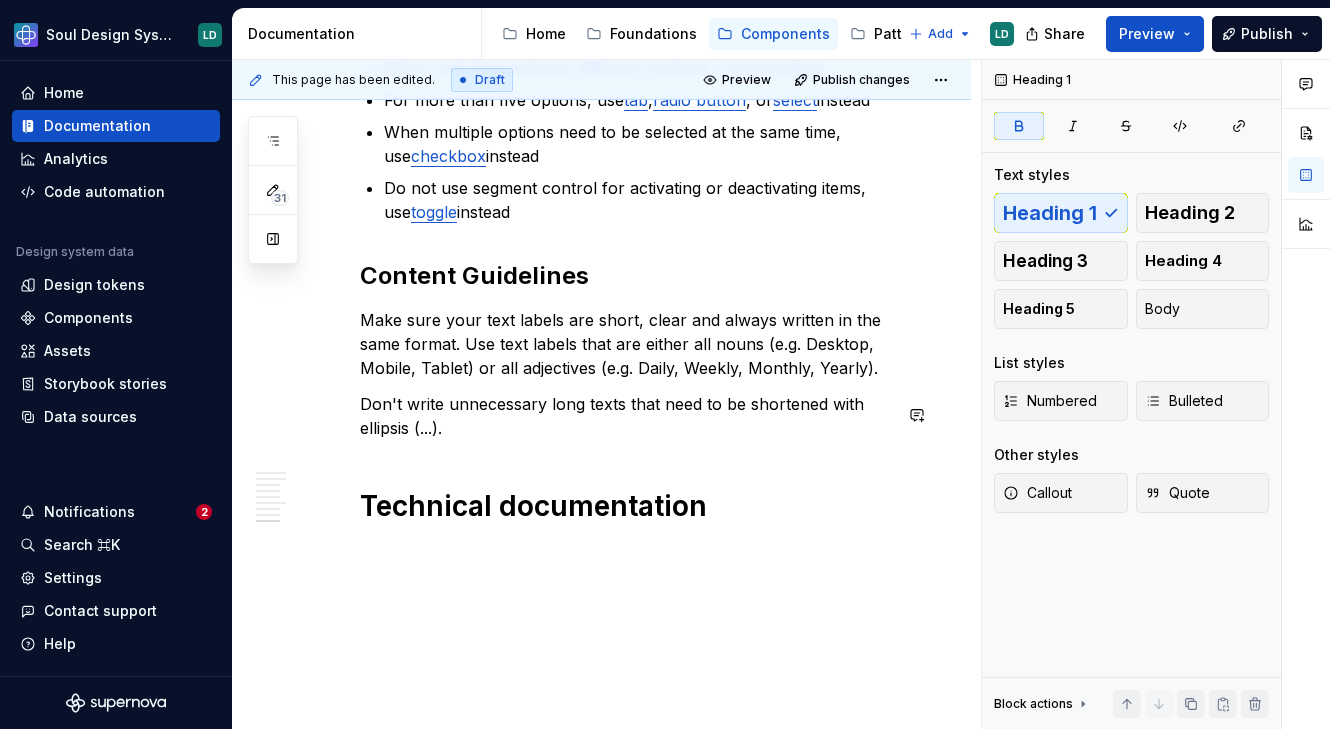 click on "**********" at bounding box center [625, -1110] 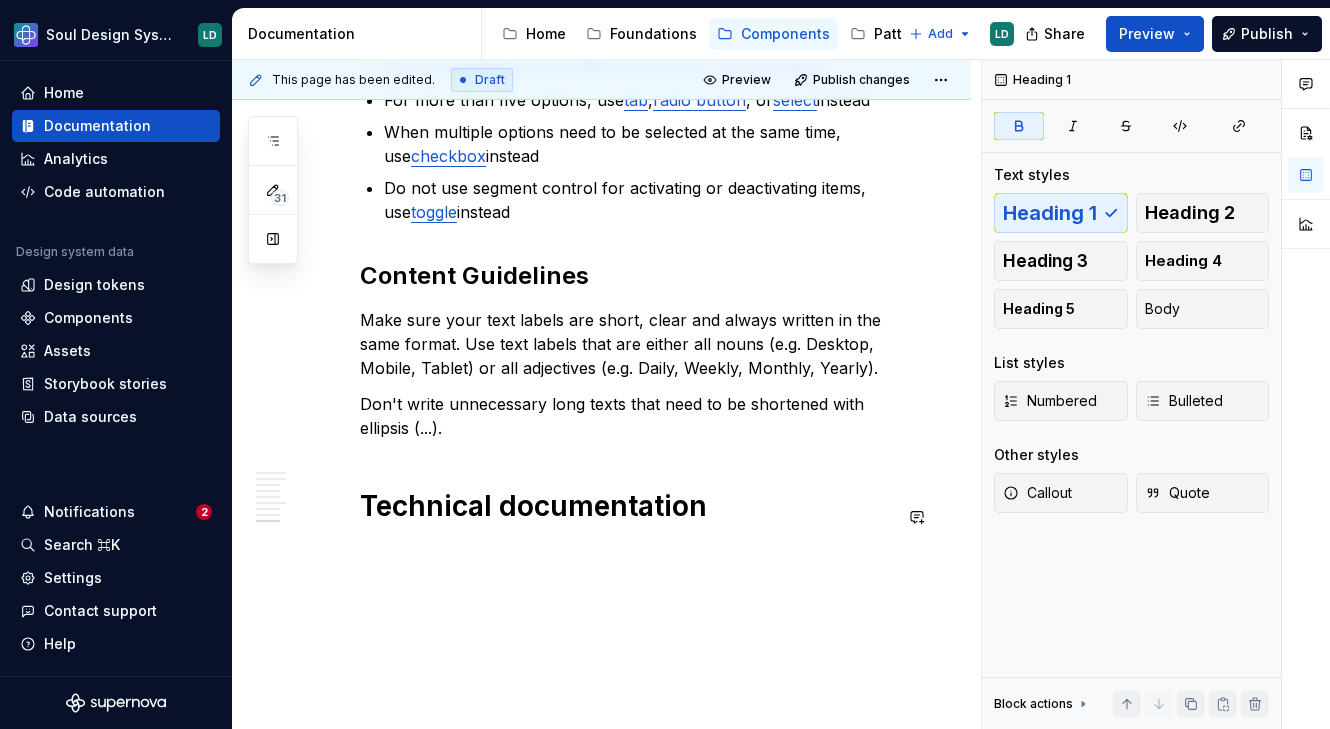 click on "**********" at bounding box center (625, -1098) 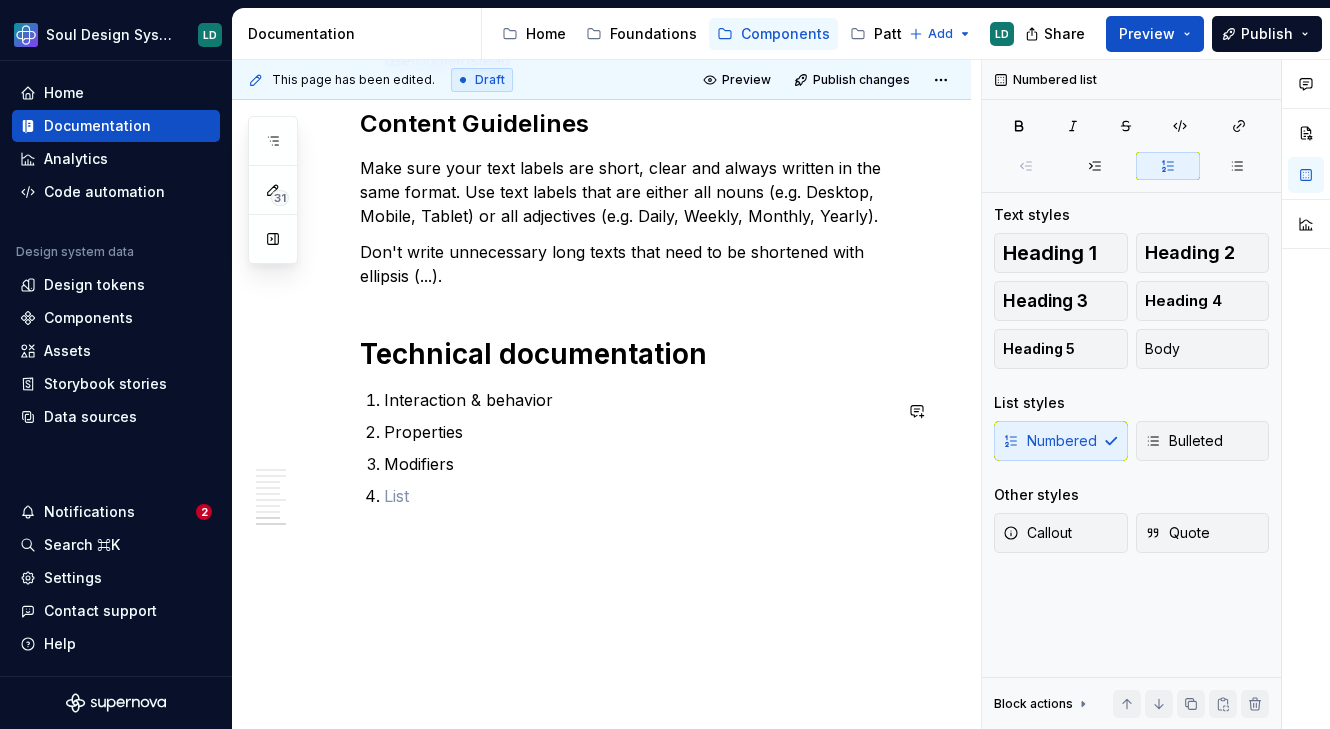 scroll, scrollTop: 3341, scrollLeft: 0, axis: vertical 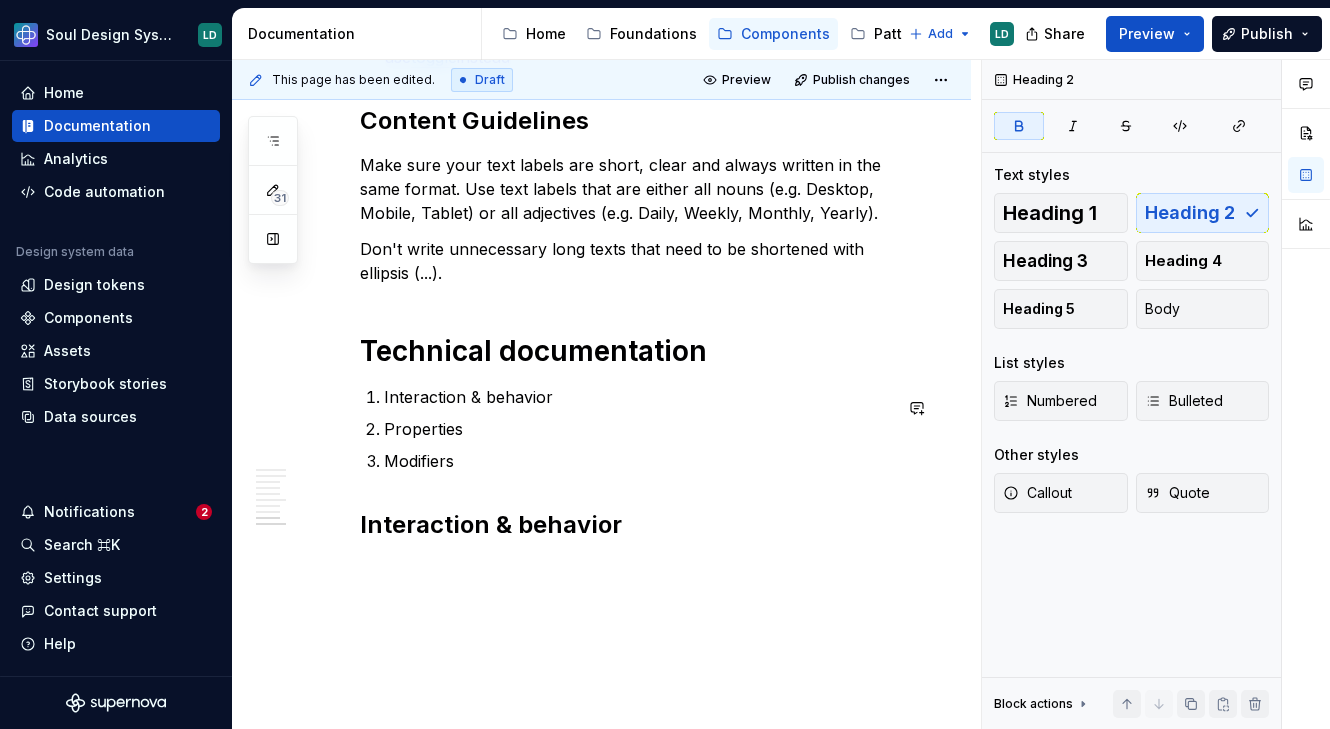 click on "**********" at bounding box center (625, -1179) 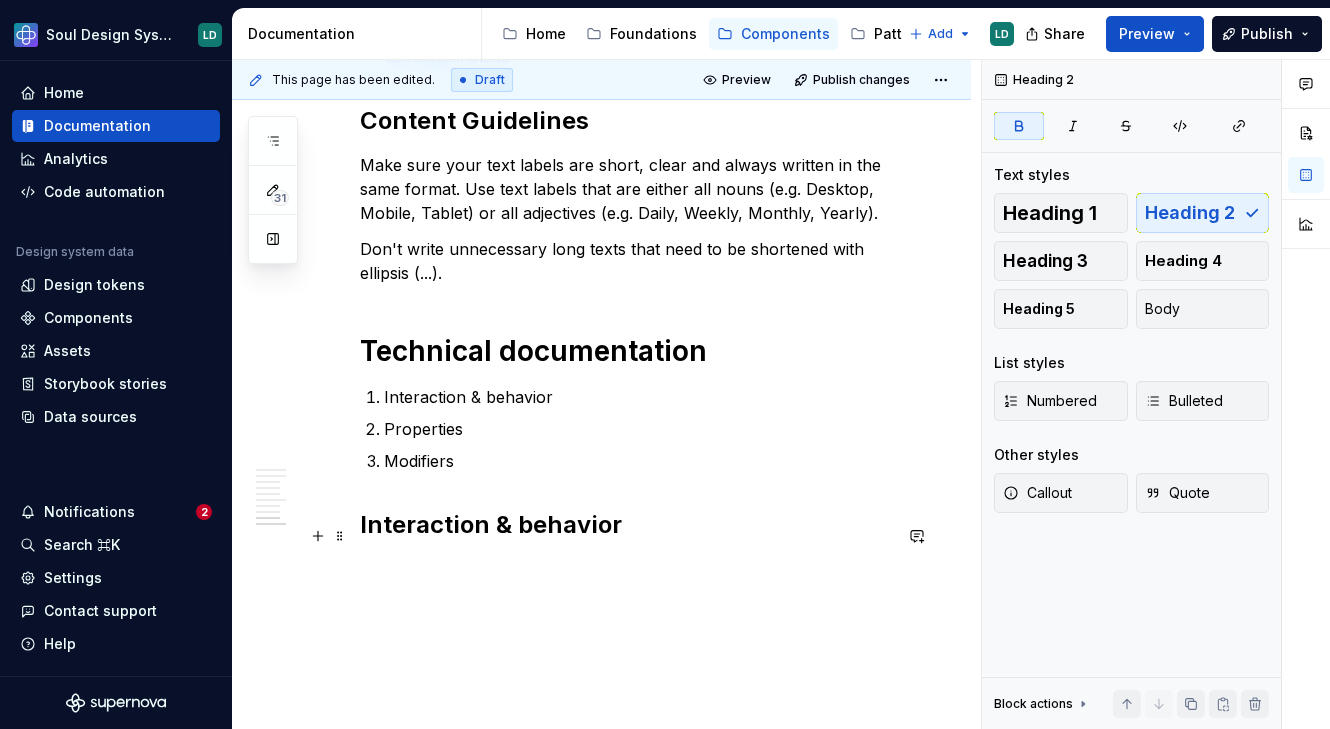 click on "Interaction & behavior" at bounding box center (625, 525) 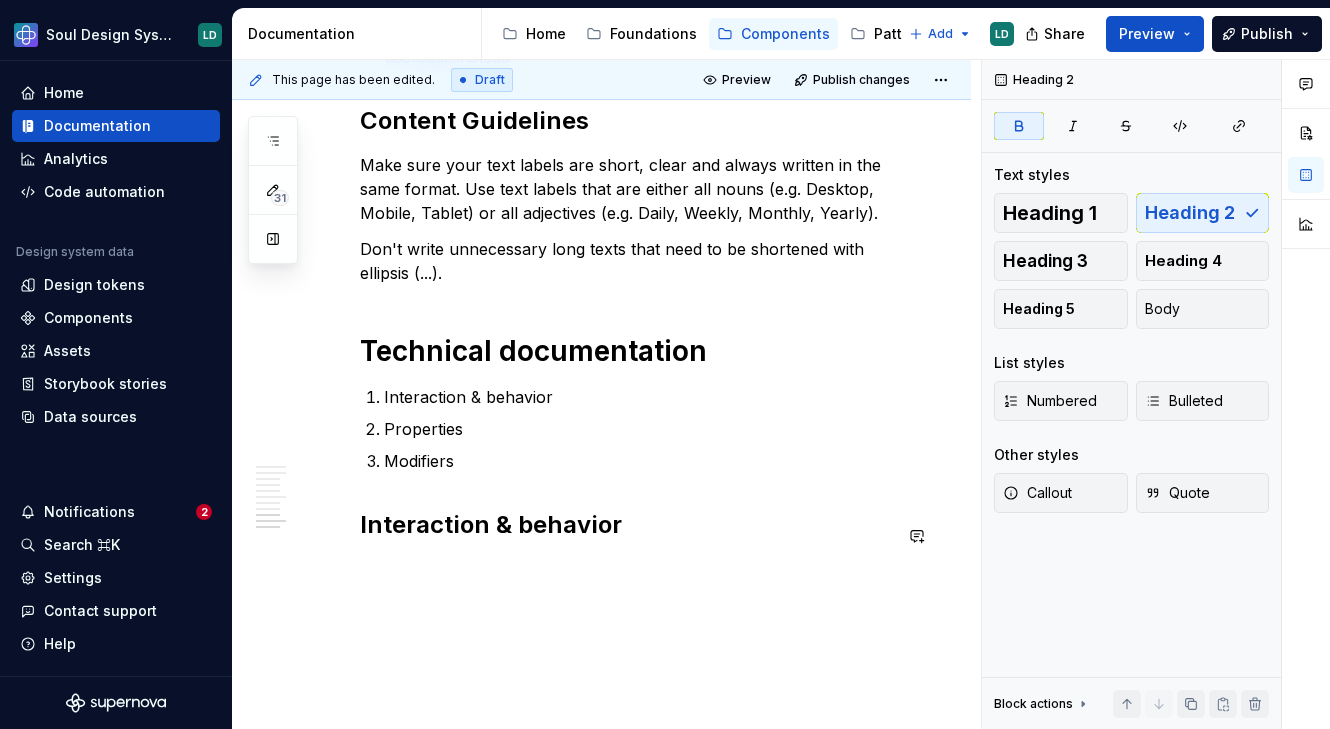 click on "**********" at bounding box center (601, -1082) 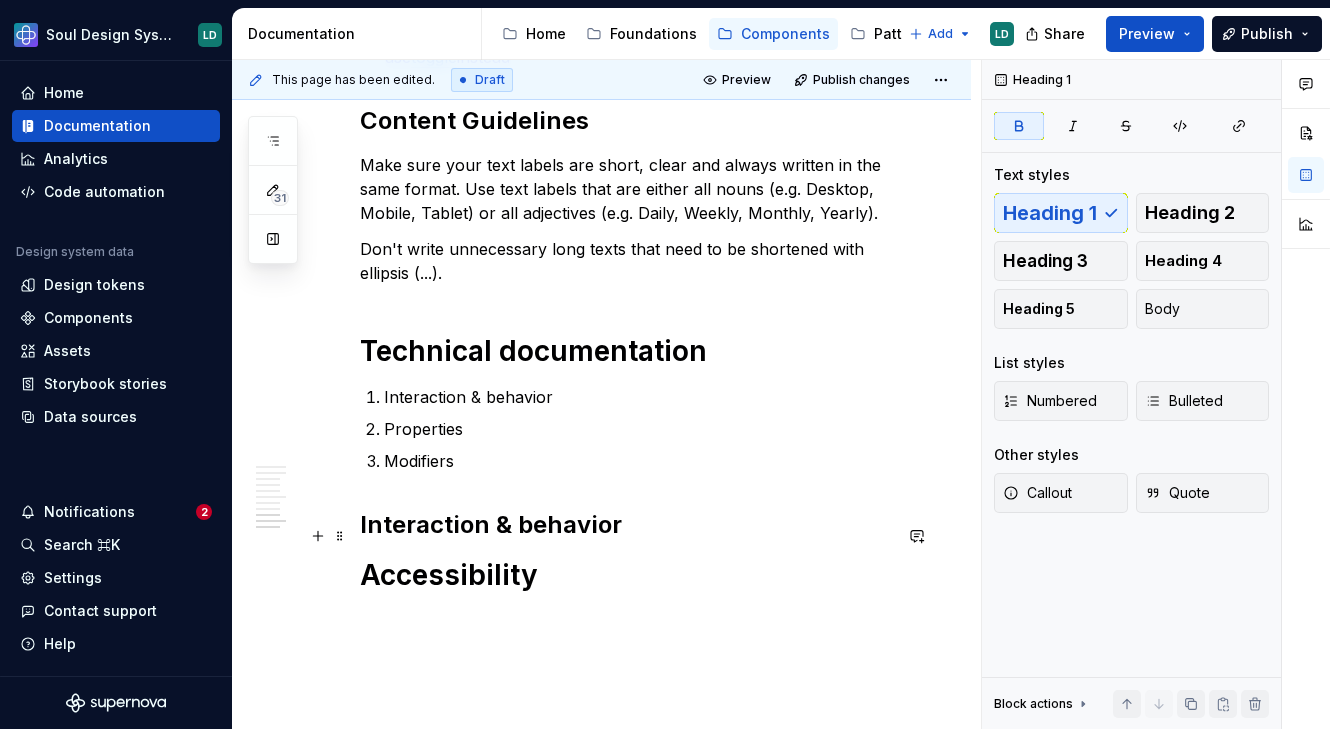click on "Interaction & behavior" at bounding box center (625, 525) 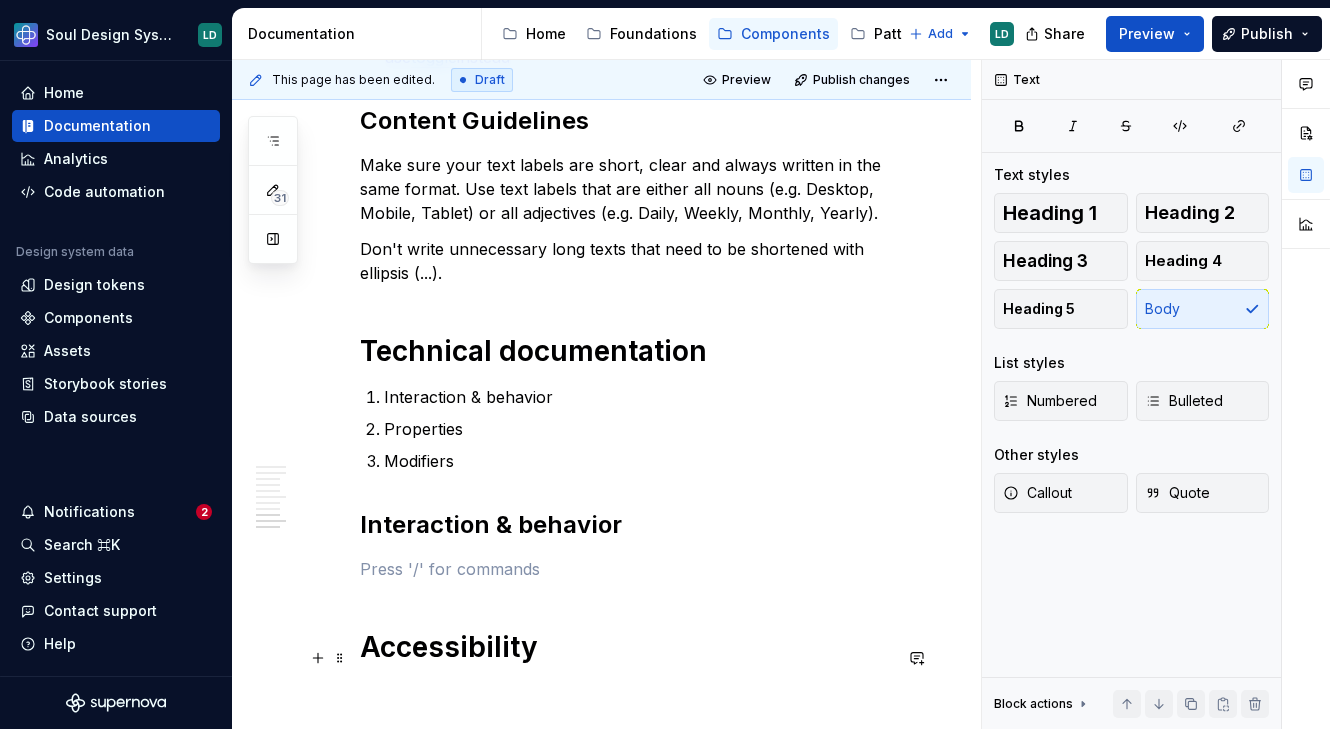 click on "**********" at bounding box center (625, -1105) 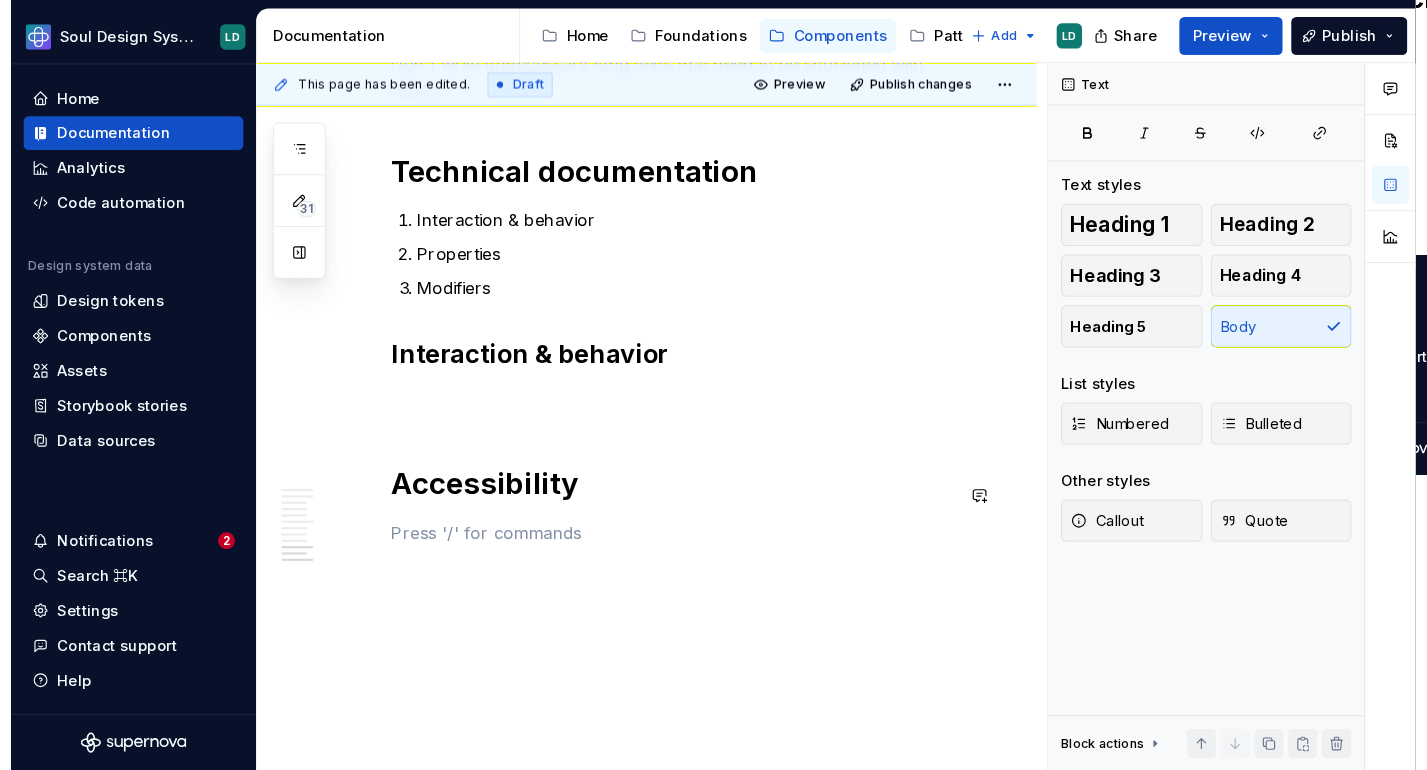 scroll, scrollTop: 3534, scrollLeft: 0, axis: vertical 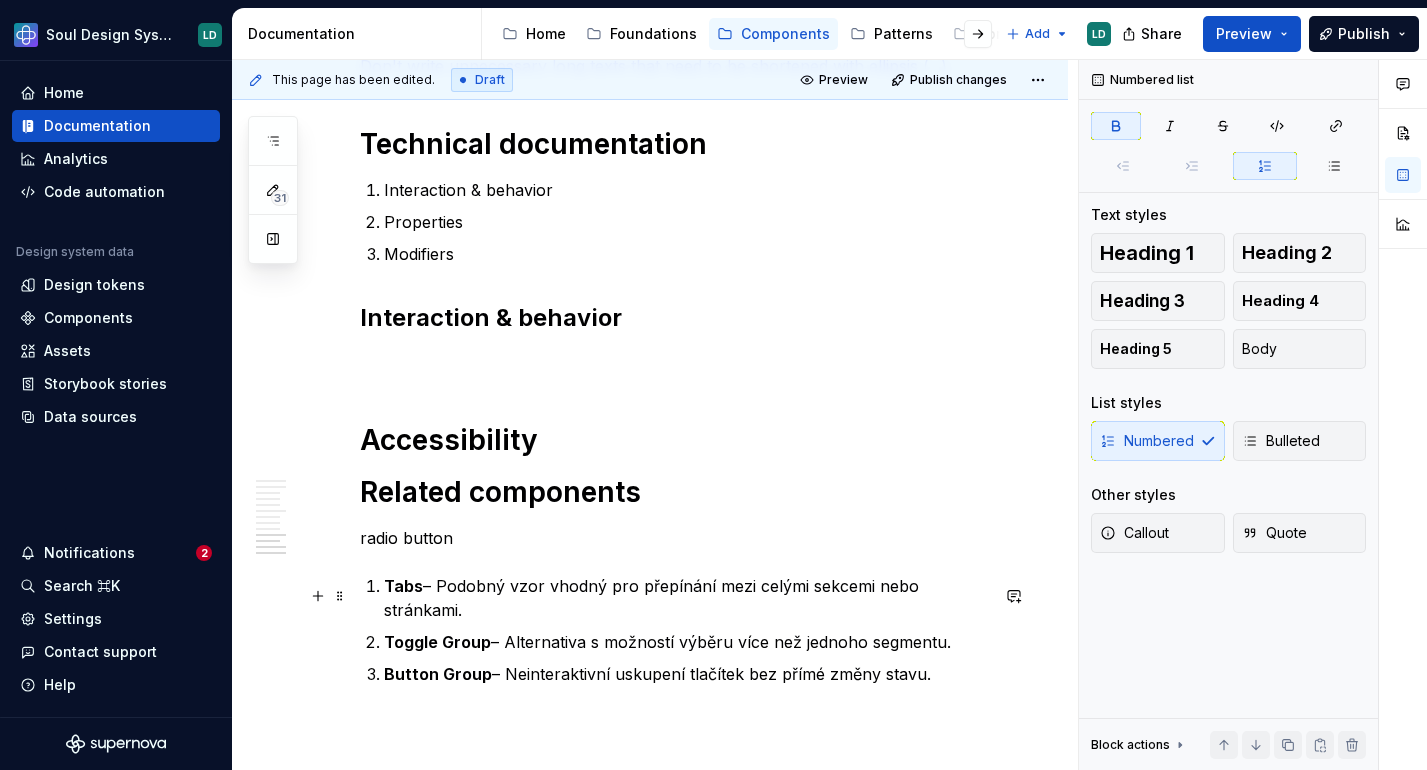 click on "Tabs" at bounding box center [403, 586] 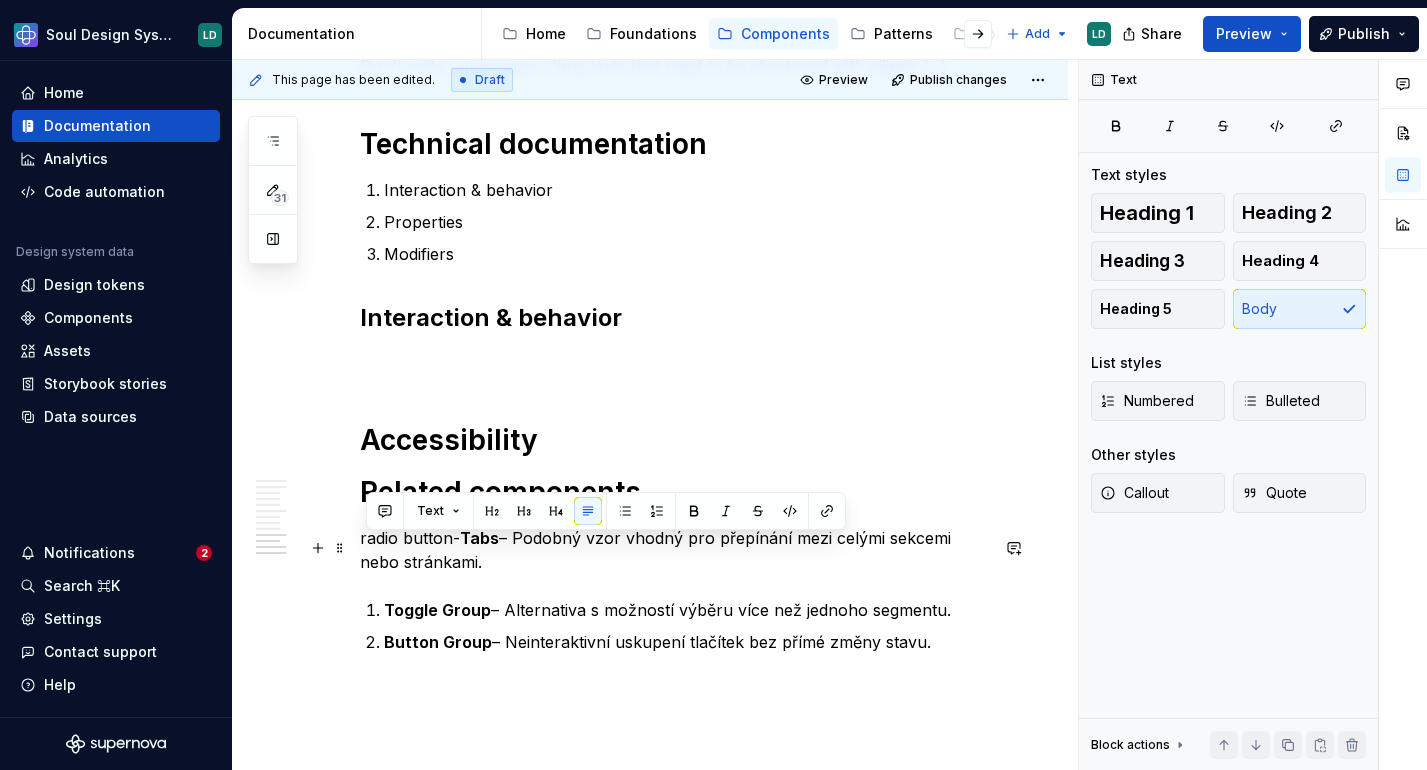 drag, startPoint x: 462, startPoint y: 549, endPoint x: 358, endPoint y: 547, distance: 104.019226 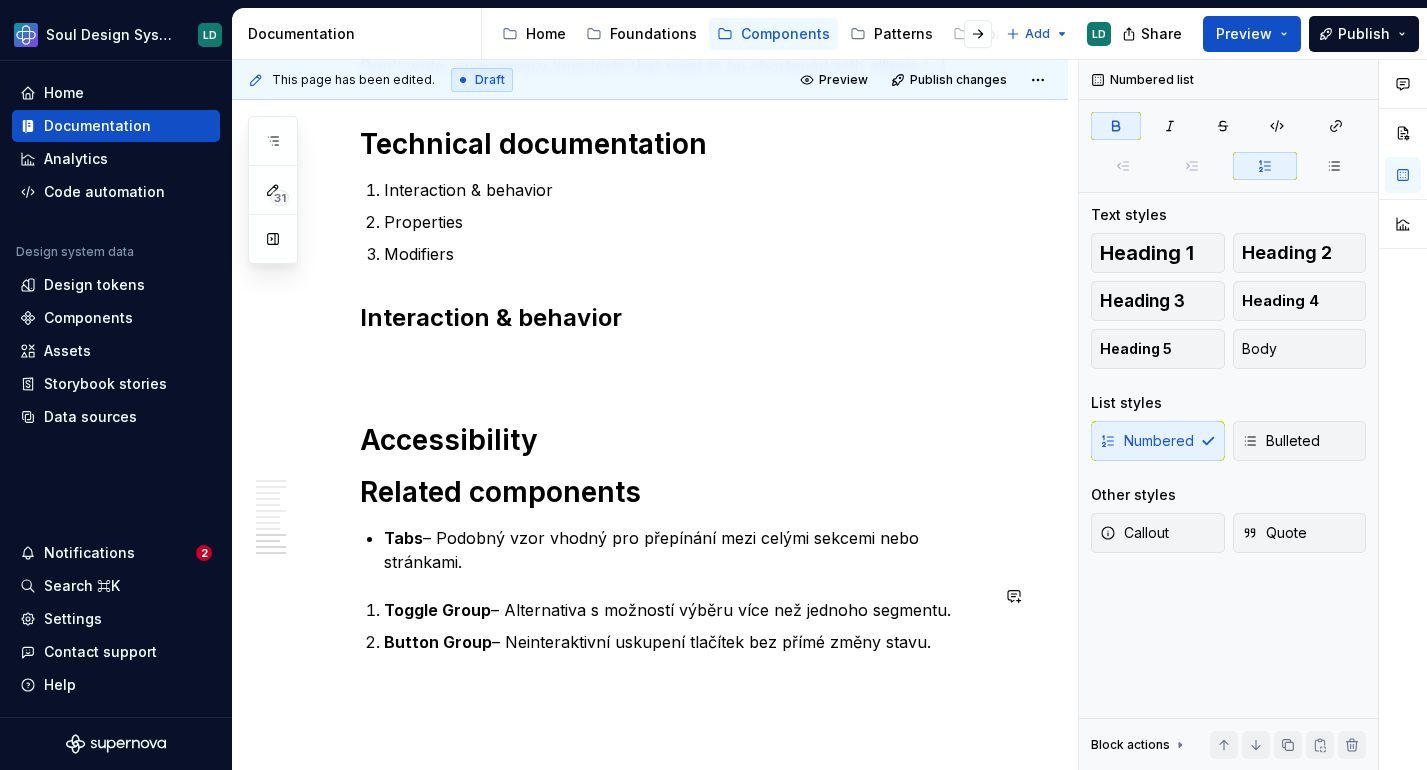 drag, startPoint x: 386, startPoint y: 597, endPoint x: 368, endPoint y: 576, distance: 27.658634 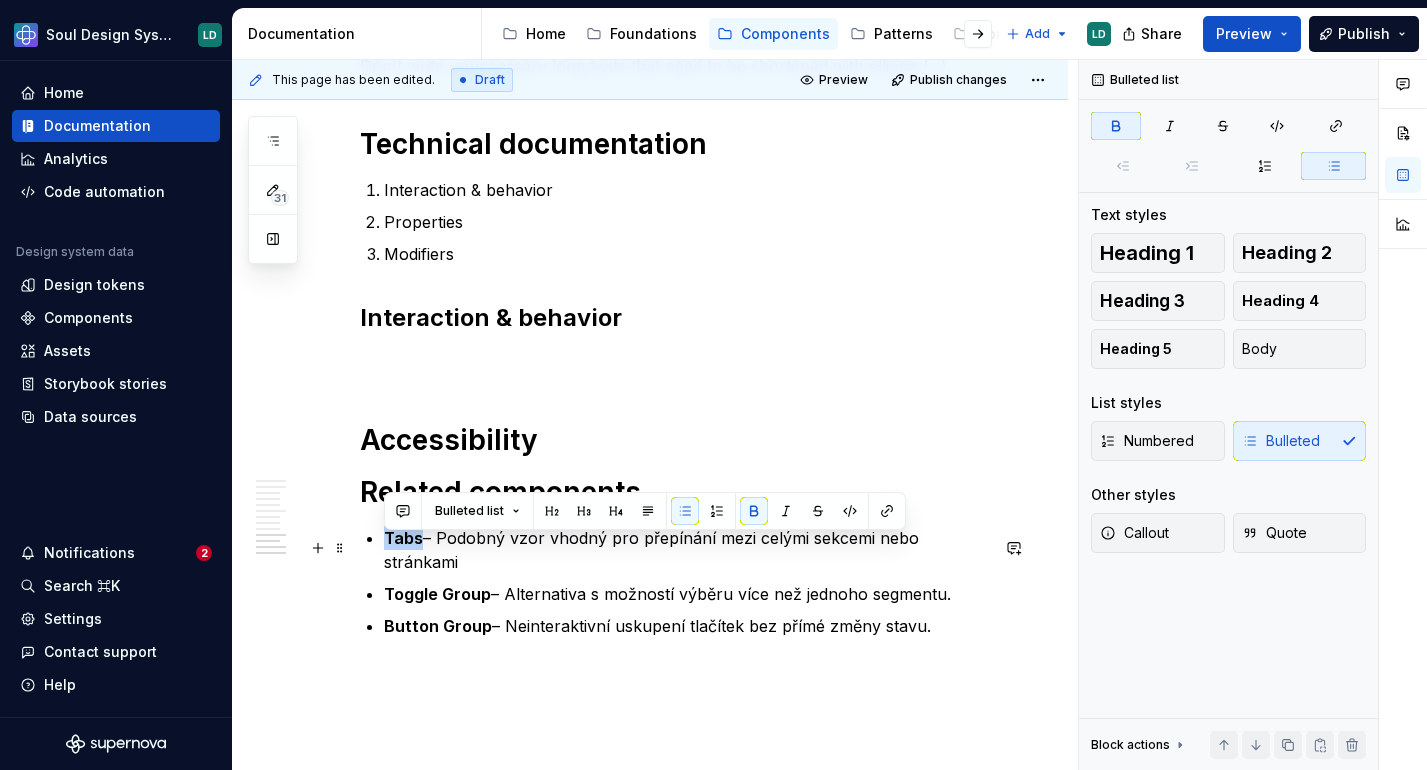 drag, startPoint x: 423, startPoint y: 548, endPoint x: 387, endPoint y: 548, distance: 36 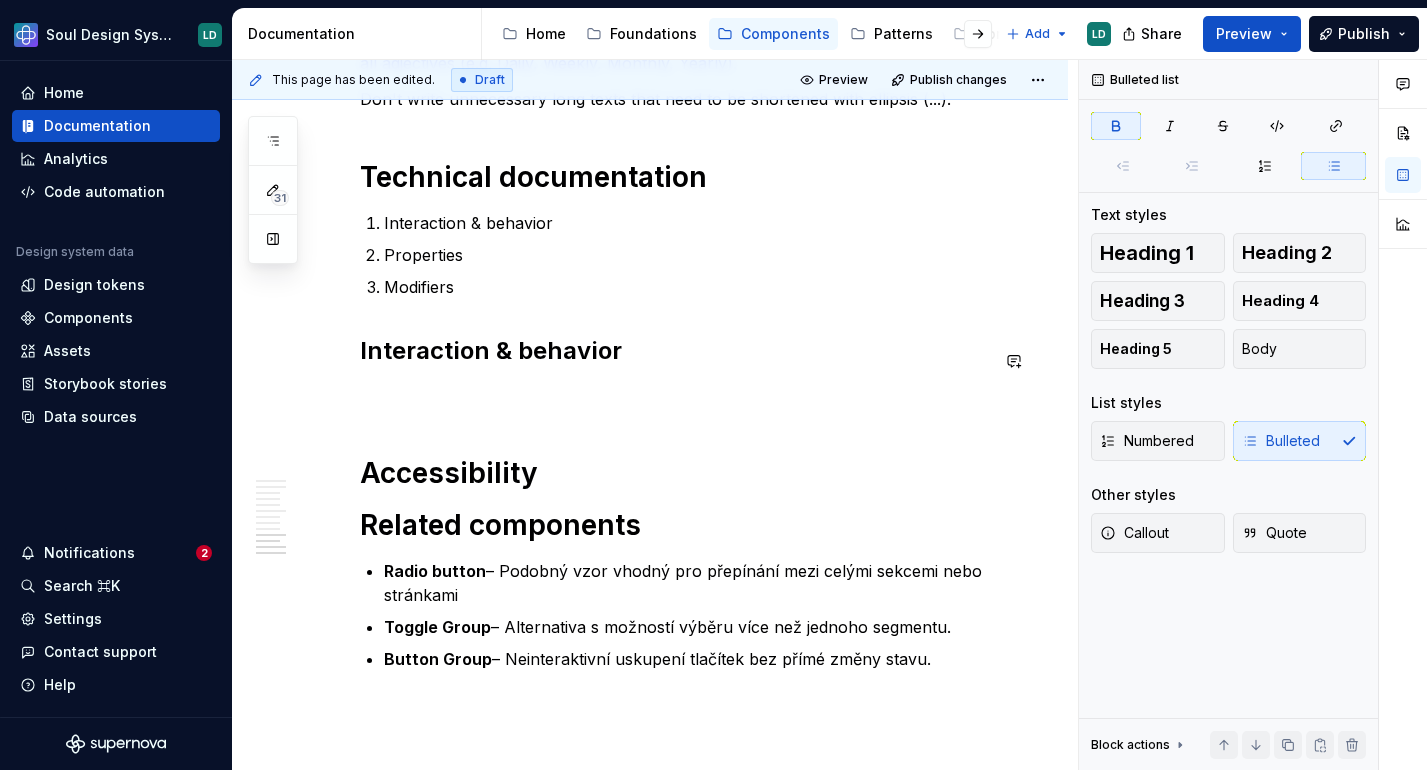 scroll, scrollTop: 3523, scrollLeft: 0, axis: vertical 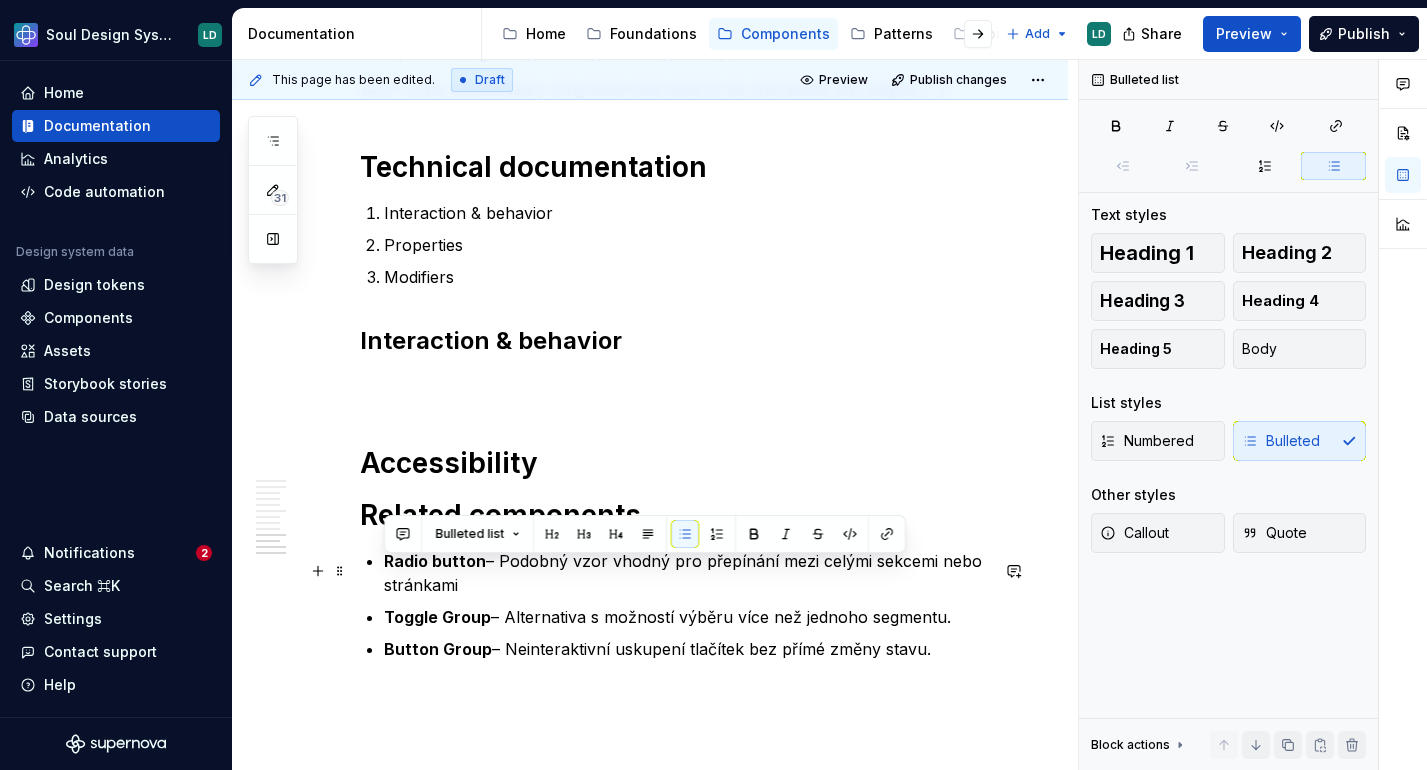 drag, startPoint x: 934, startPoint y: 671, endPoint x: 377, endPoint y: 570, distance: 566.083 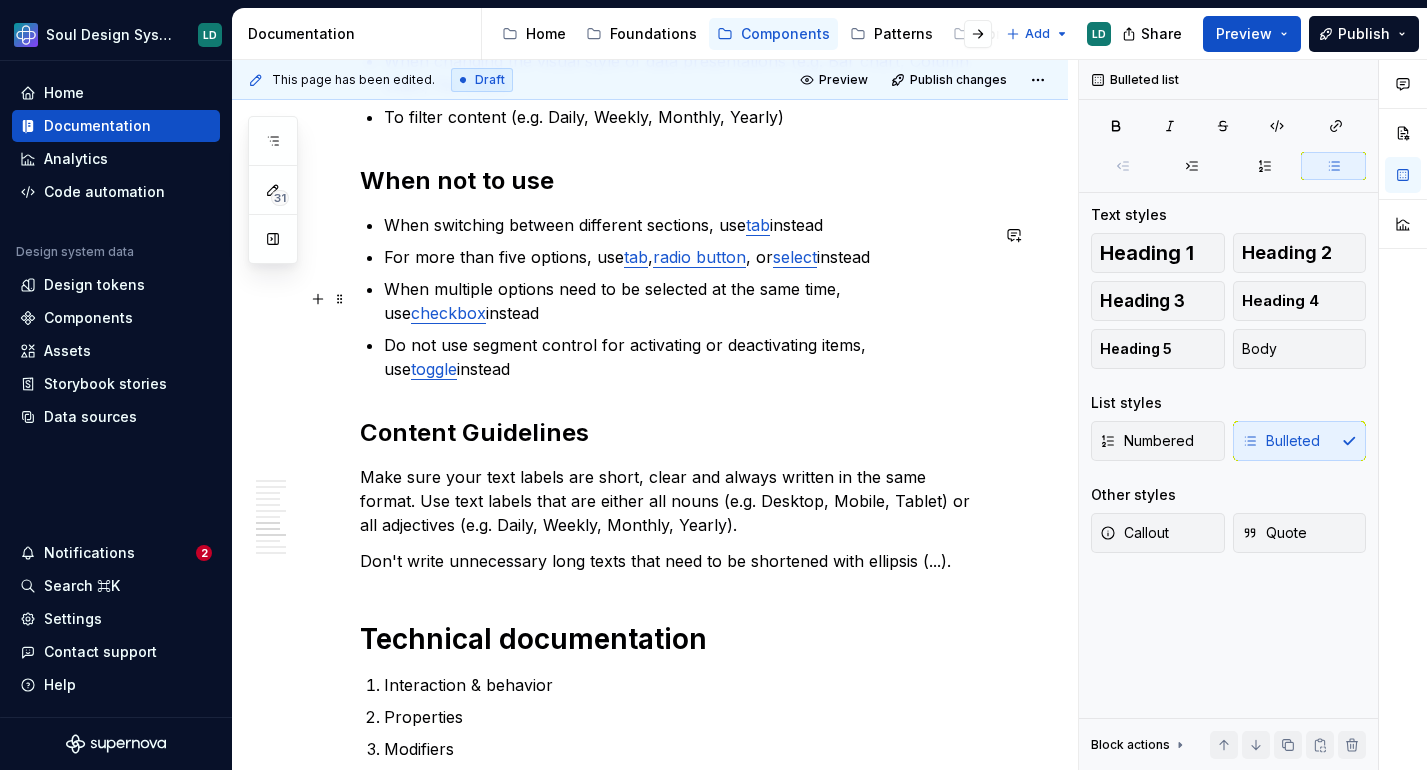 scroll, scrollTop: 3056, scrollLeft: 0, axis: vertical 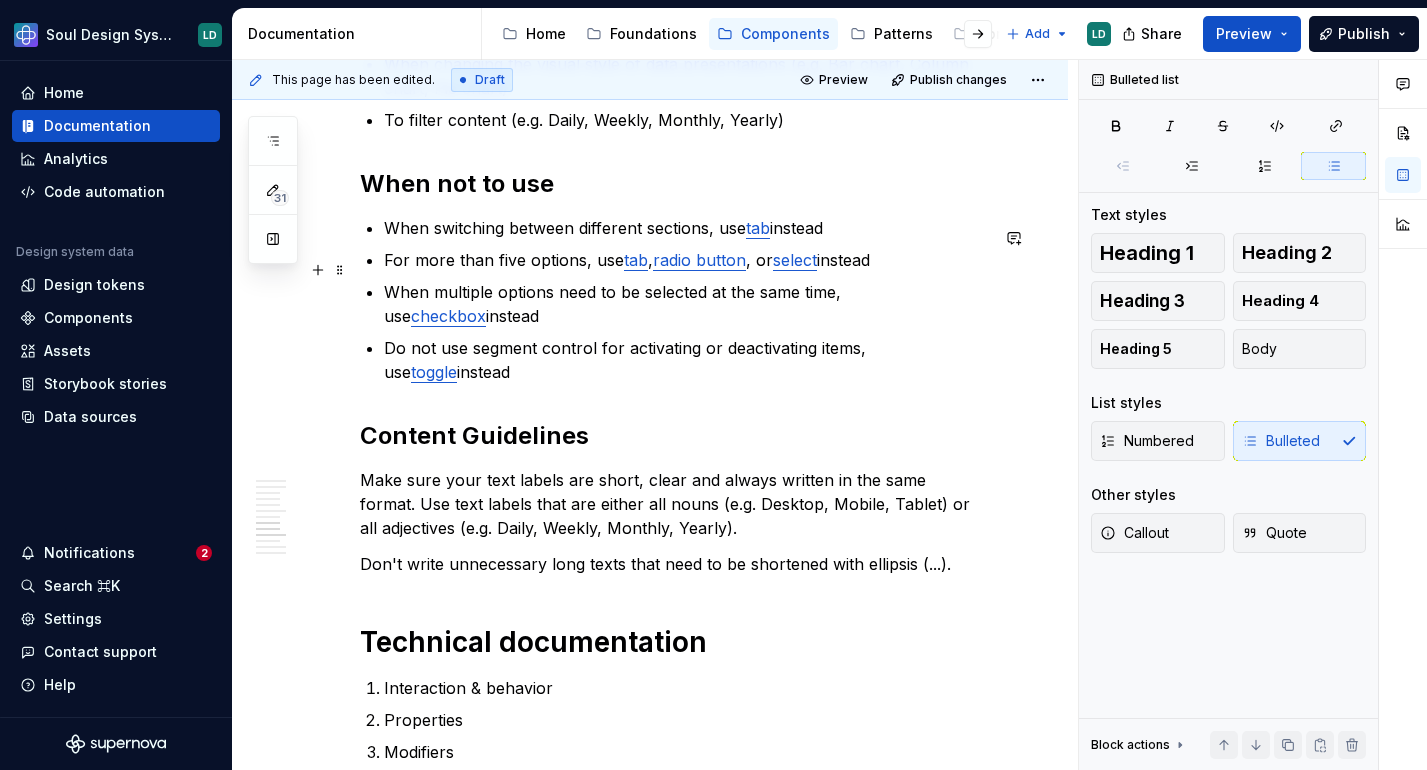 click on "radio button" at bounding box center (699, 260) 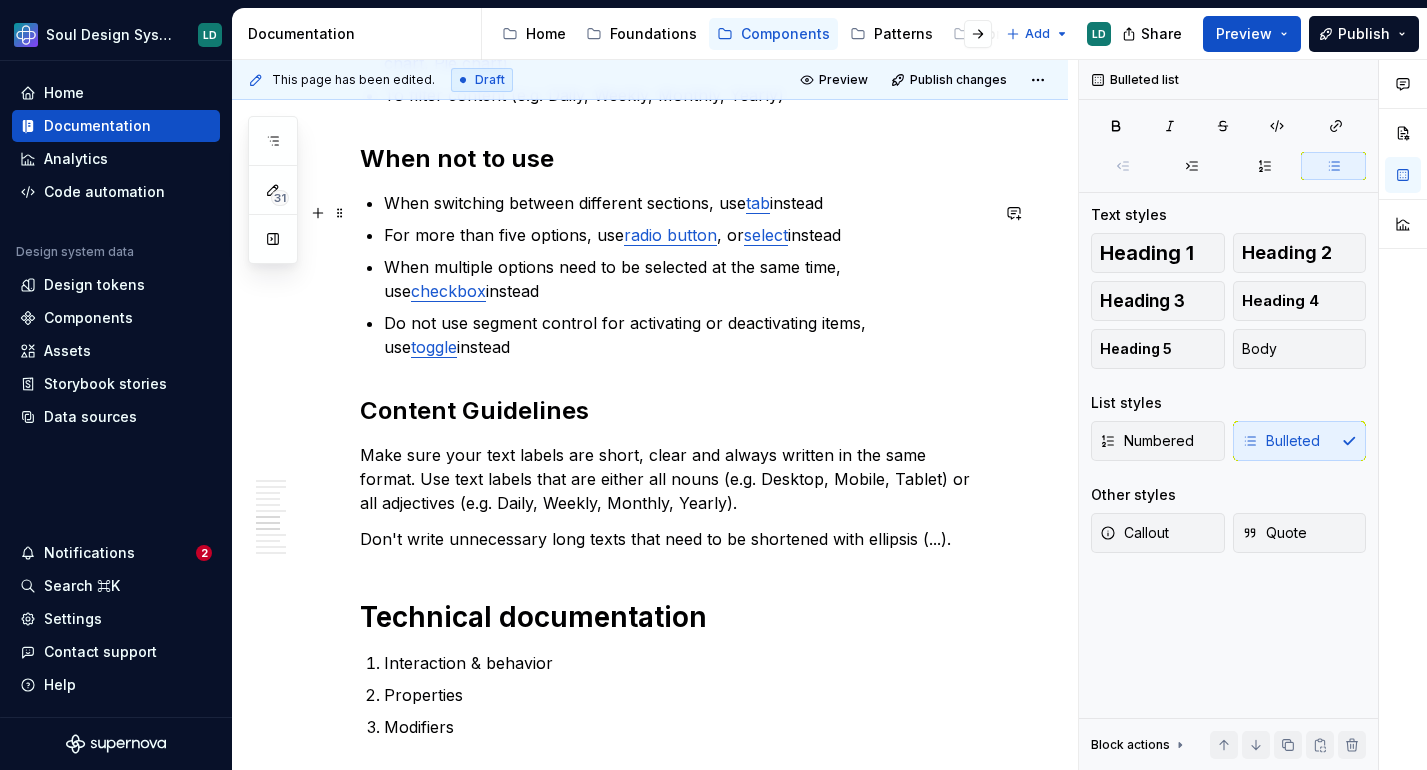 scroll, scrollTop: 3687, scrollLeft: 0, axis: vertical 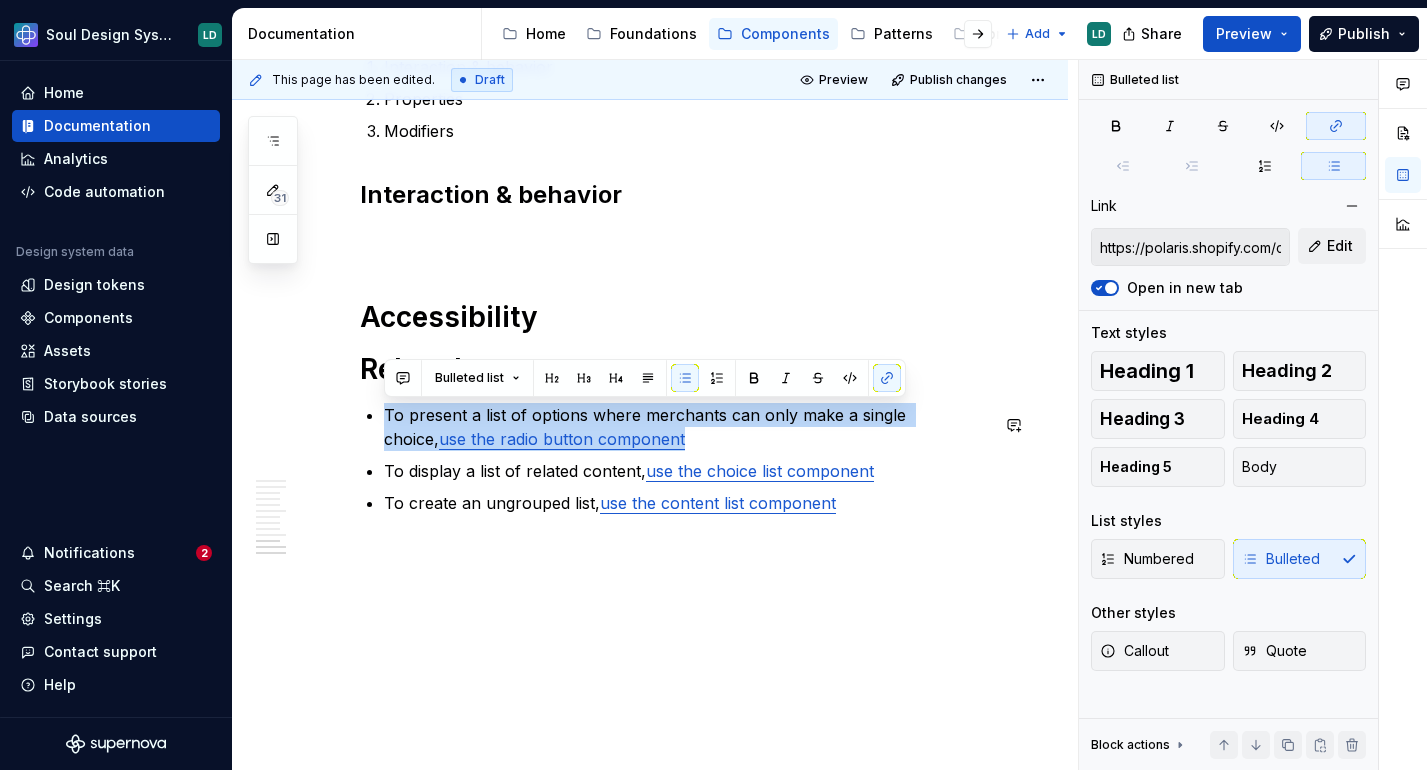 drag, startPoint x: 627, startPoint y: 436, endPoint x: 384, endPoint y: 400, distance: 245.65219 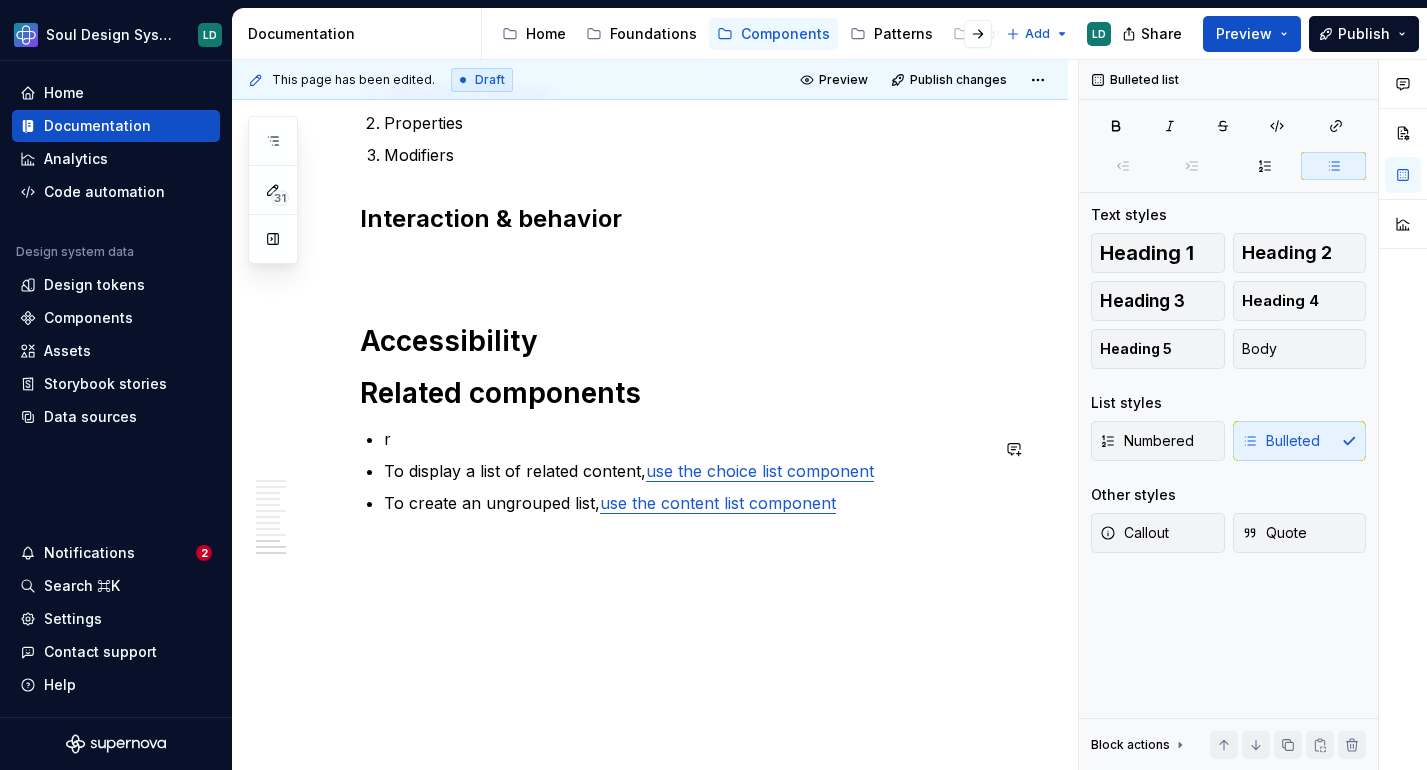scroll, scrollTop: 3663, scrollLeft: 0, axis: vertical 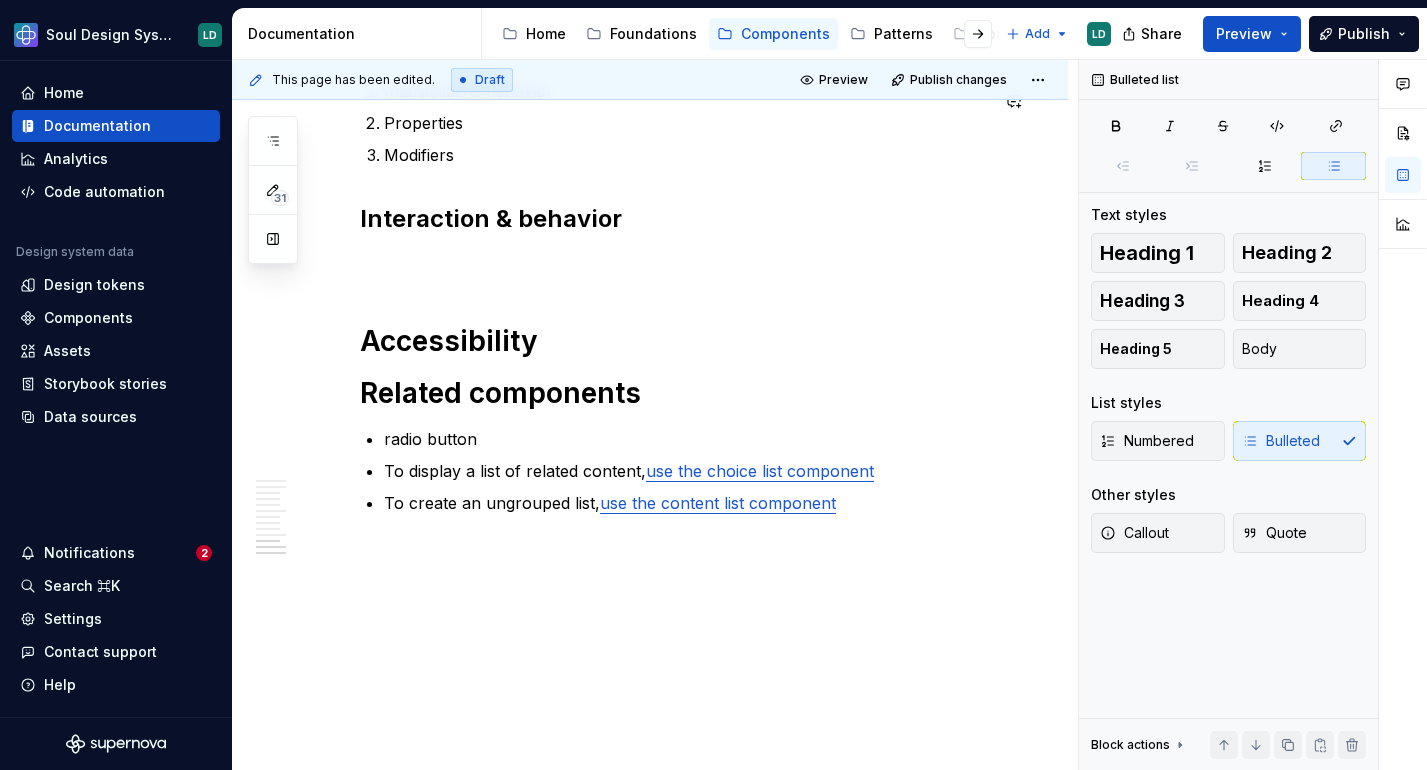 type on "*" 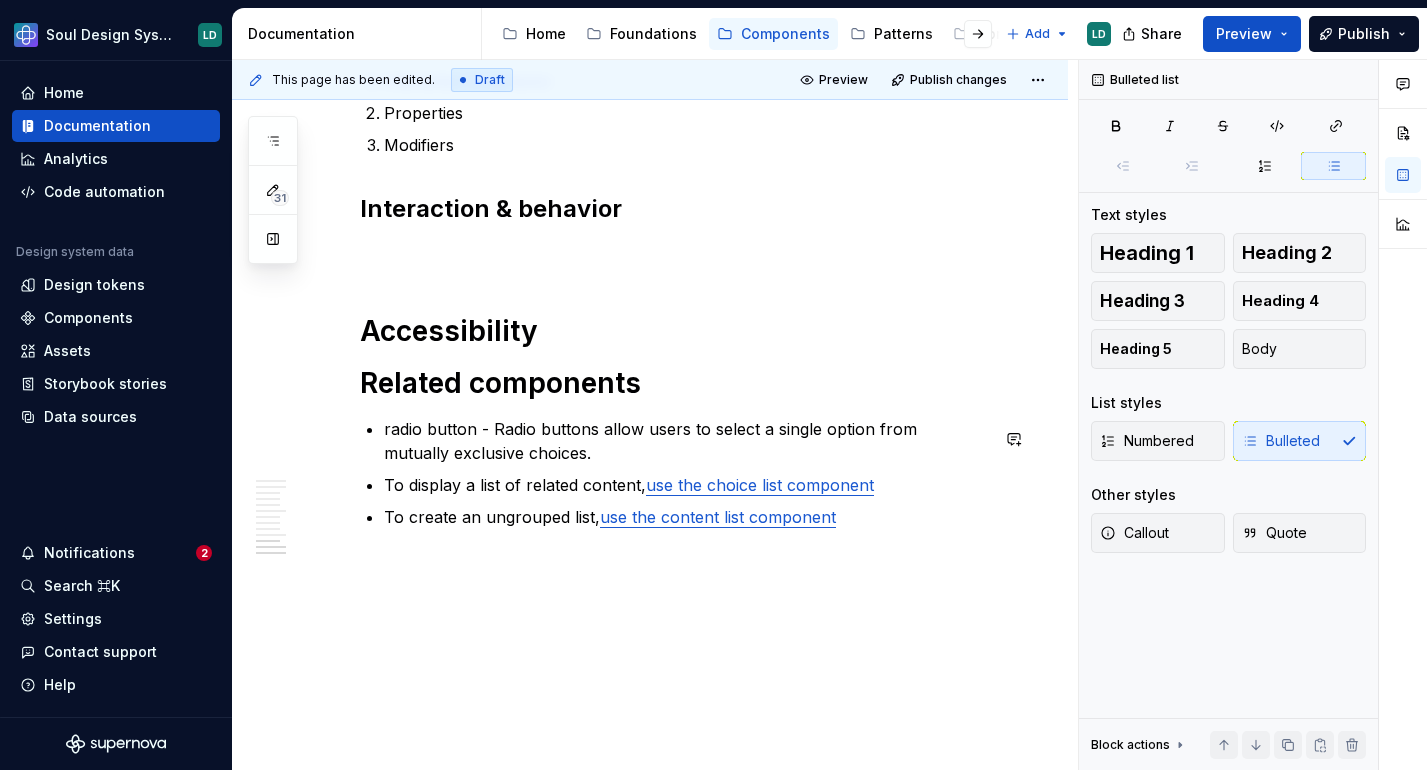 scroll, scrollTop: 3687, scrollLeft: 0, axis: vertical 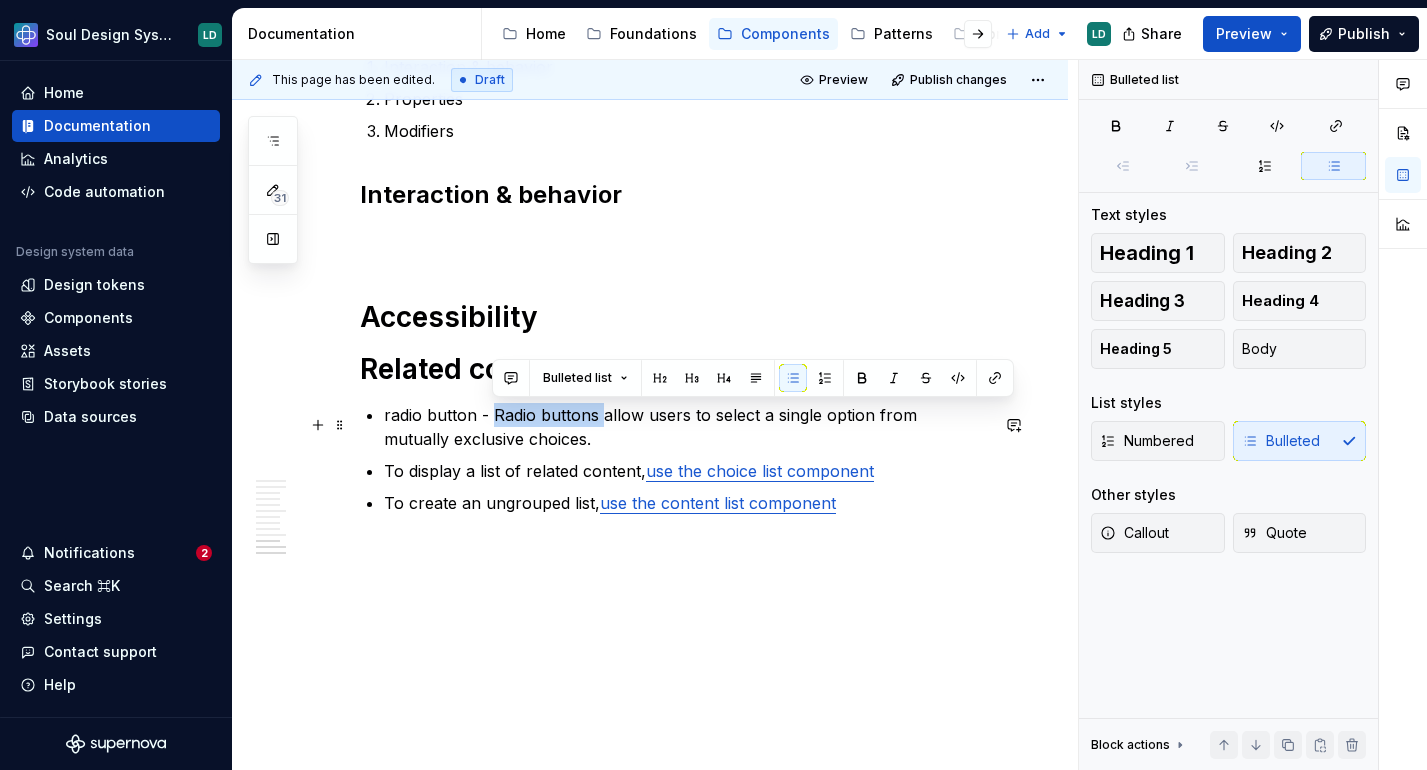 drag, startPoint x: 600, startPoint y: 417, endPoint x: 490, endPoint y: 412, distance: 110.11358 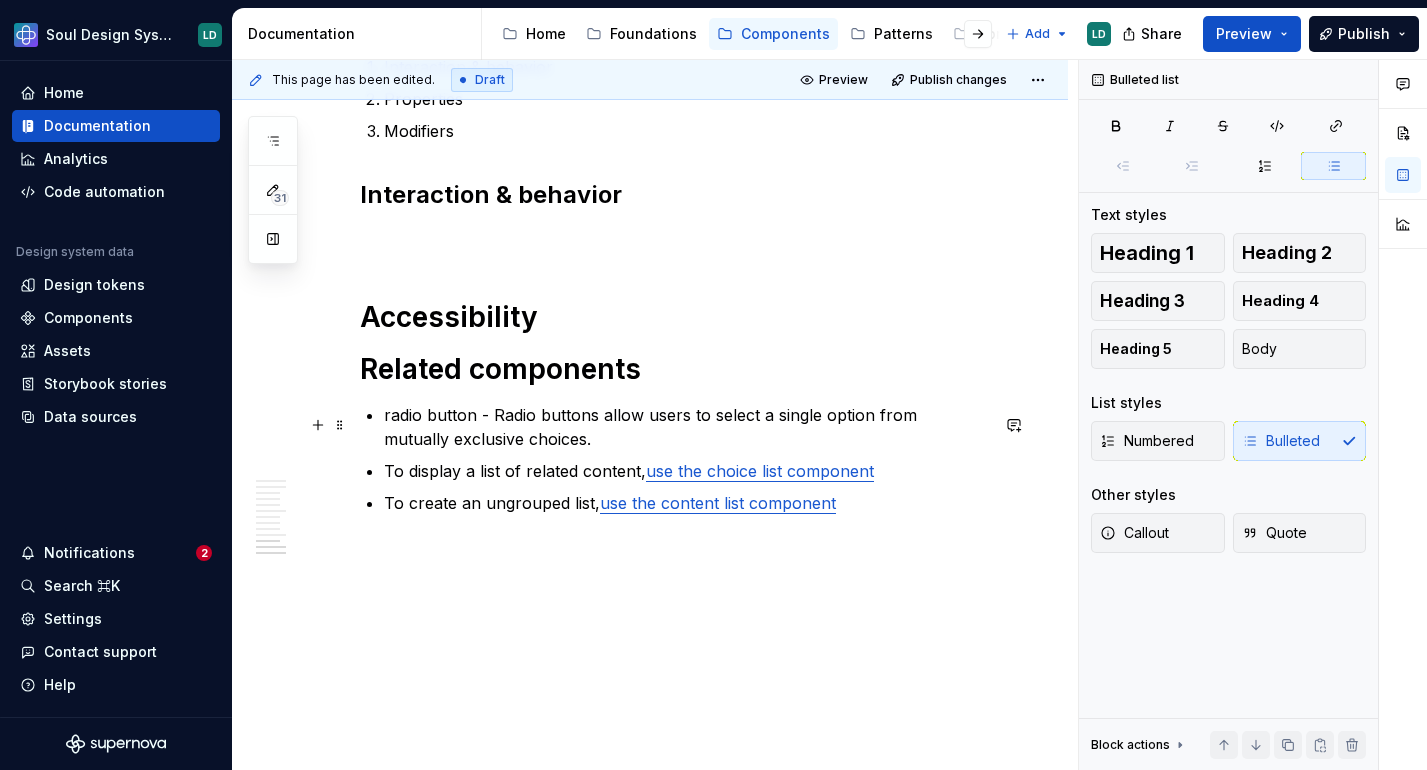click on "radio button - Radio buttons allow users to select a single option from mutually exclusive choices." at bounding box center [686, 427] 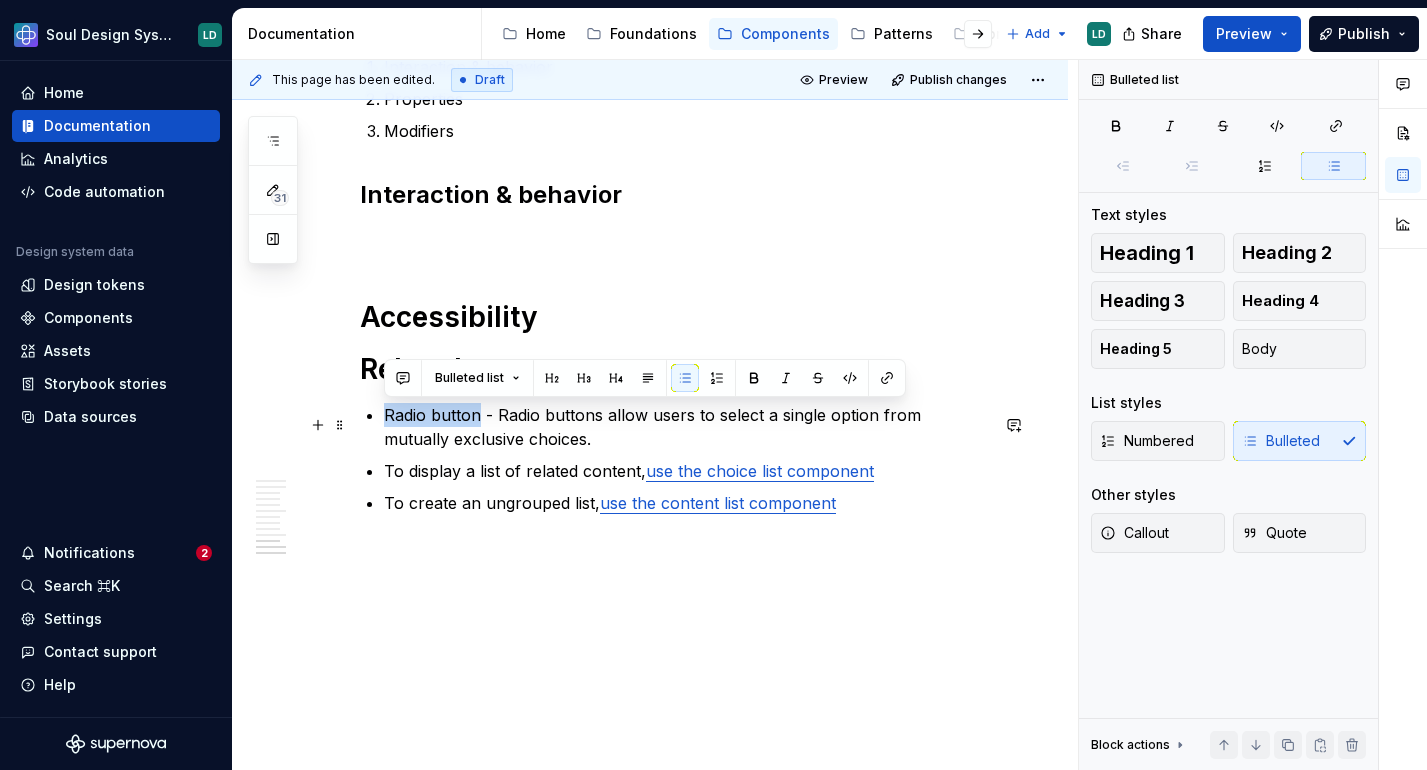 drag, startPoint x: 480, startPoint y: 422, endPoint x: 385, endPoint y: 420, distance: 95.02105 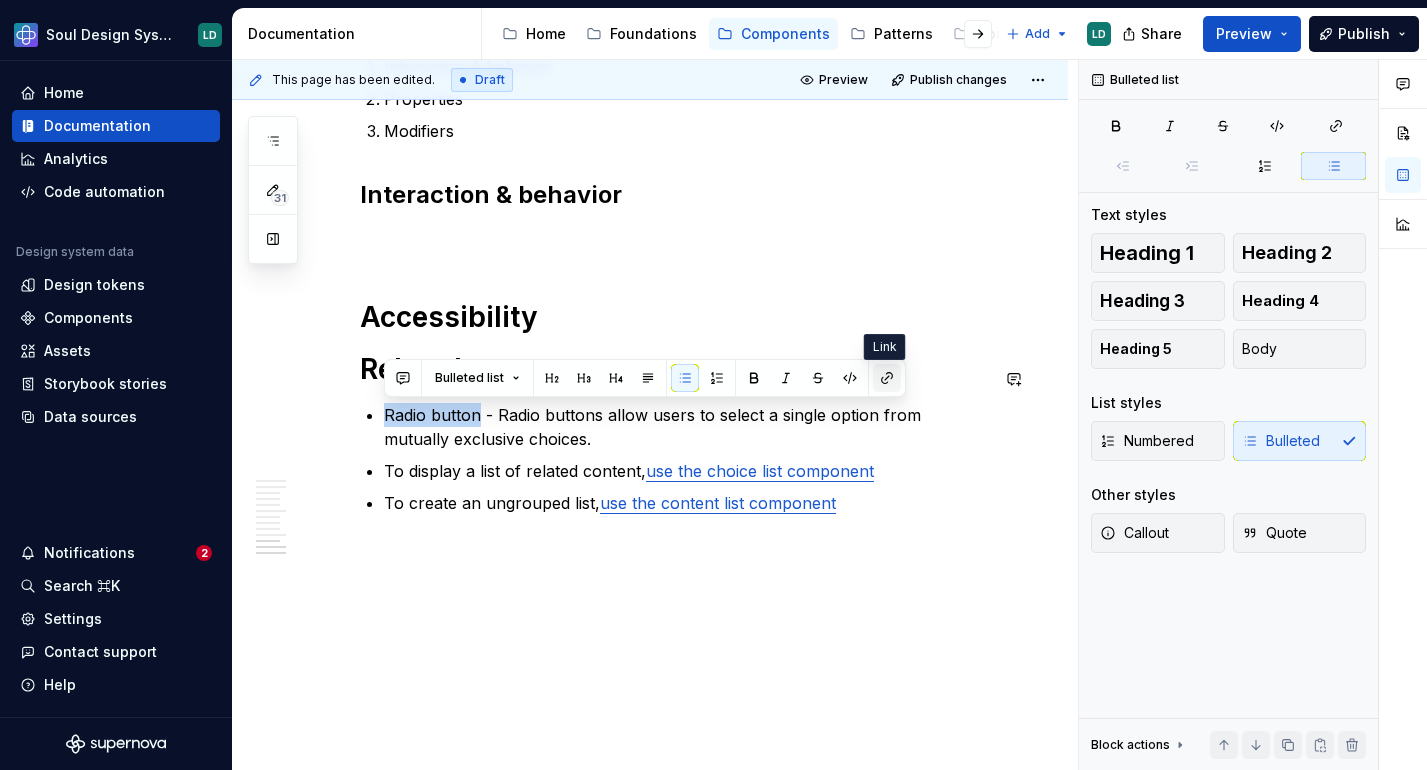 click at bounding box center (887, 378) 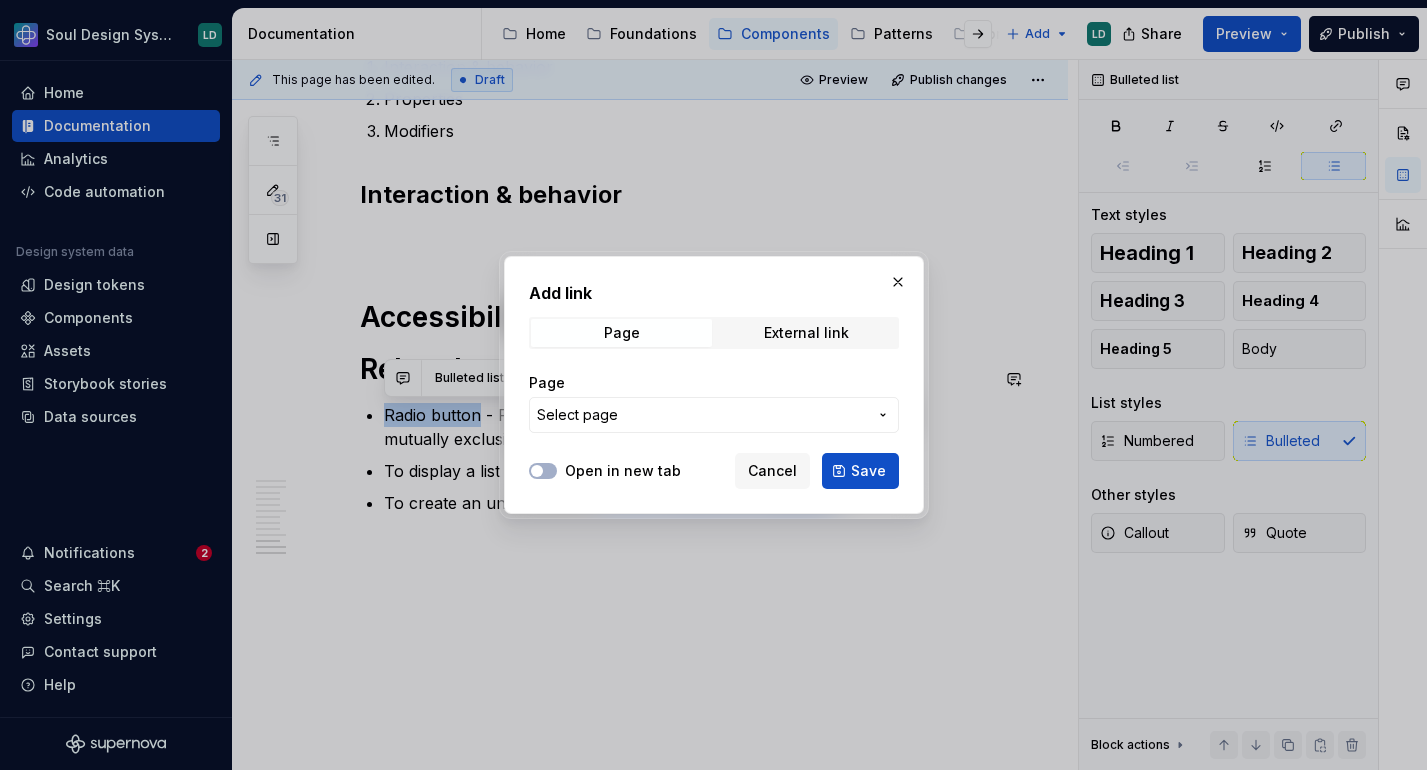 click on "Select page" at bounding box center [702, 415] 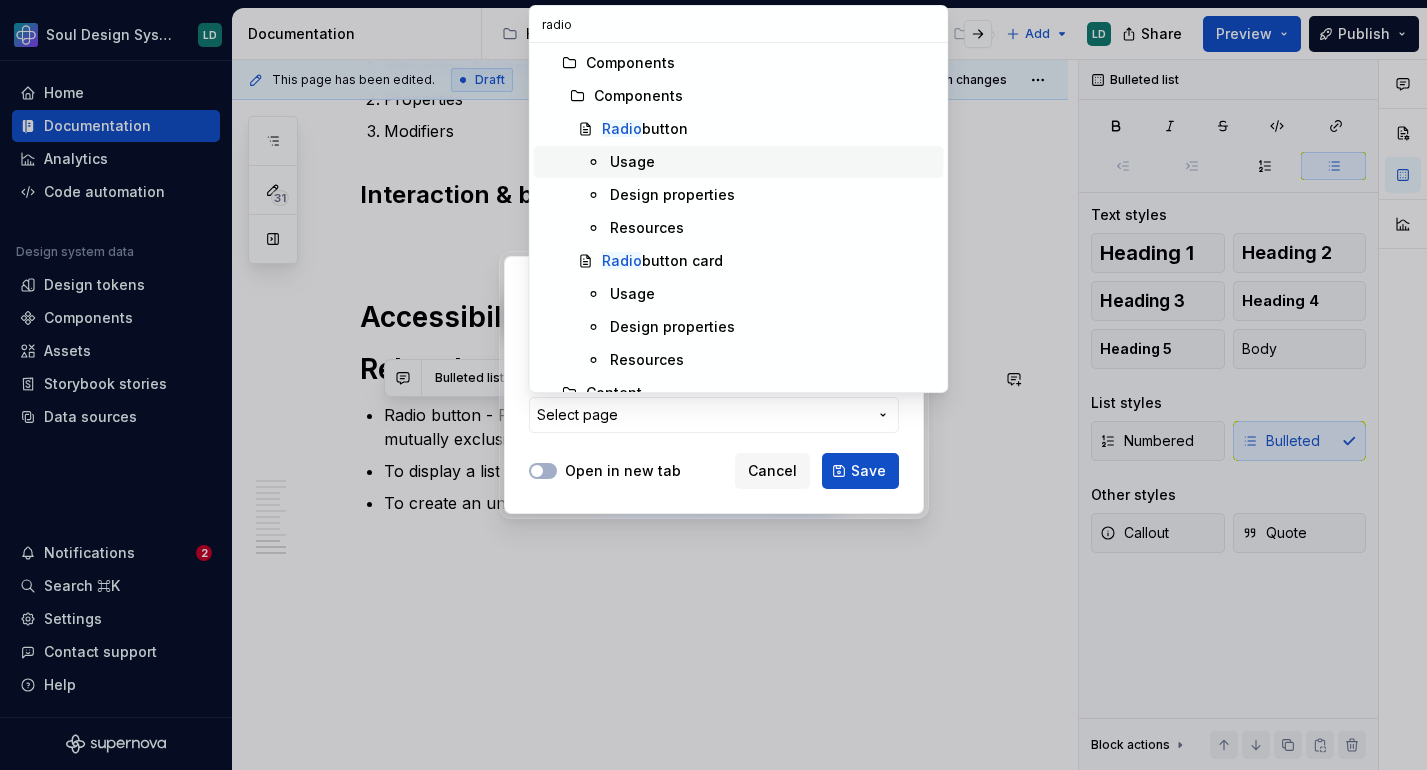type on "radio" 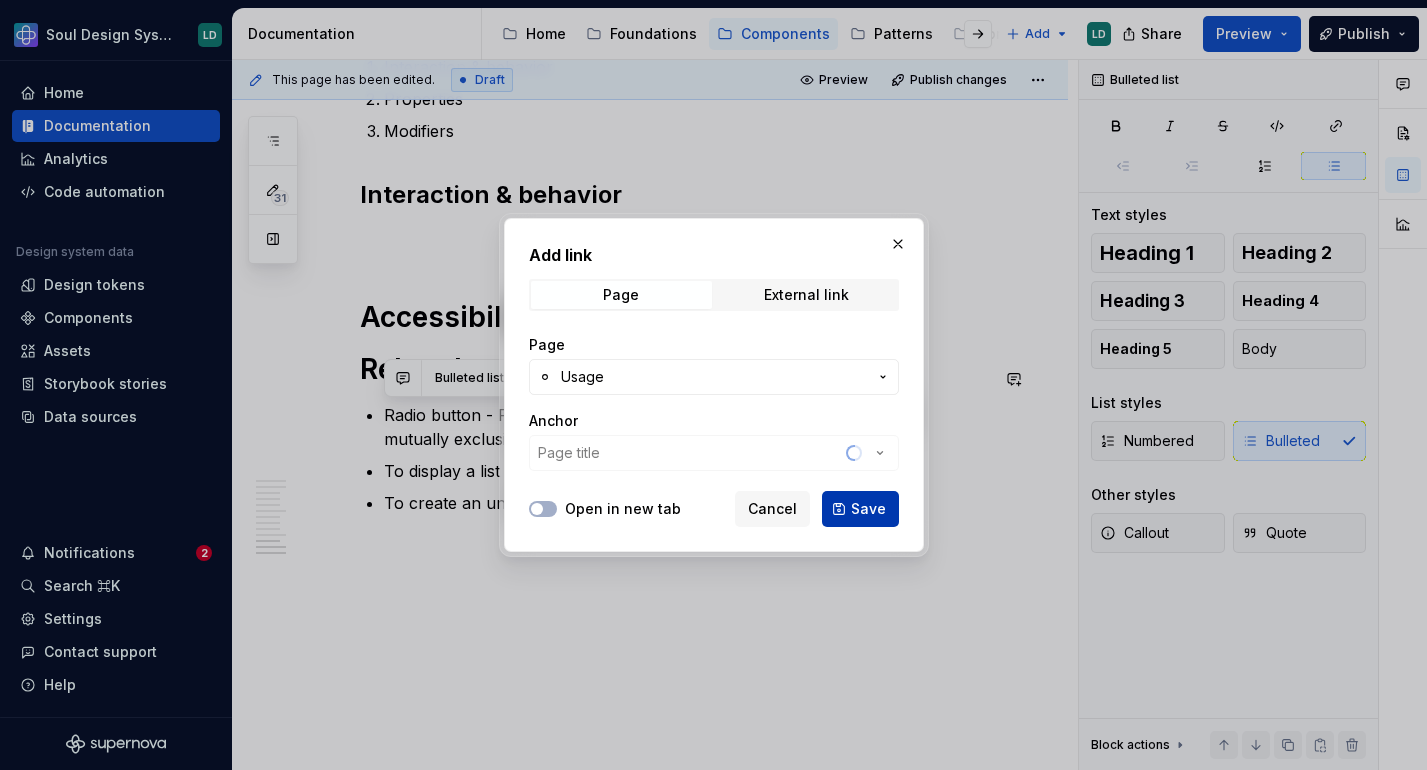 click on "Save" at bounding box center [868, 509] 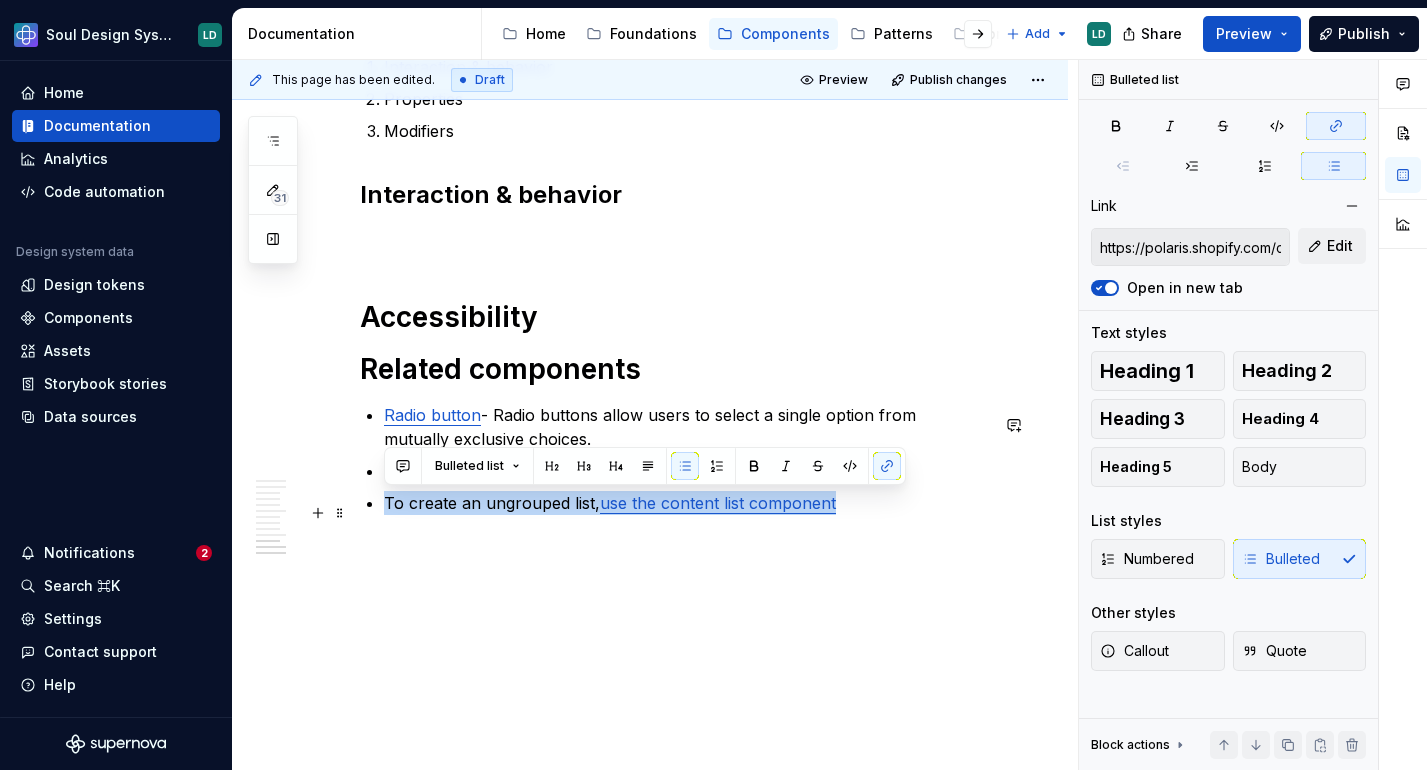 type on "https://polaris.shopify.com/components/choice-list" 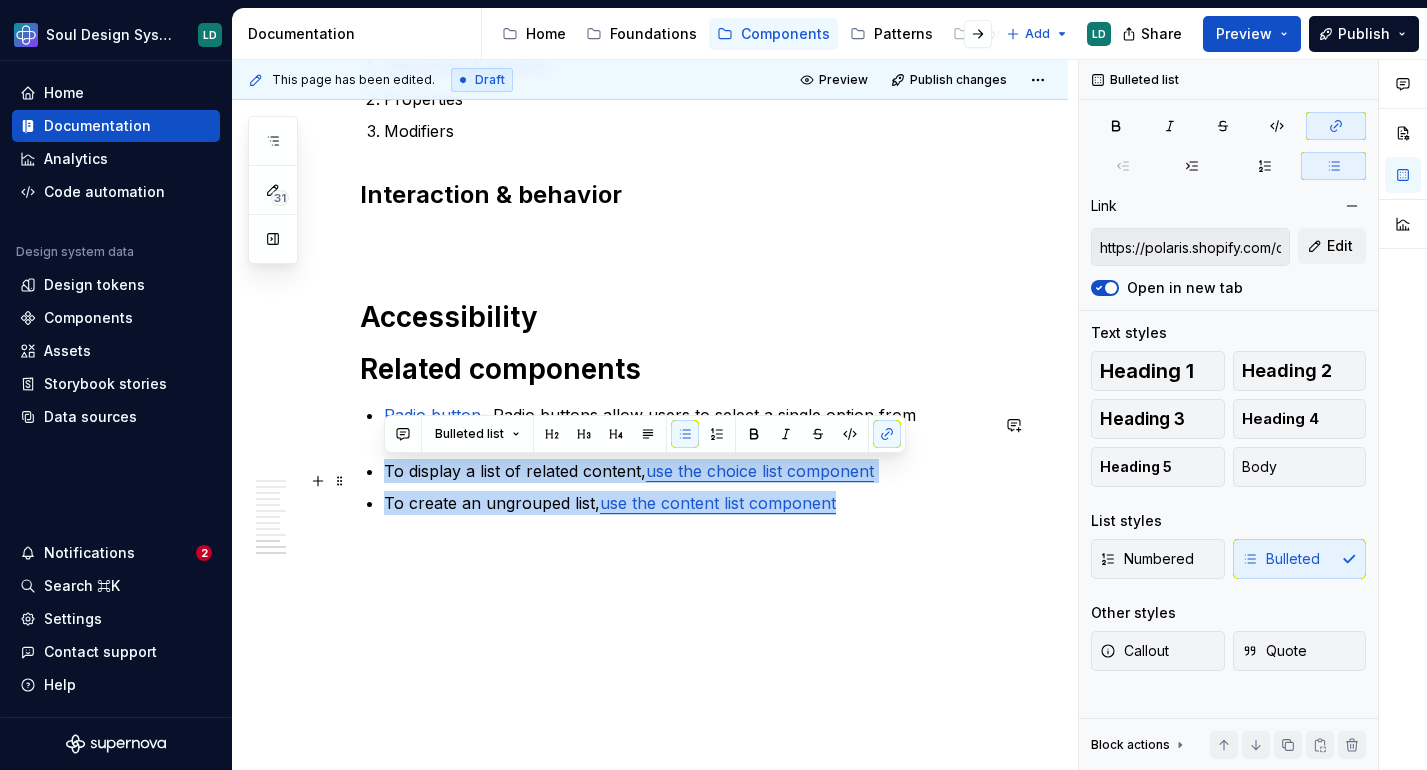 drag, startPoint x: 892, startPoint y: 508, endPoint x: 386, endPoint y: 464, distance: 507.90945 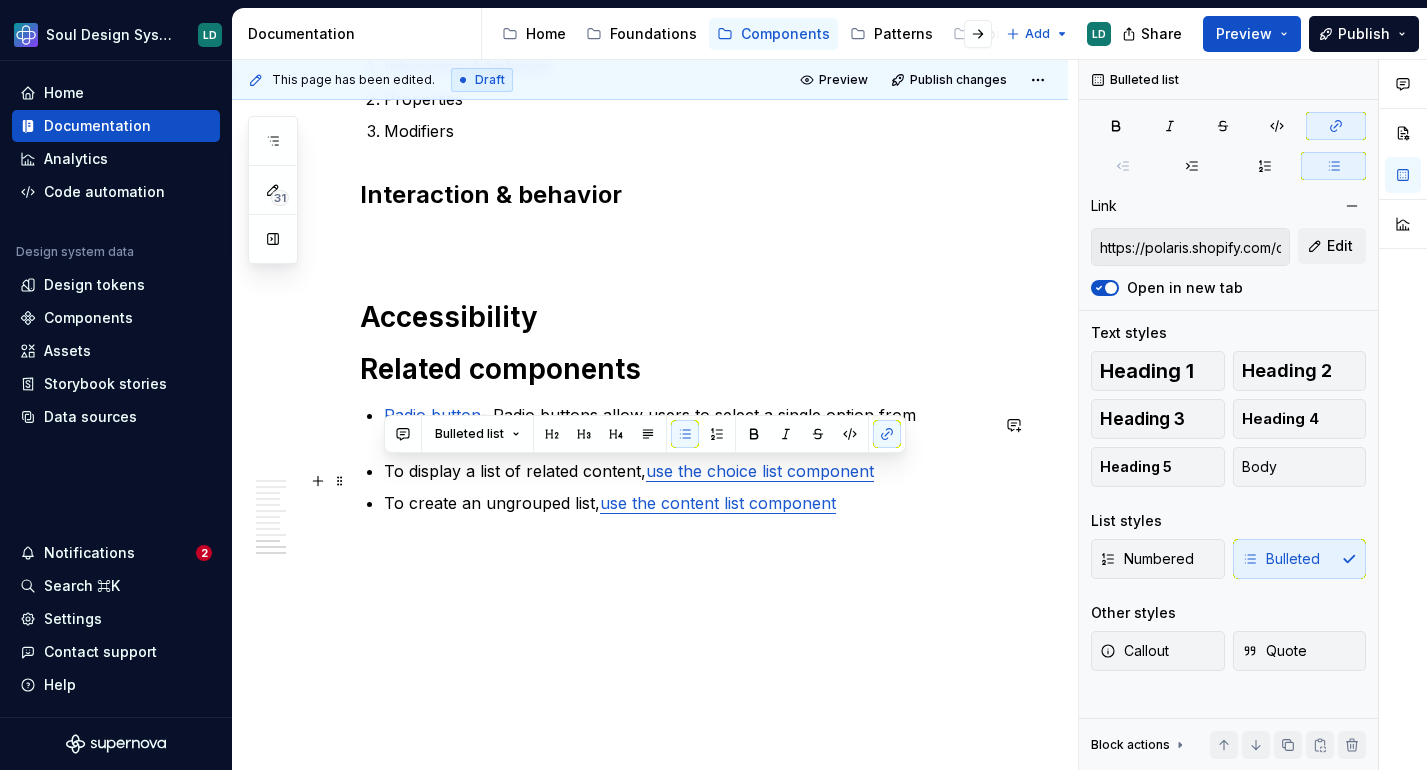 scroll, scrollTop: 3655, scrollLeft: 0, axis: vertical 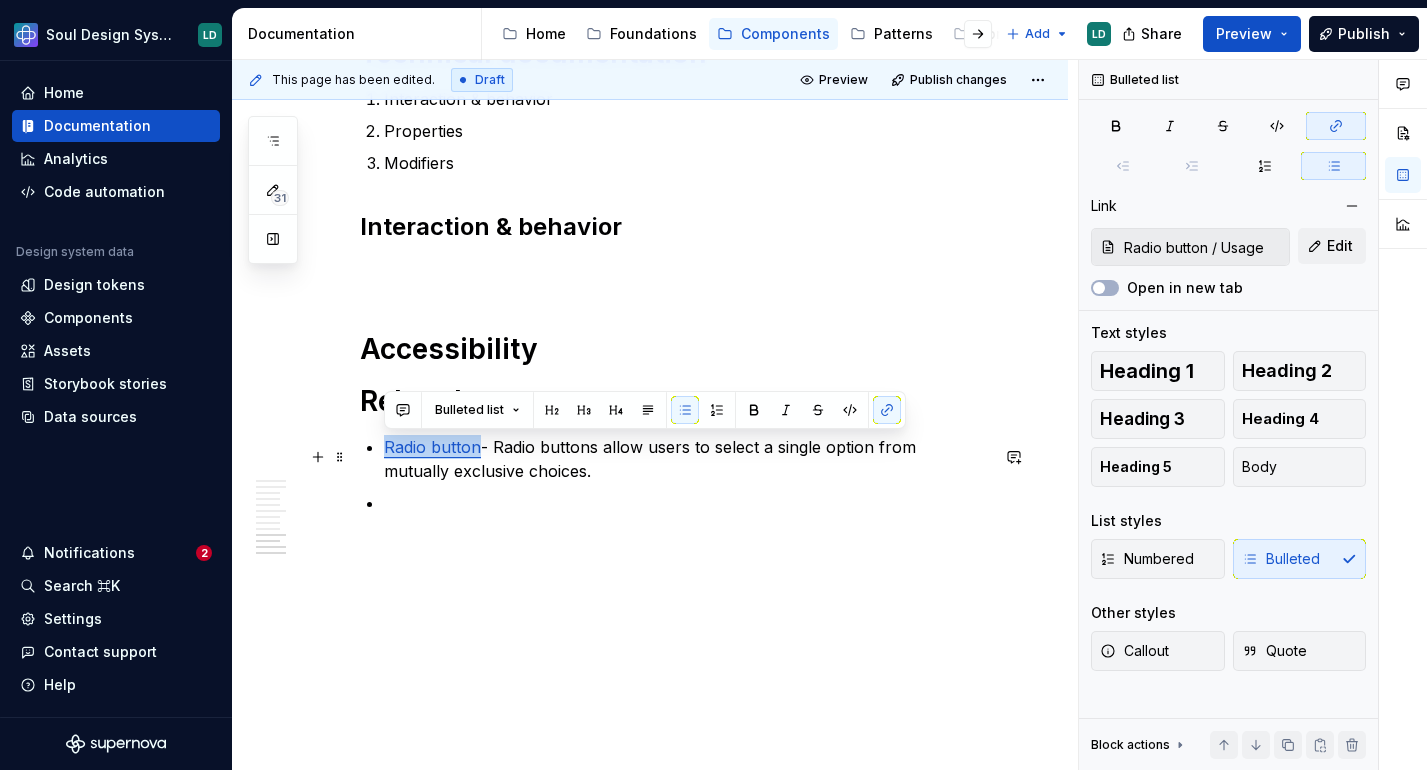 drag, startPoint x: 480, startPoint y: 445, endPoint x: 387, endPoint y: 444, distance: 93.00538 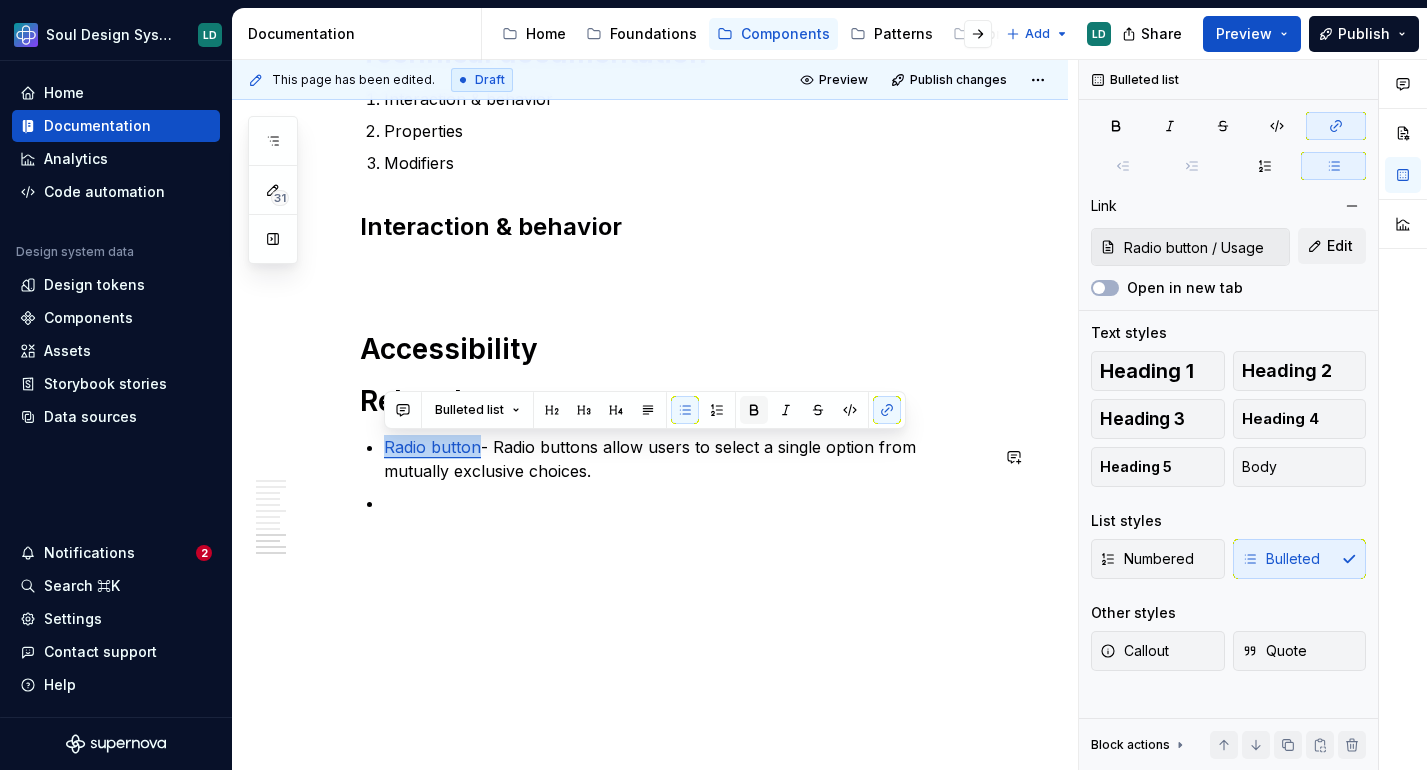 click at bounding box center [754, 410] 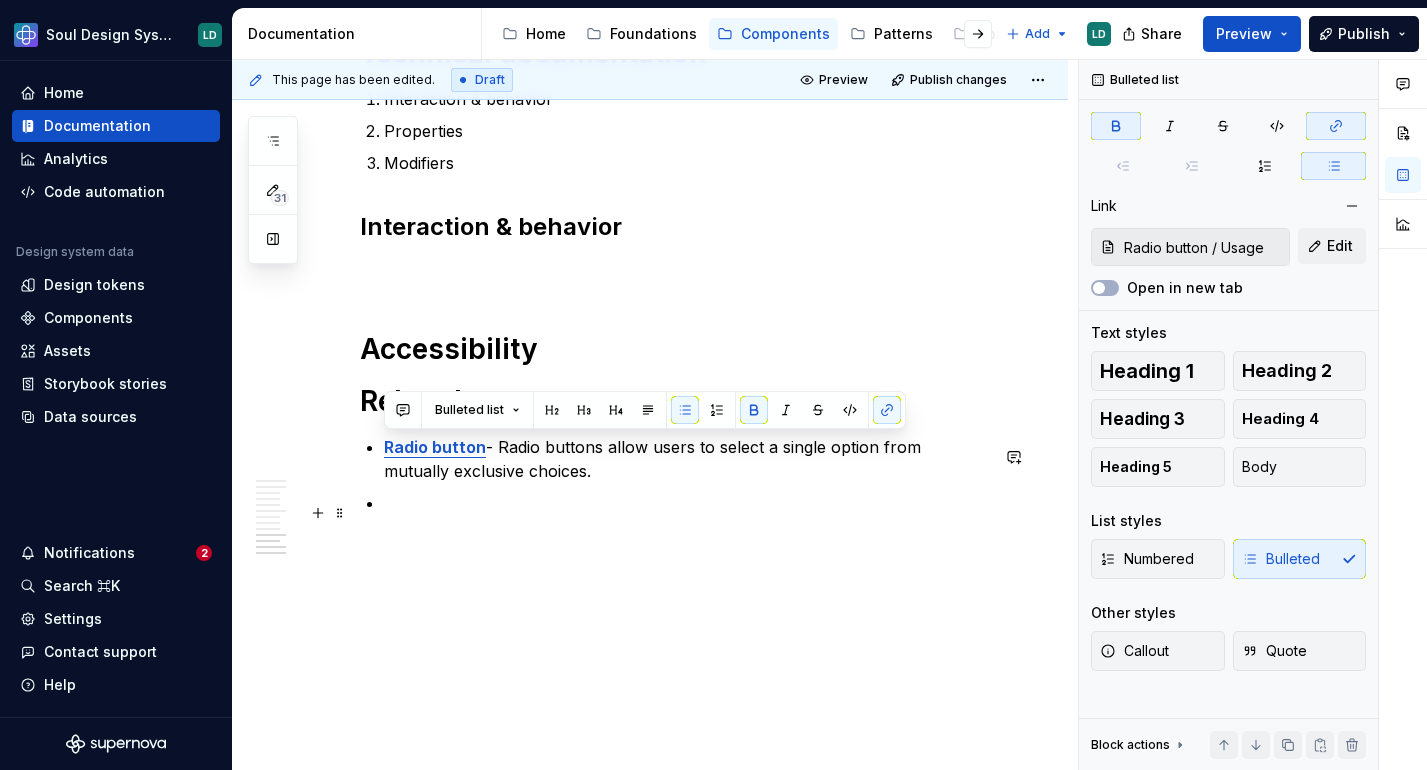 click at bounding box center (686, 503) 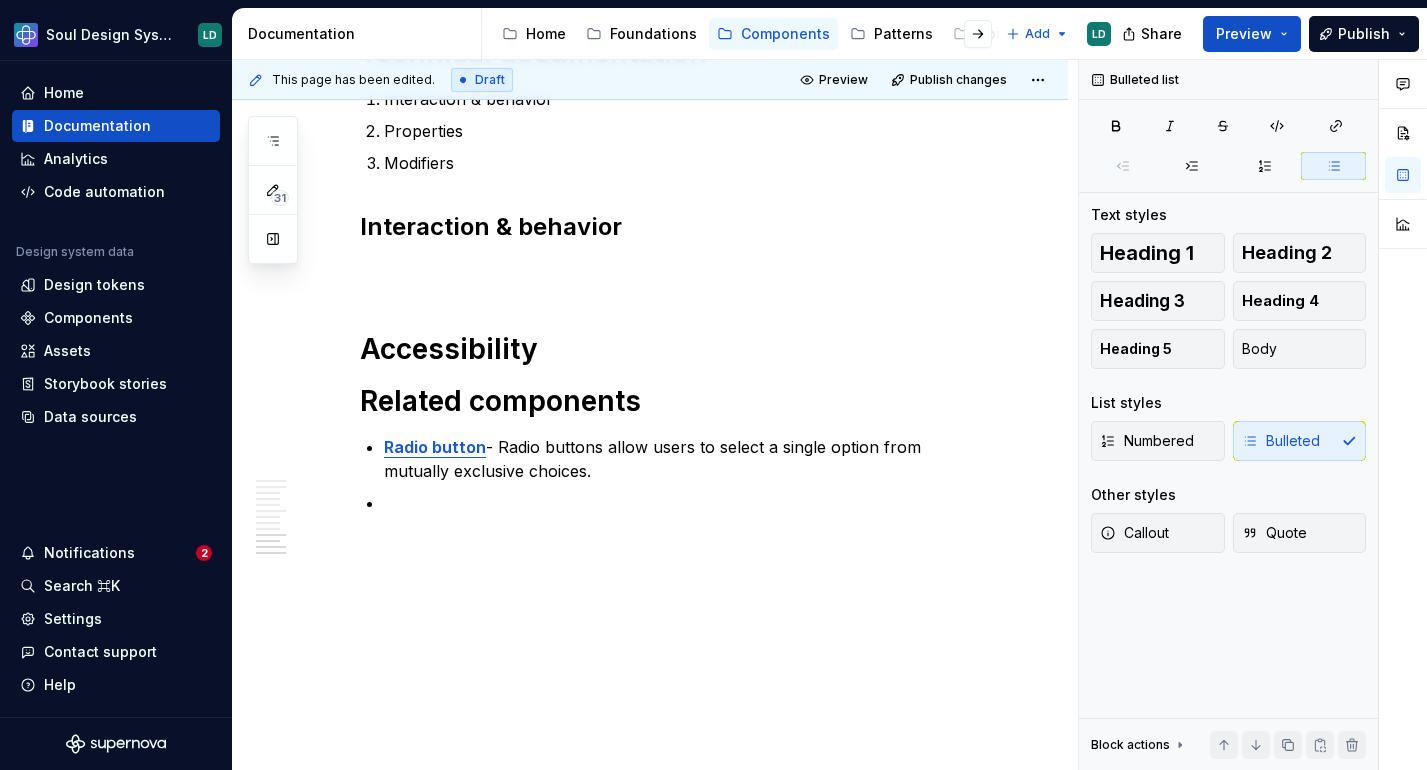type on "*" 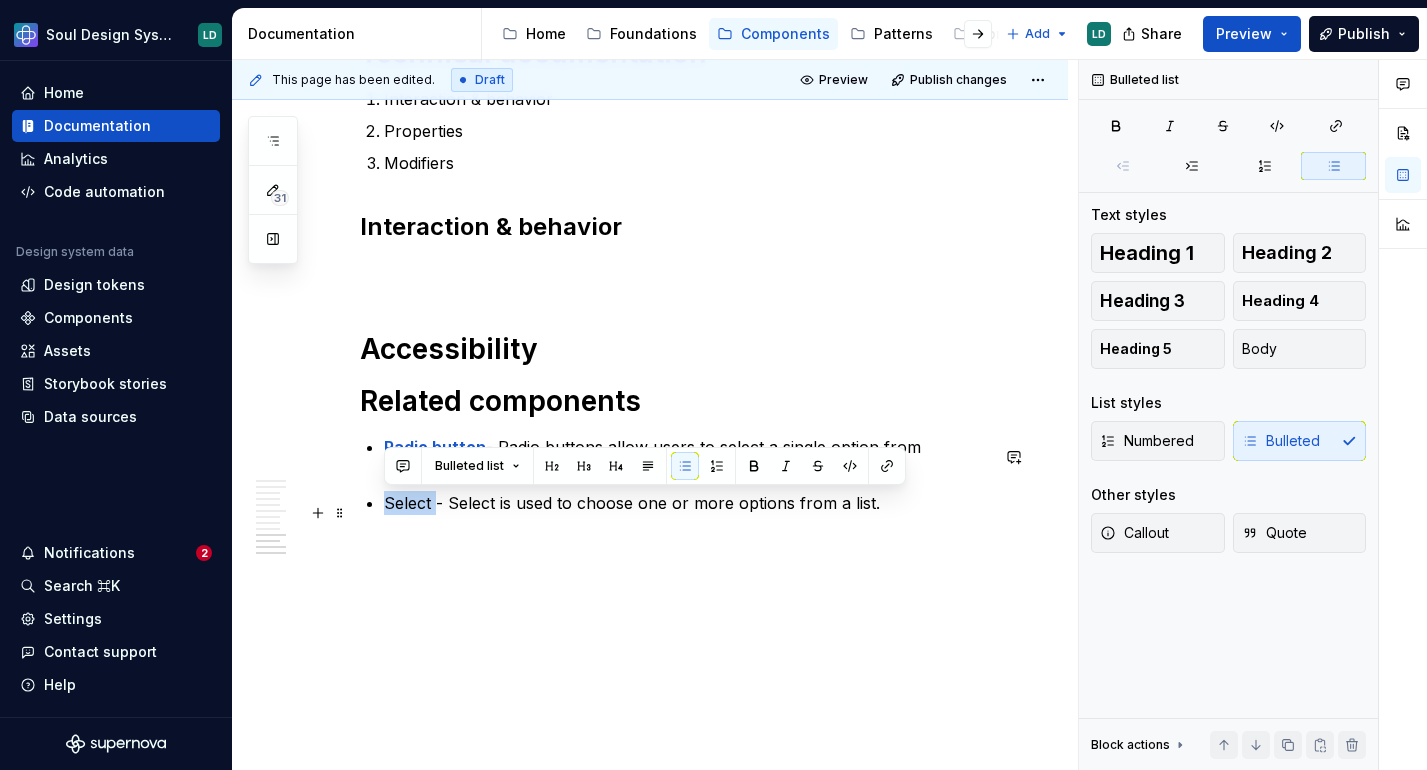 drag, startPoint x: 434, startPoint y: 499, endPoint x: 382, endPoint y: 498, distance: 52.009613 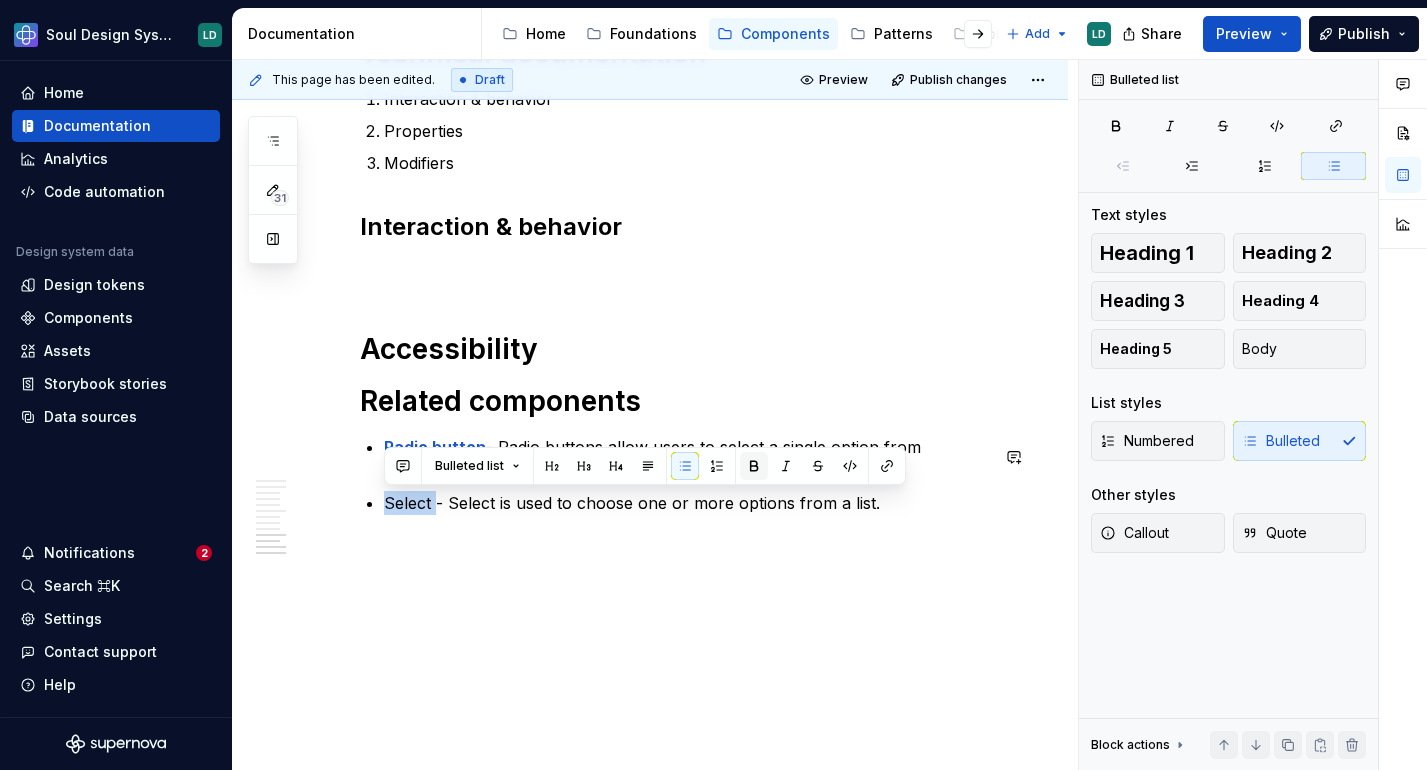 click at bounding box center [754, 466] 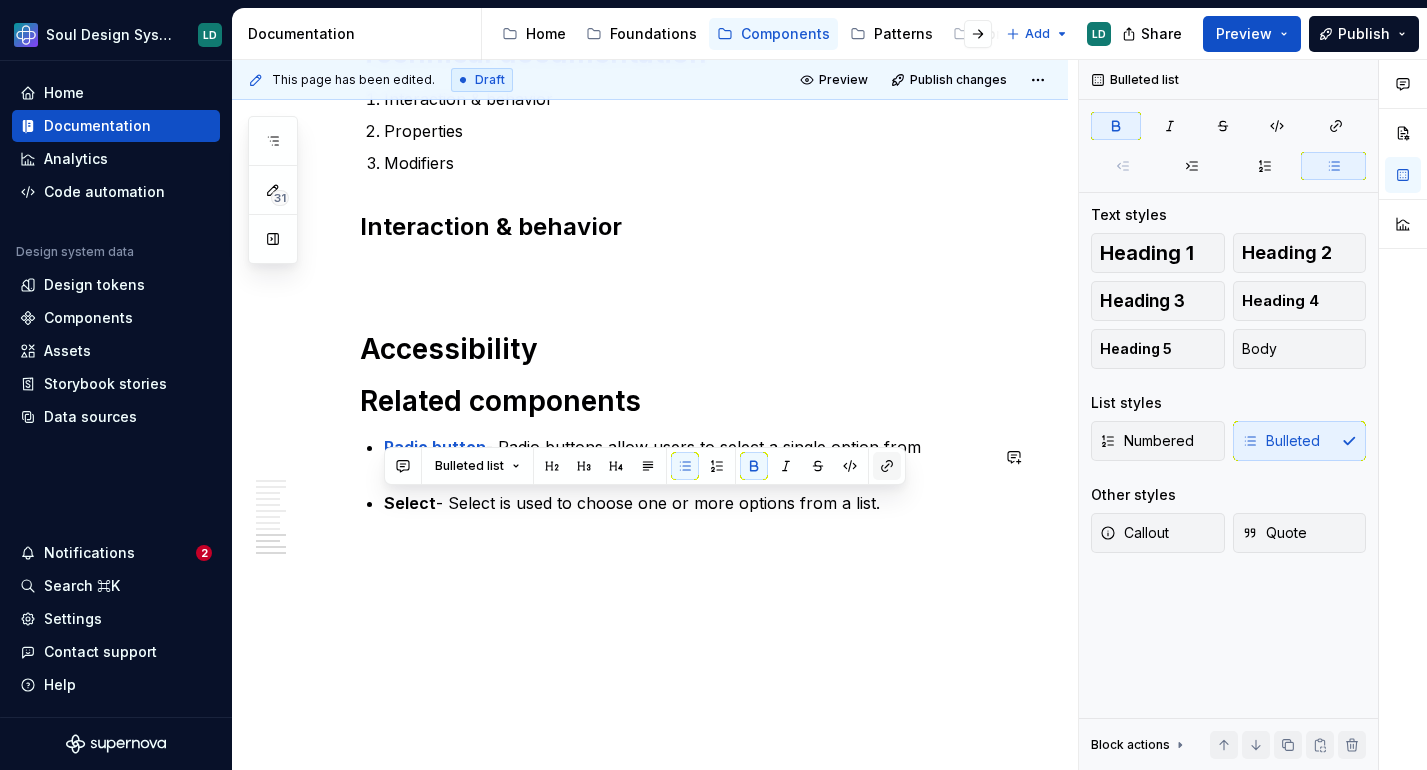 click at bounding box center [887, 466] 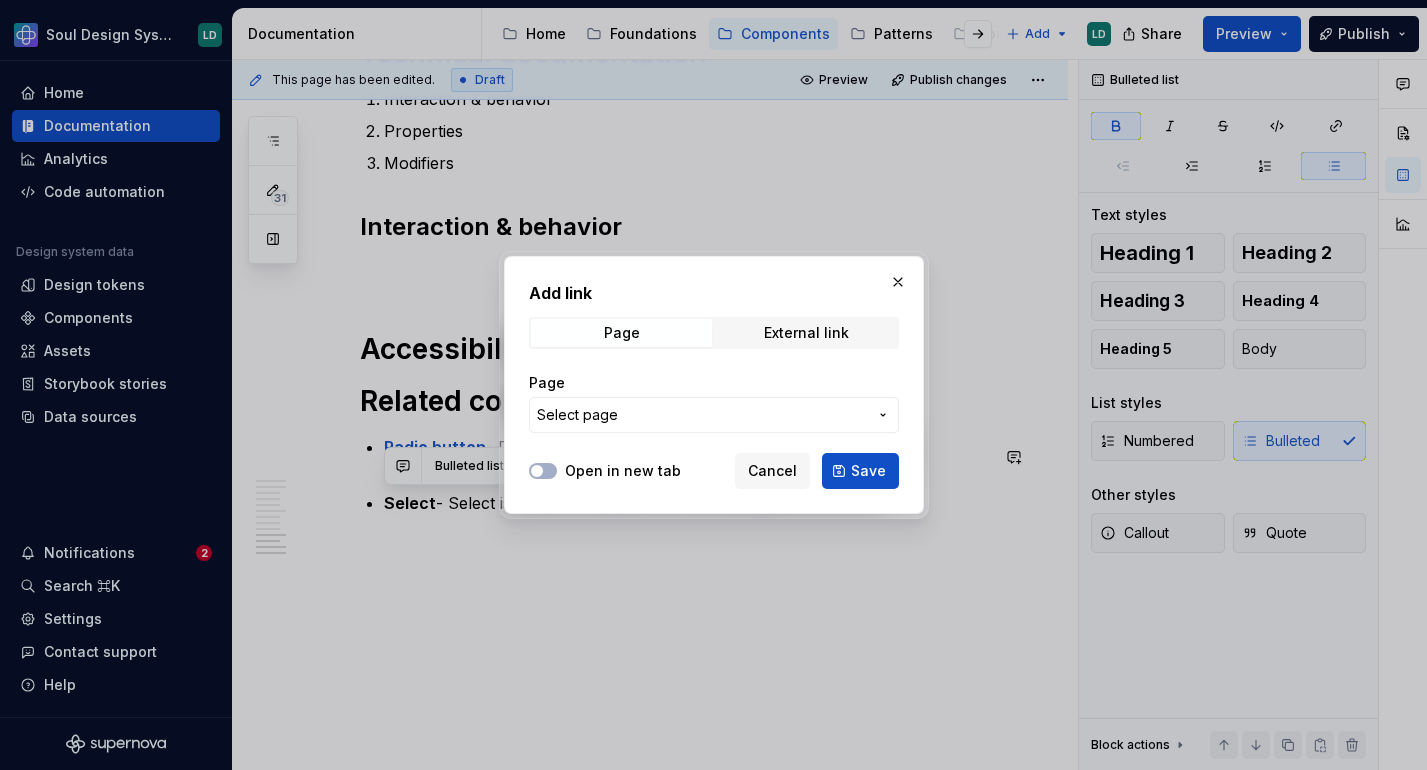 click on "Select page" at bounding box center [702, 415] 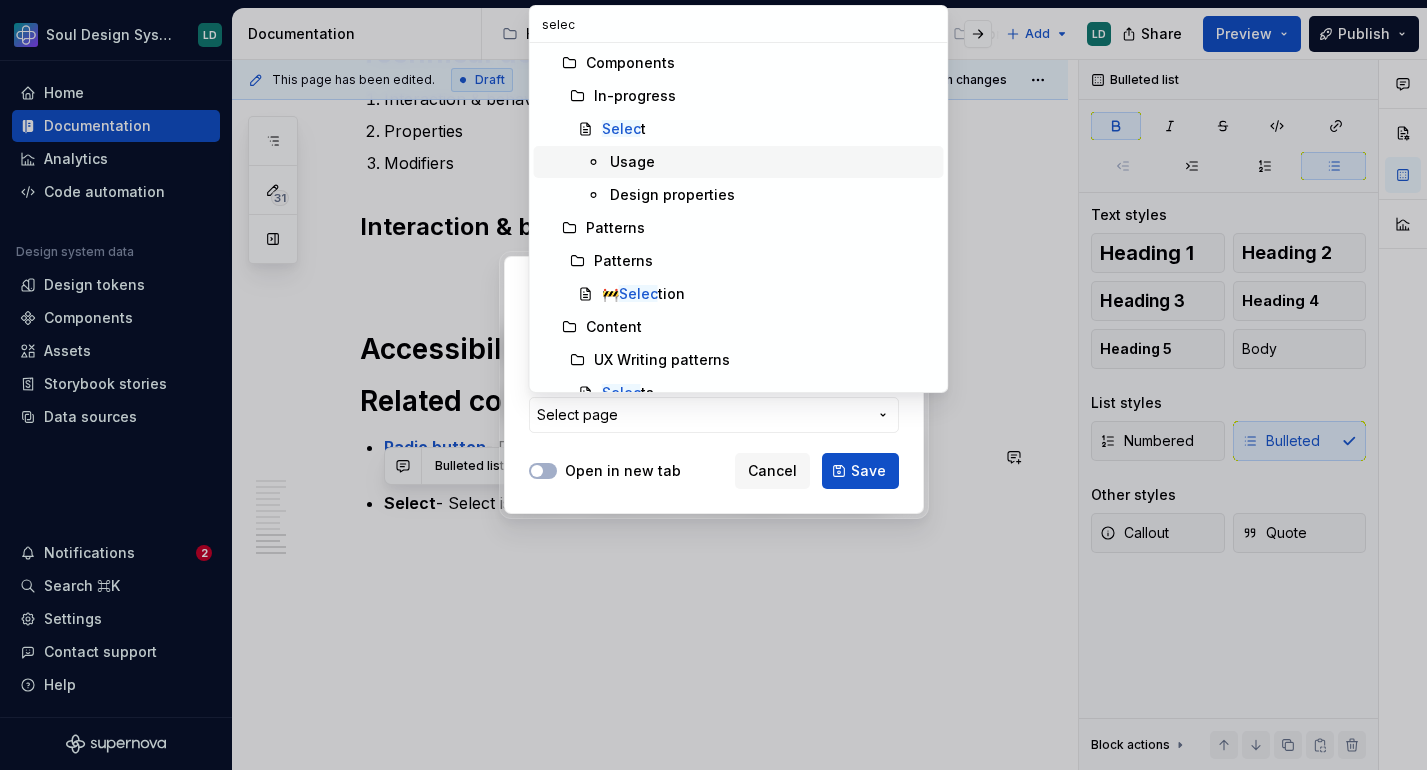 type on "selec" 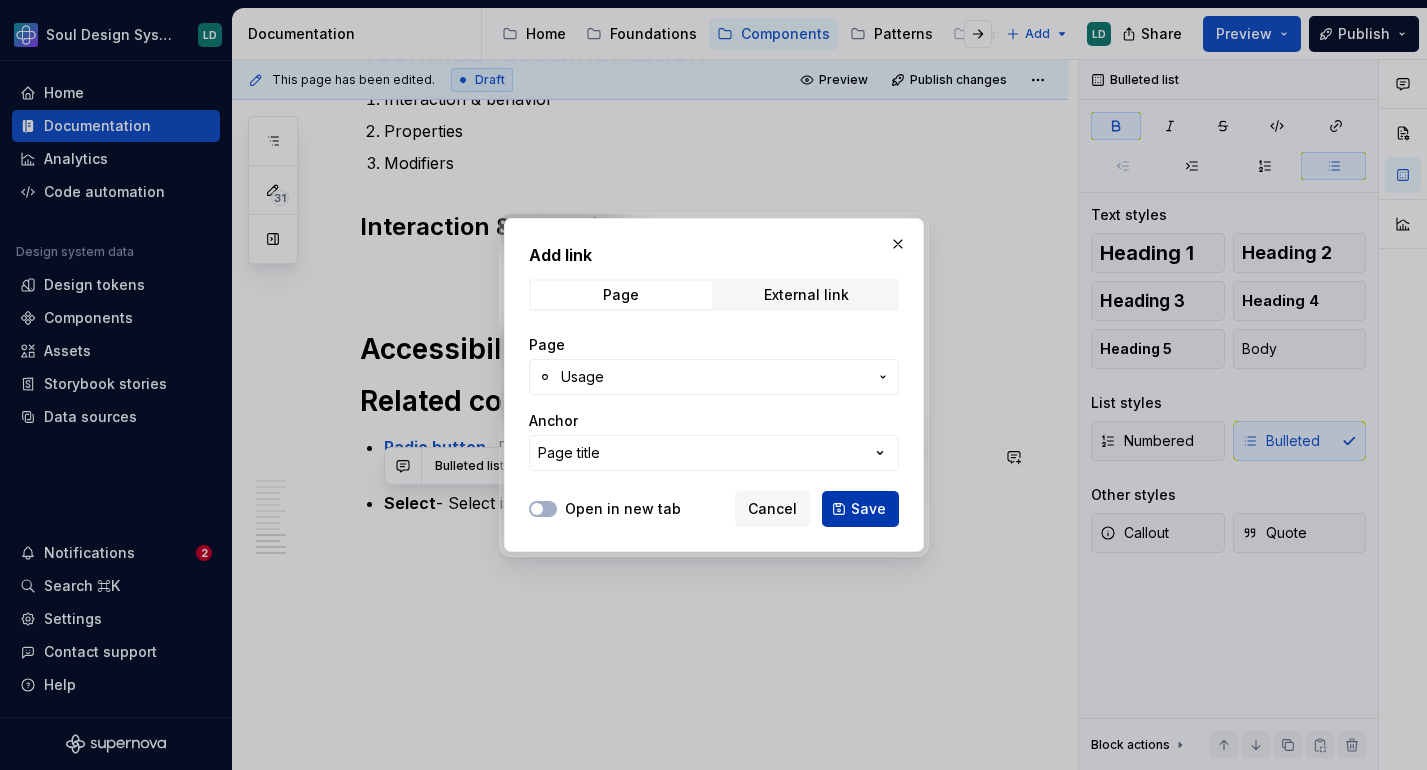 click on "Save" at bounding box center (868, 509) 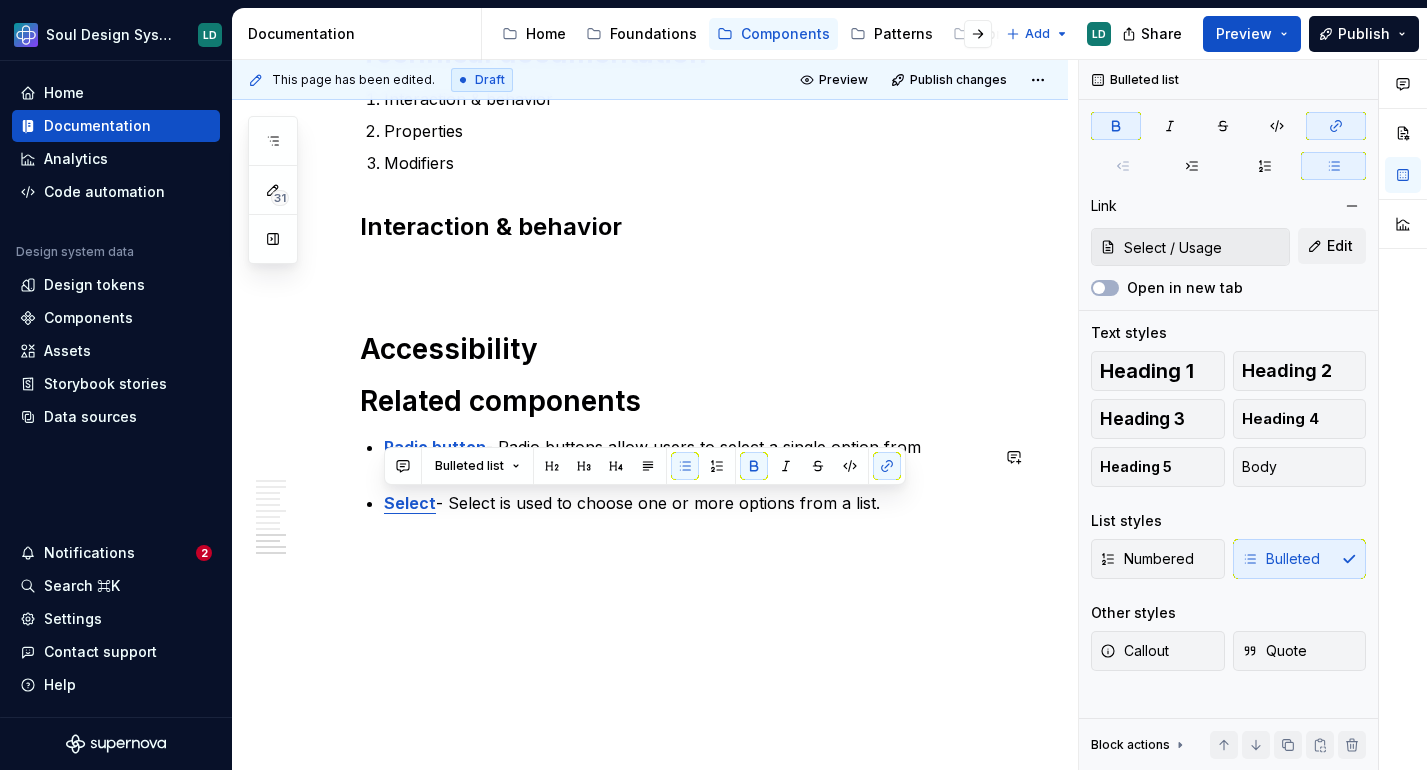 click on "**********" at bounding box center [650, -1241] 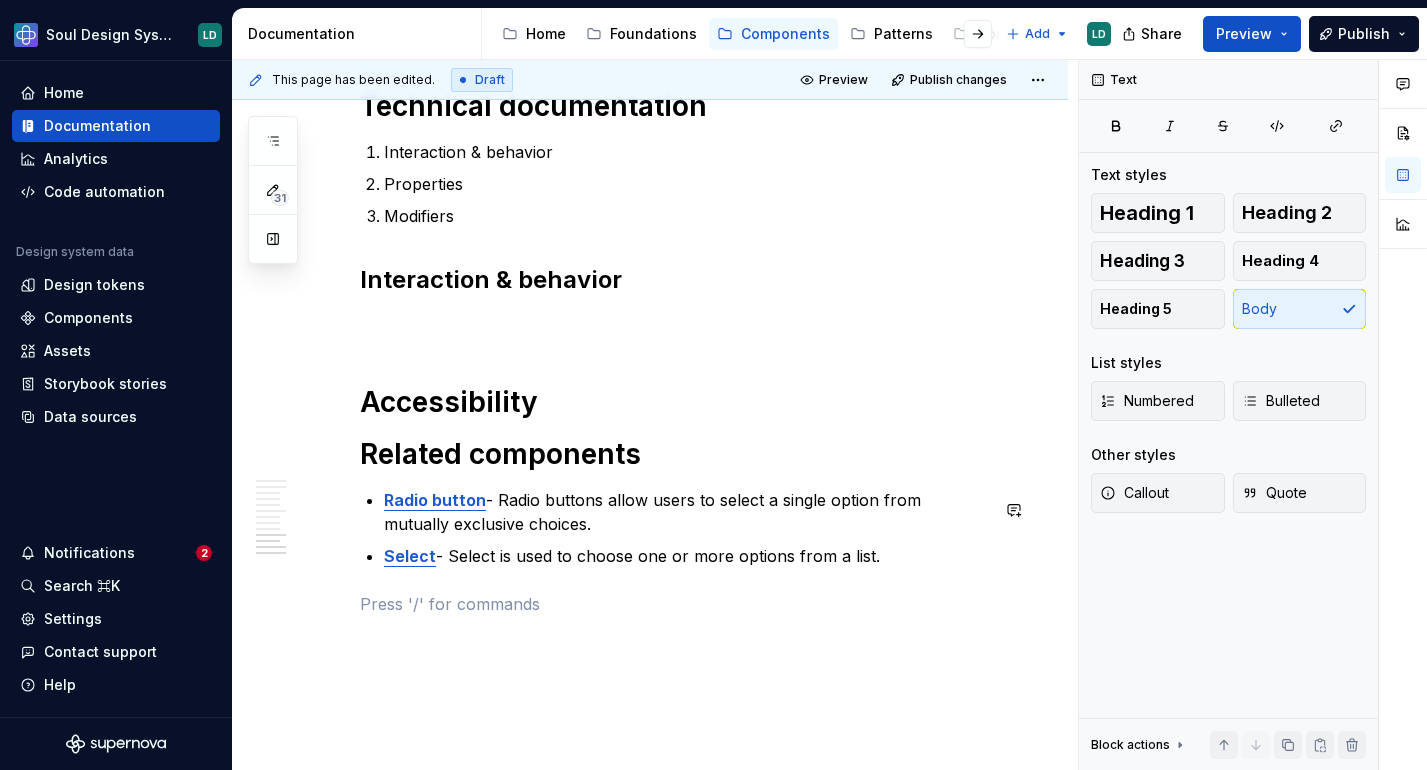 scroll, scrollTop: 3586, scrollLeft: 0, axis: vertical 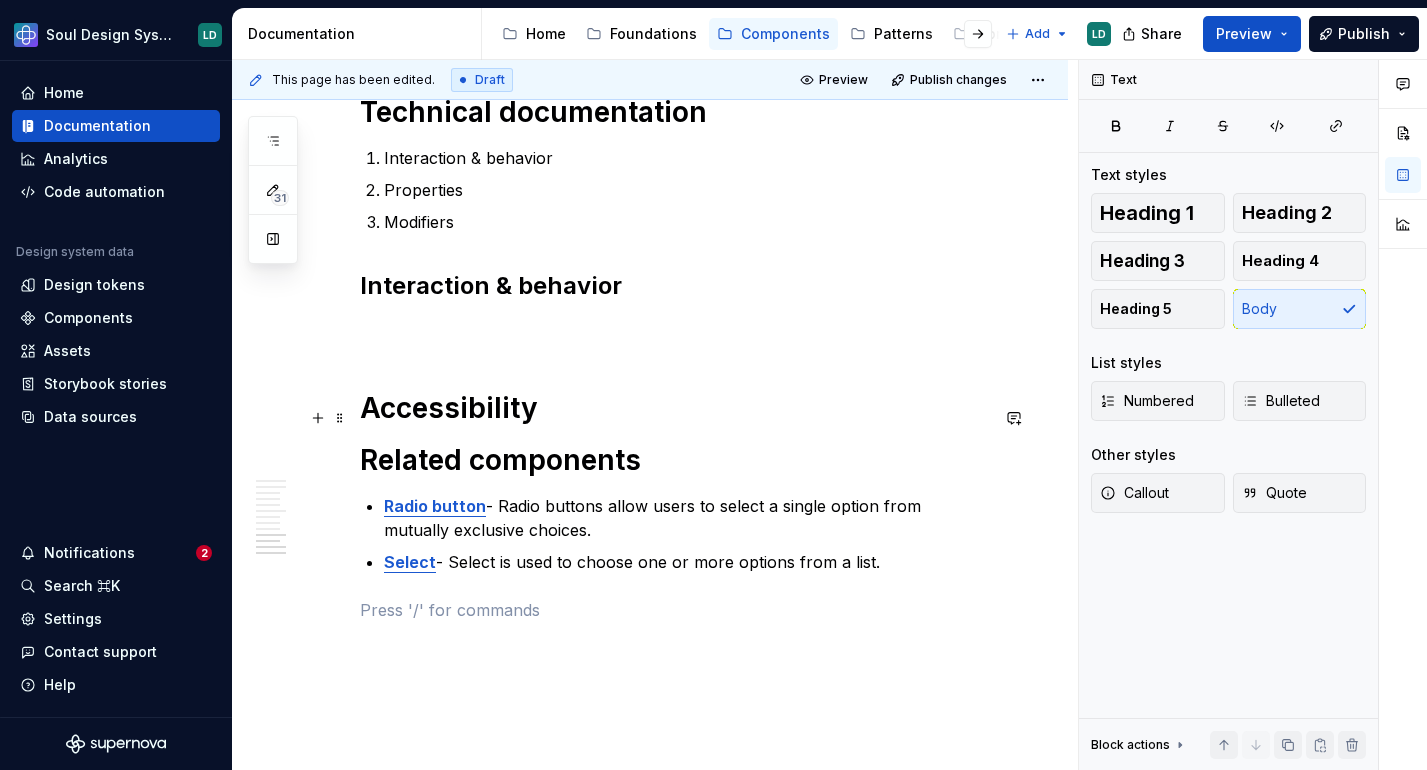 click on "Accessibility" at bounding box center (449, 408) 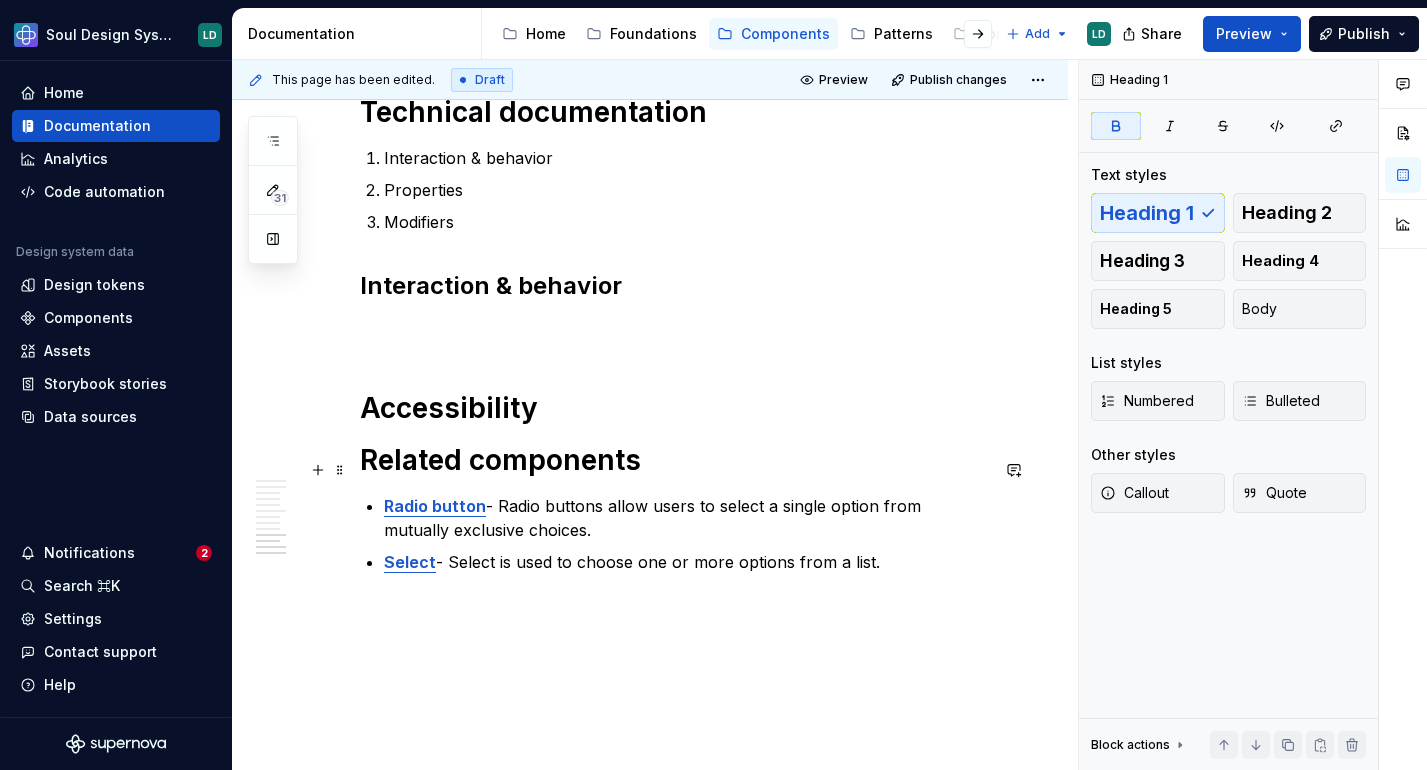 click on "Related components" at bounding box center (500, 460) 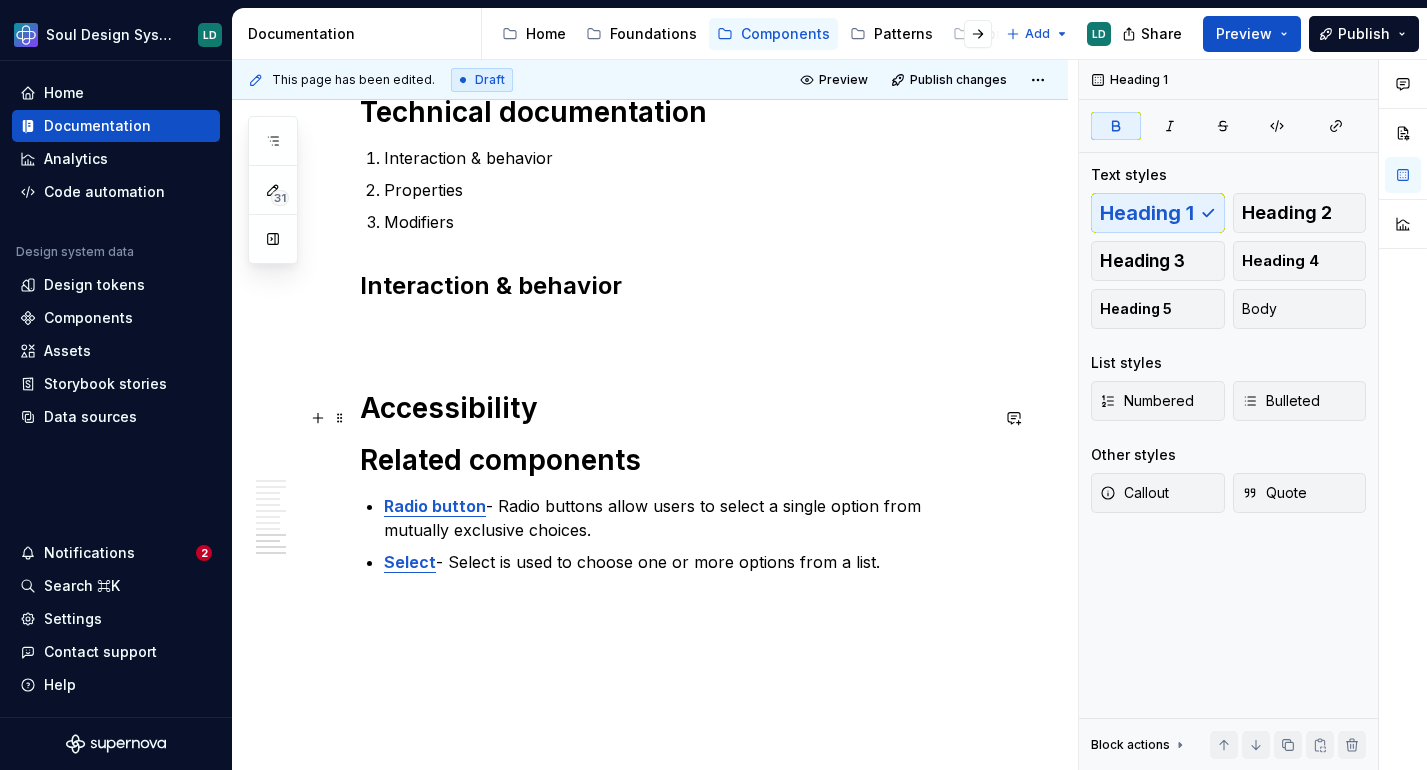 click on "Accessibility" at bounding box center (674, 408) 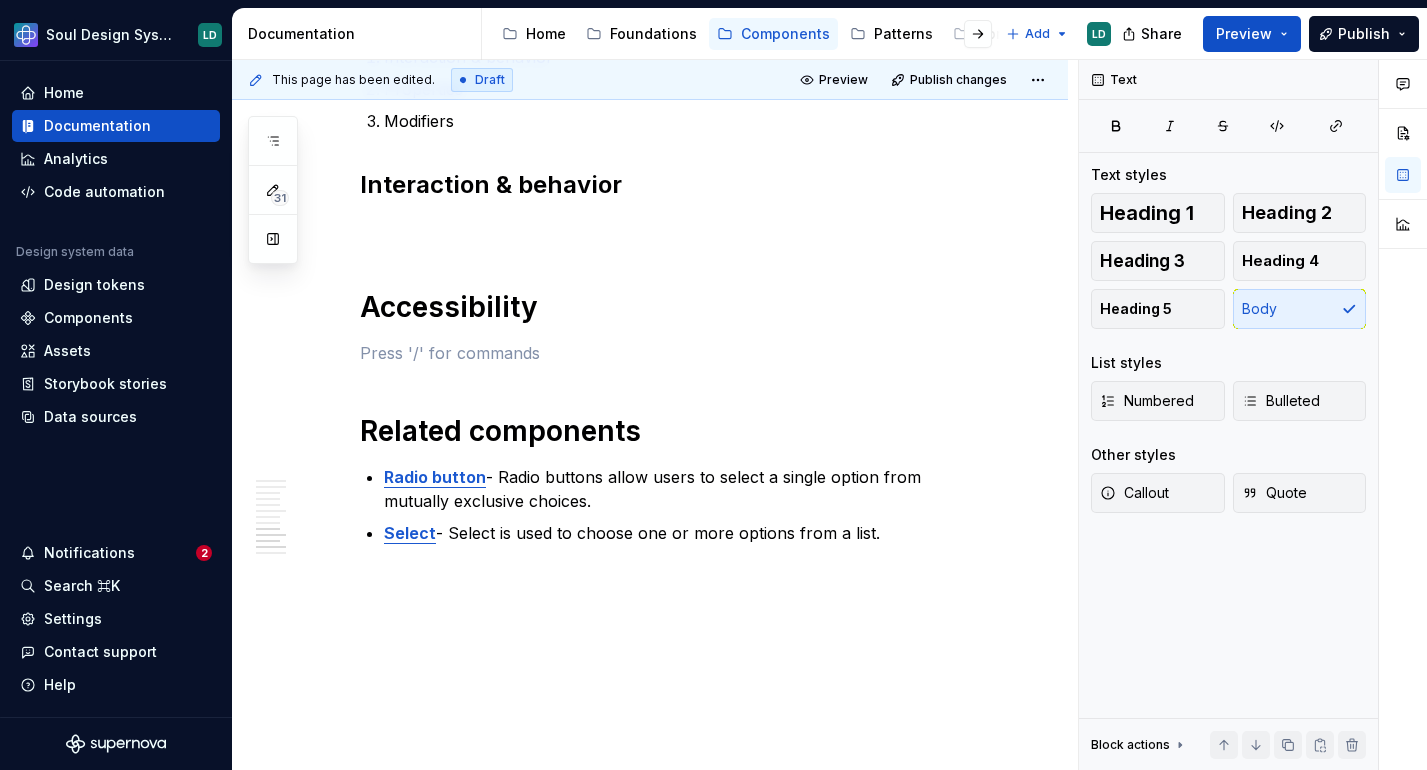 scroll, scrollTop: 3775, scrollLeft: 0, axis: vertical 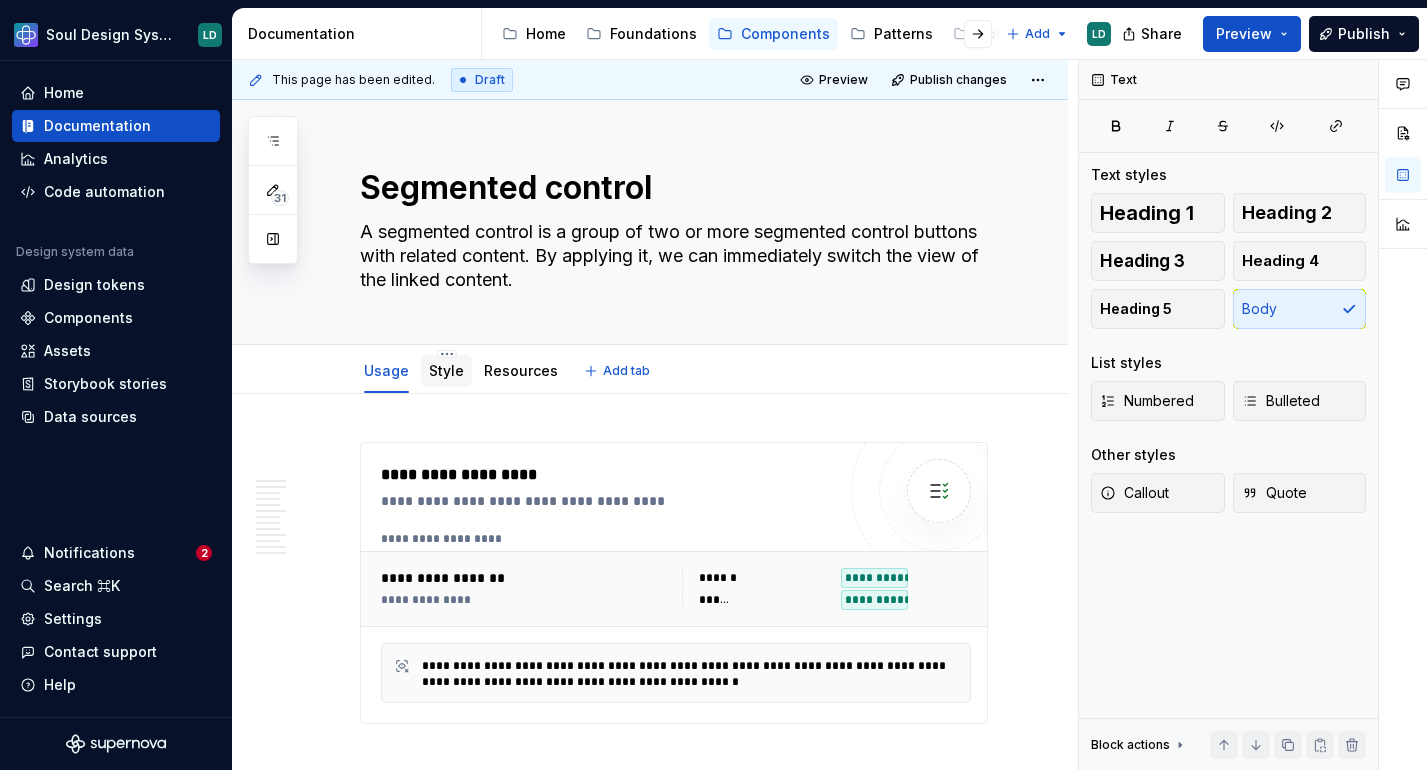 click on "Style" at bounding box center (446, 370) 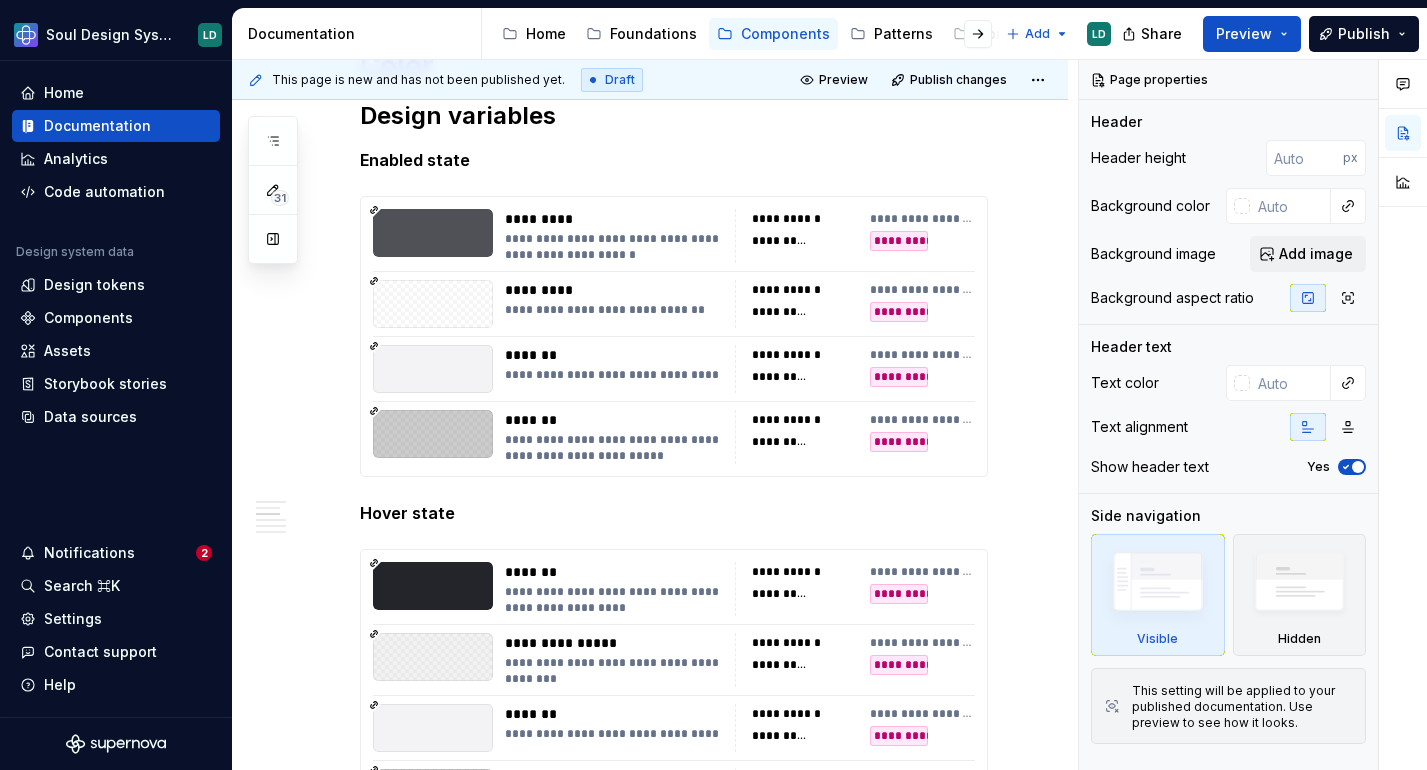 scroll, scrollTop: 0, scrollLeft: 0, axis: both 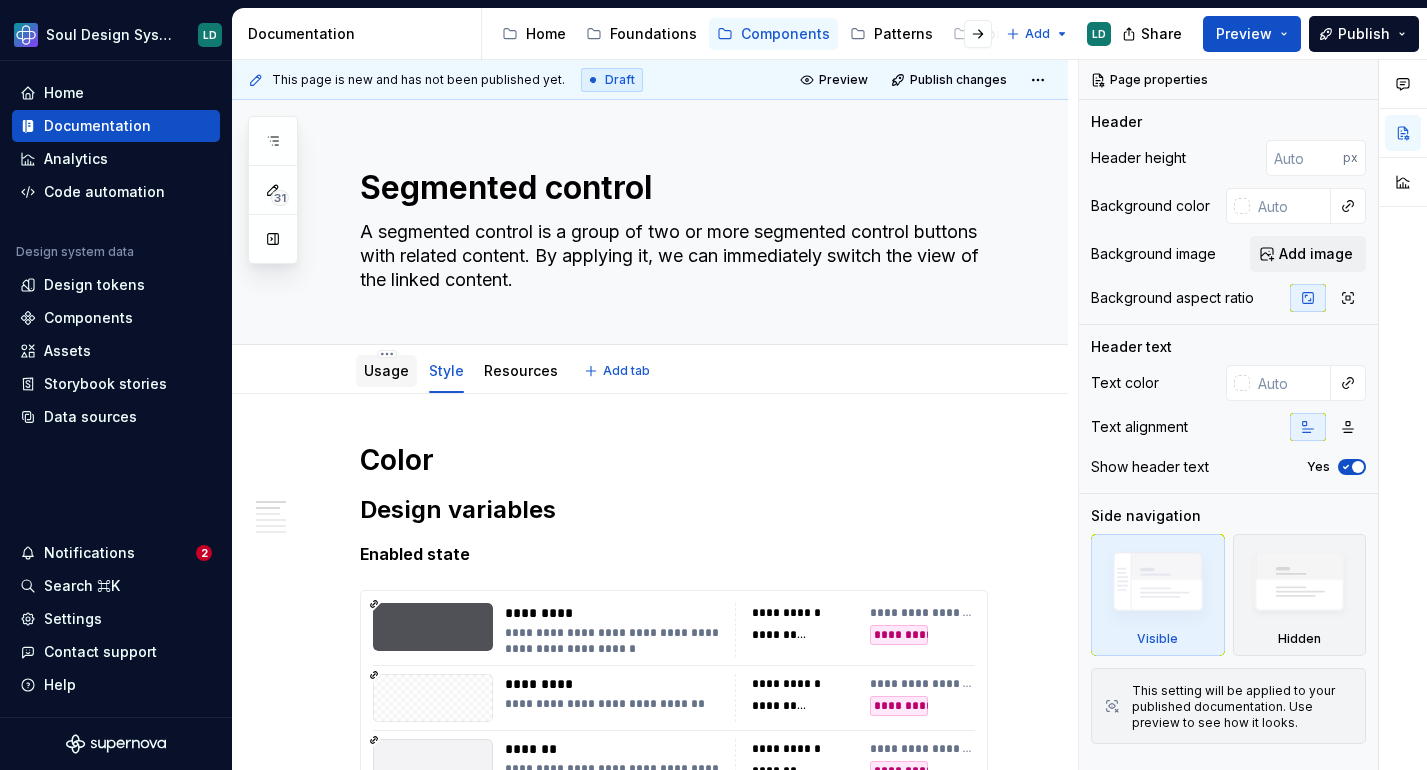 click on "Usage" at bounding box center (386, 370) 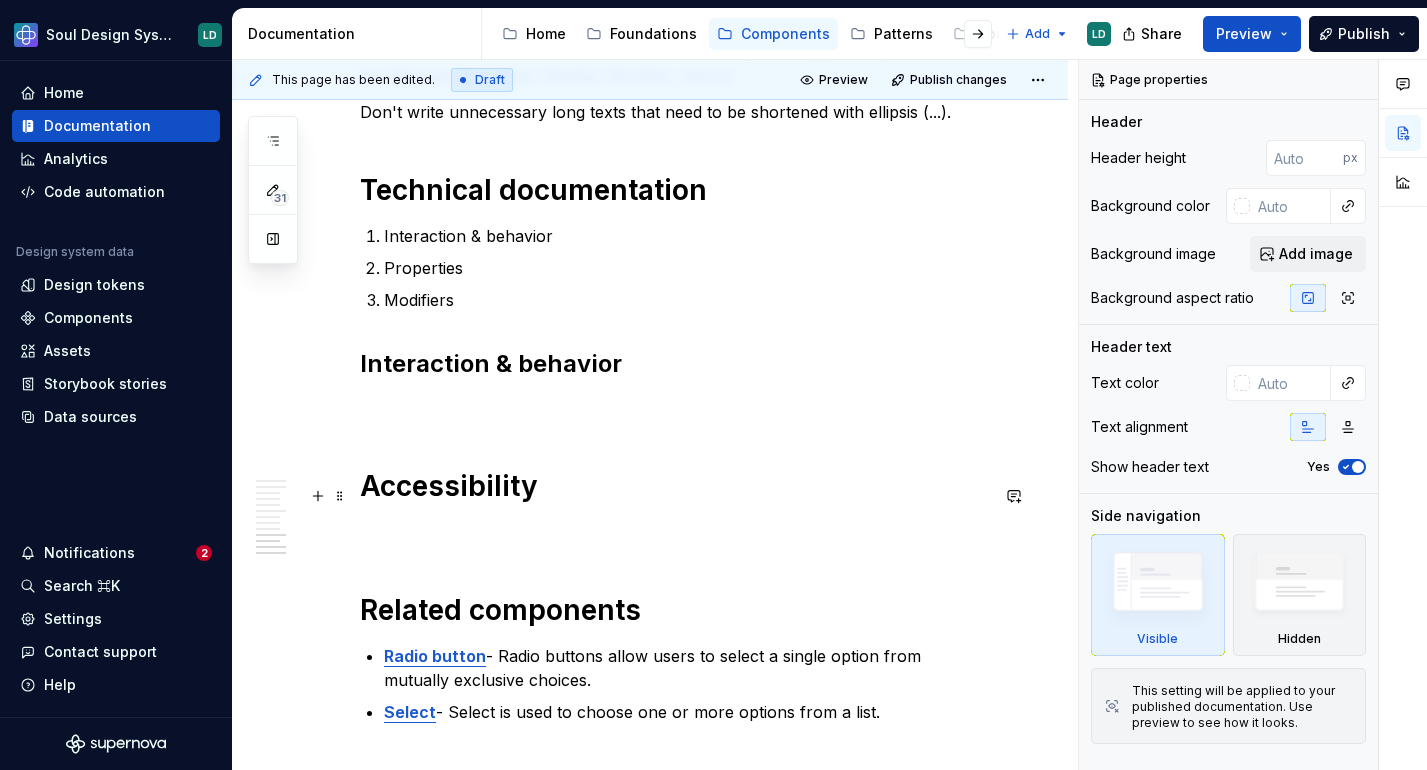 scroll, scrollTop: 3501, scrollLeft: 0, axis: vertical 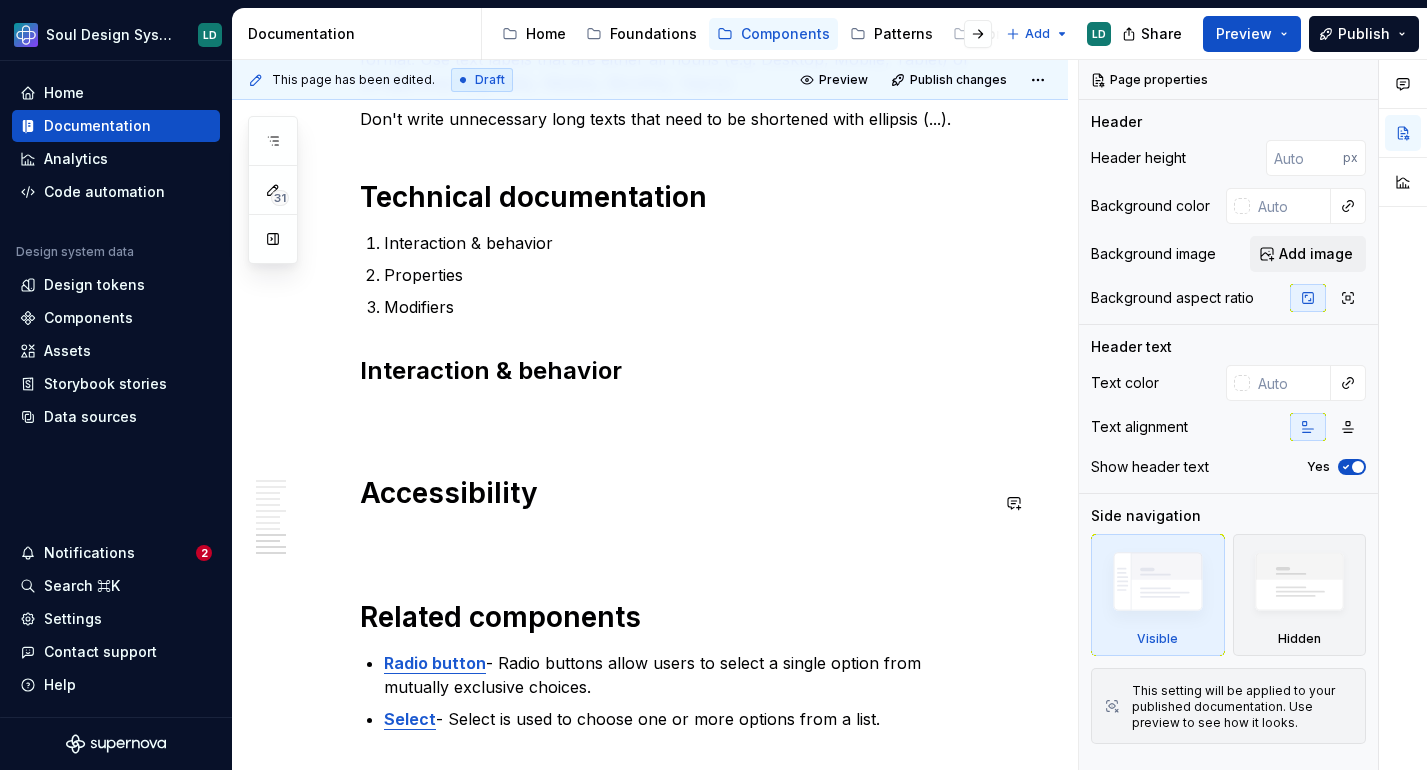 click on "**********" at bounding box center (674, -1140) 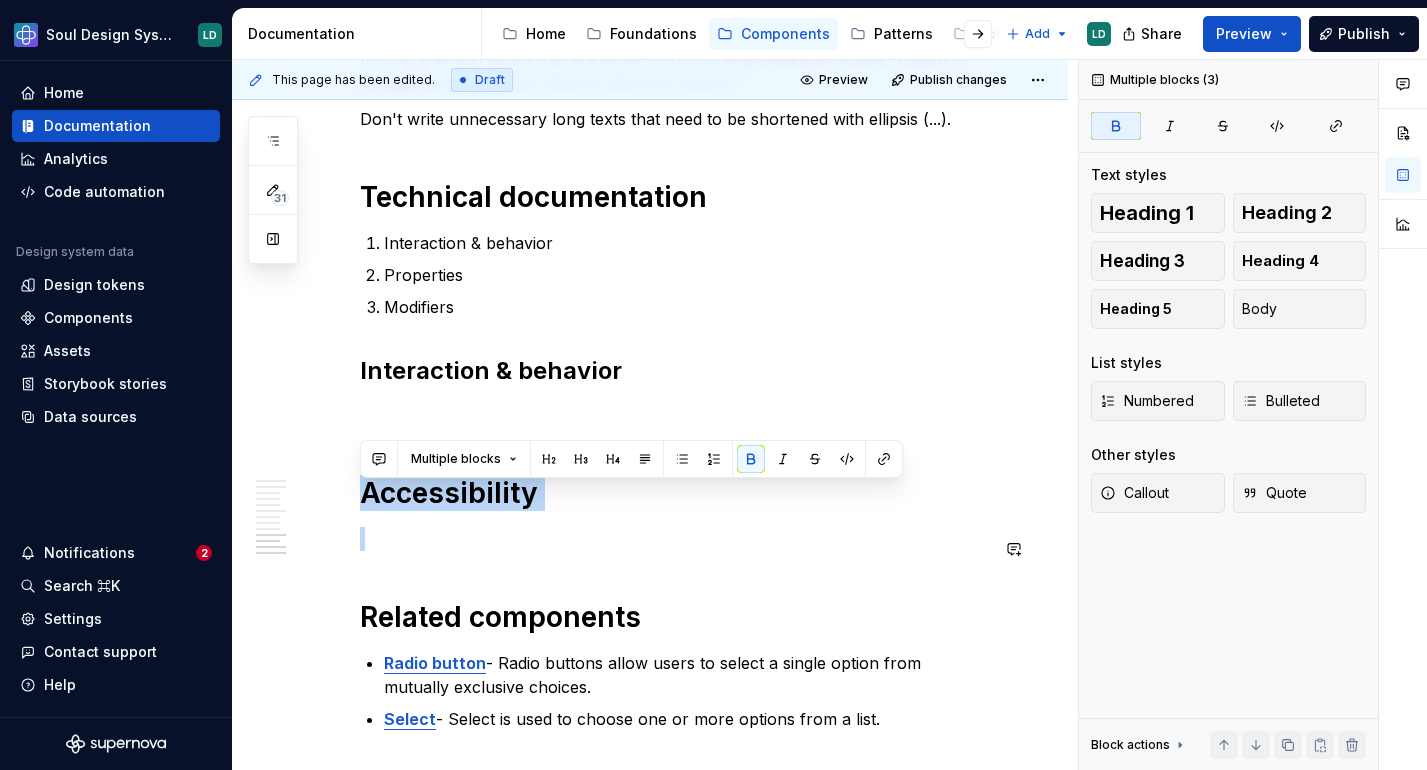 drag, startPoint x: 362, startPoint y: 499, endPoint x: 533, endPoint y: 563, distance: 182.58423 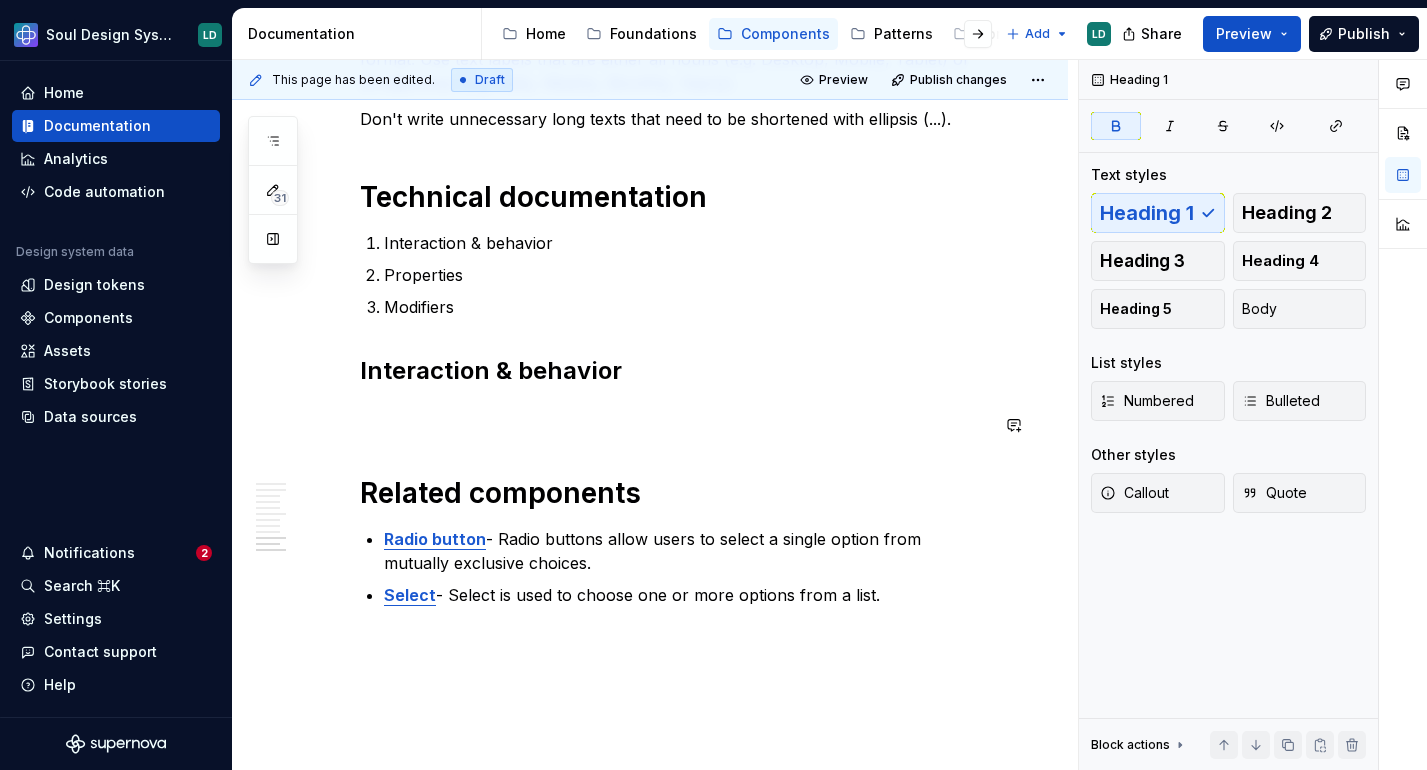click at bounding box center (674, 415) 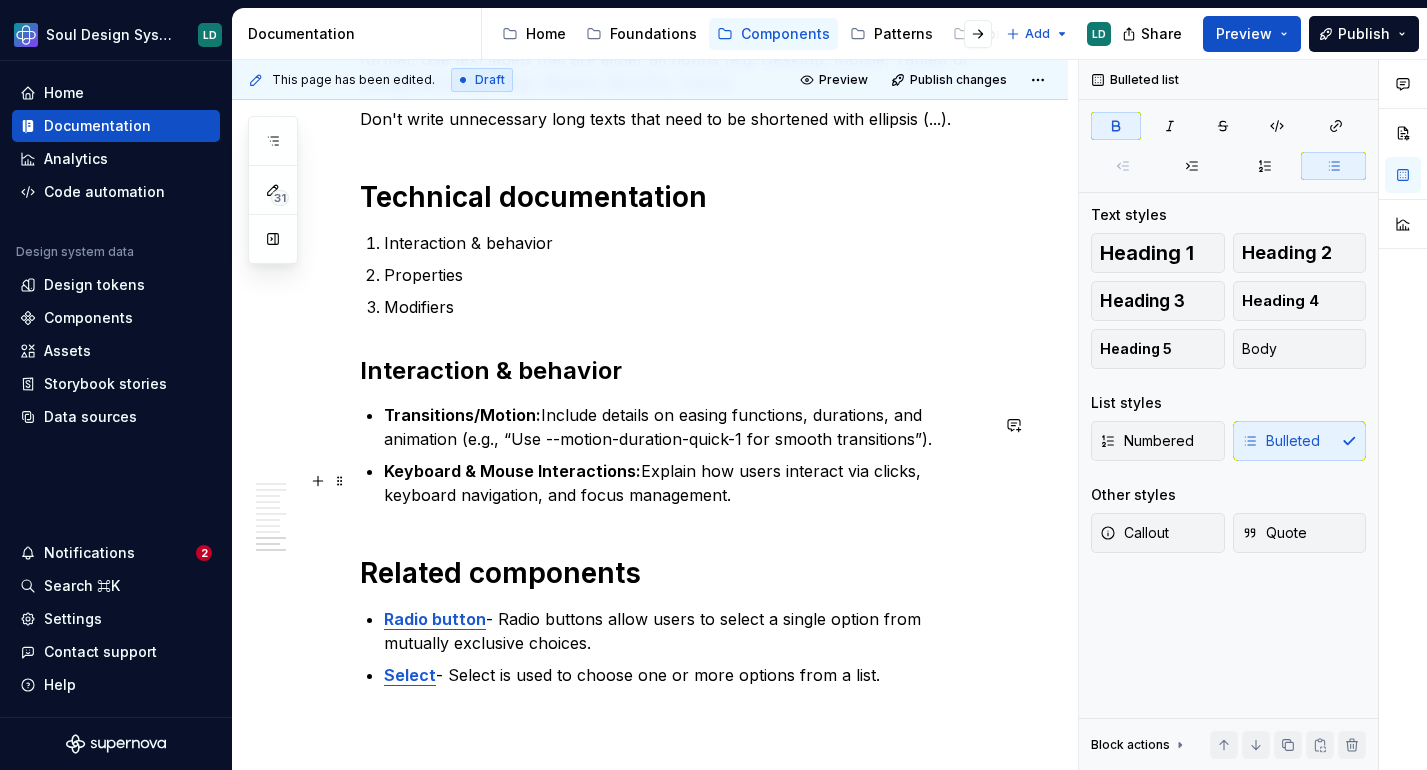 click on "Keyboard & Mouse Interactions:" at bounding box center (512, 471) 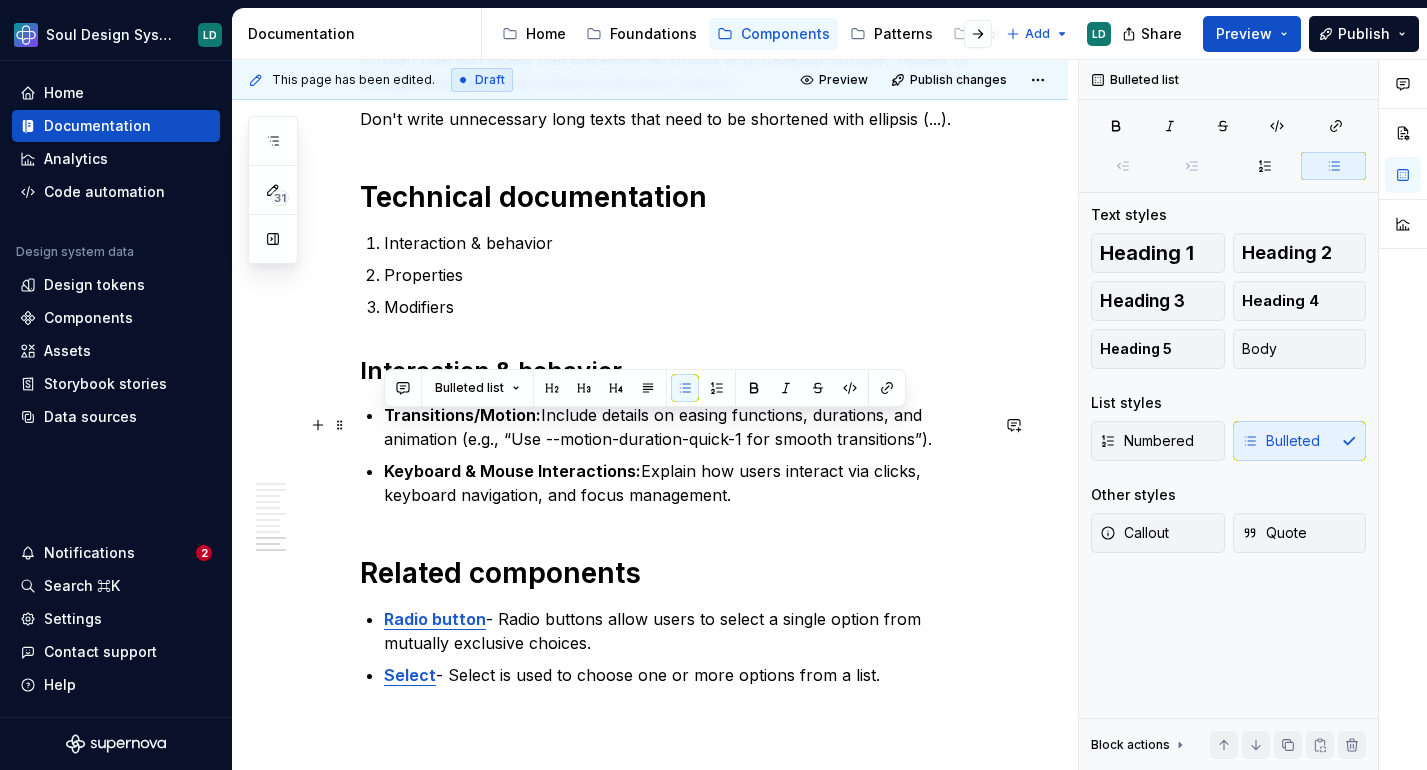 drag, startPoint x: 677, startPoint y: 510, endPoint x: 370, endPoint y: 416, distance: 321.06854 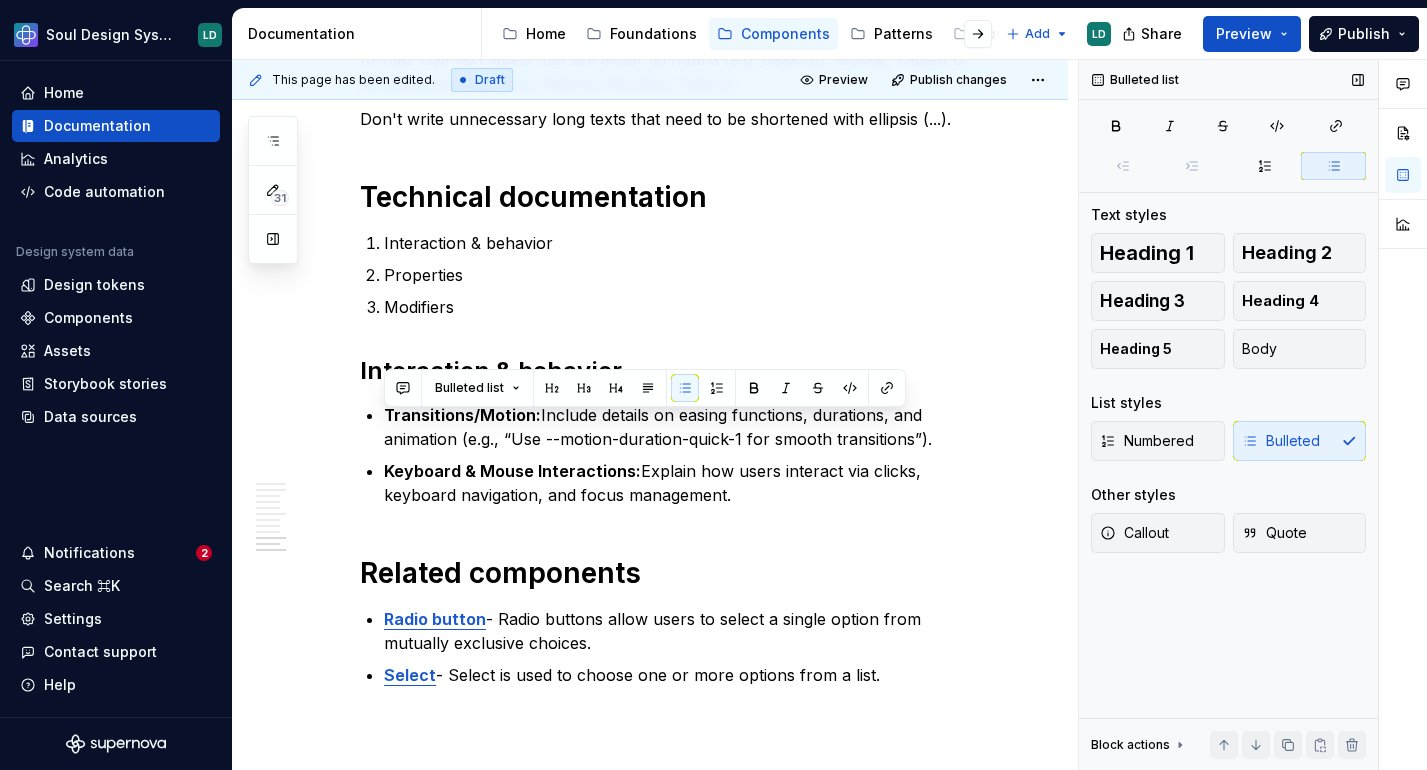 click on "Numbered Bulleted" at bounding box center [1228, 441] 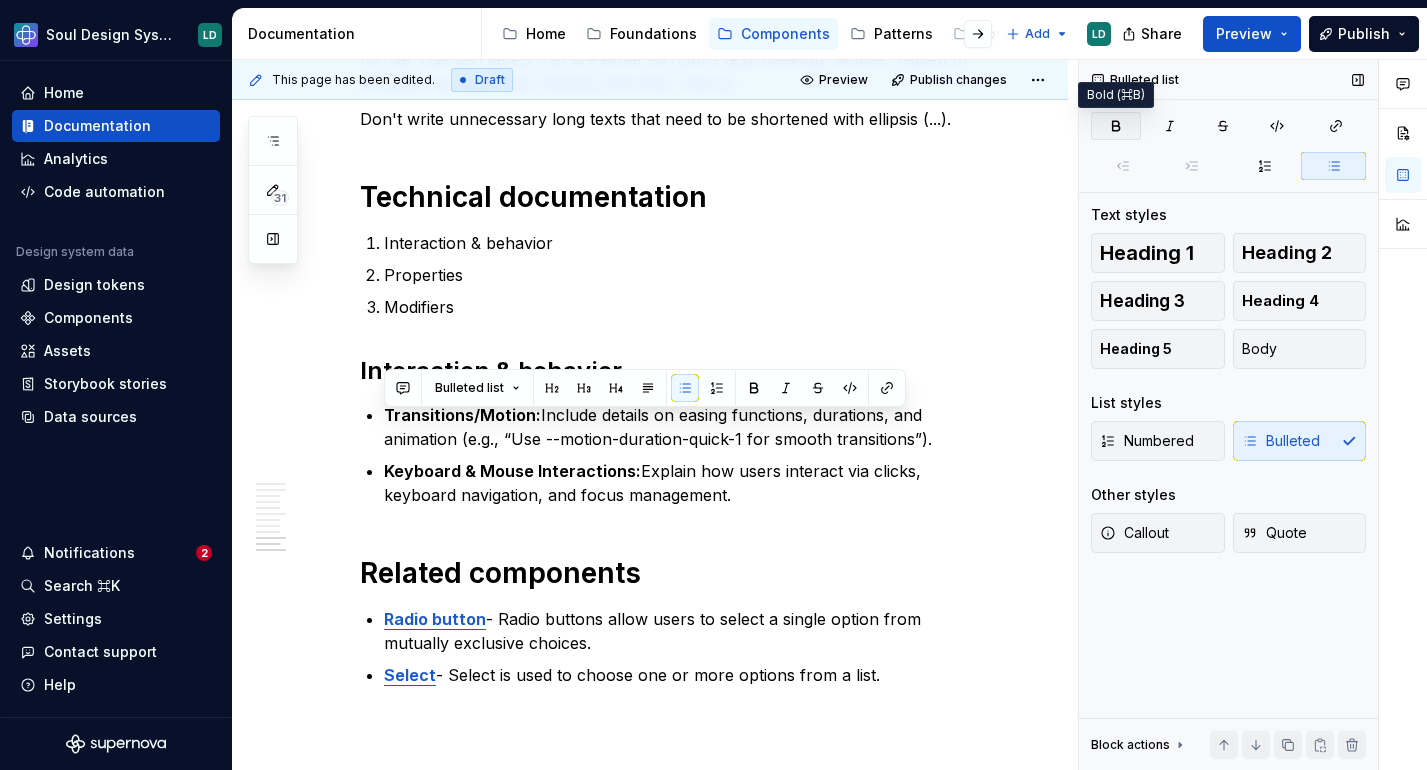 click 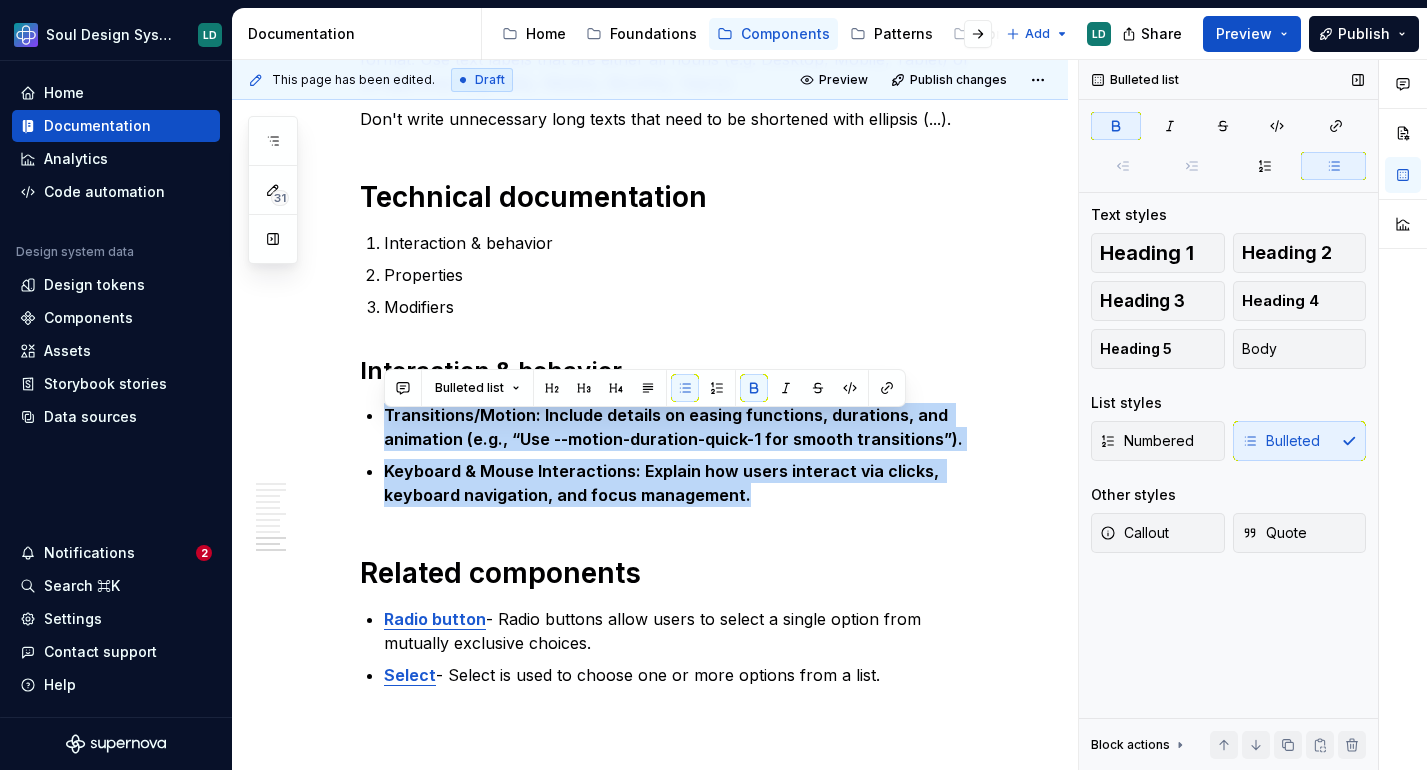 click 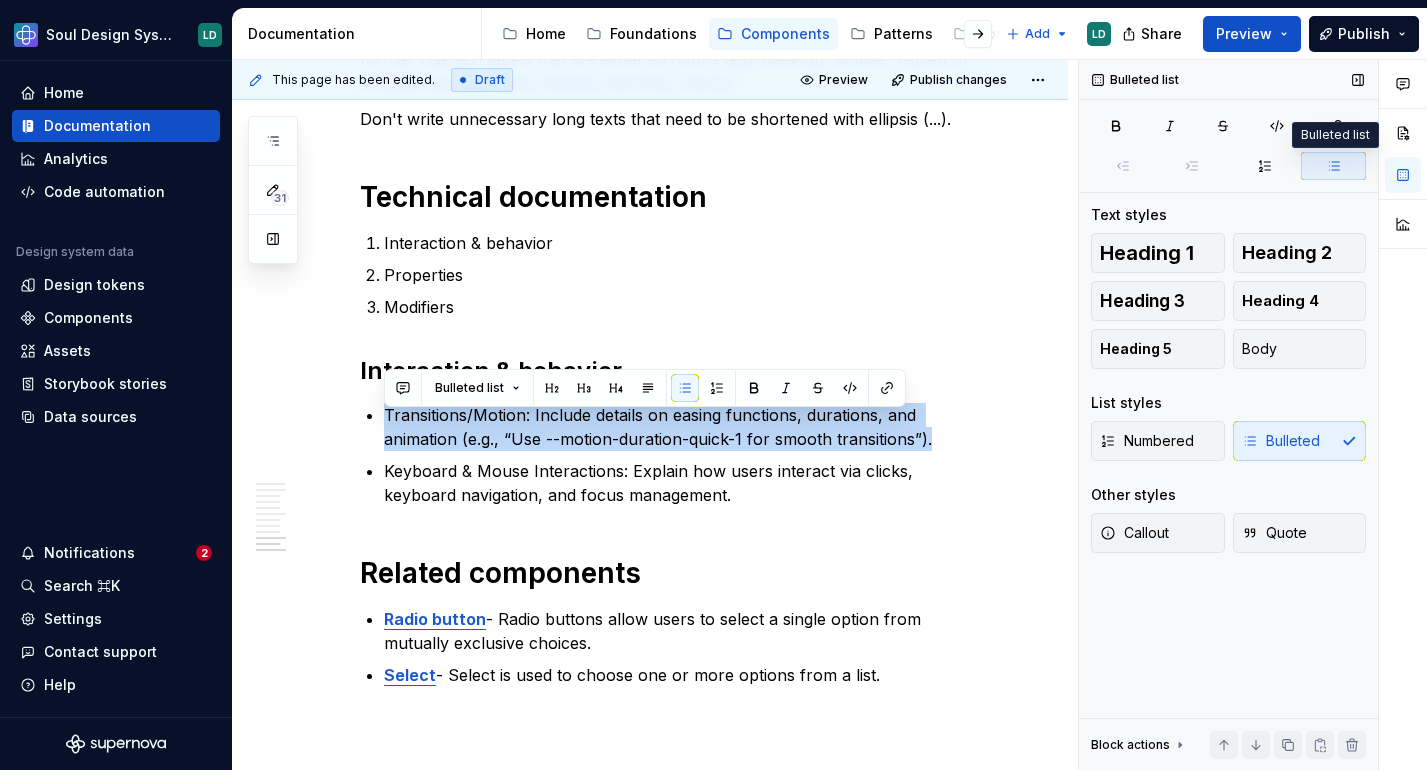 click 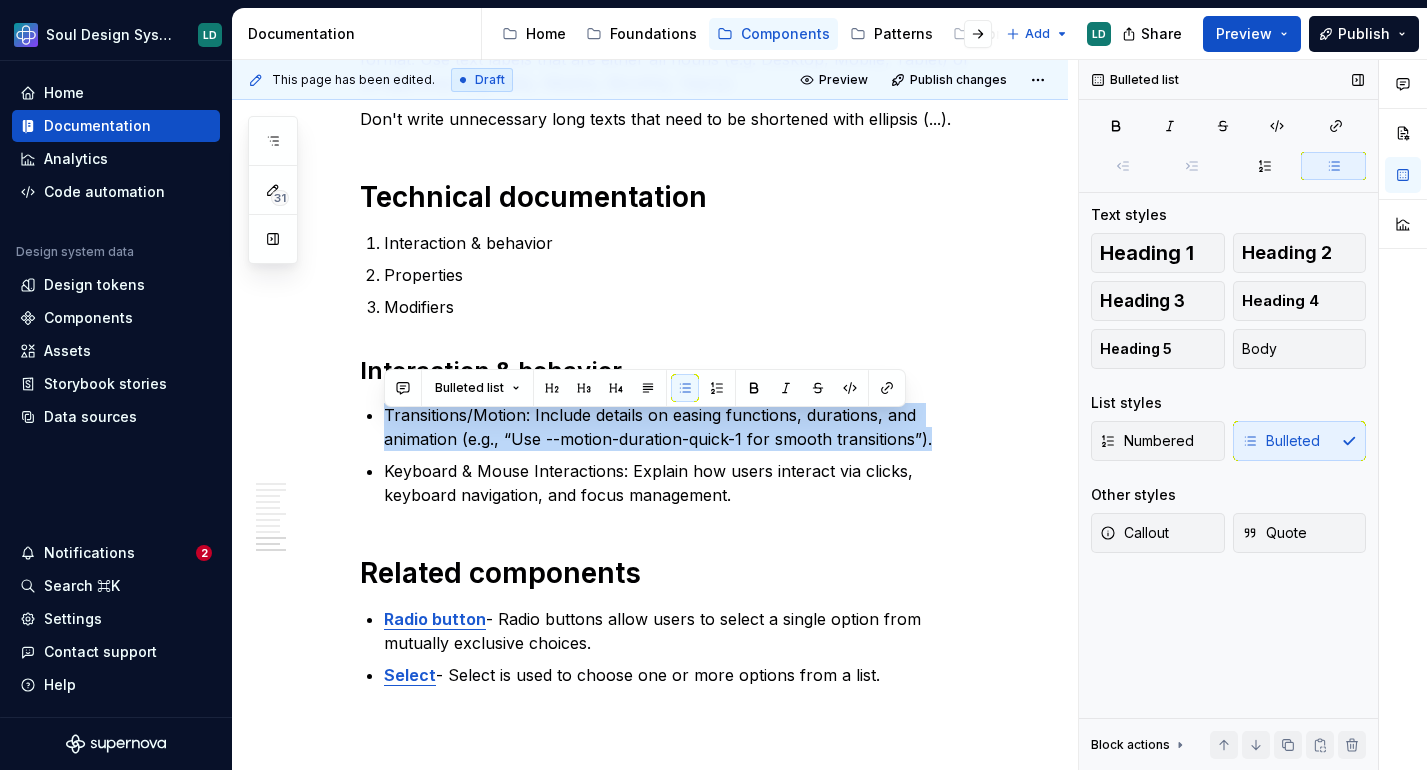 click 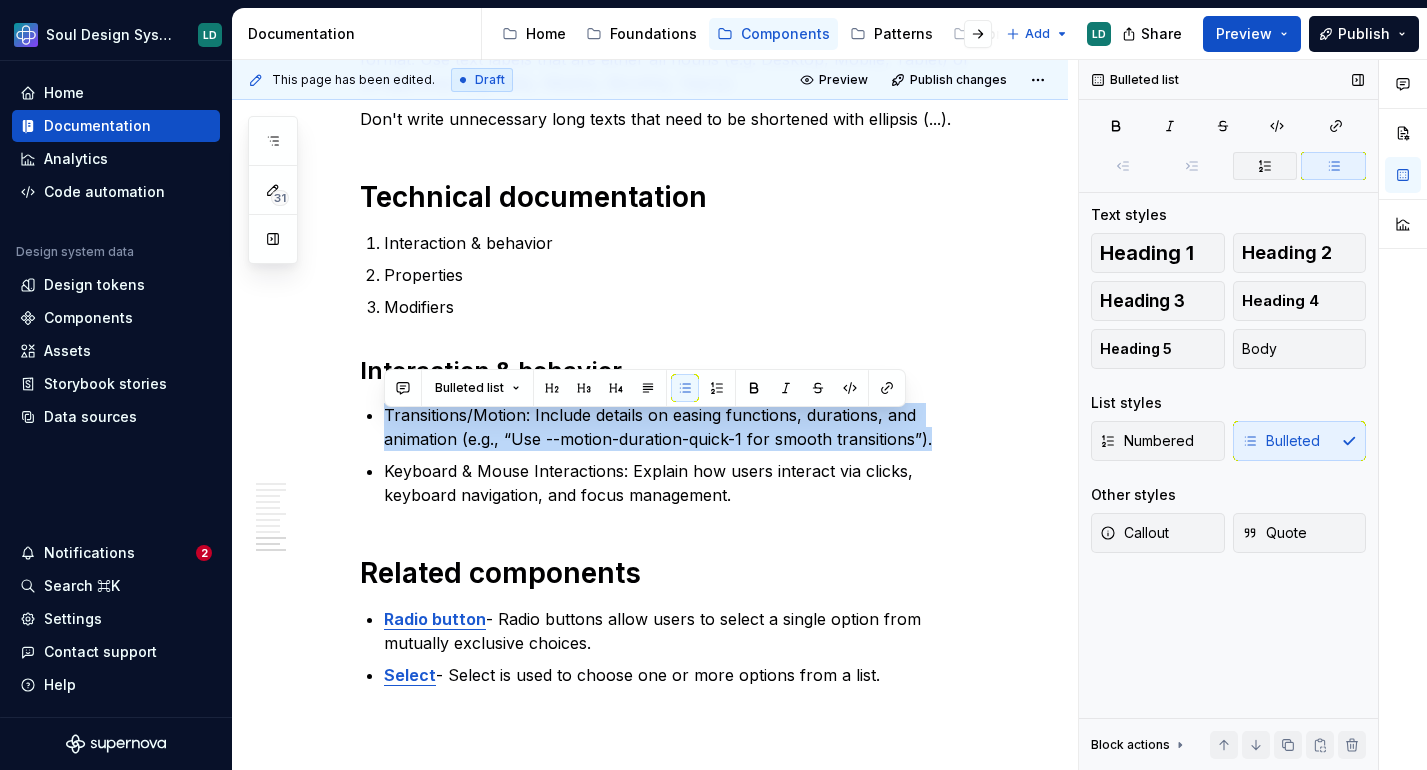 click 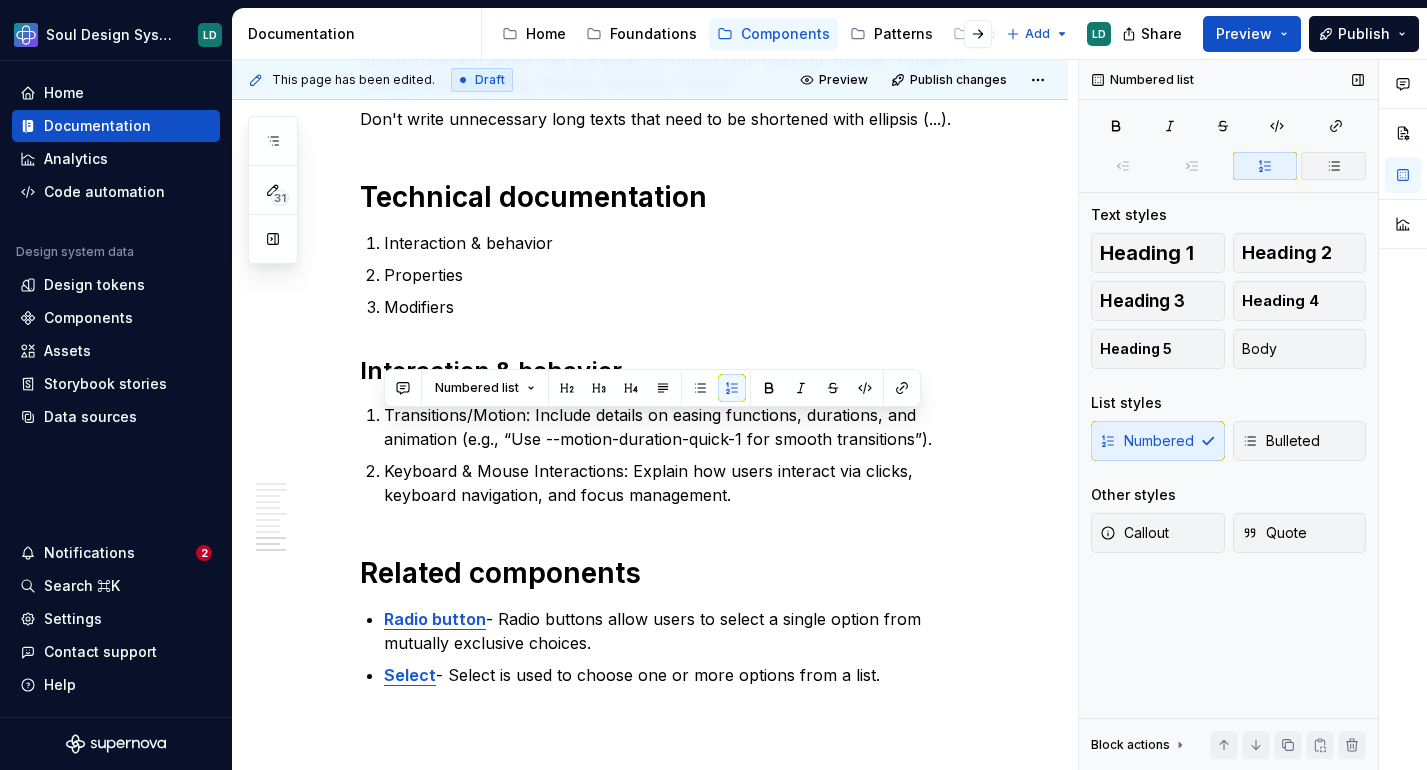 click 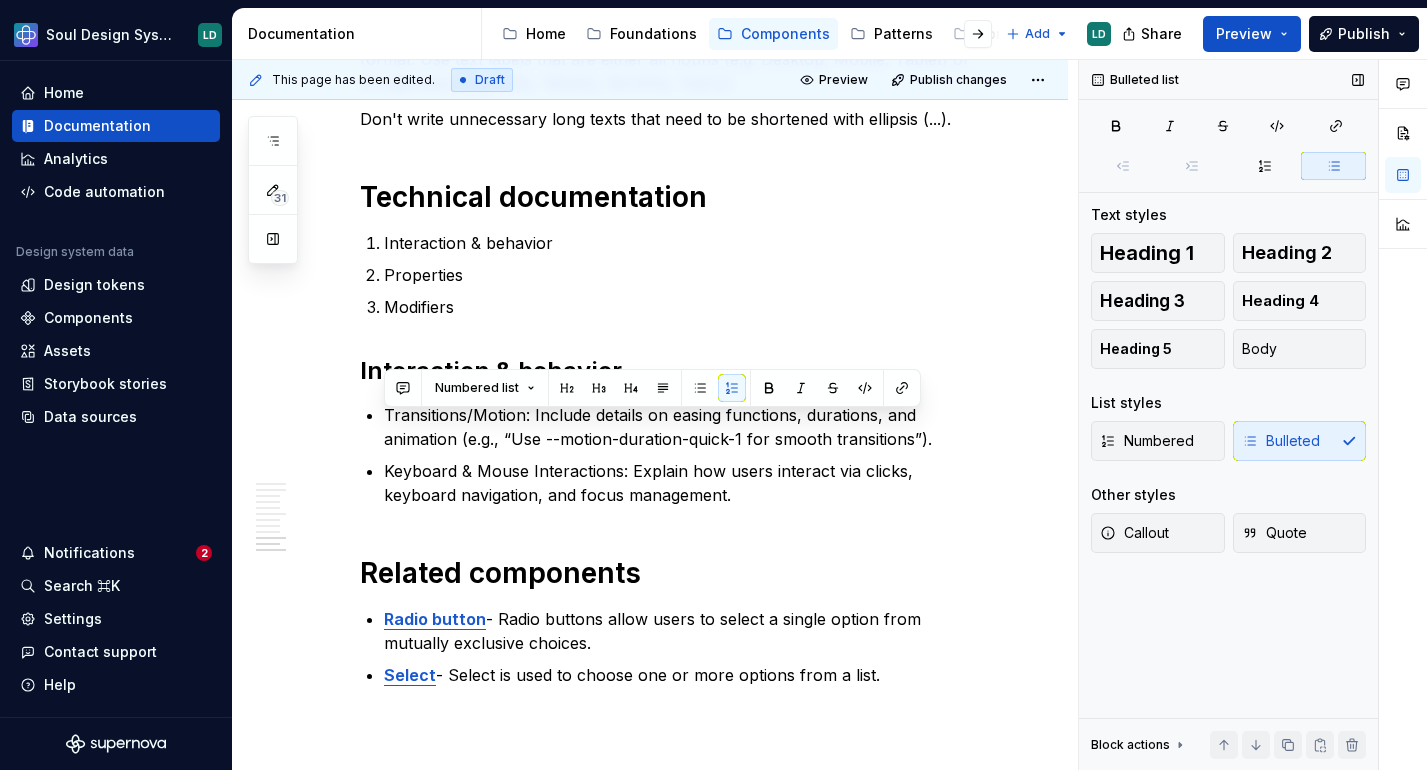 click 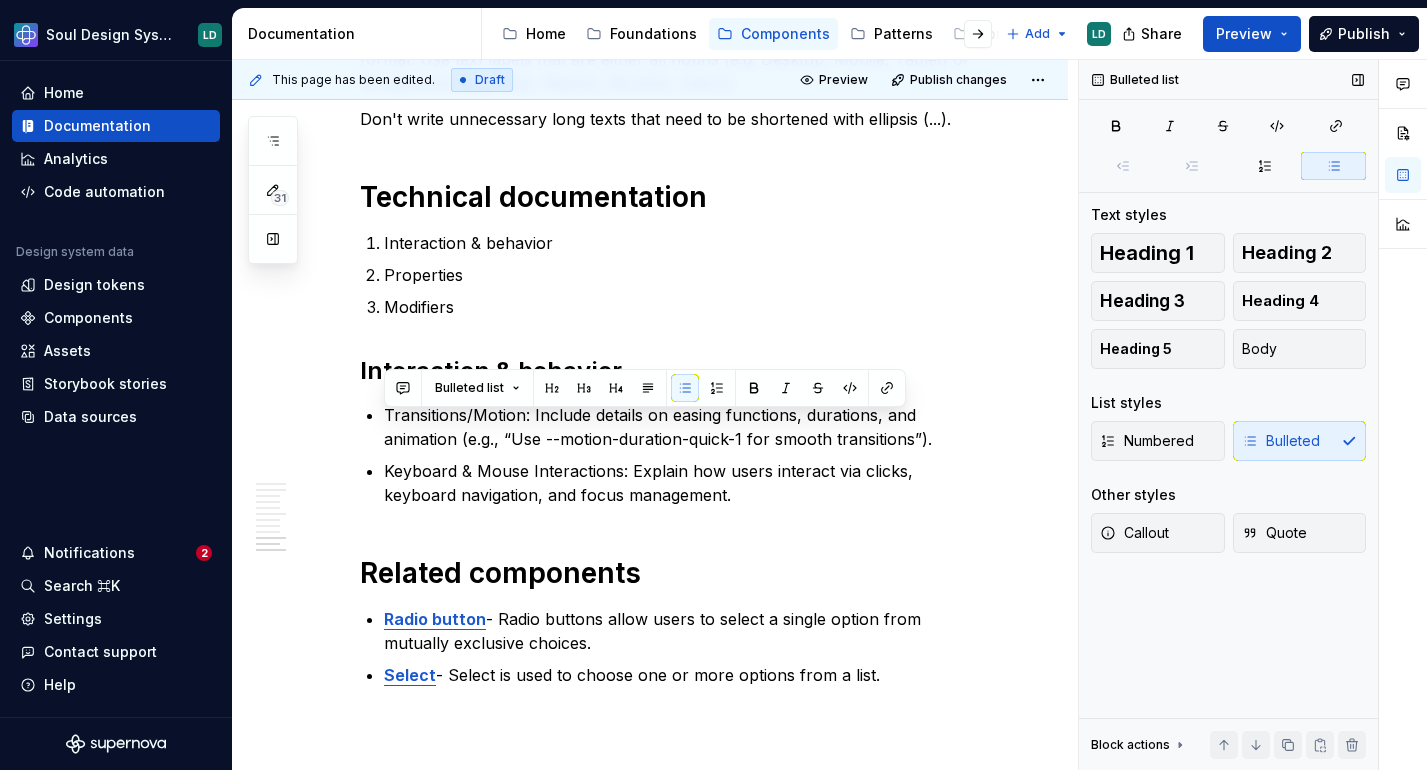 click 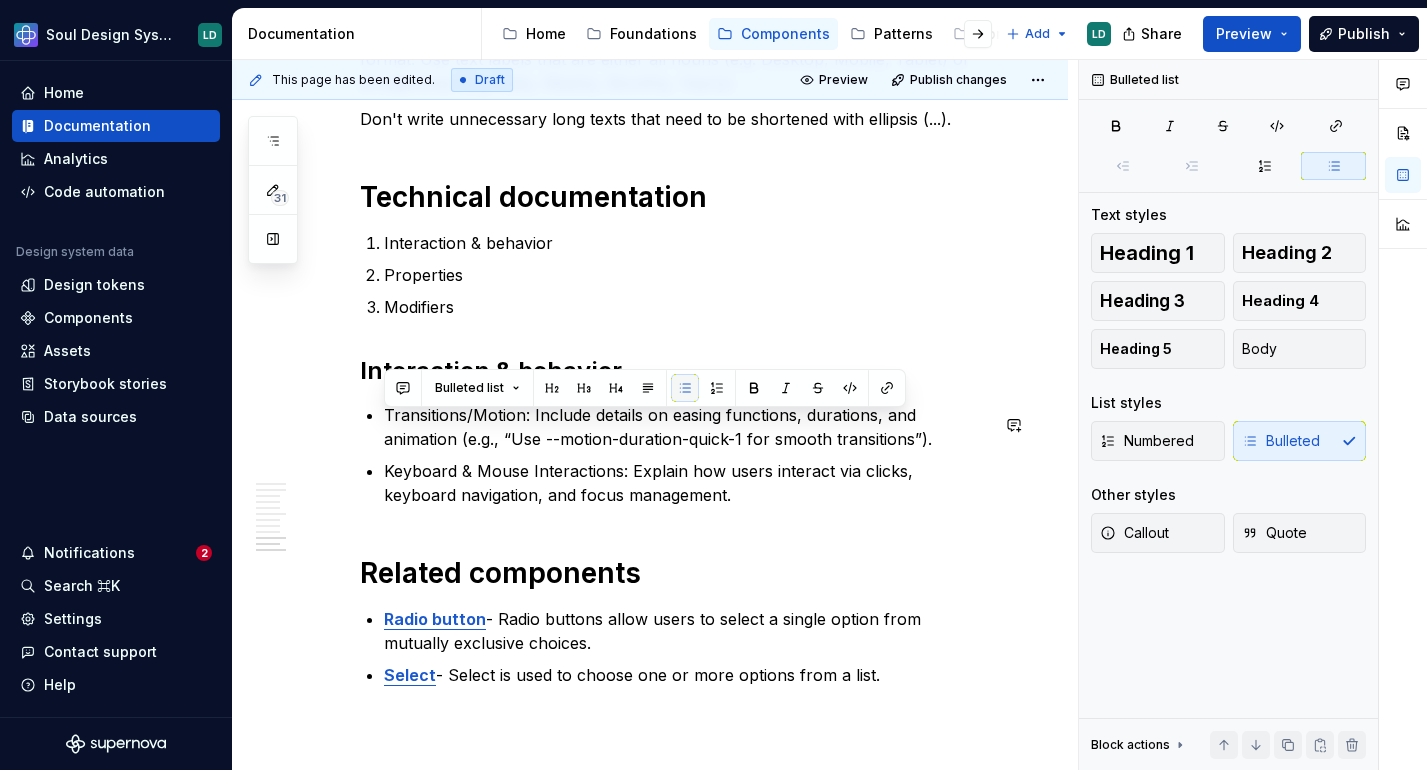click at bounding box center (685, 388) 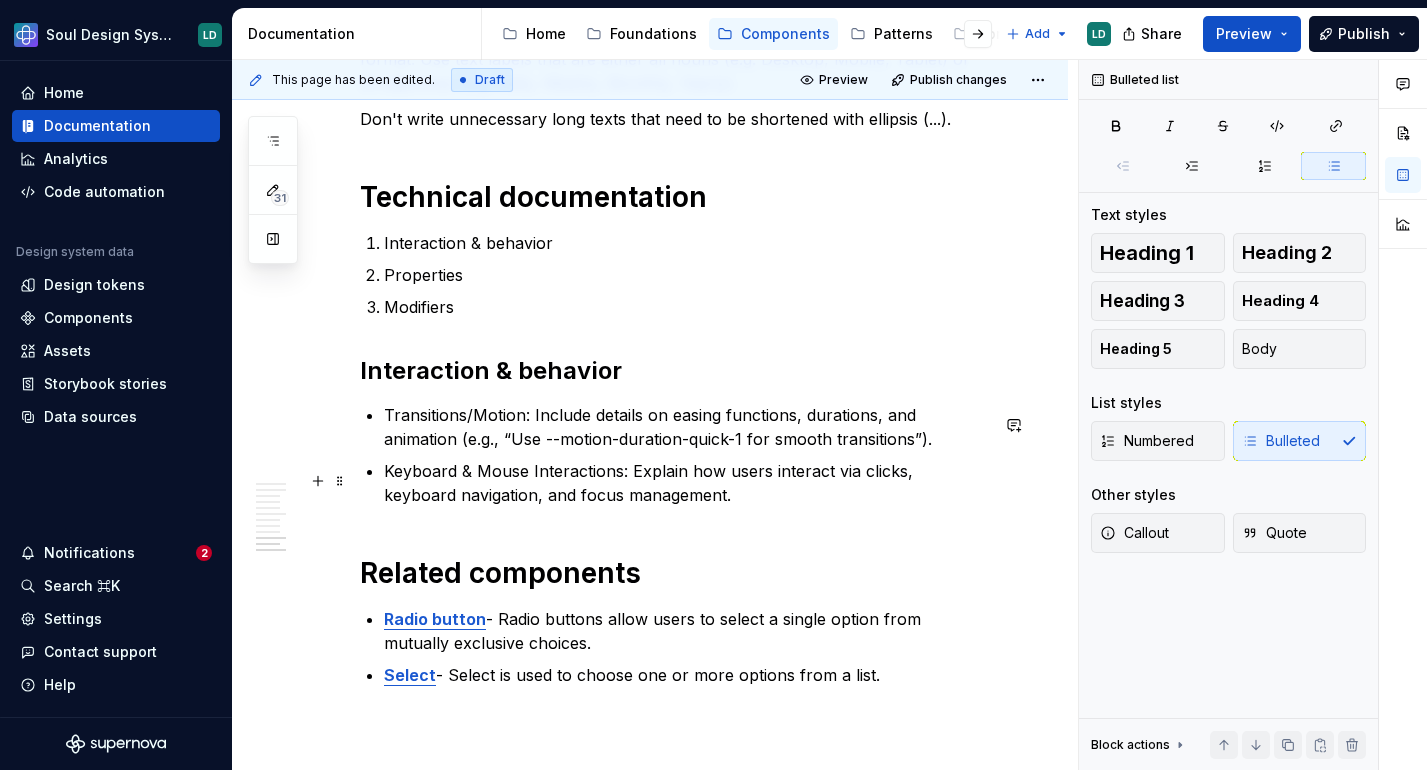 click on "Keyboard & Mouse Interactions: Explain how users interact via clicks, keyboard navigation, and focus management." at bounding box center [686, 483] 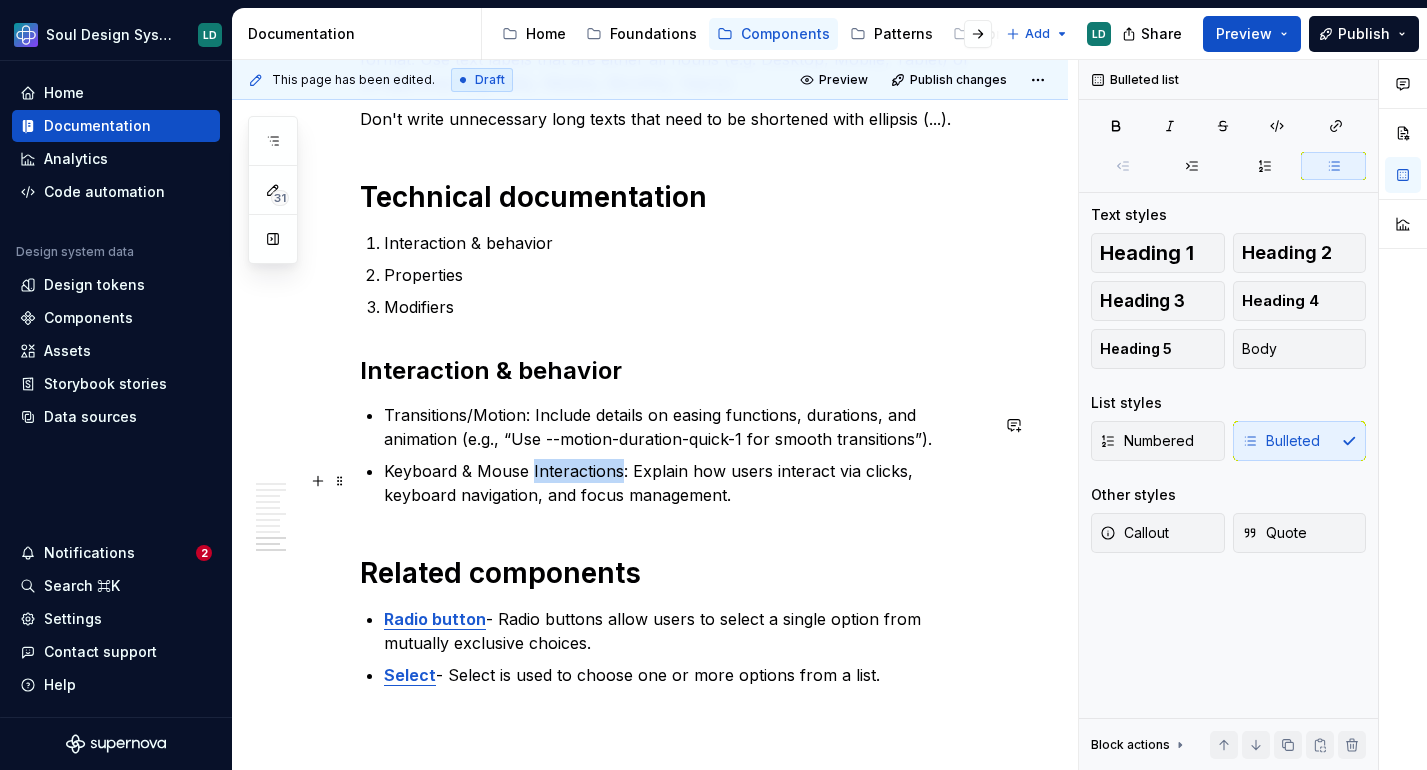 click on "Keyboard & Mouse Interactions: Explain how users interact via clicks, keyboard navigation, and focus management." at bounding box center [686, 483] 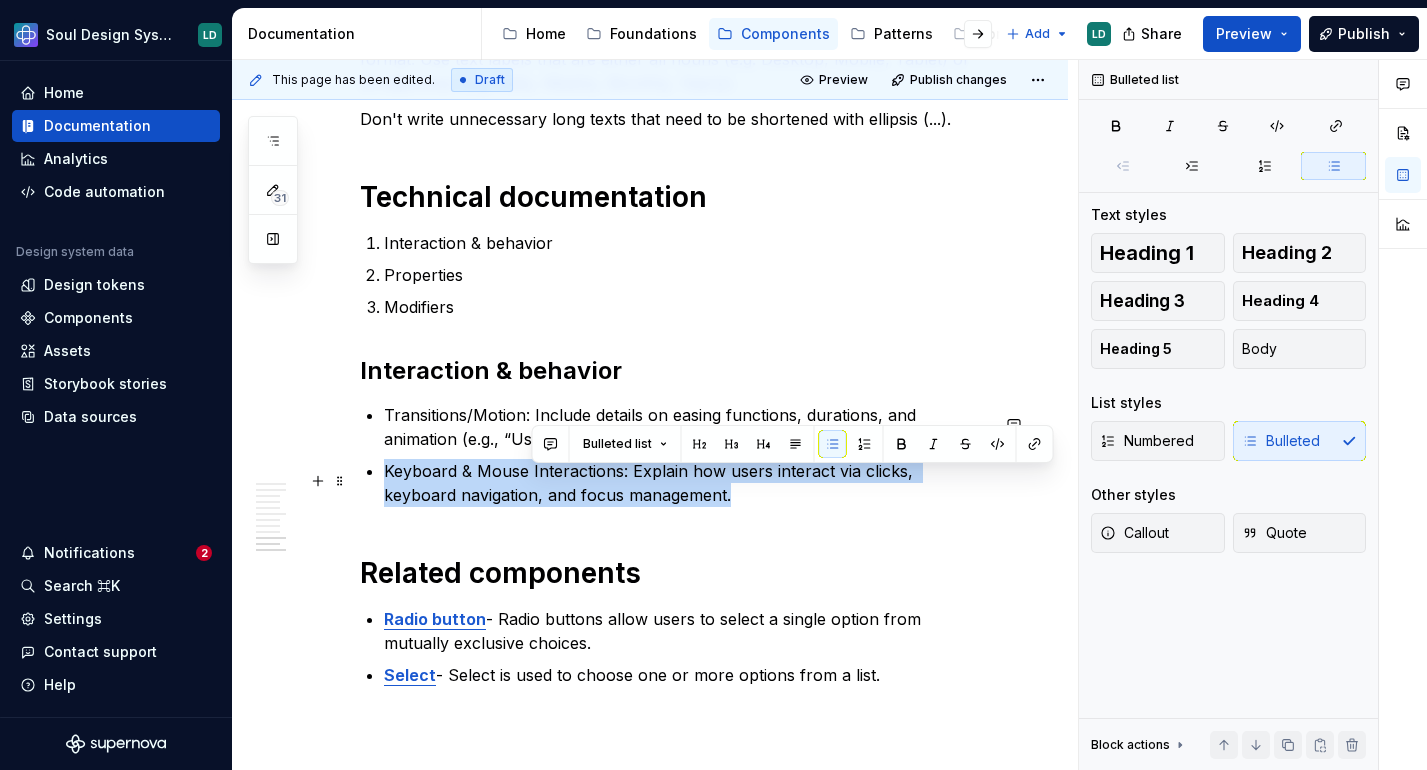 click on "Keyboard & Mouse Interactions: Explain how users interact via clicks, keyboard navigation, and focus management." at bounding box center (686, 483) 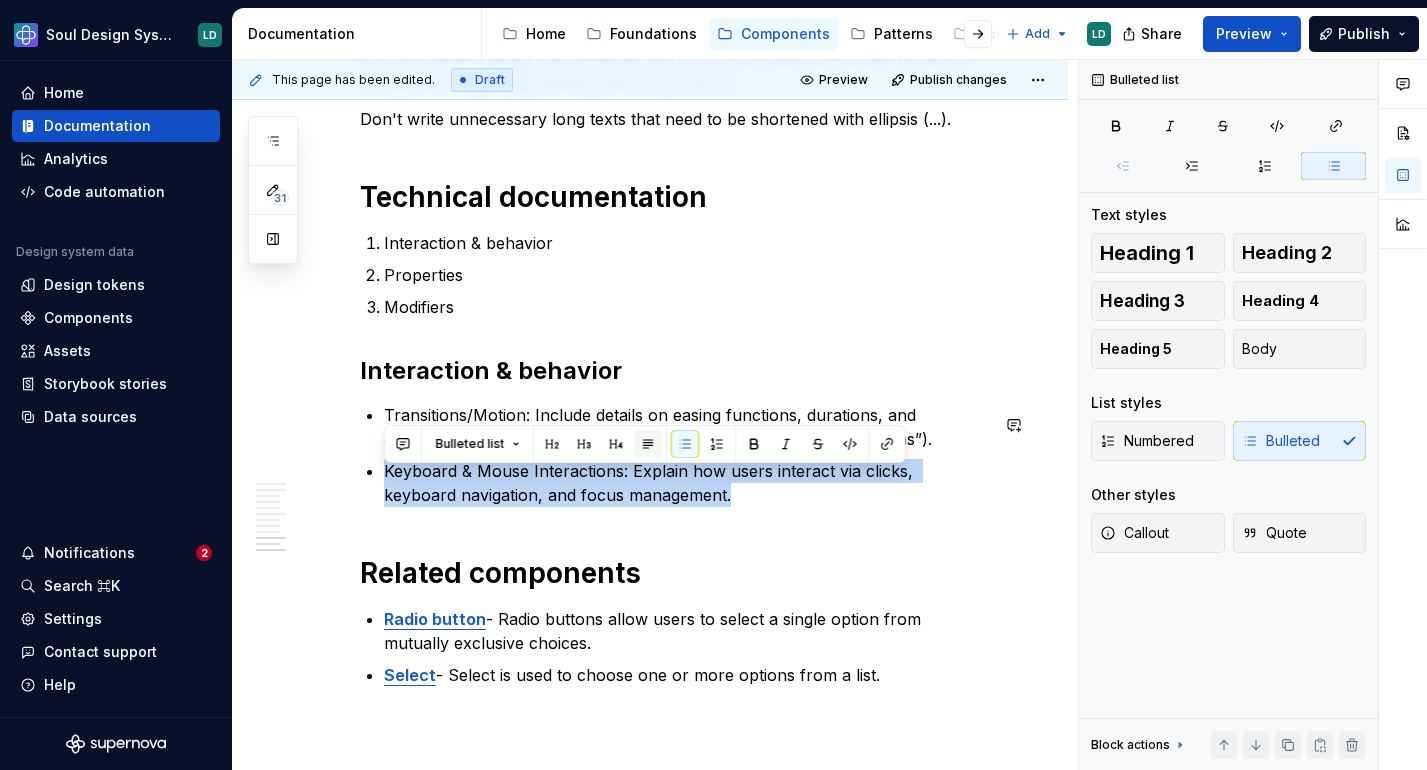 click at bounding box center [648, 444] 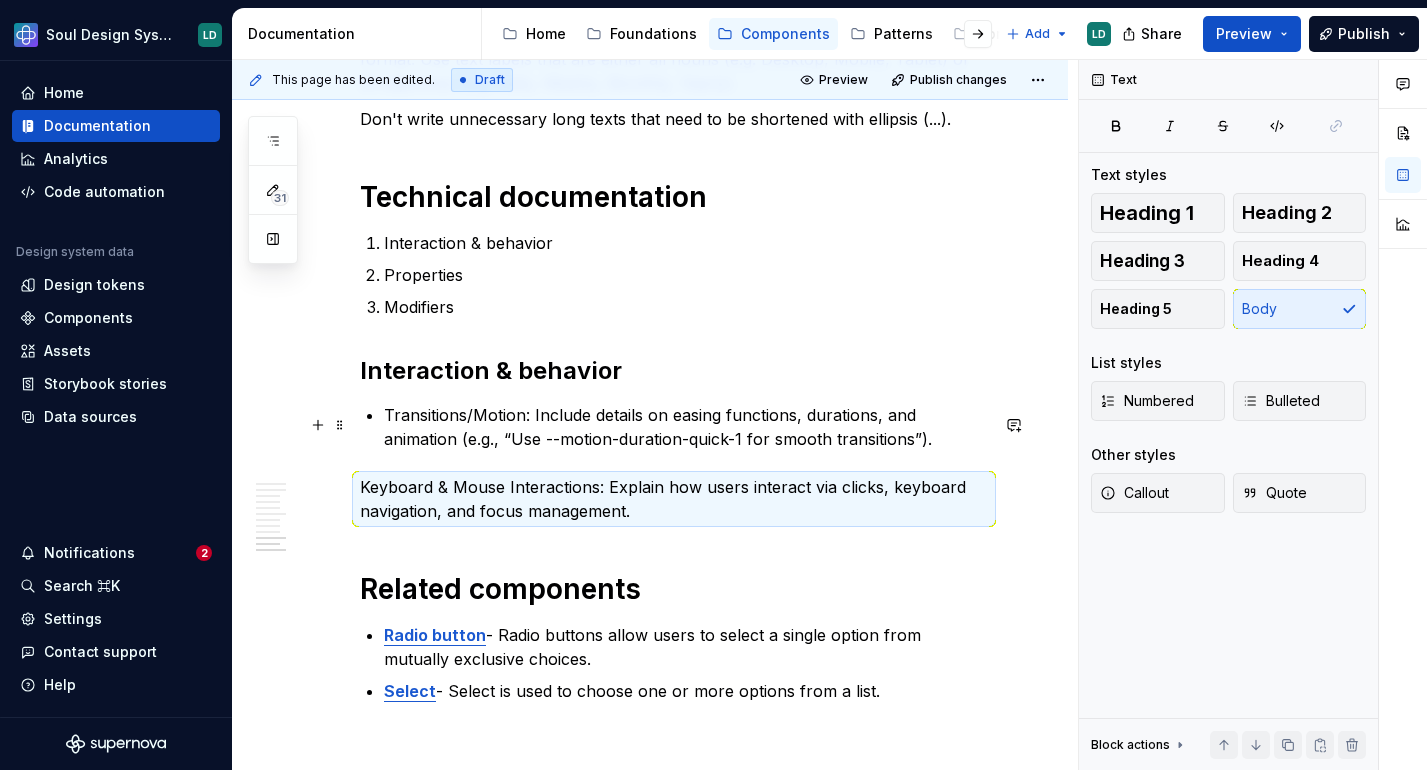 click on "Transitions/Motion: Include details on easing functions, durations, and animation (e.g., “Use --motion-duration-quick-1 for smooth transitions”)." at bounding box center [686, 427] 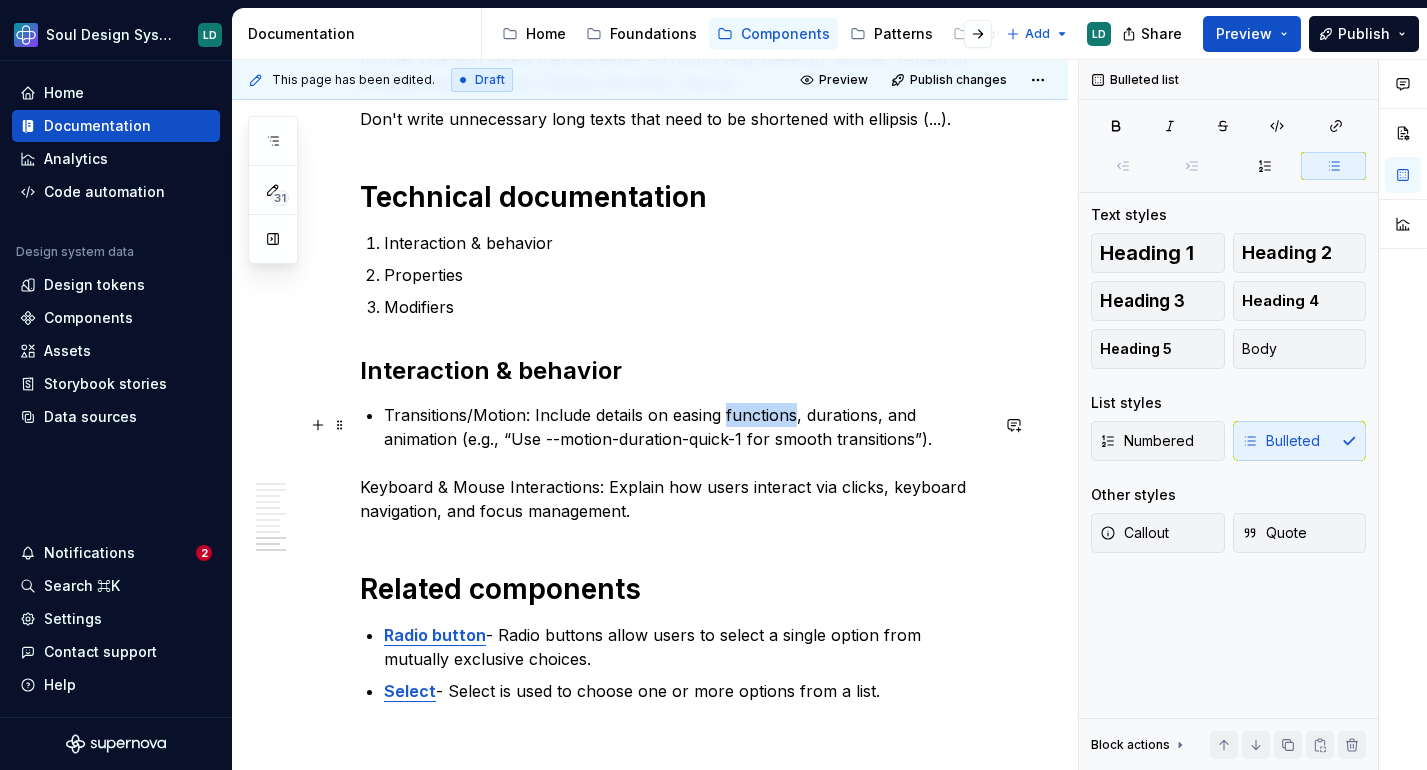 click on "Transitions/Motion: Include details on easing functions, durations, and animation (e.g., “Use --motion-duration-quick-1 for smooth transitions”)." at bounding box center [686, 427] 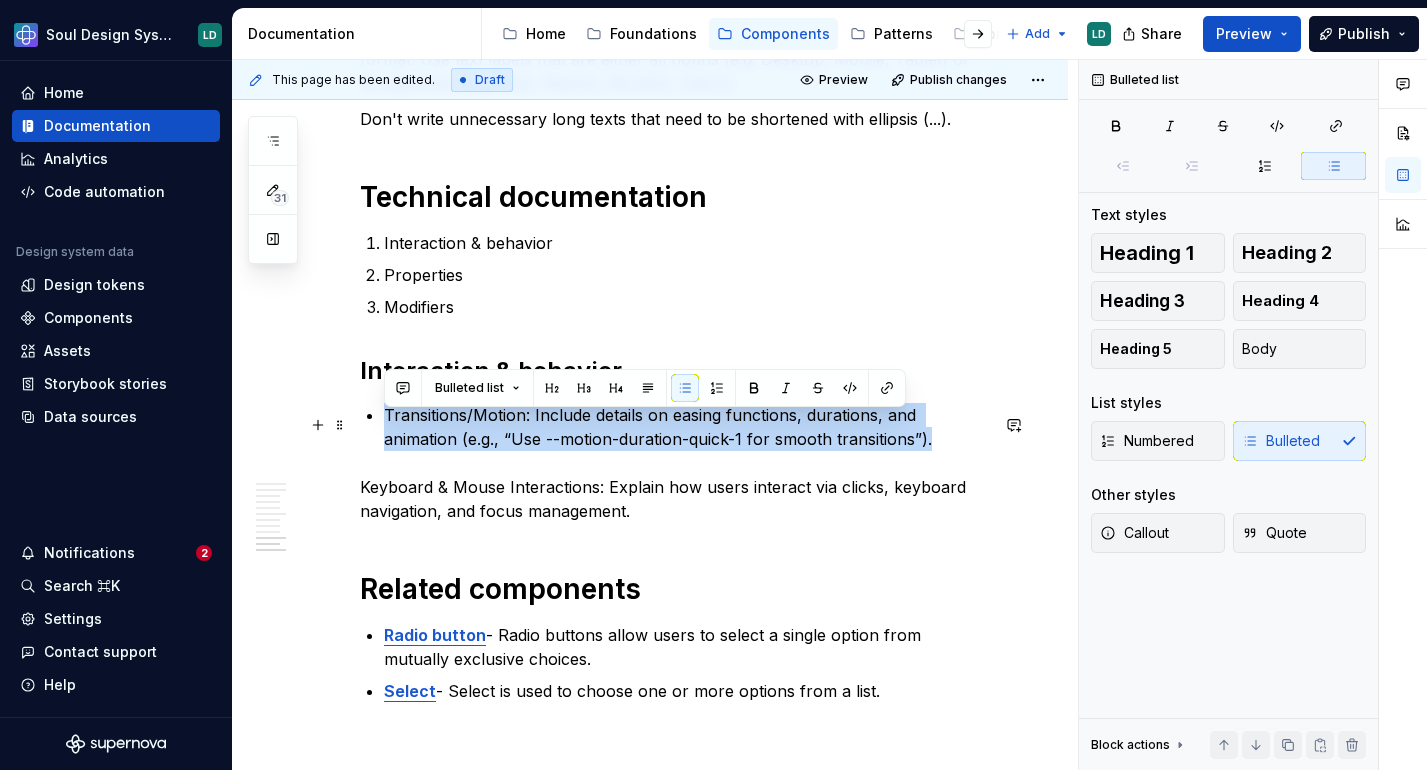 click on "Transitions/Motion: Include details on easing functions, durations, and animation (e.g., “Use --motion-duration-quick-1 for smooth transitions”)." at bounding box center [686, 427] 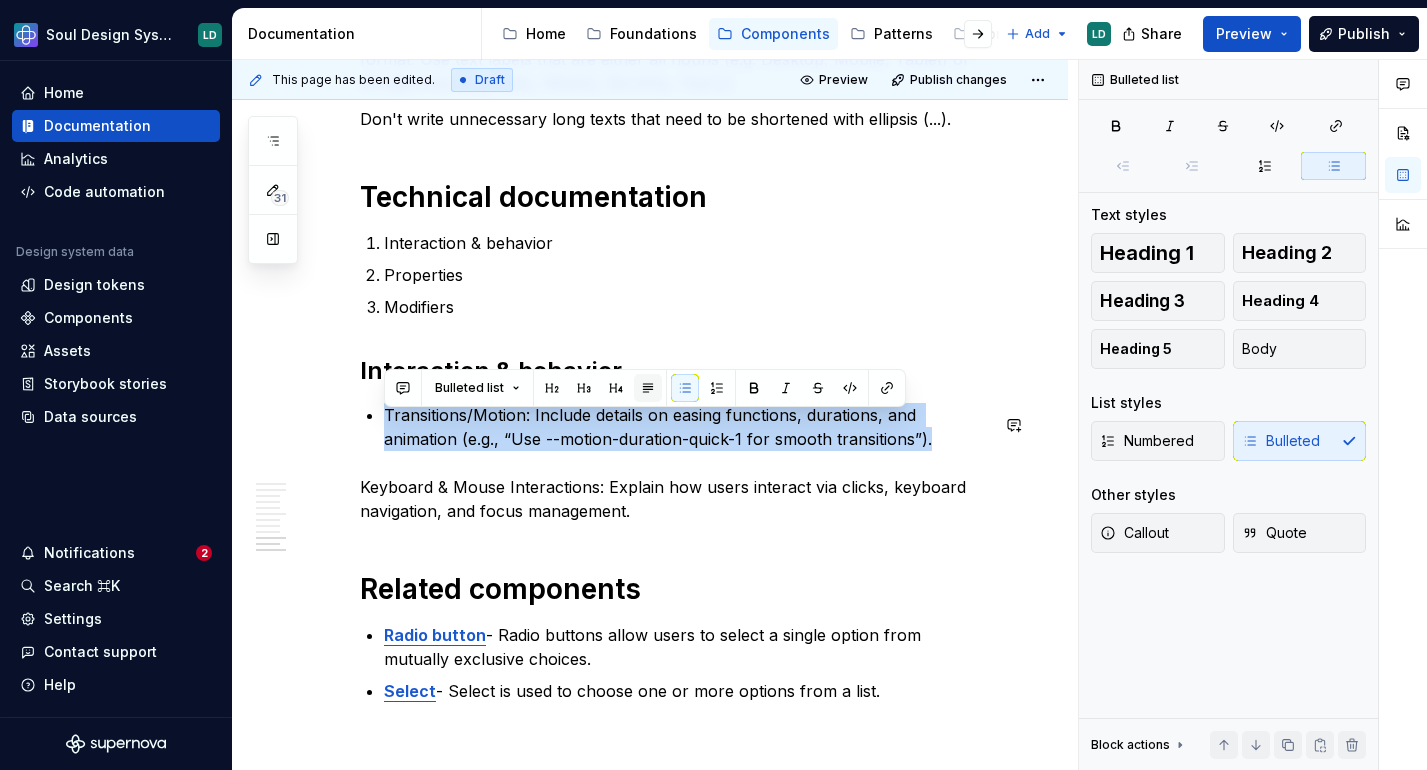 click at bounding box center [648, 388] 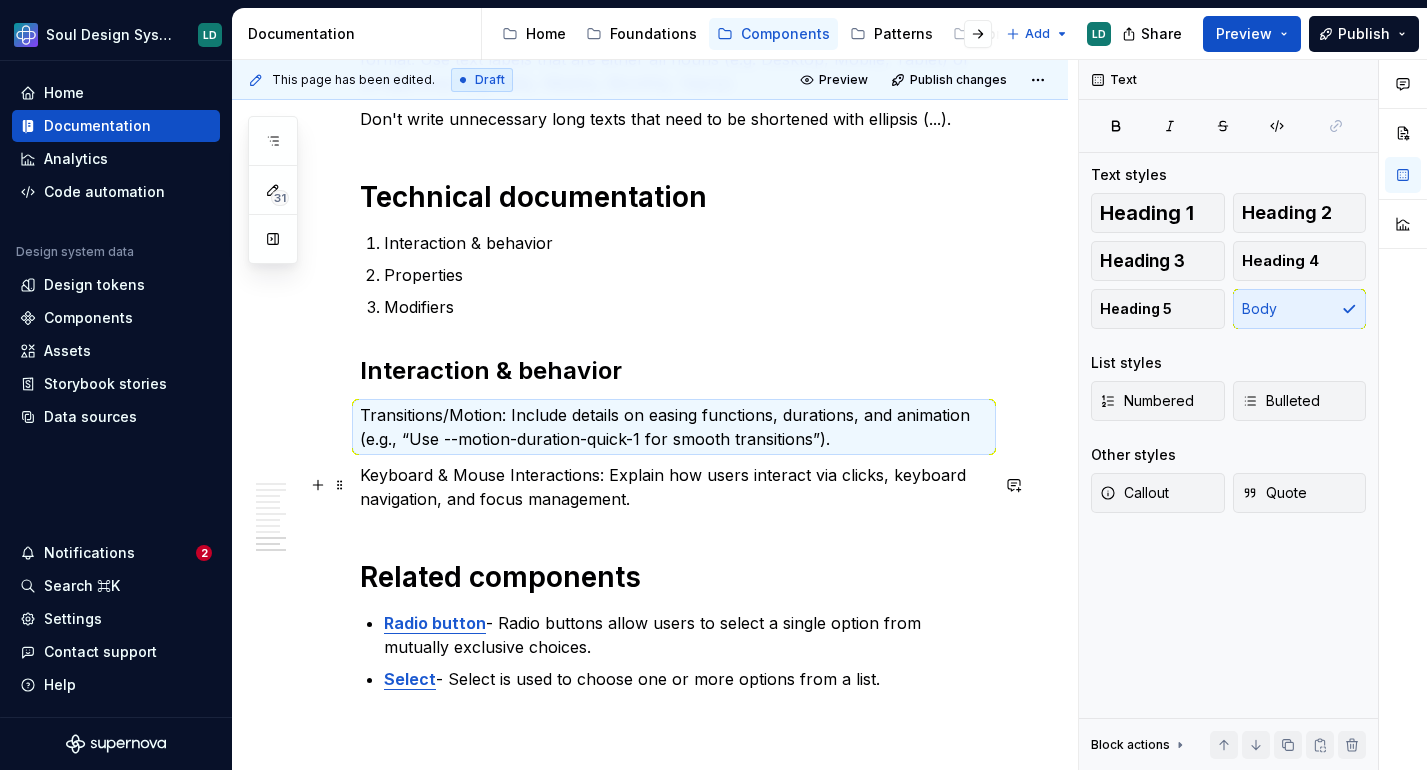 click on "Keyboard & Mouse Interactions: Explain how users interact via clicks, keyboard navigation, and focus management." at bounding box center (674, 487) 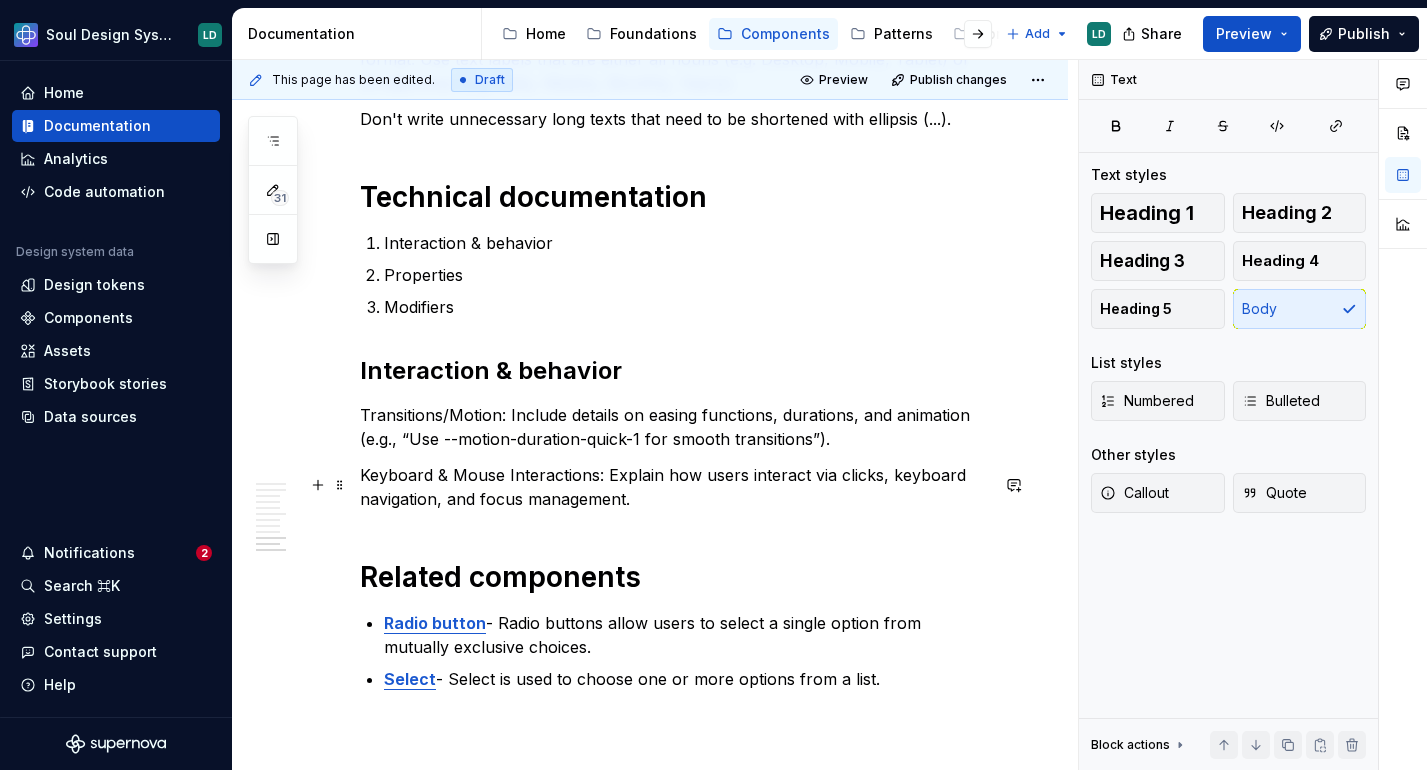 click on "Keyboard & Mouse Interactions: Explain how users interact via clicks, keyboard navigation, and focus management." at bounding box center (674, 487) 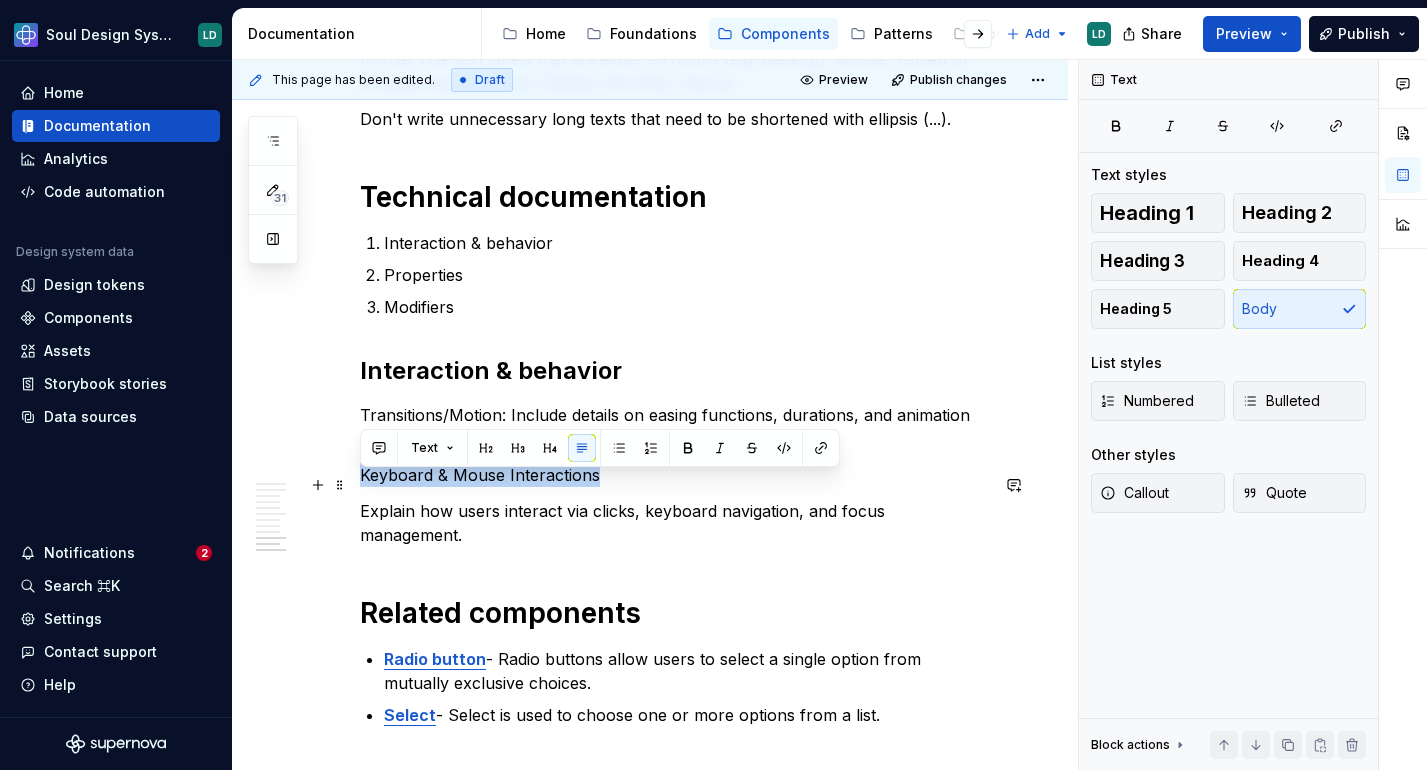 drag, startPoint x: 610, startPoint y: 496, endPoint x: 360, endPoint y: 491, distance: 250.04999 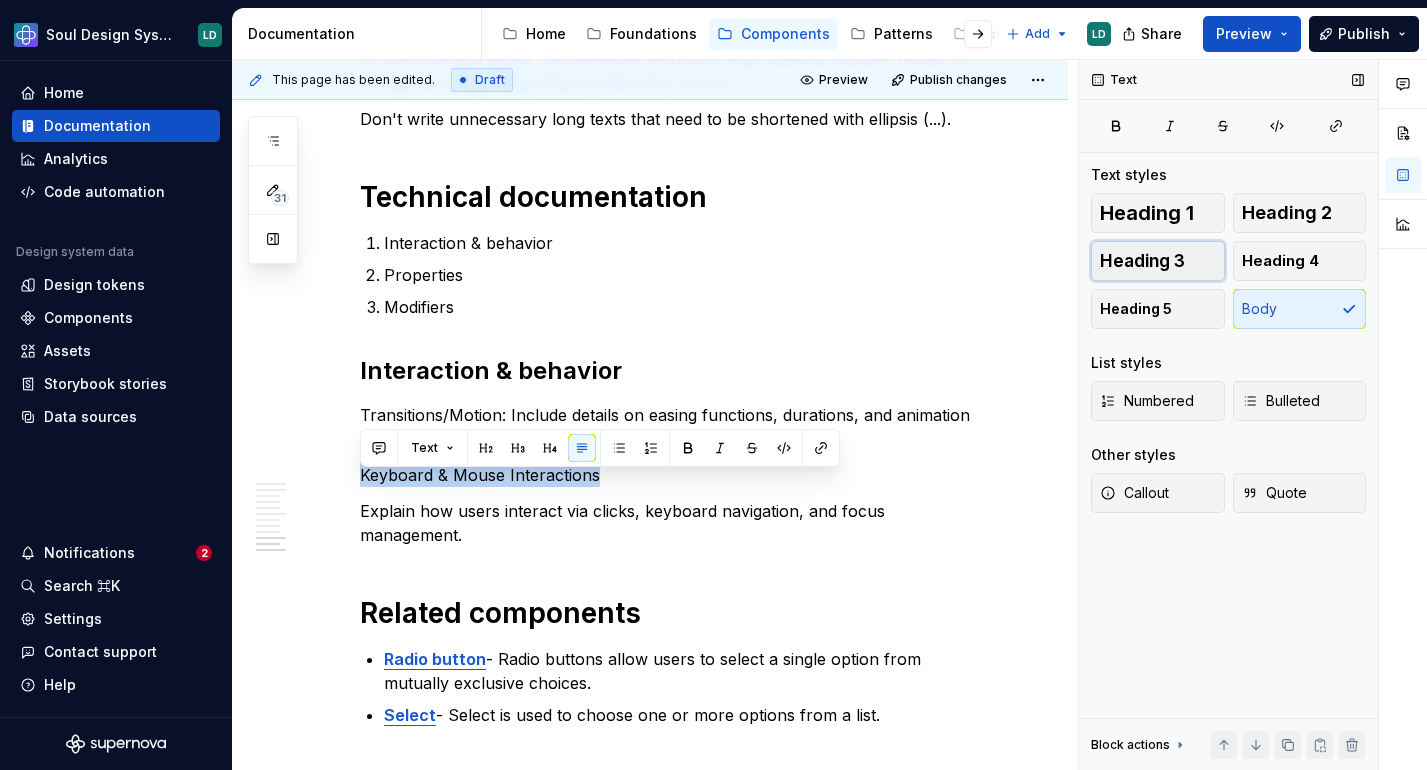 click on "Heading 3" at bounding box center [1142, 261] 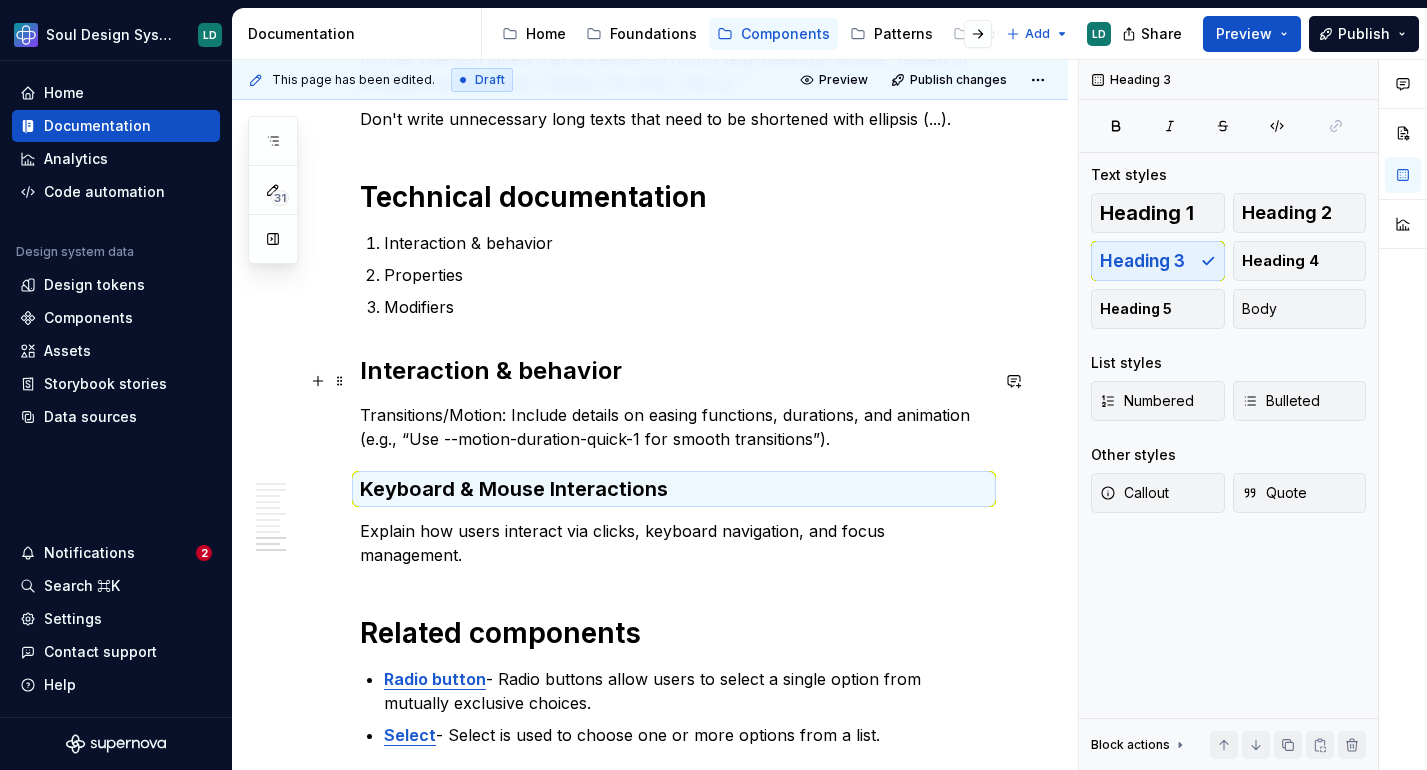click on "Interaction & behavior" at bounding box center [491, 370] 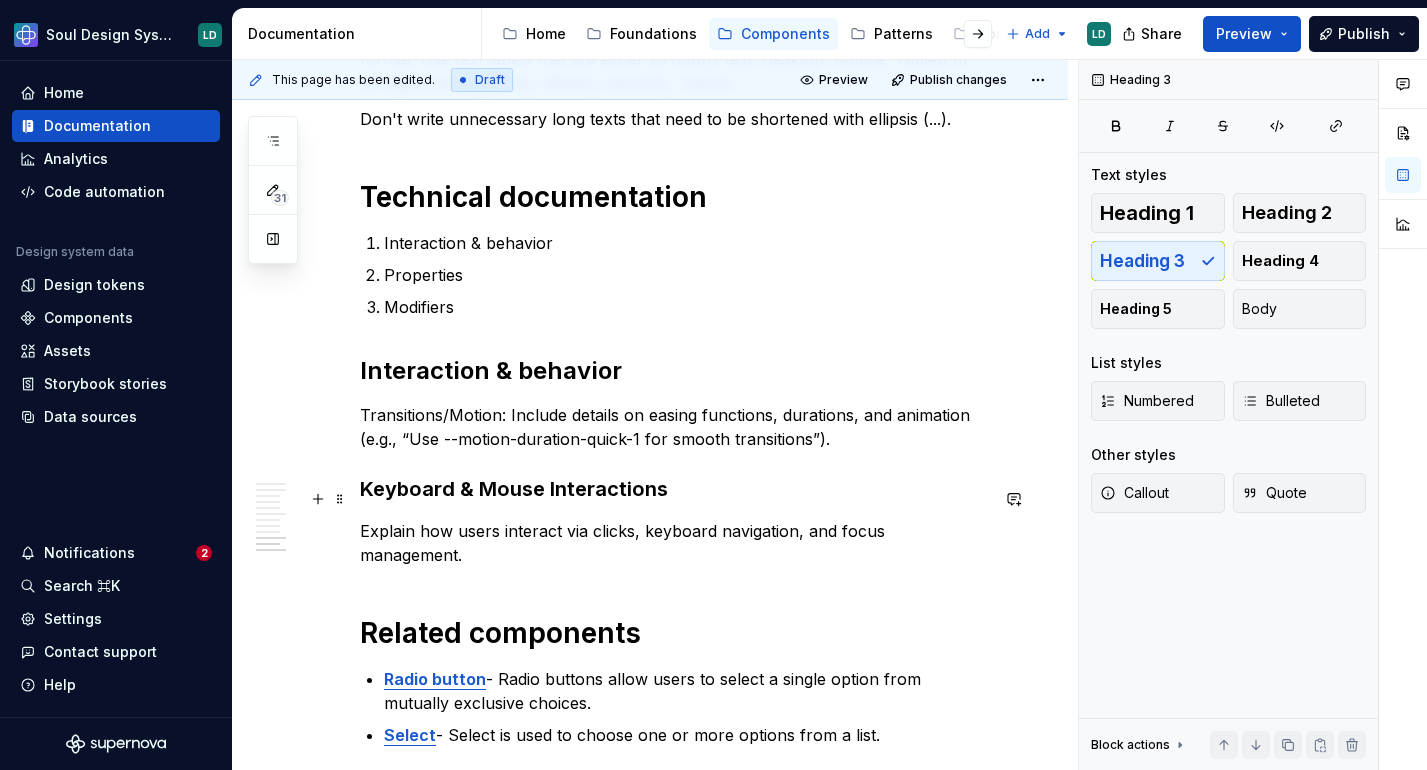 click on "Keyboard & Mouse Interactions" at bounding box center [674, 489] 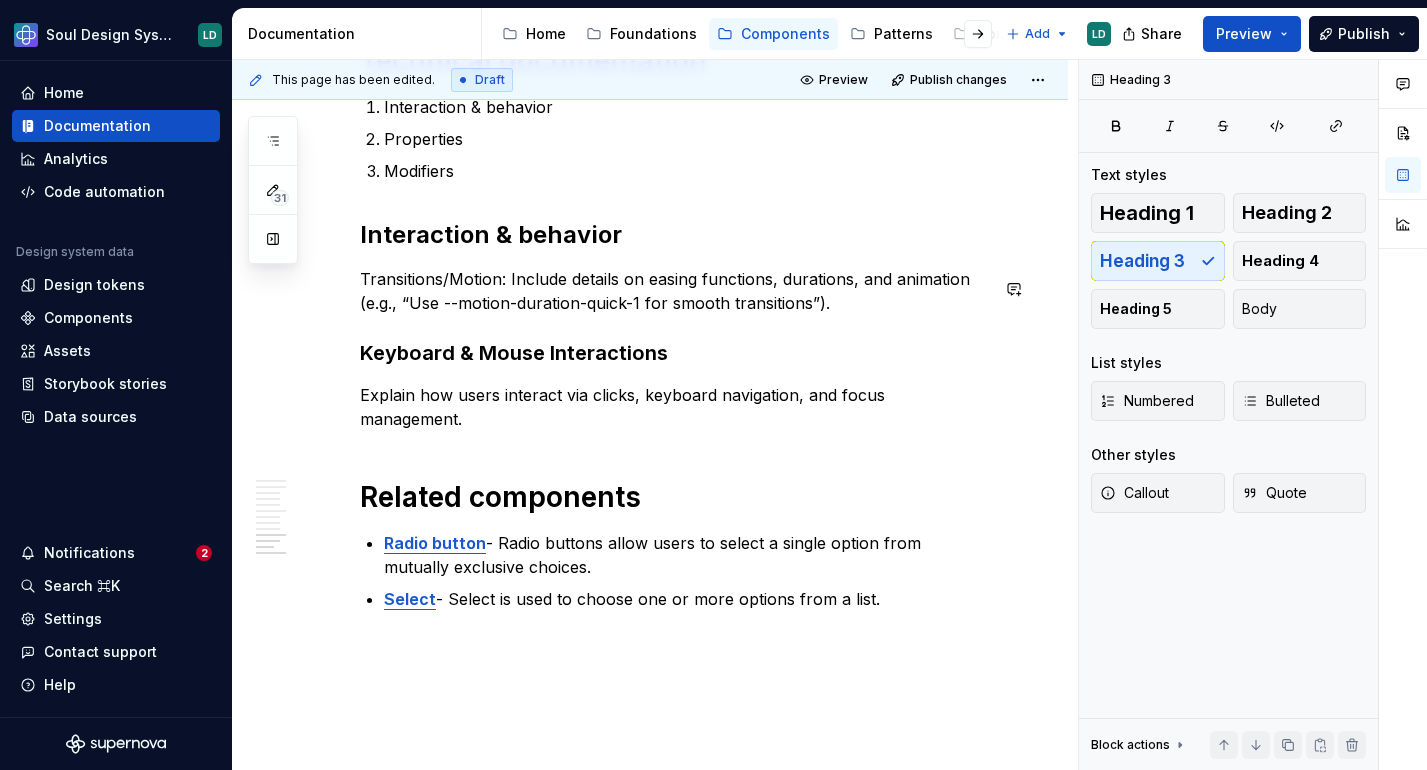 scroll, scrollTop: 3635, scrollLeft: 0, axis: vertical 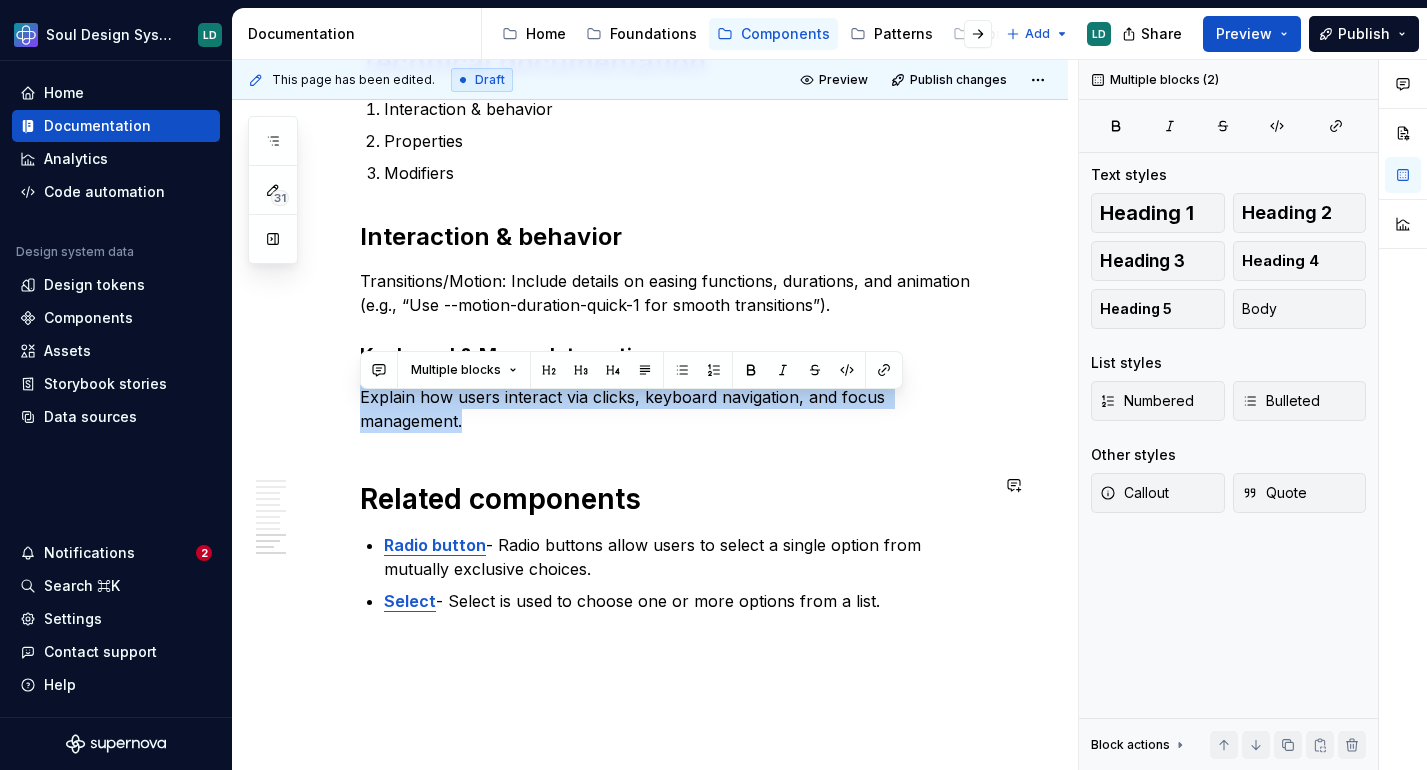 drag, startPoint x: 361, startPoint y: 411, endPoint x: 1031, endPoint y: 448, distance: 671.0209 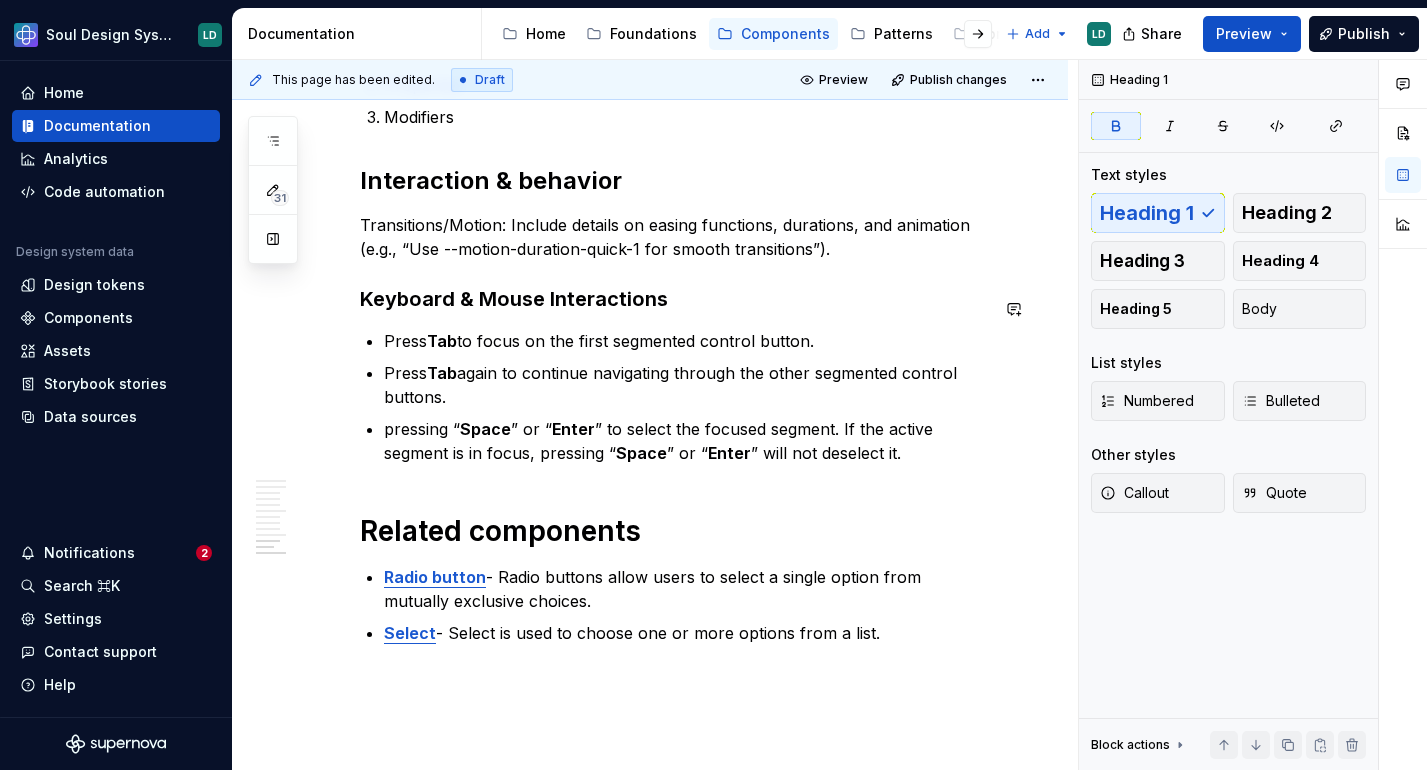 scroll, scrollTop: 3879, scrollLeft: 0, axis: vertical 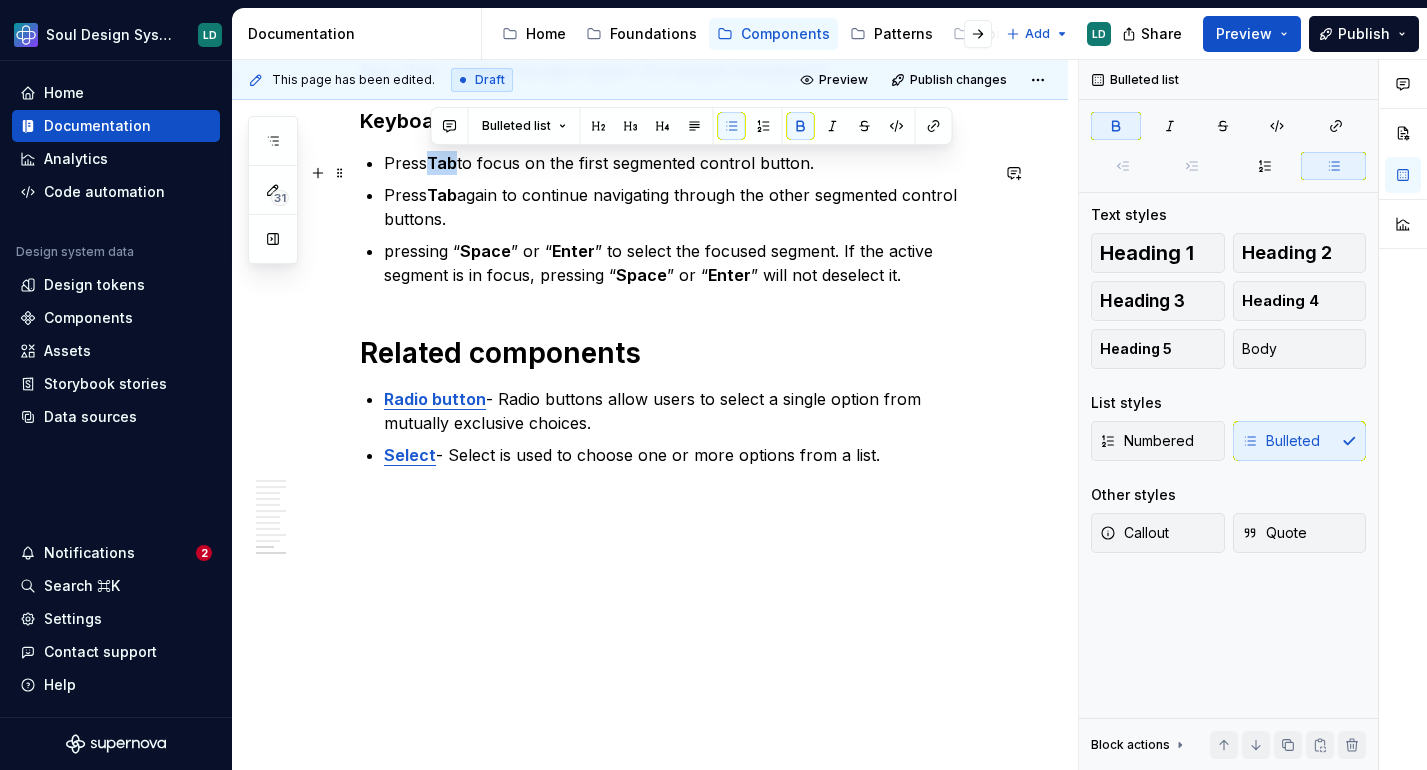 drag, startPoint x: 460, startPoint y: 164, endPoint x: 430, endPoint y: 164, distance: 30 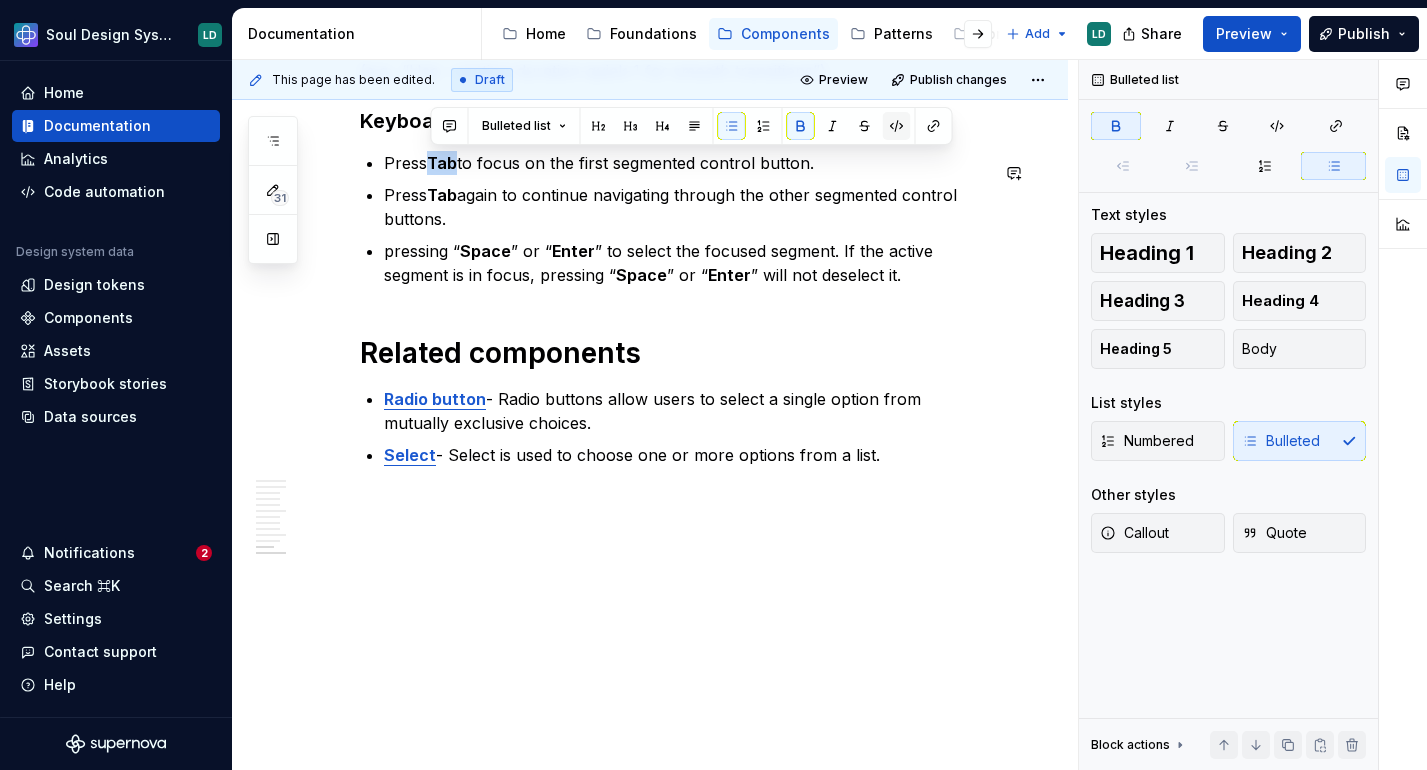 click at bounding box center [897, 126] 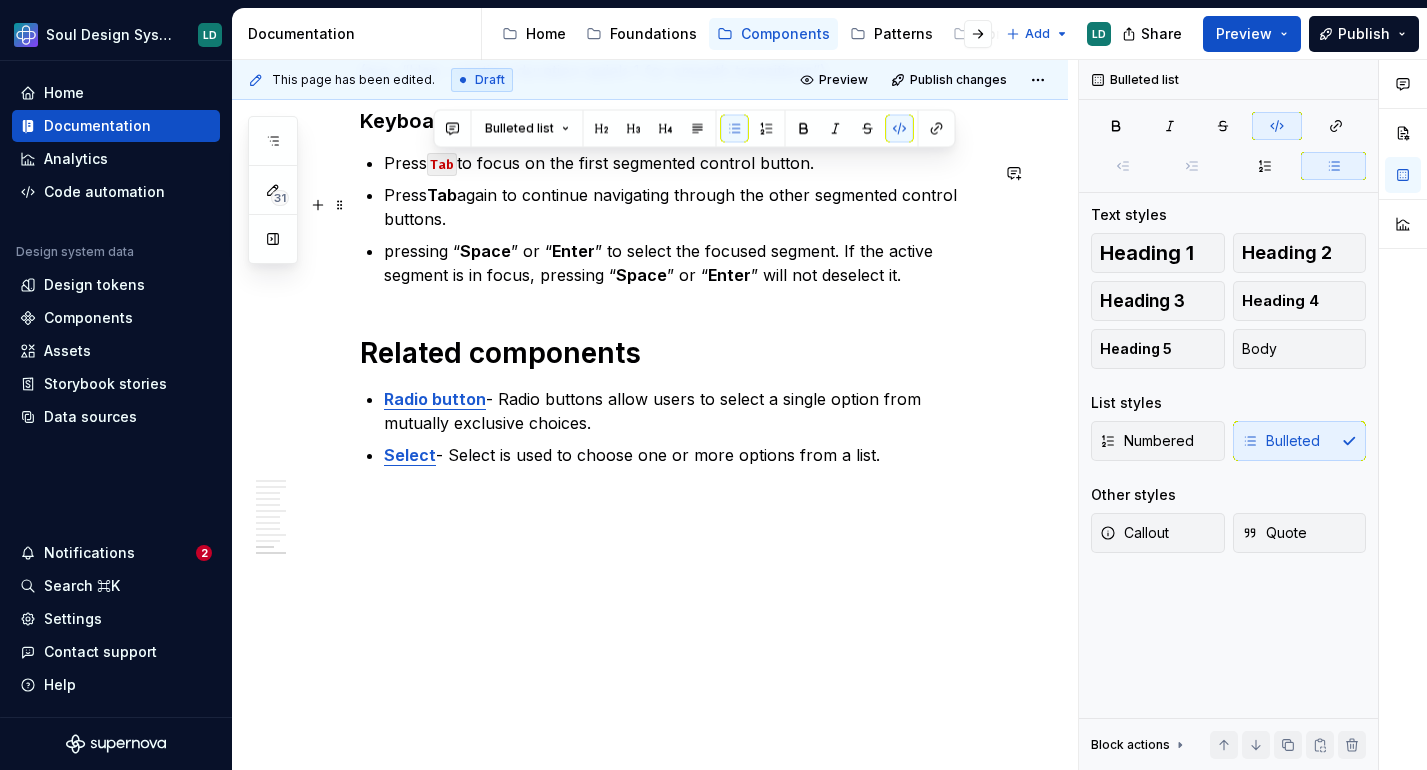 click on "Press  Tab  again to continue navigating through the other segmented control buttons." at bounding box center (686, 207) 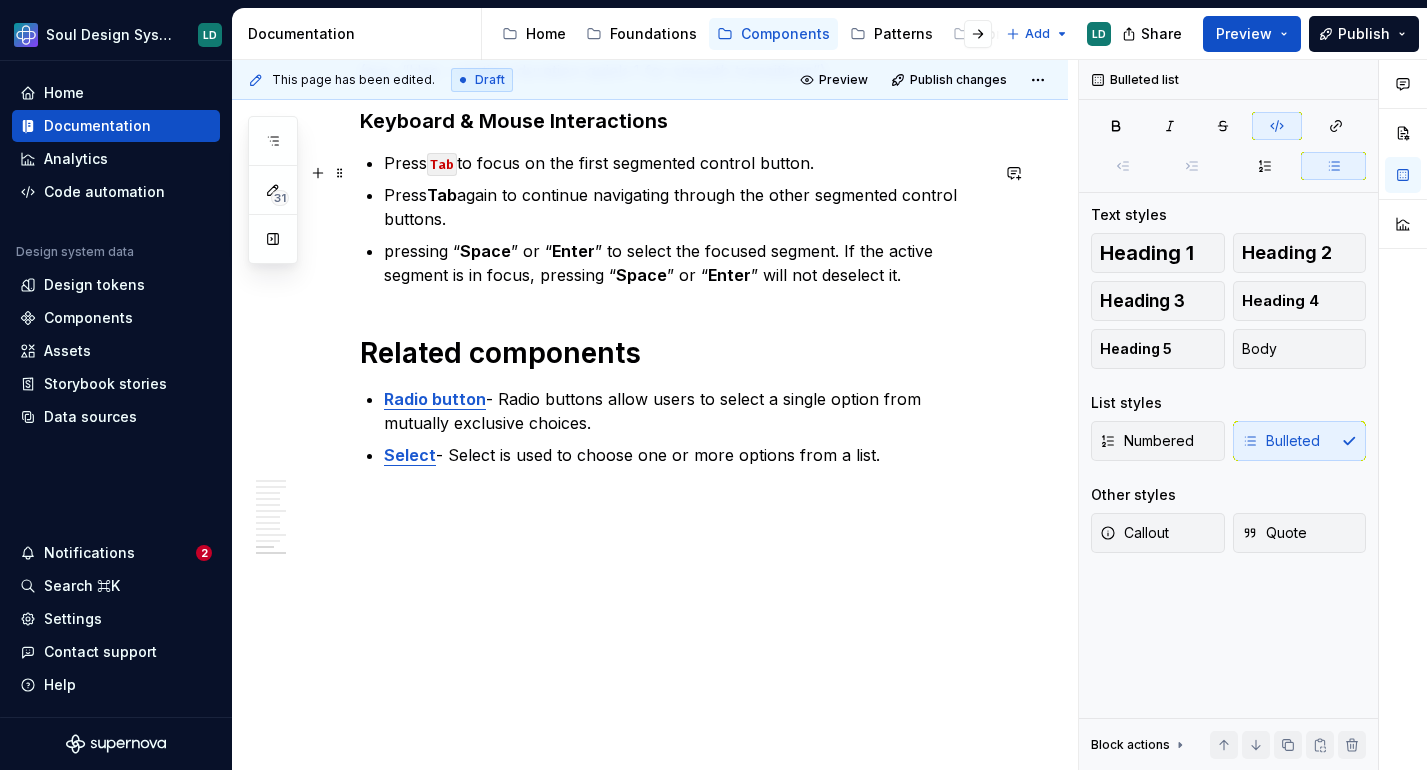 click on "Tab" at bounding box center [442, 164] 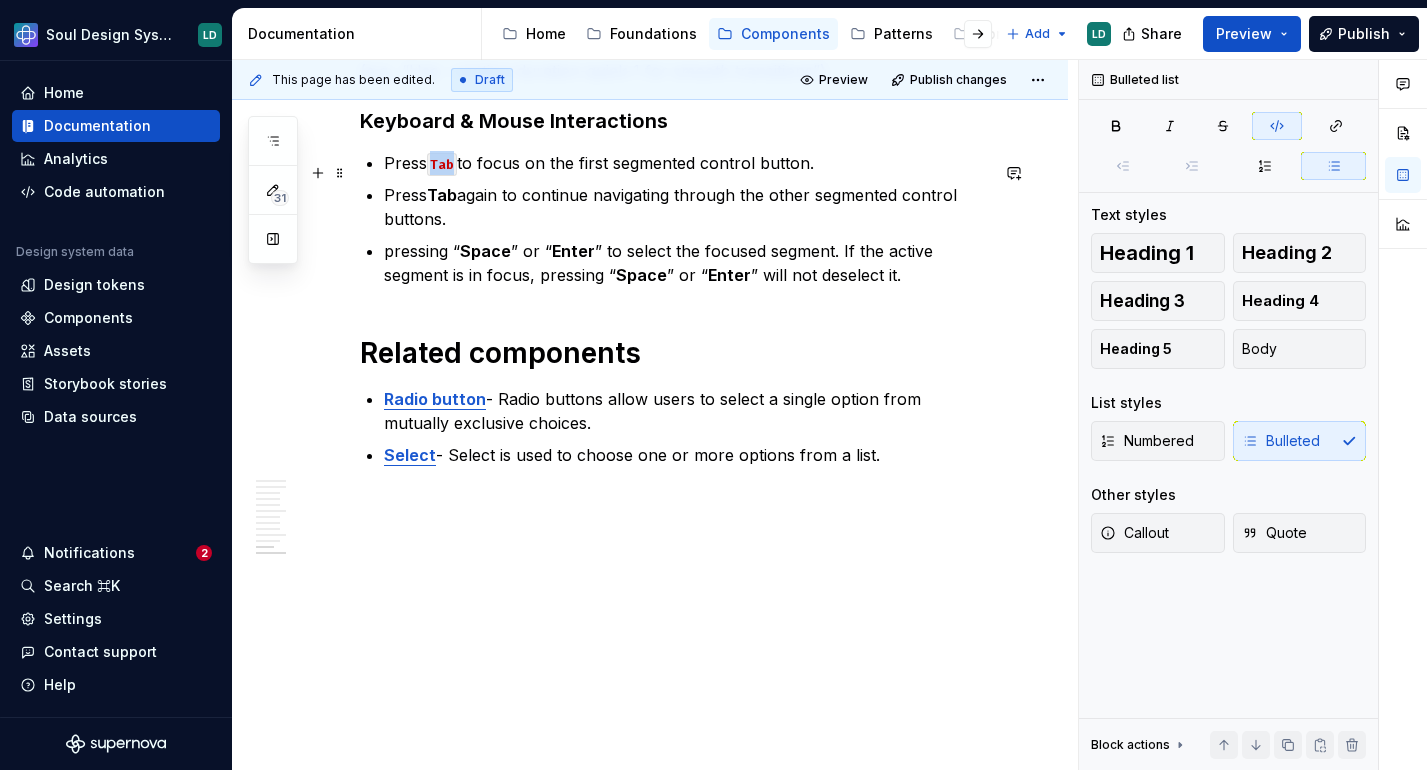 click on "Tab" at bounding box center [442, 164] 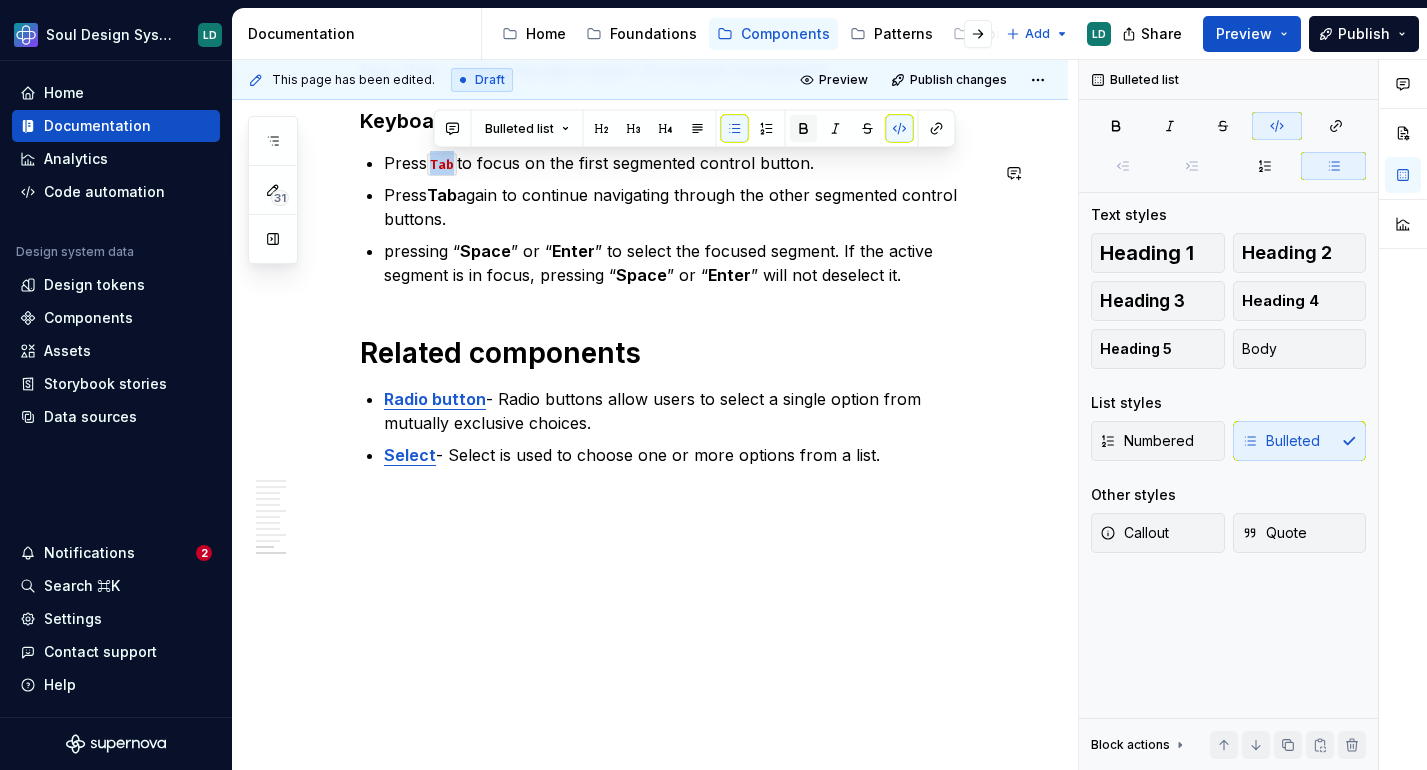 click at bounding box center (804, 129) 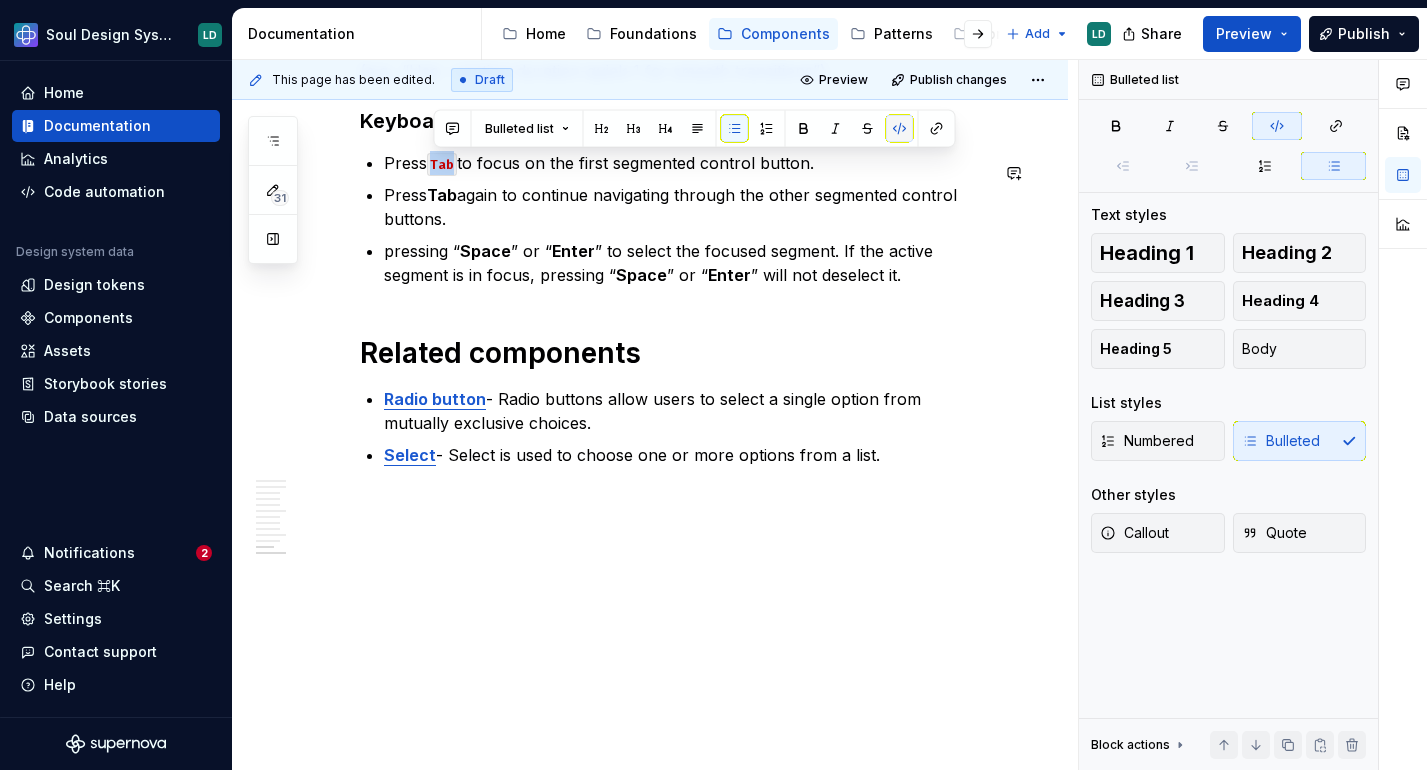 click at bounding box center (900, 129) 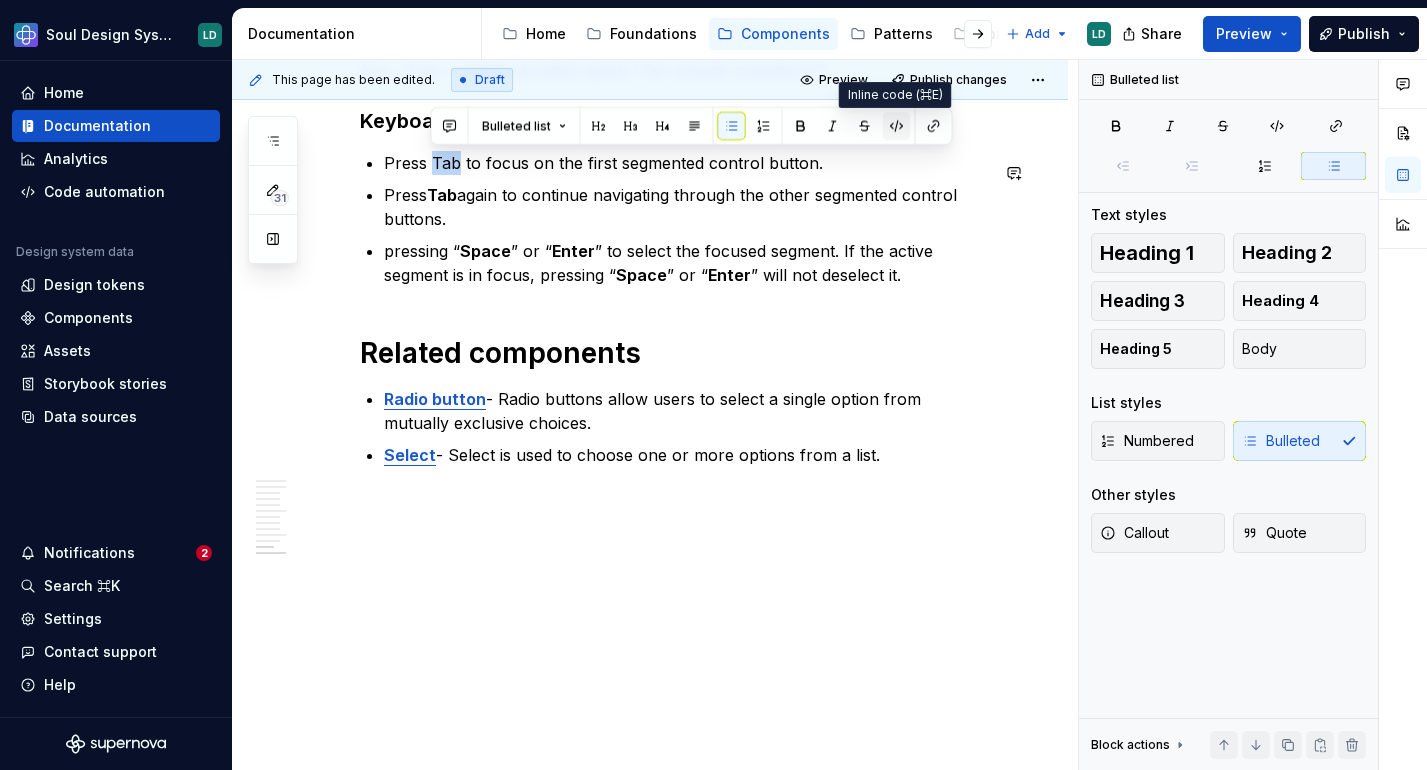 click at bounding box center (897, 126) 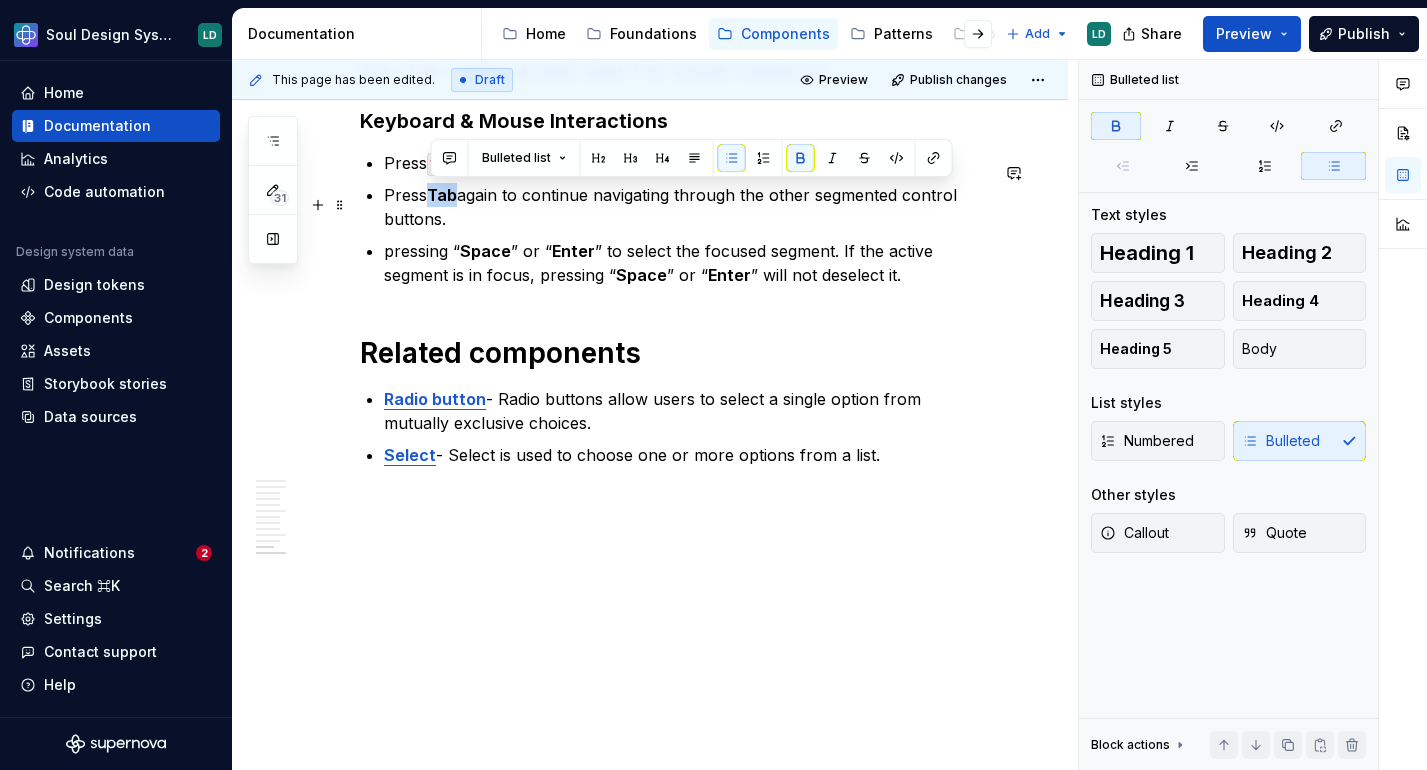 drag, startPoint x: 458, startPoint y: 200, endPoint x: 434, endPoint y: 200, distance: 24 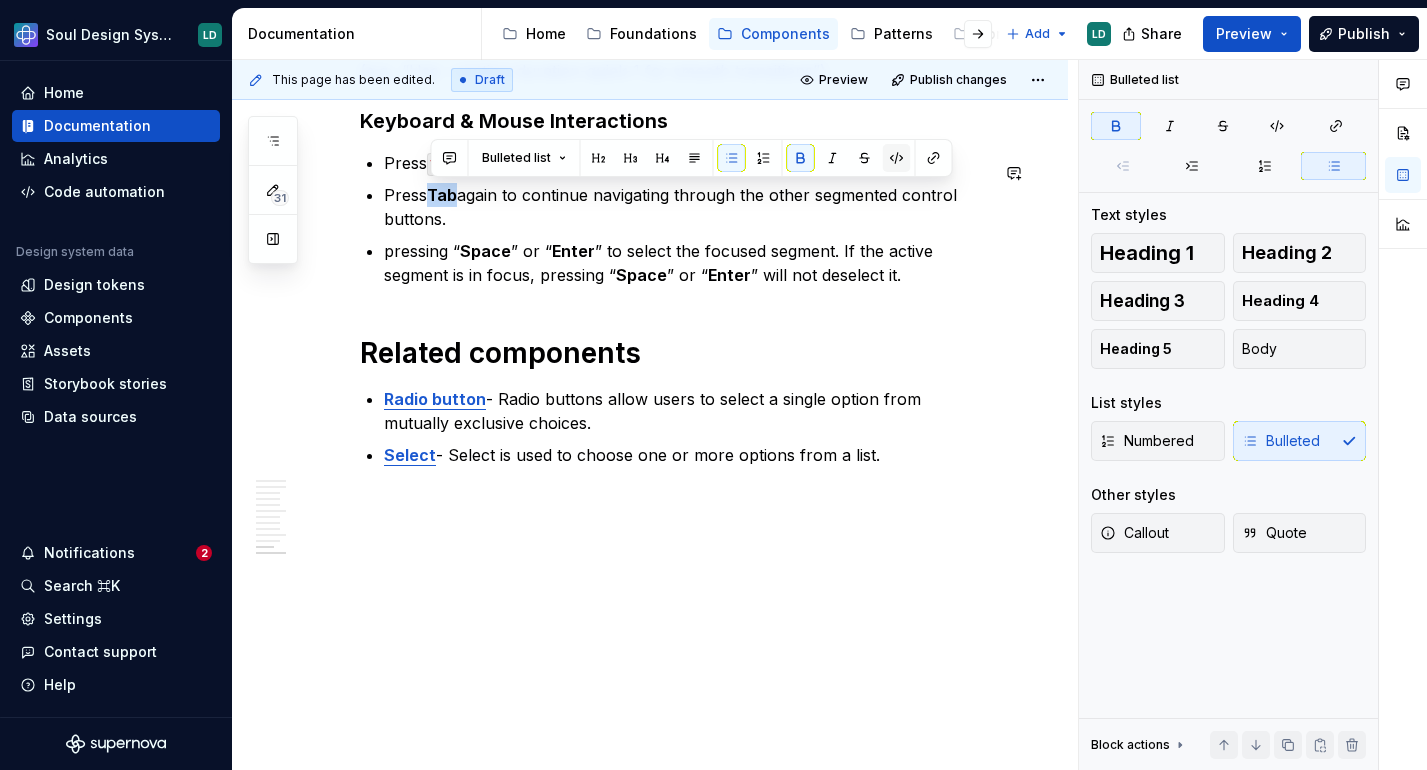 click at bounding box center [897, 158] 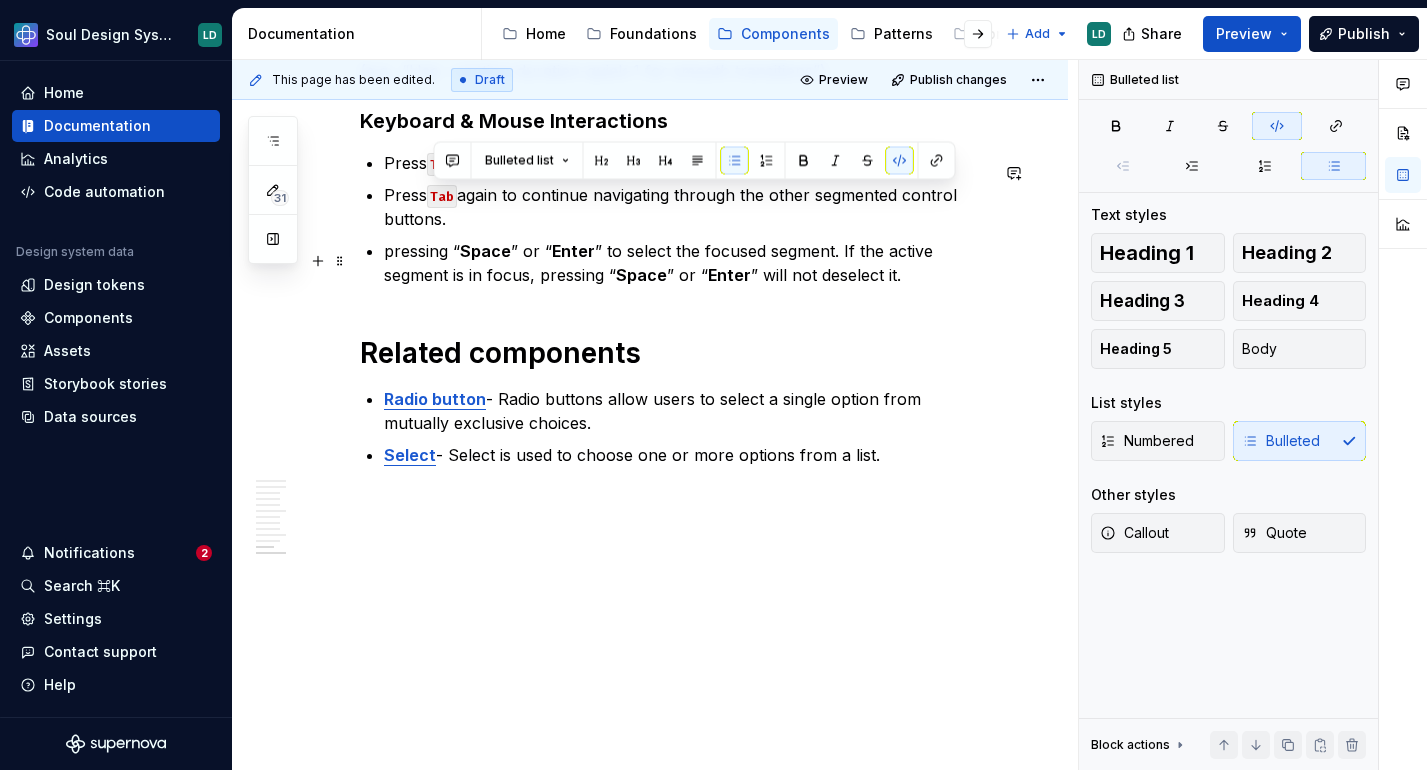 click on "pressing “ Space ” or “ Enter ” to select the focused segment. If the active segment is in focus, pressing “ Space ” or “ Enter ” will not deselect it." at bounding box center (686, 263) 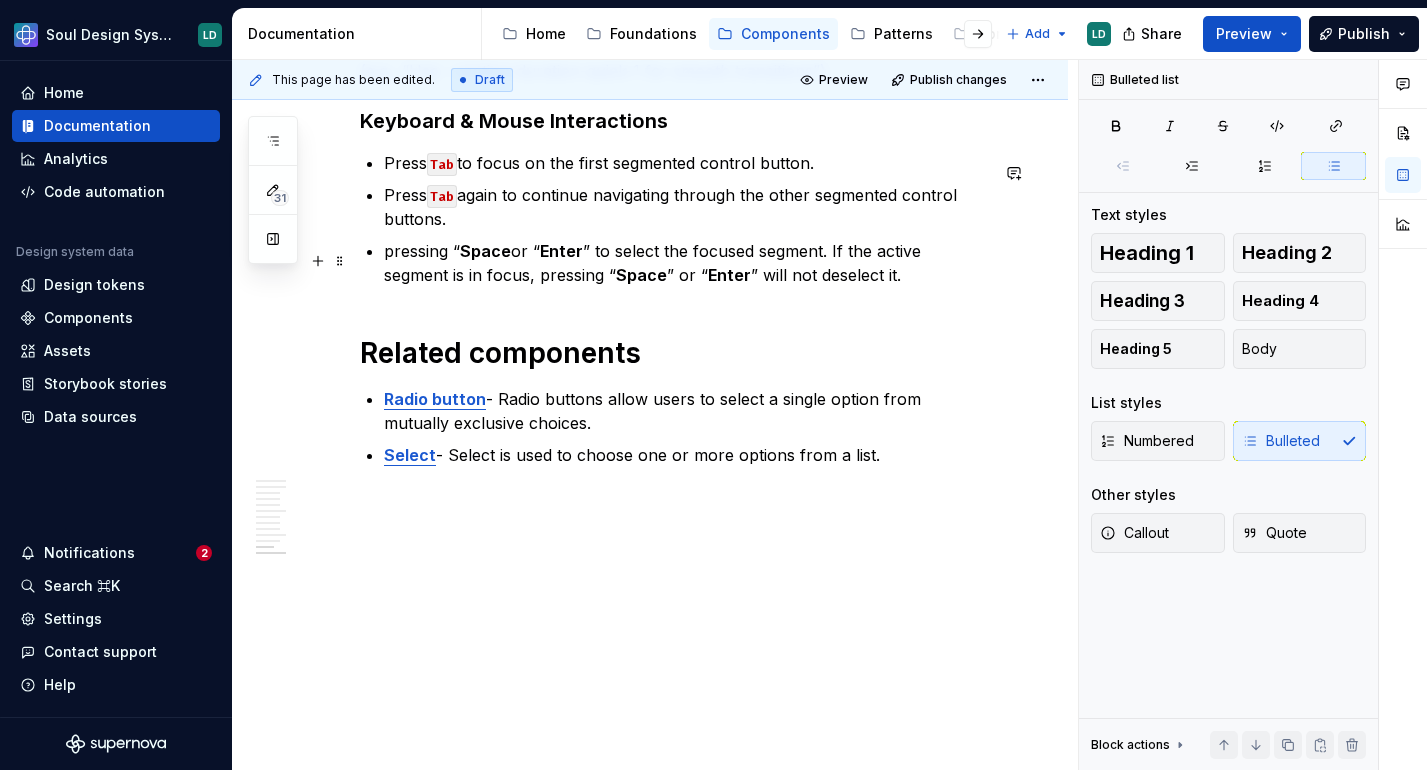 click on "pressing “ Space  or “ Enter ” to select the focused segment. If the active segment is in focus, pressing “ Space ” or “ Enter ” will not deselect it." at bounding box center (686, 263) 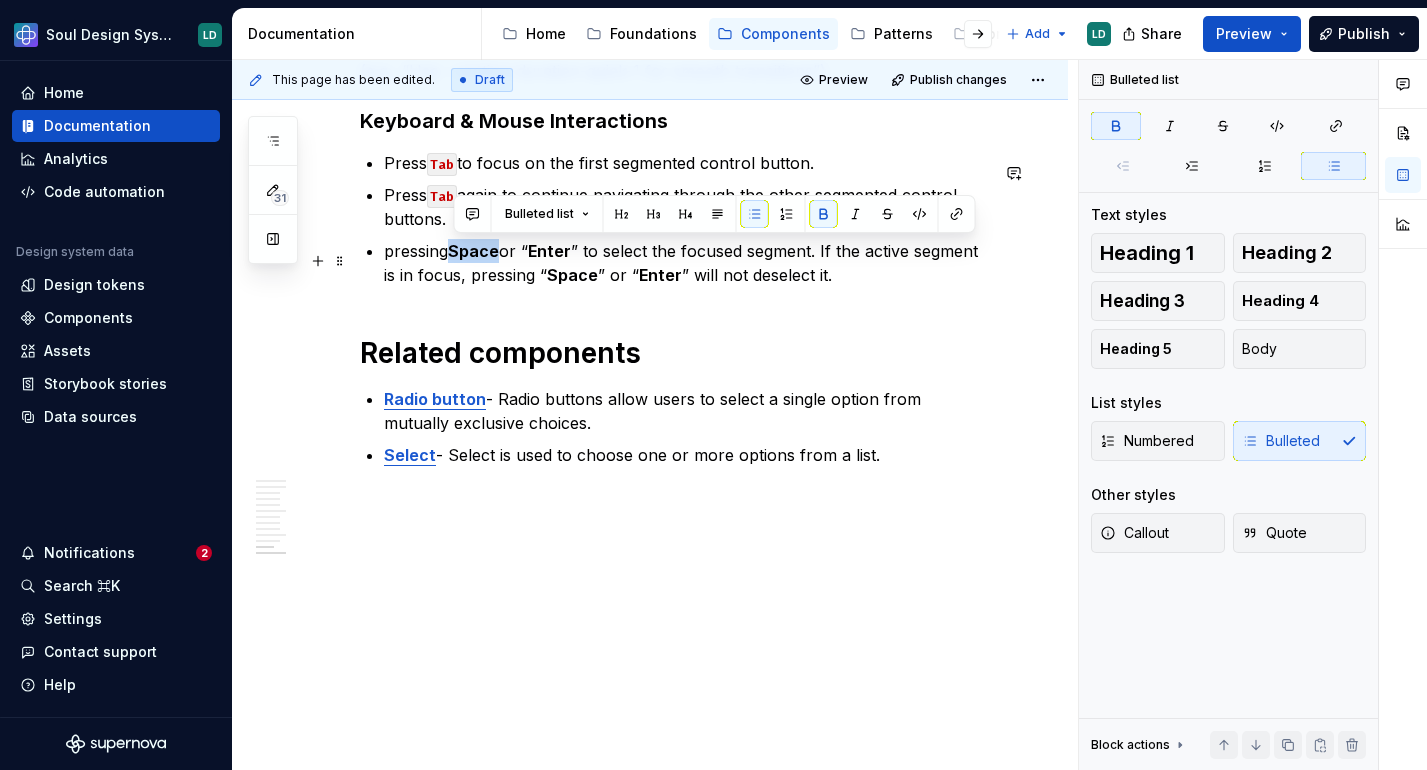 drag, startPoint x: 498, startPoint y: 257, endPoint x: 452, endPoint y: 252, distance: 46.270943 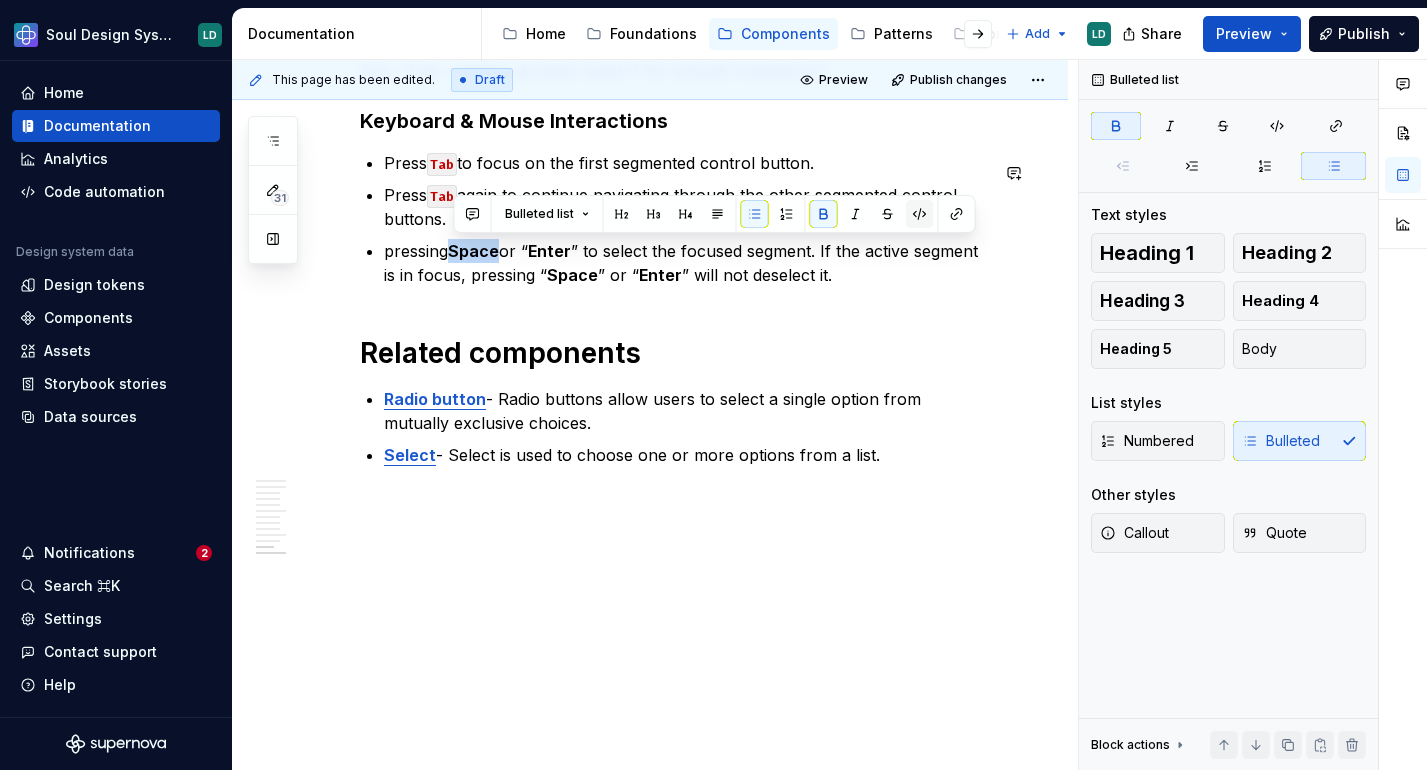 click at bounding box center [920, 214] 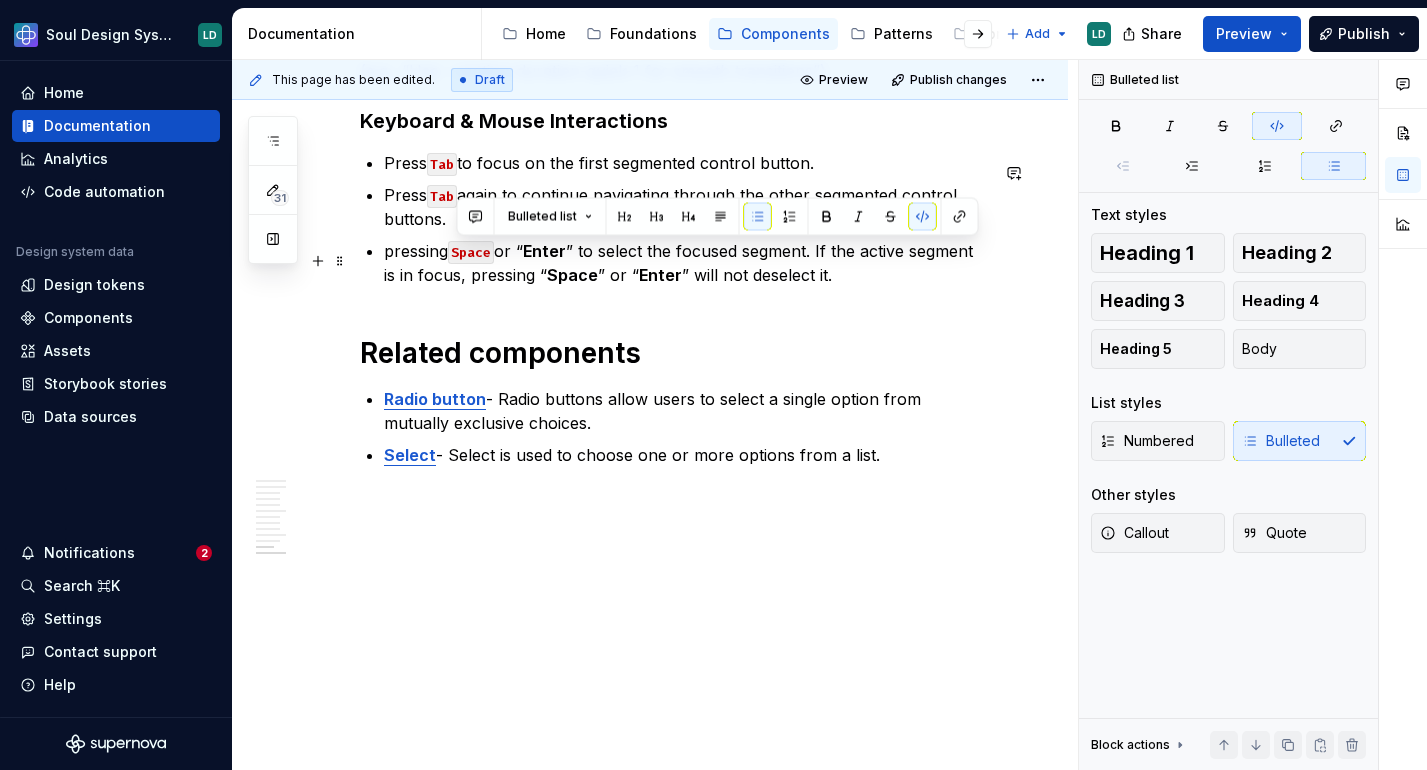 click on "pressing  Space  or “ Enter ” to select the focused segment. If the active segment is in focus, pressing “ Space ” or “ Enter ” will not deselect it." at bounding box center (686, 263) 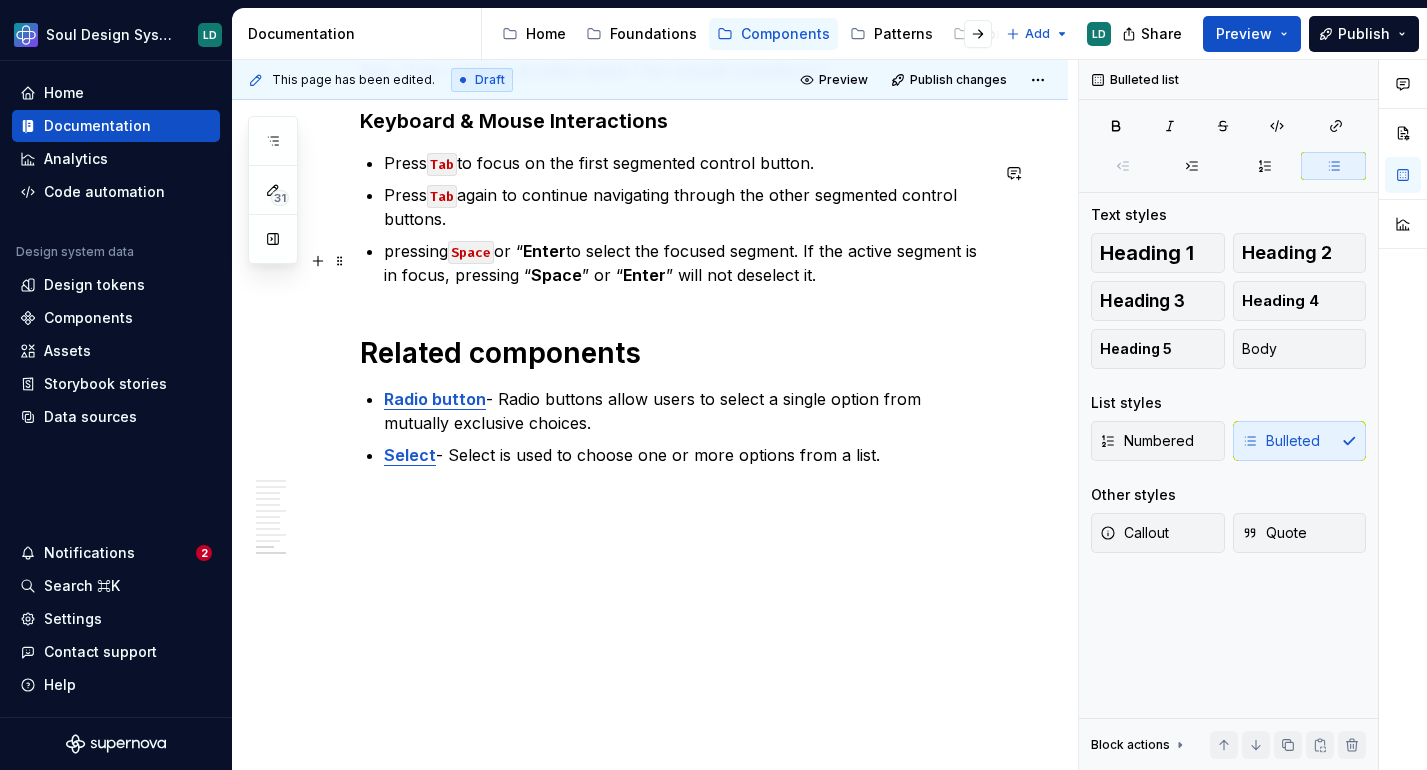 click on "Enter" at bounding box center (544, 251) 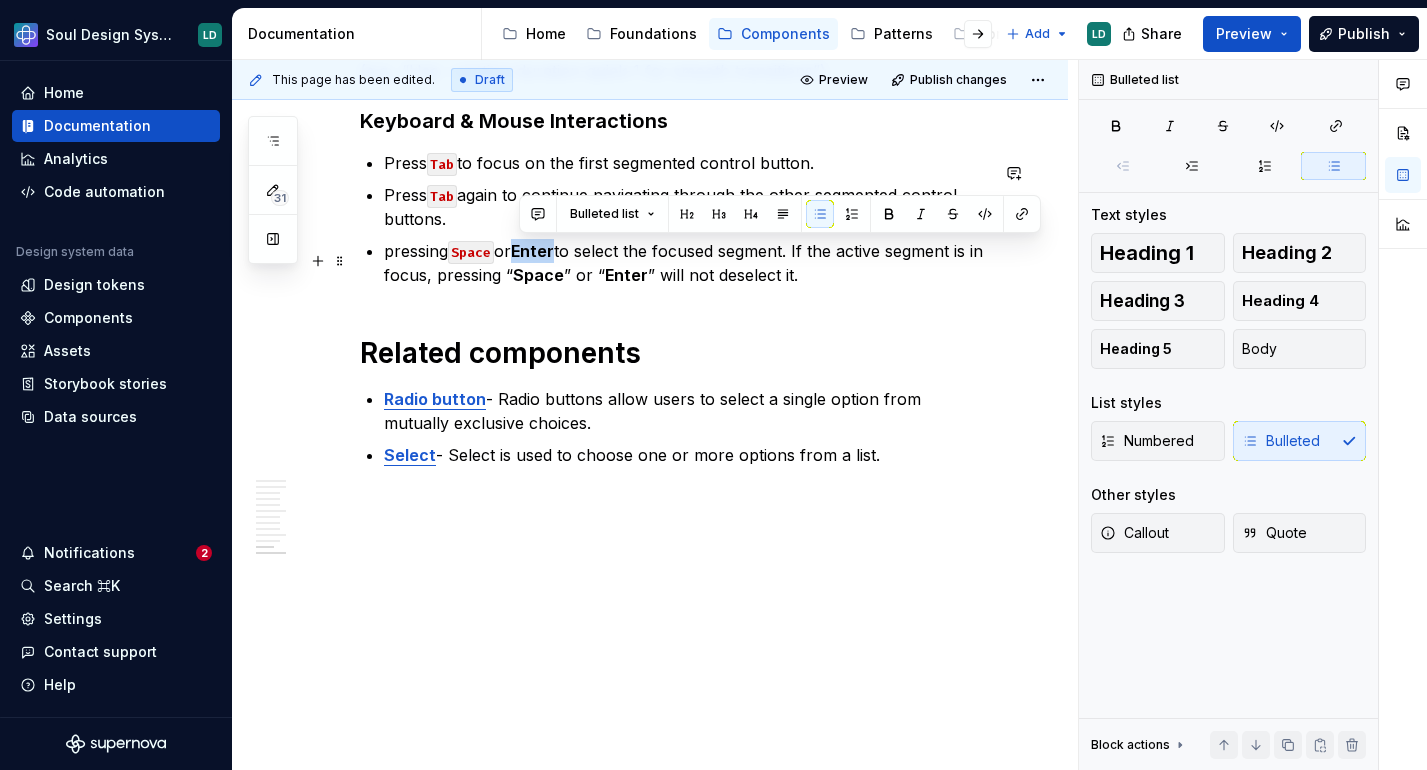 drag, startPoint x: 565, startPoint y: 247, endPoint x: 521, endPoint y: 248, distance: 44.011364 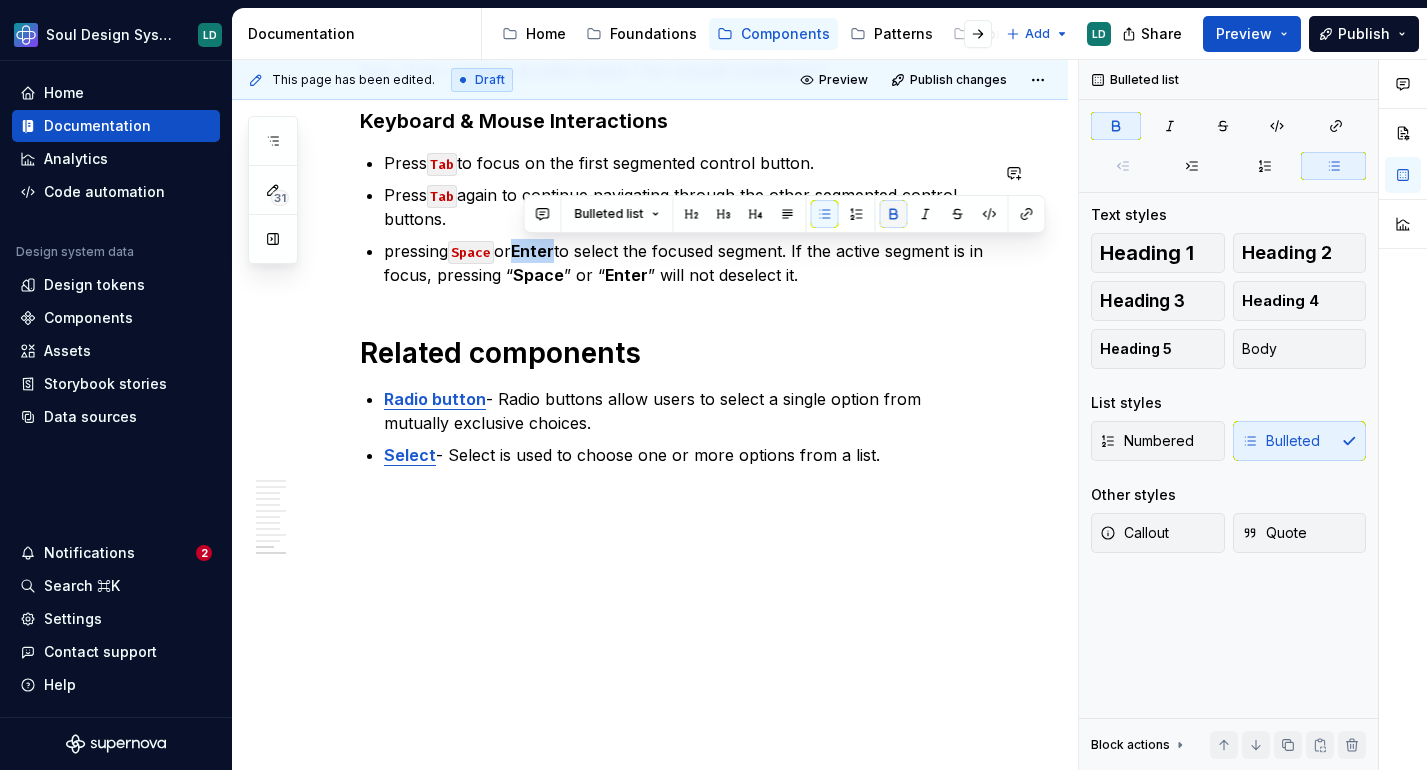 click at bounding box center (894, 214) 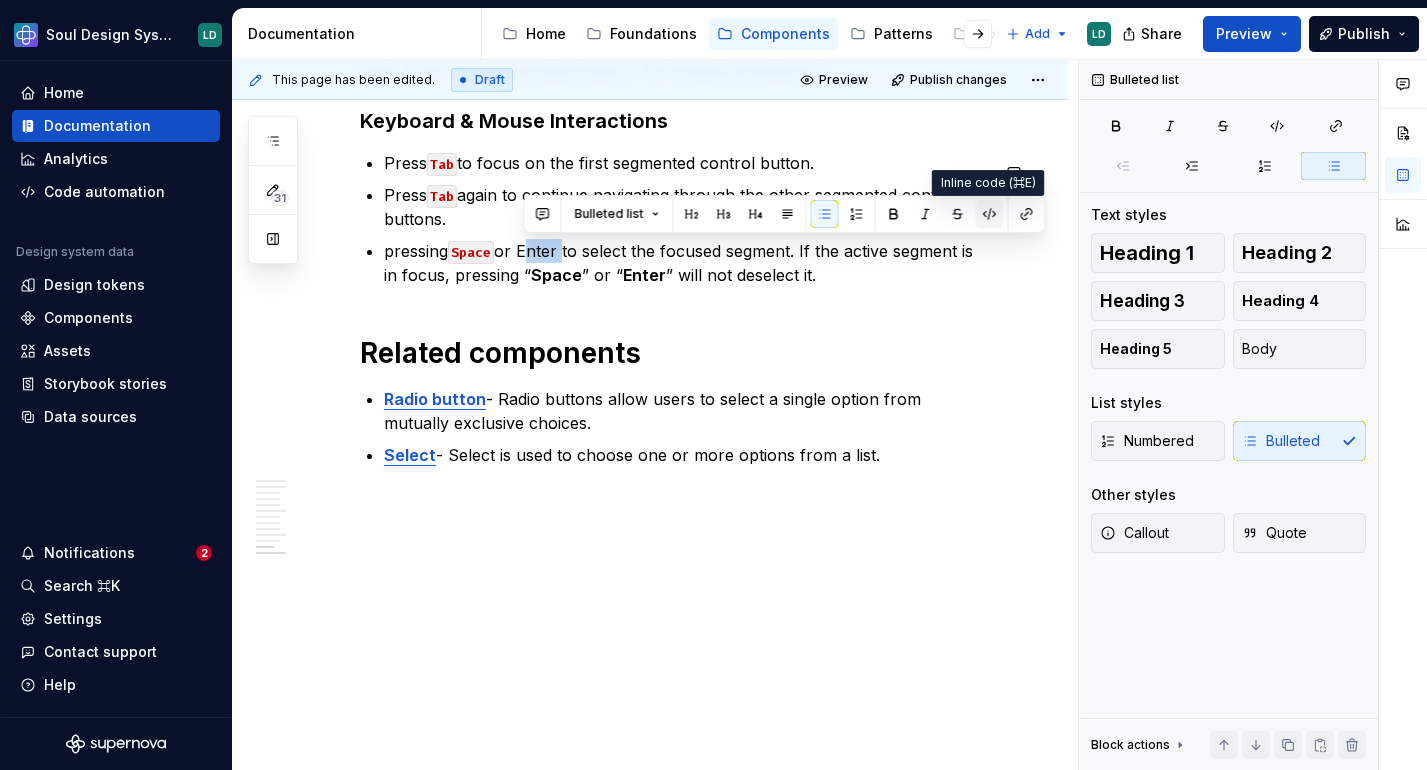click at bounding box center (990, 214) 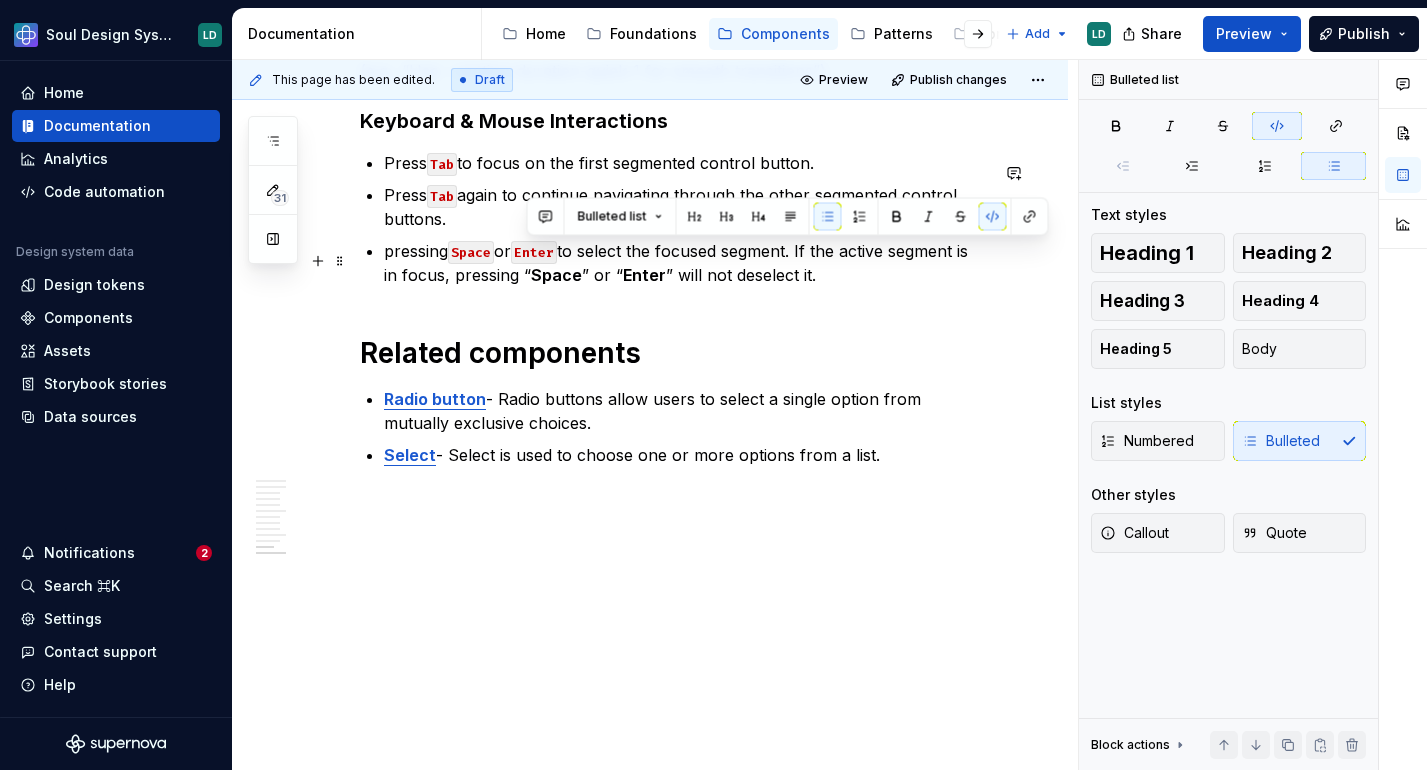 click on "pressing  Space  or  Enter  to select the focused segment. If the active segment is in focus, pressing “ Space ” or “ Enter ” will not deselect it." at bounding box center (686, 263) 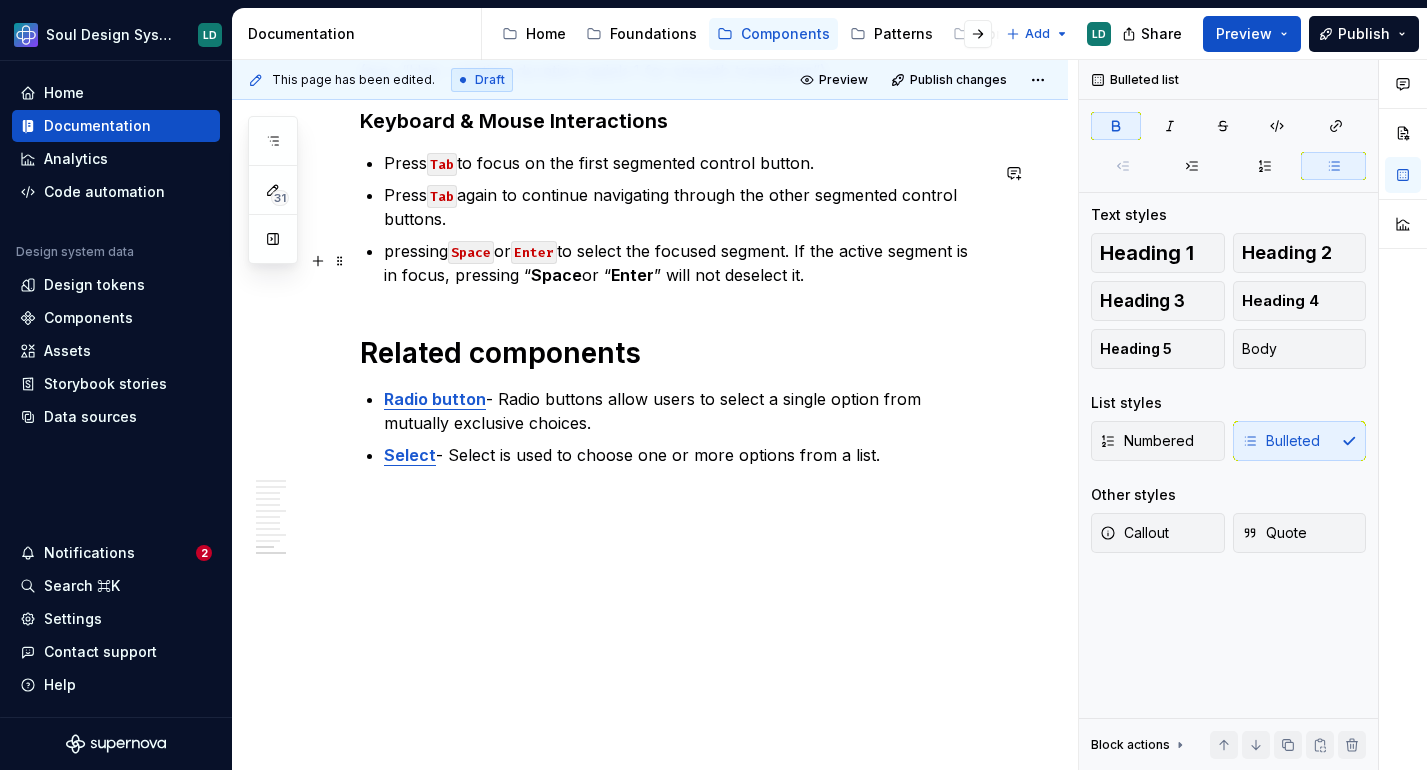 click on "Space" at bounding box center (556, 275) 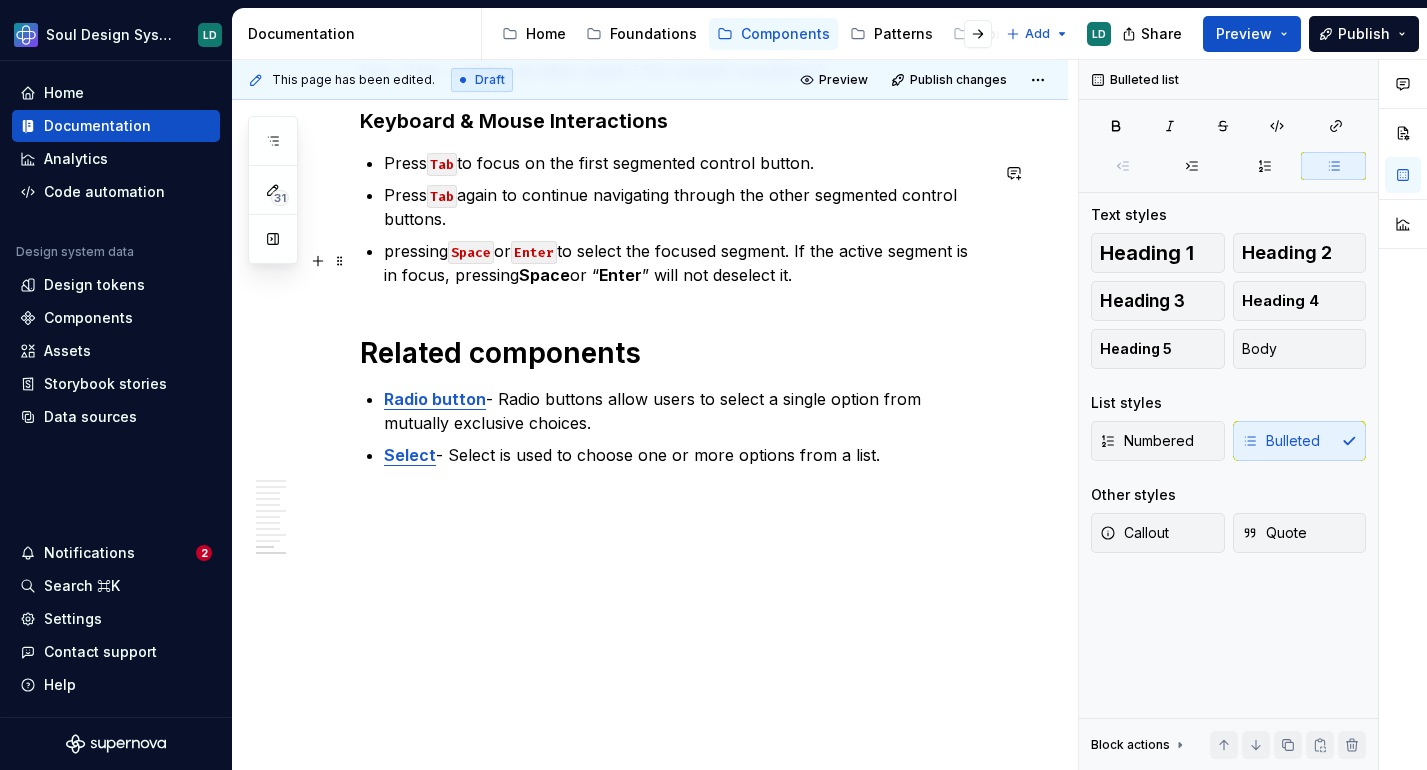 click on "Enter" at bounding box center (620, 275) 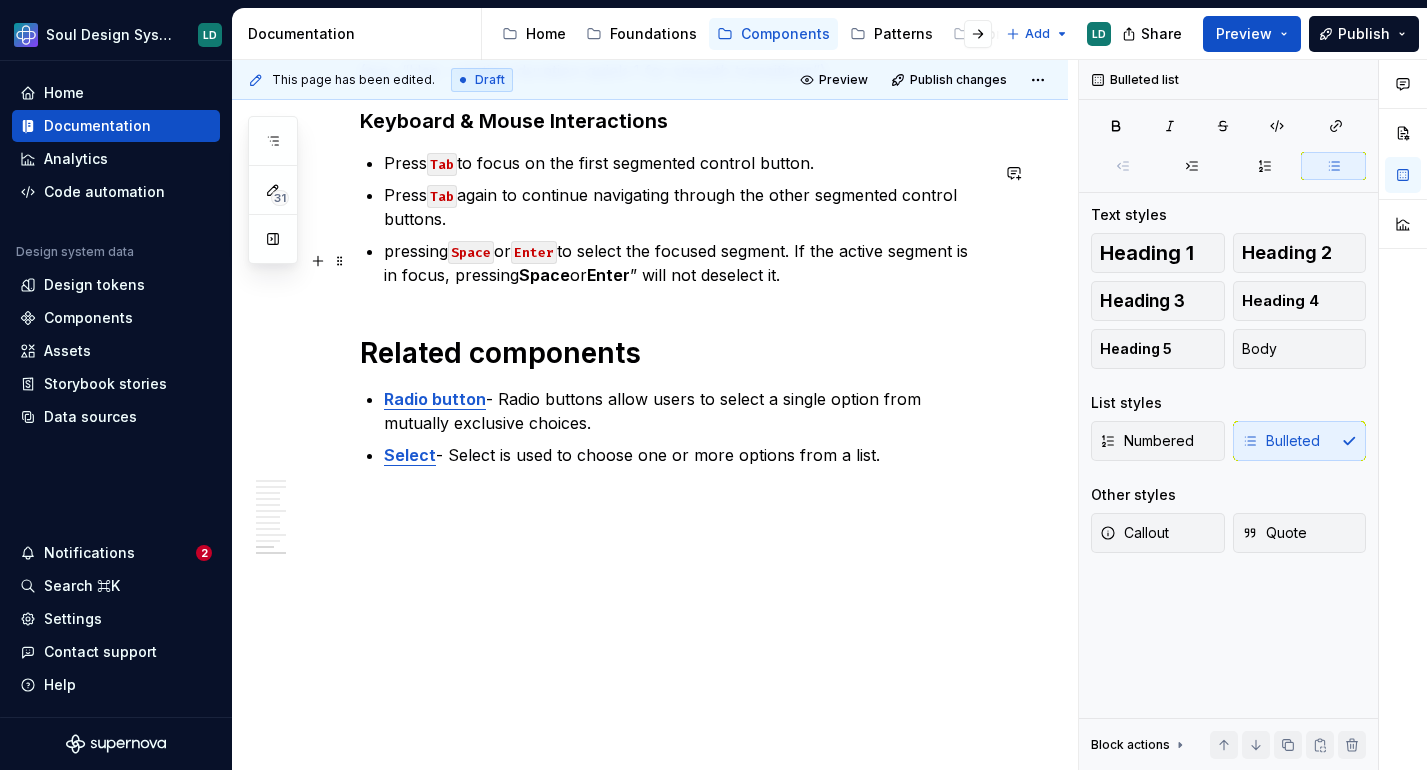 click on "pressing  Space  or  Enter  to select the focused segment. If the active segment is in focus, pressing  Space  or  Enter ” will not deselect it." at bounding box center [686, 263] 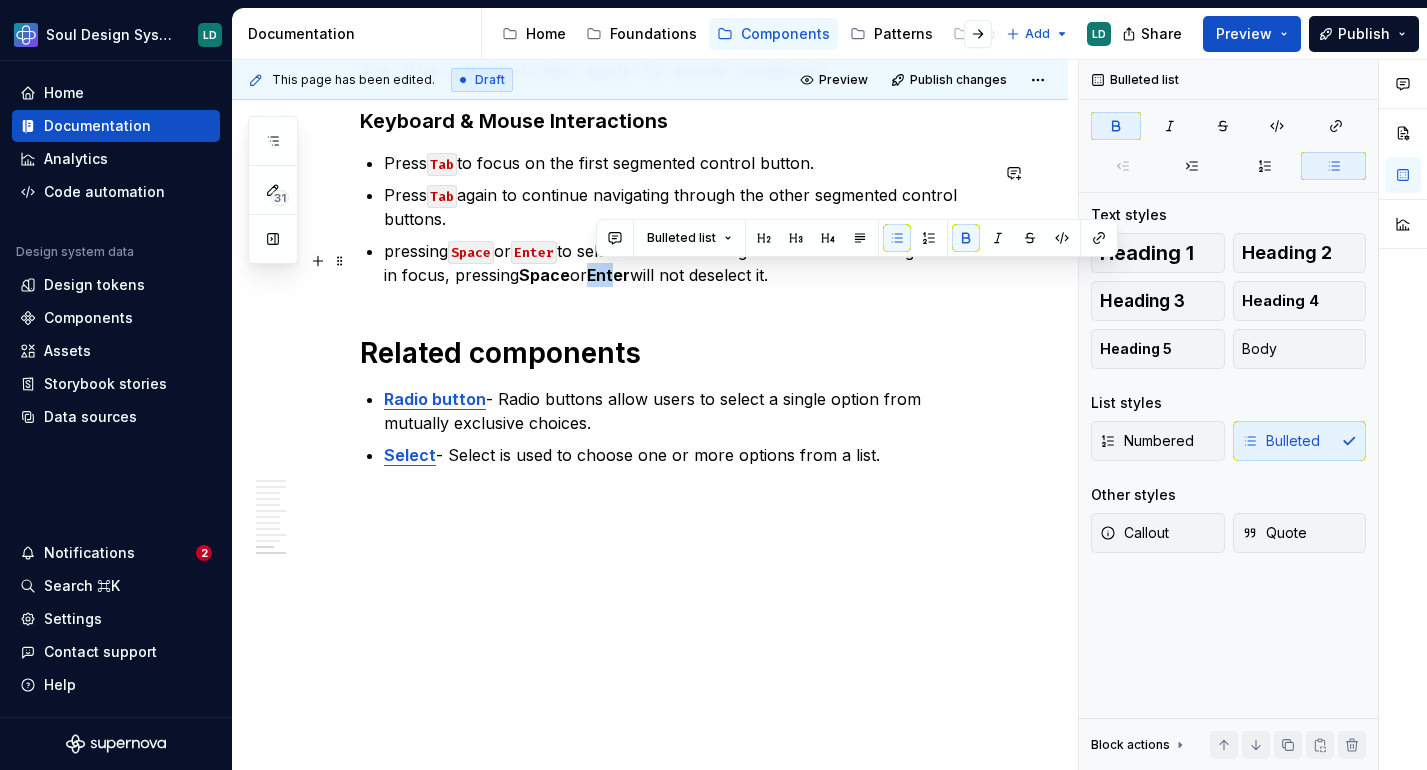 drag, startPoint x: 598, startPoint y: 278, endPoint x: 626, endPoint y: 278, distance: 28 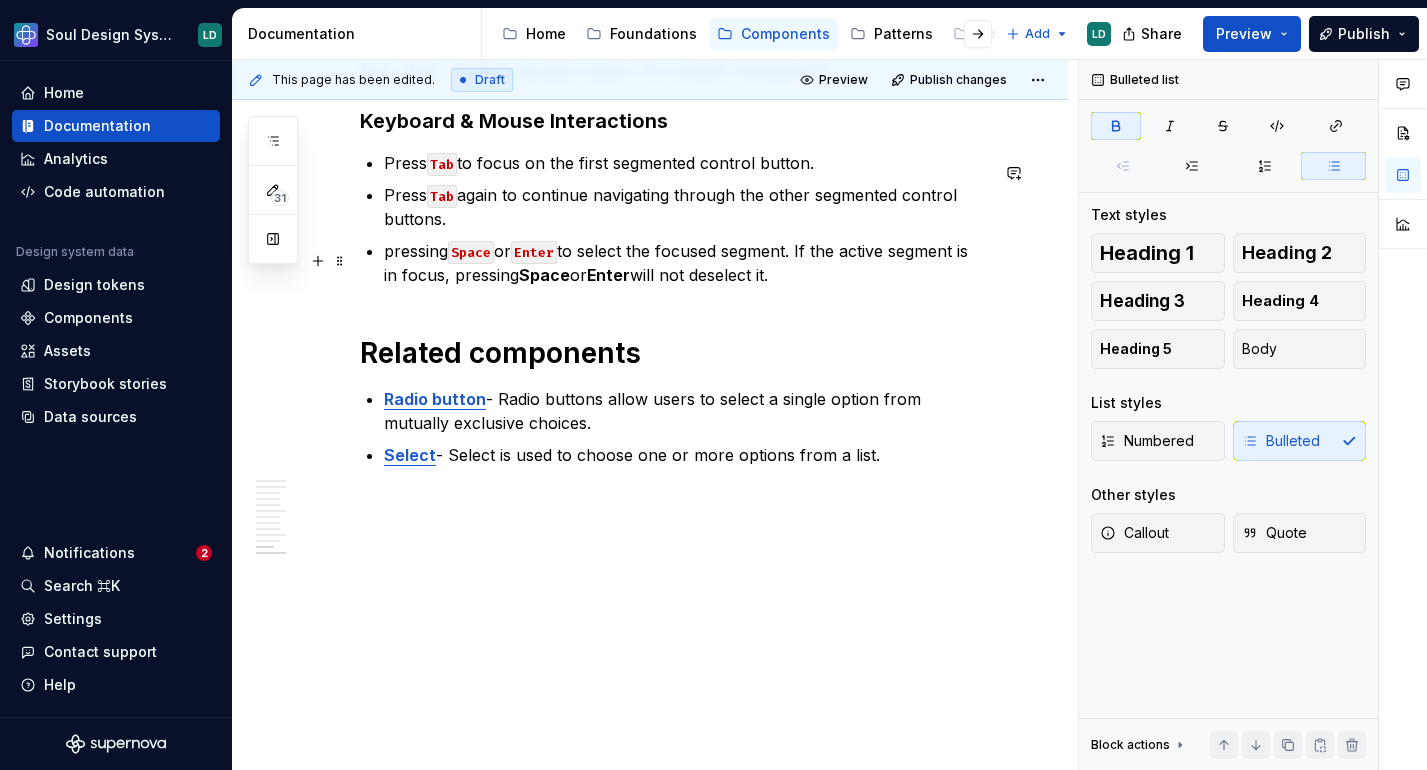 click on "Enter" at bounding box center [608, 275] 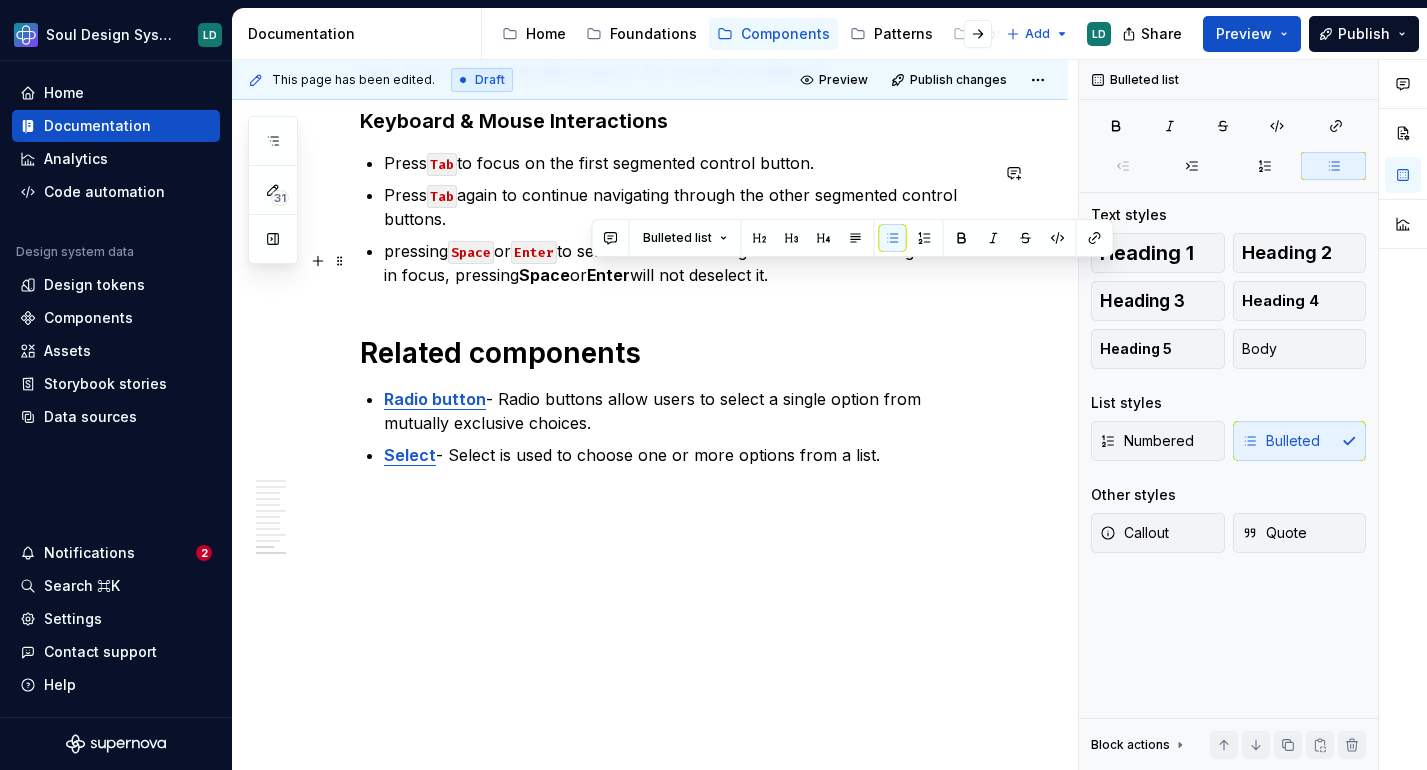drag, startPoint x: 636, startPoint y: 279, endPoint x: 593, endPoint y: 278, distance: 43.011627 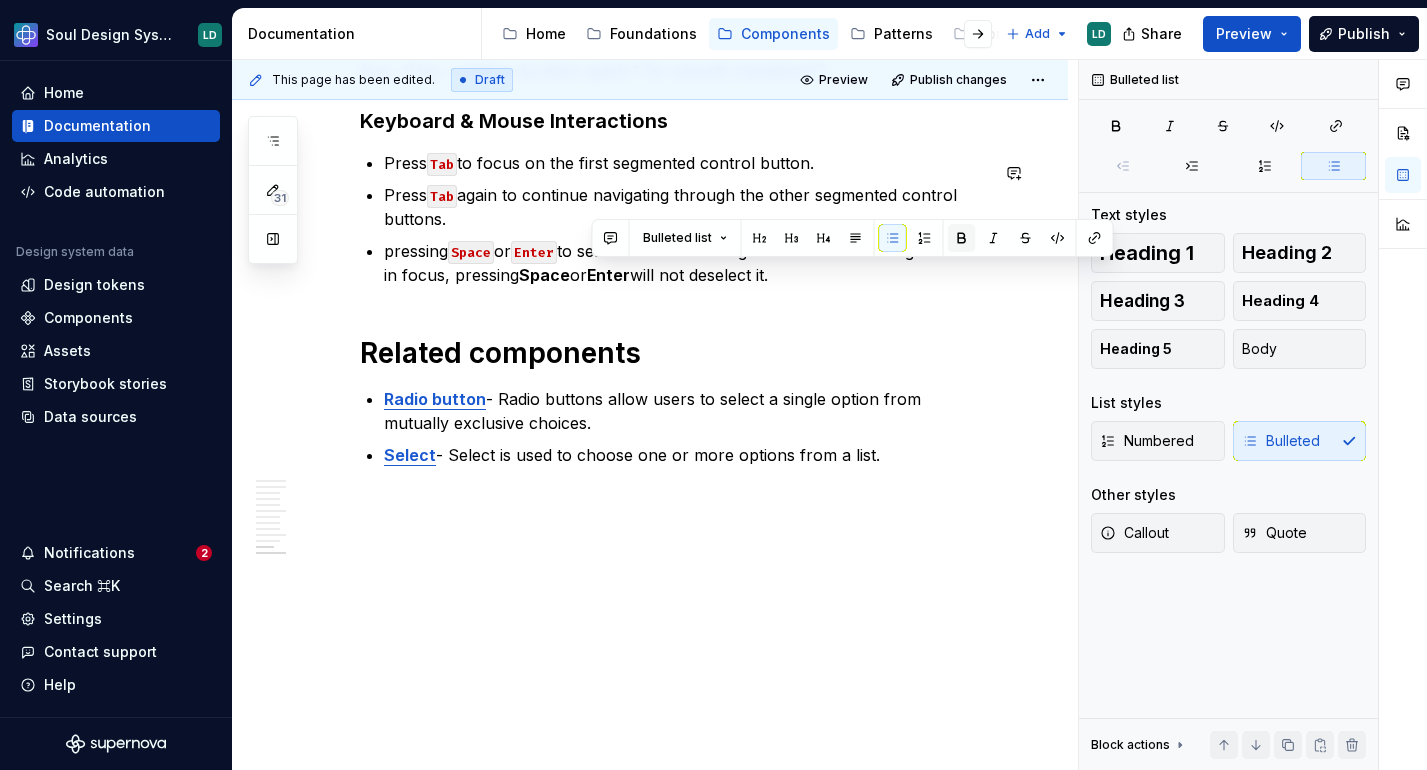 click at bounding box center [962, 238] 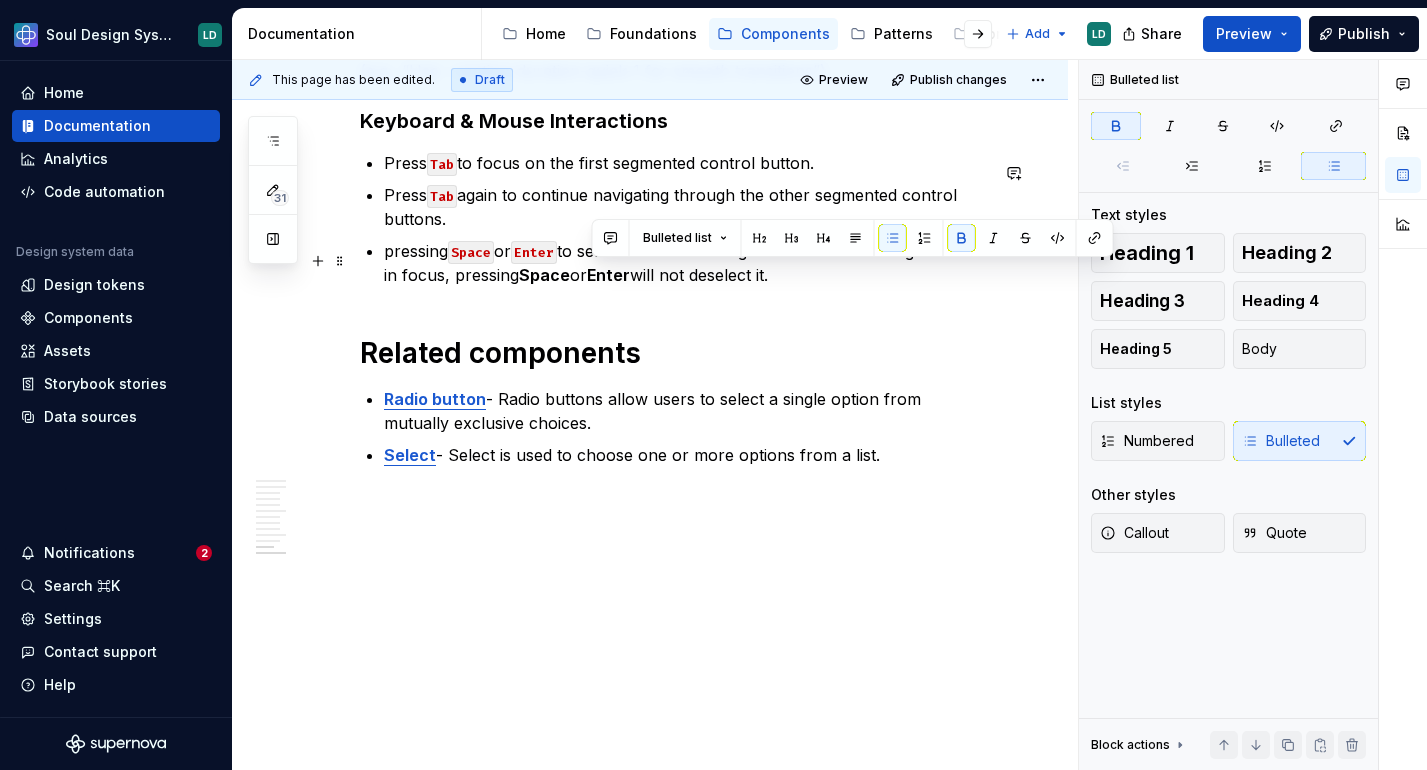 click on "Enter" at bounding box center (608, 275) 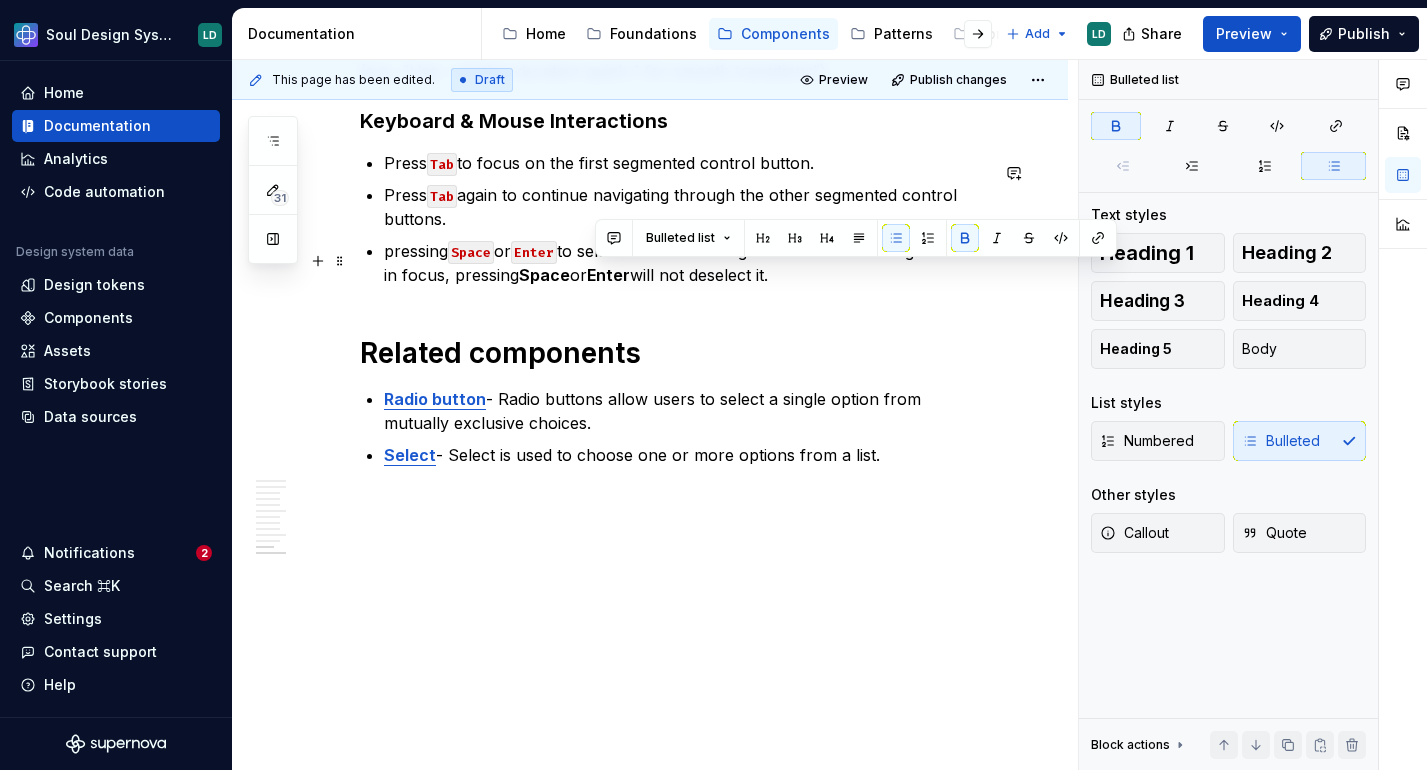 drag, startPoint x: 596, startPoint y: 277, endPoint x: 637, endPoint y: 277, distance: 41 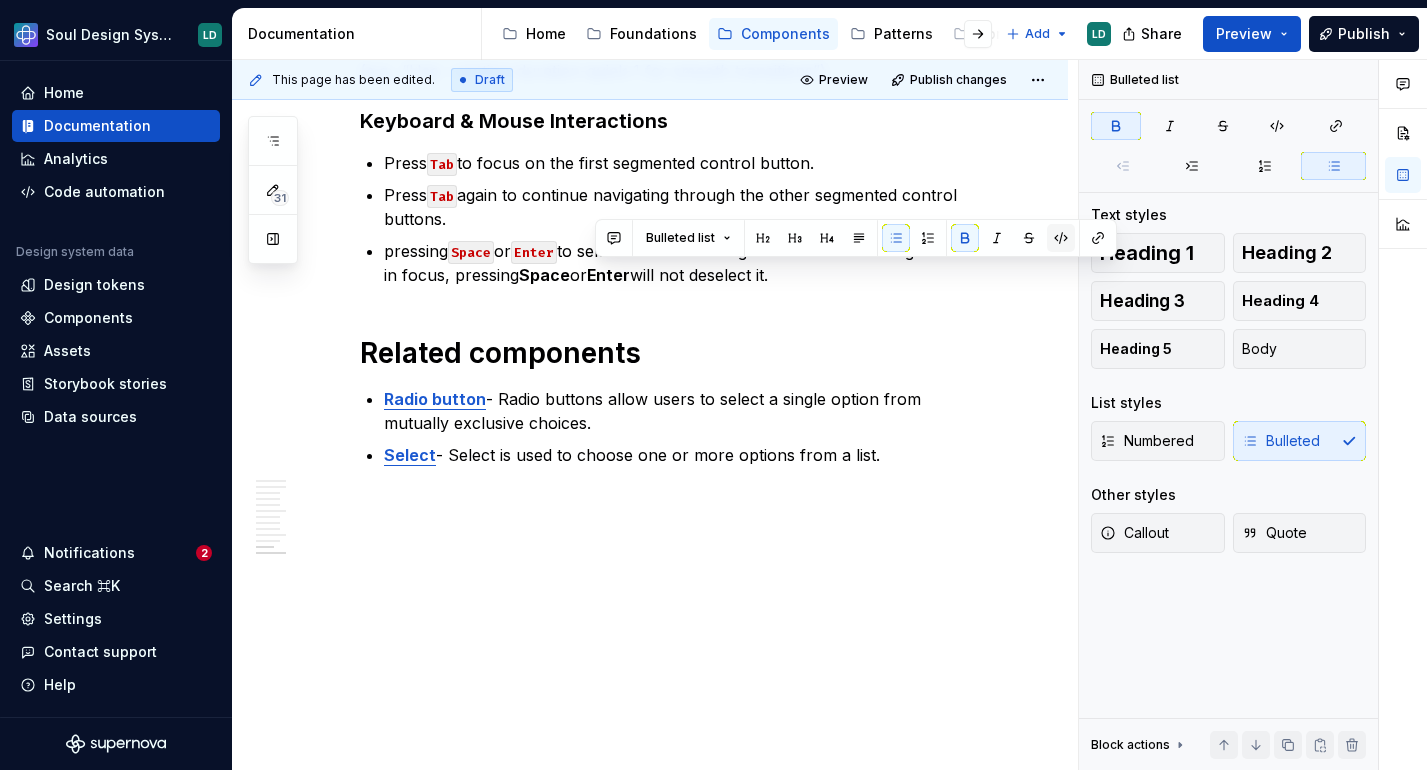 click at bounding box center [1061, 238] 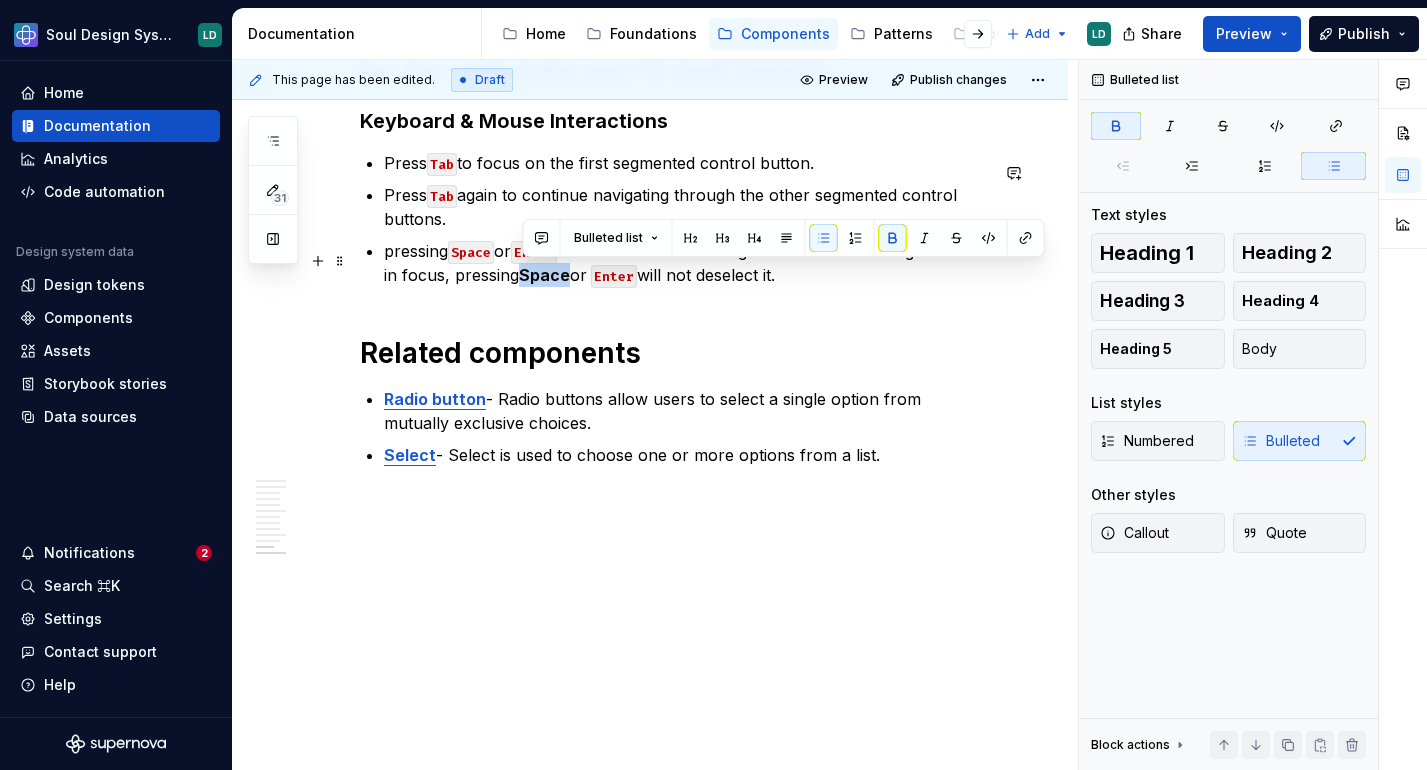 drag, startPoint x: 569, startPoint y: 278, endPoint x: 527, endPoint y: 280, distance: 42.047592 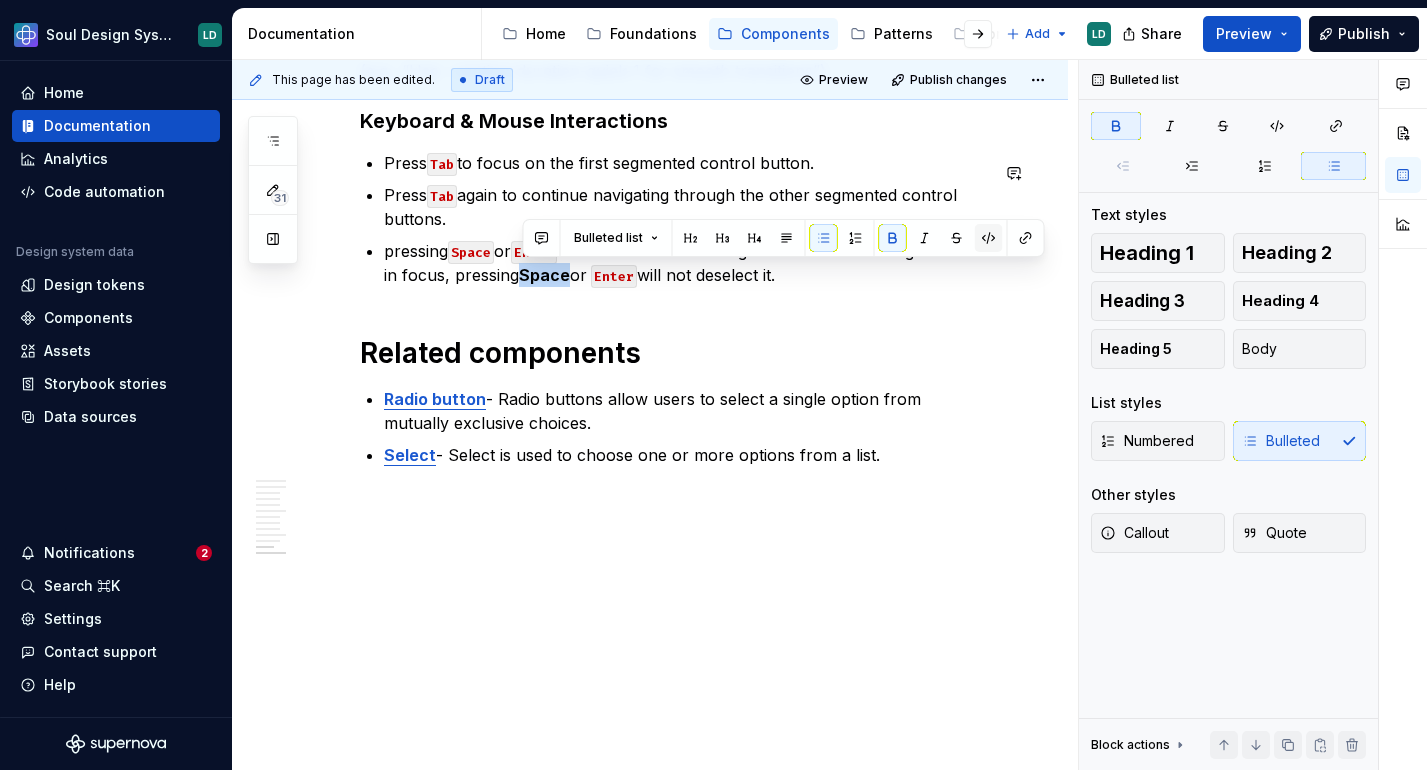 click at bounding box center [989, 238] 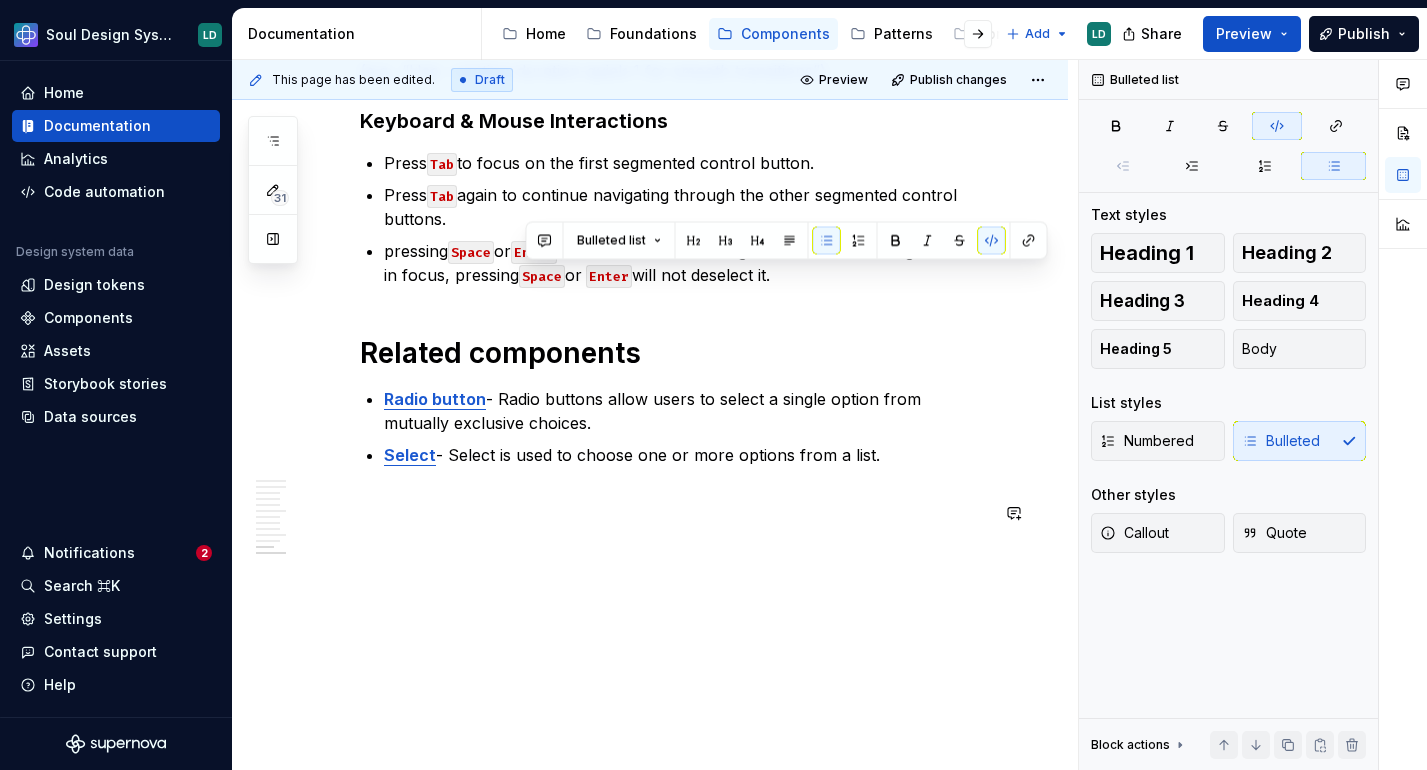 click on "**********" at bounding box center [650, -1353] 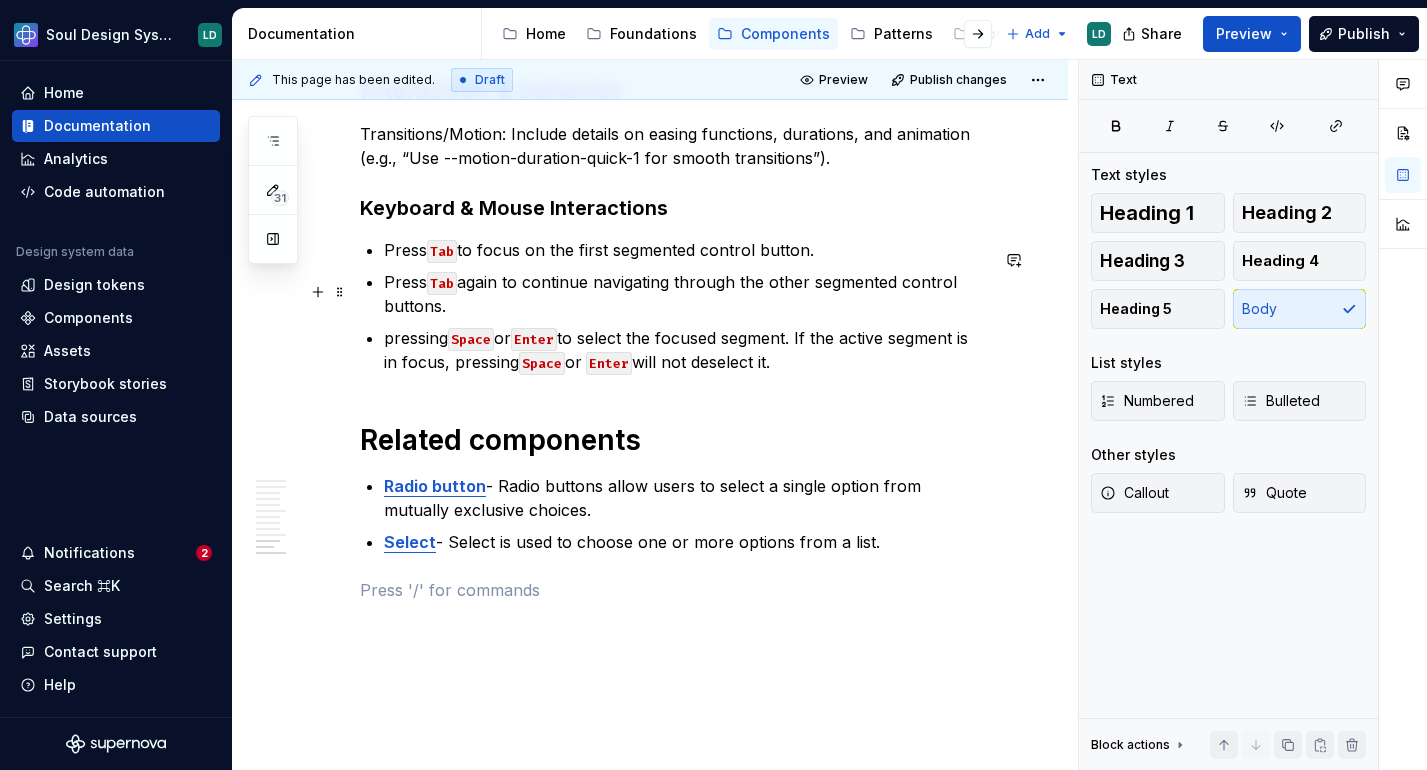 scroll, scrollTop: 3771, scrollLeft: 0, axis: vertical 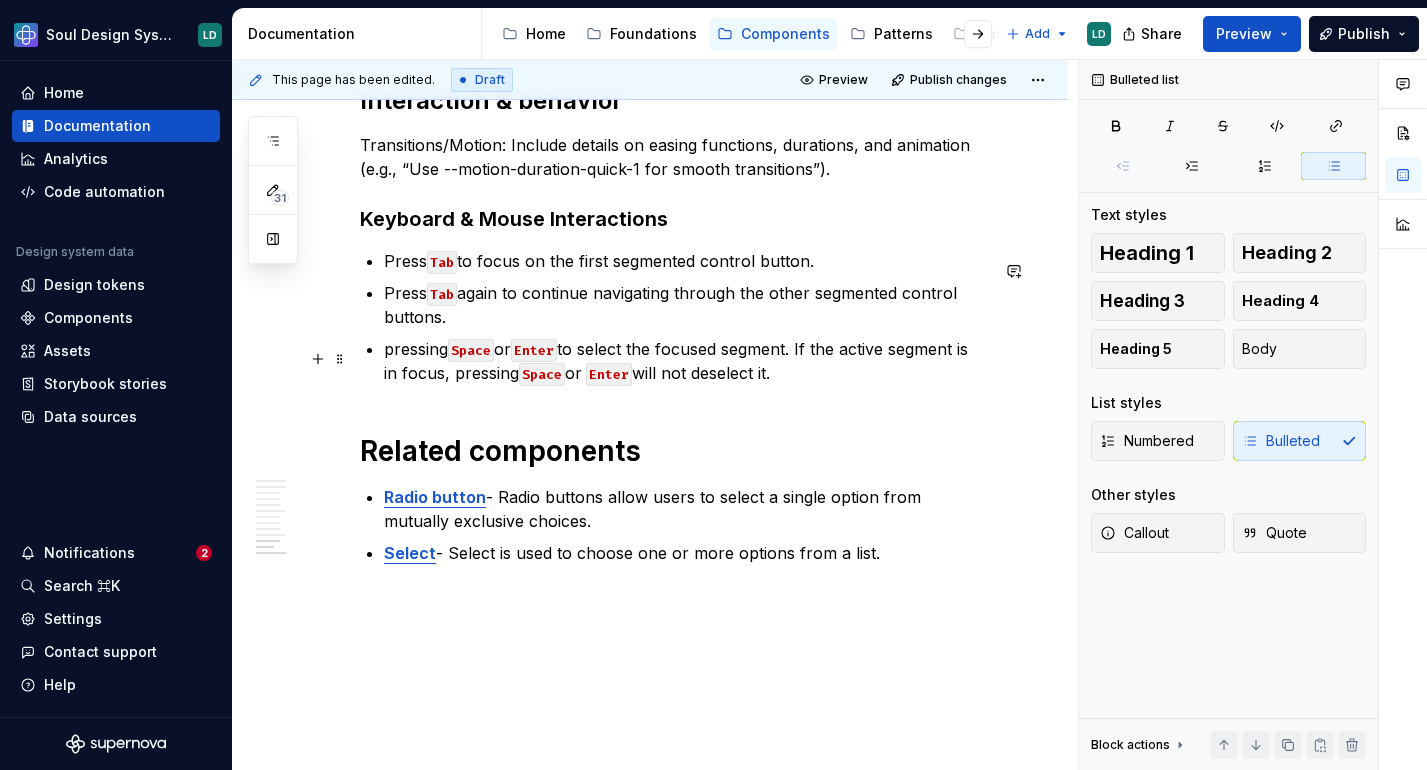 click on "pressing  Space  or  Enter  to select the focused segment. If the active segment is in focus, pressing  Space  or   Enter  will not deselect it." at bounding box center [686, 361] 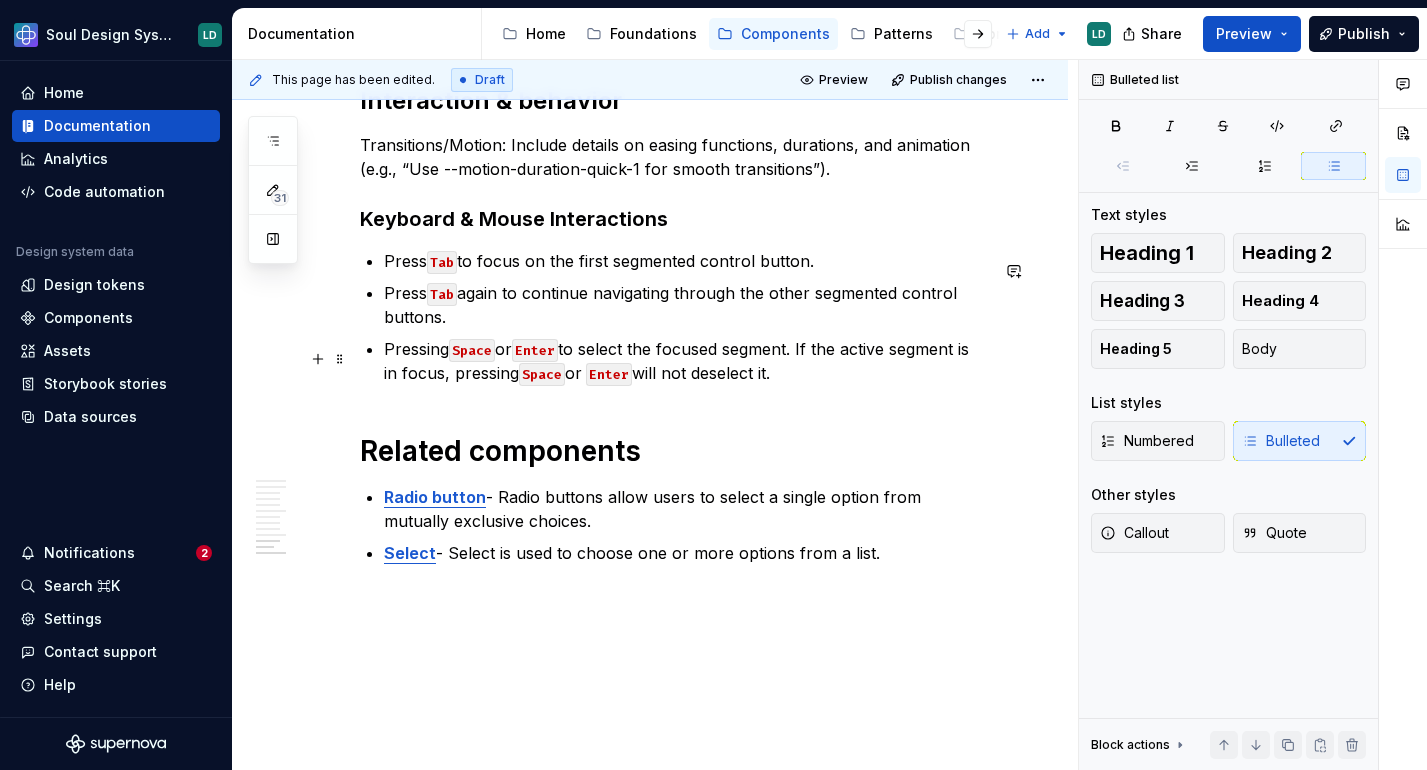 click on "Pressing  Space  or  Enter  to select the focused segment. If the active segment is in focus, pressing  Space  or   Enter  will not deselect it." at bounding box center (686, 361) 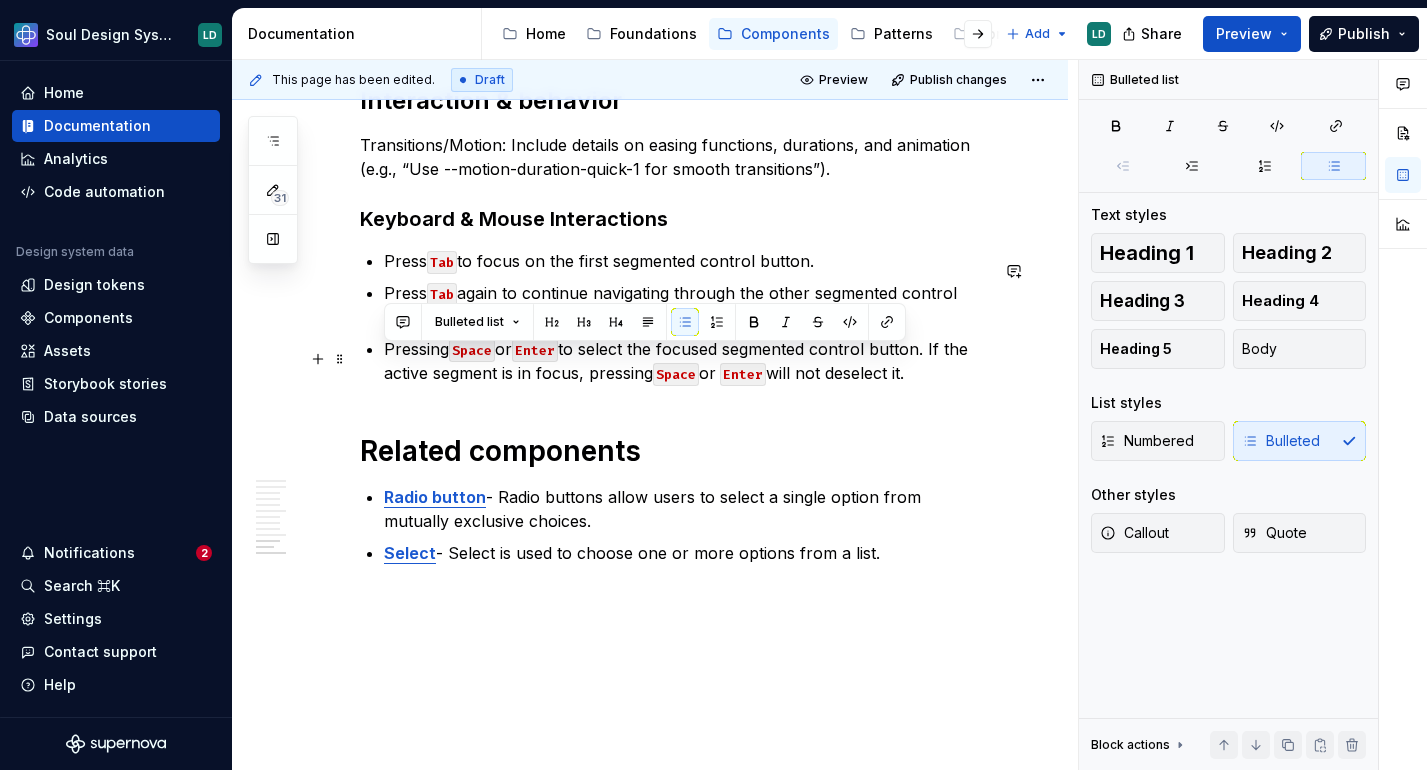 drag, startPoint x: 930, startPoint y: 388, endPoint x: 376, endPoint y: 357, distance: 554.86664 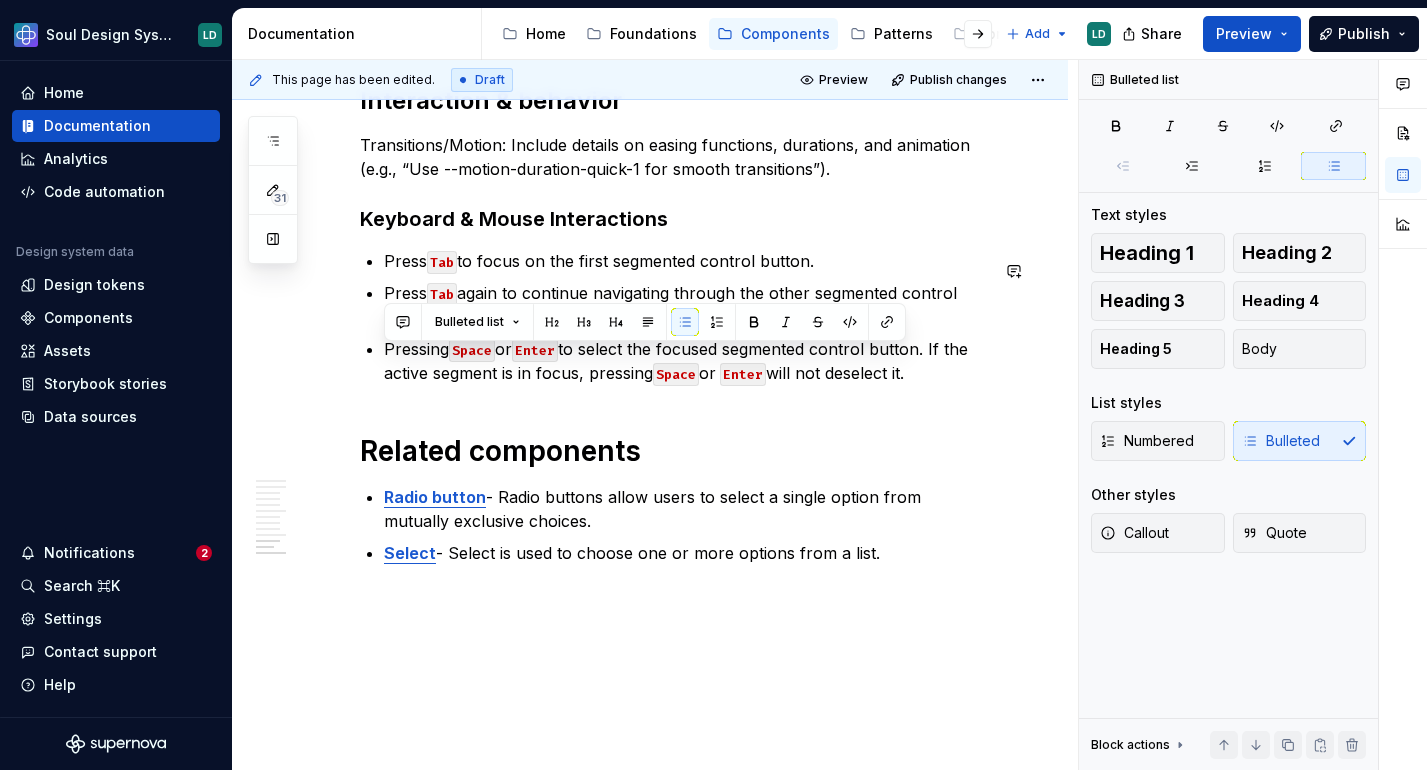 copy on "Pressing  Space  or  Enter  to select the focused segmented control button. If the active segment is in focus, pressing  Space  or   Enter  will not deselect it." 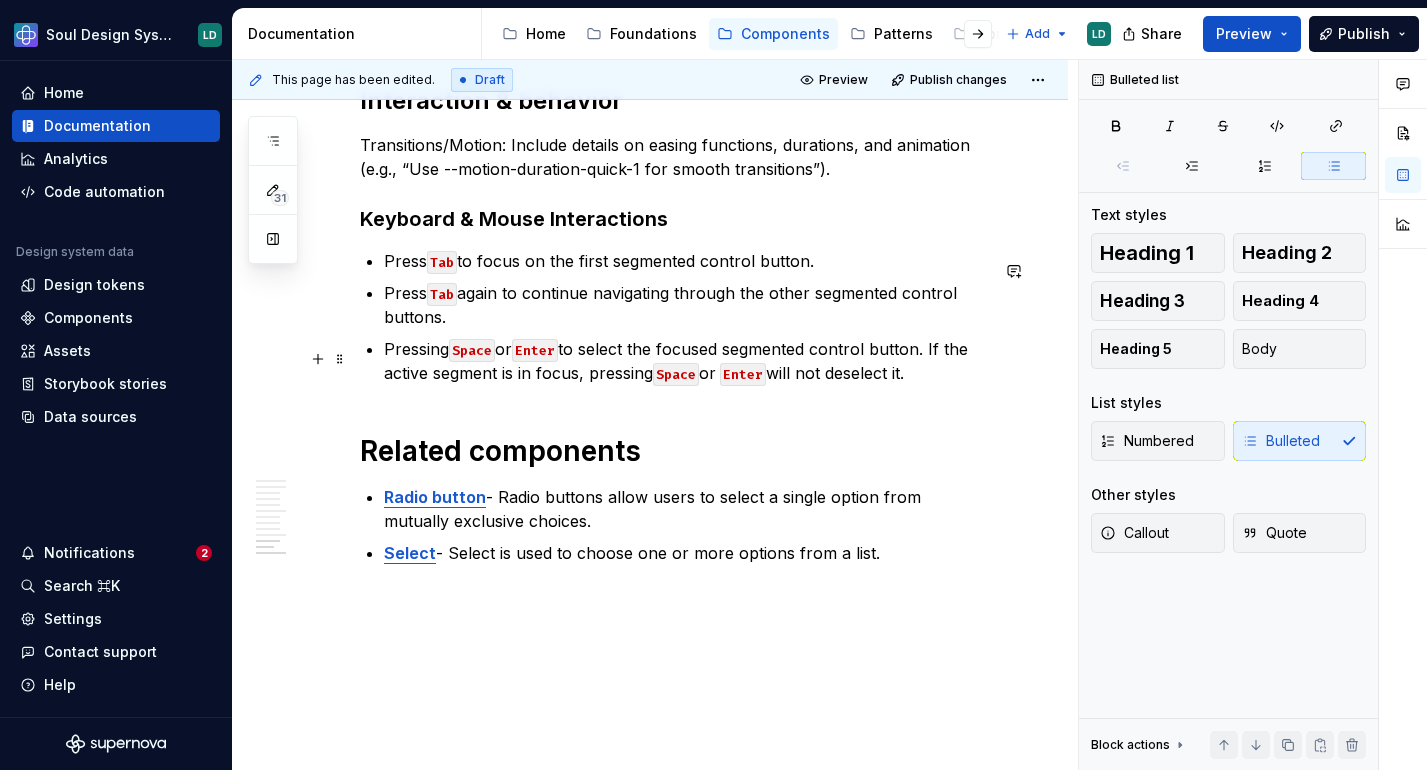 click on "Pressing  Space  or  Enter  to select the focused segmented control button. If the active segment is in focus, pressing  Space  or   Enter  will not deselect it." at bounding box center (686, 361) 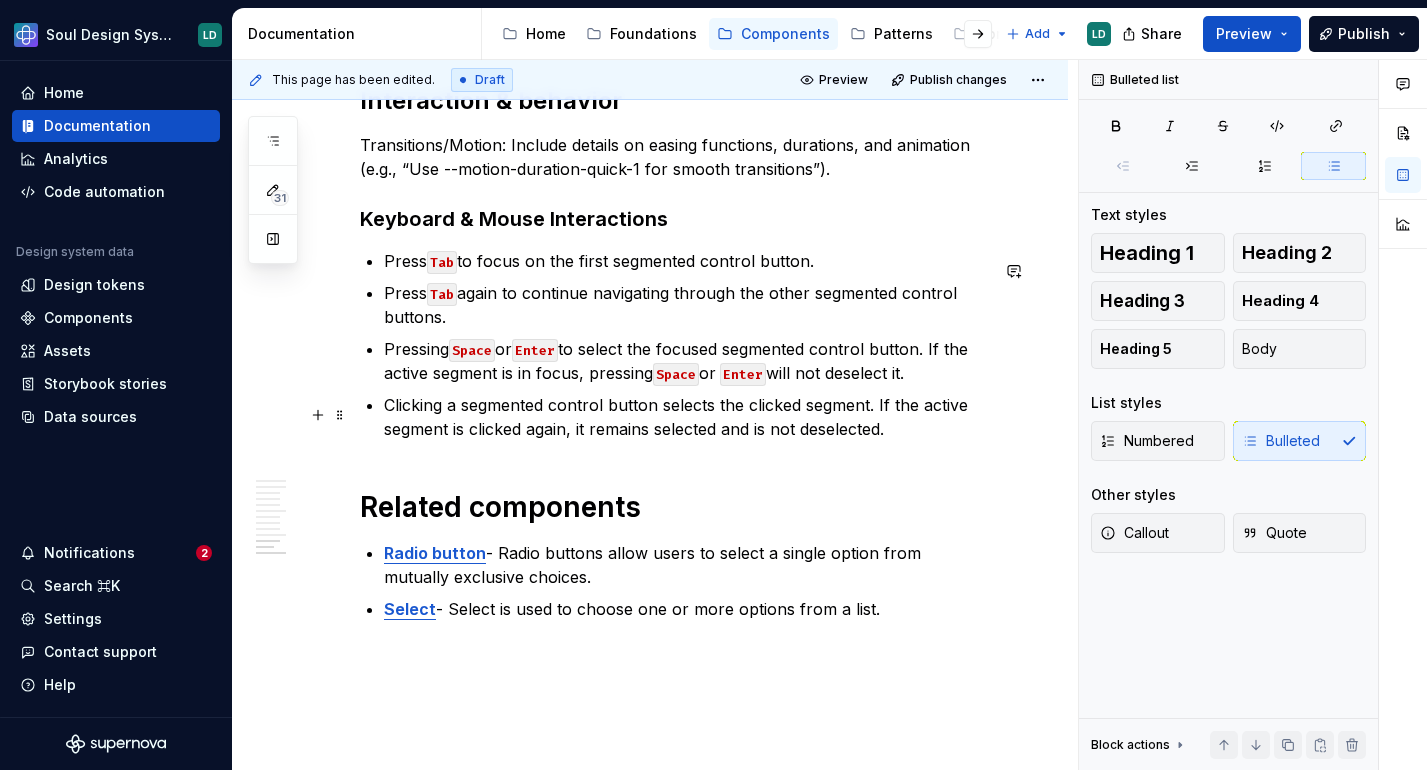click on "Clicking a segmented control button selects the clicked segment. If the active segment is clicked again, it remains selected and is not deselected." at bounding box center (686, 417) 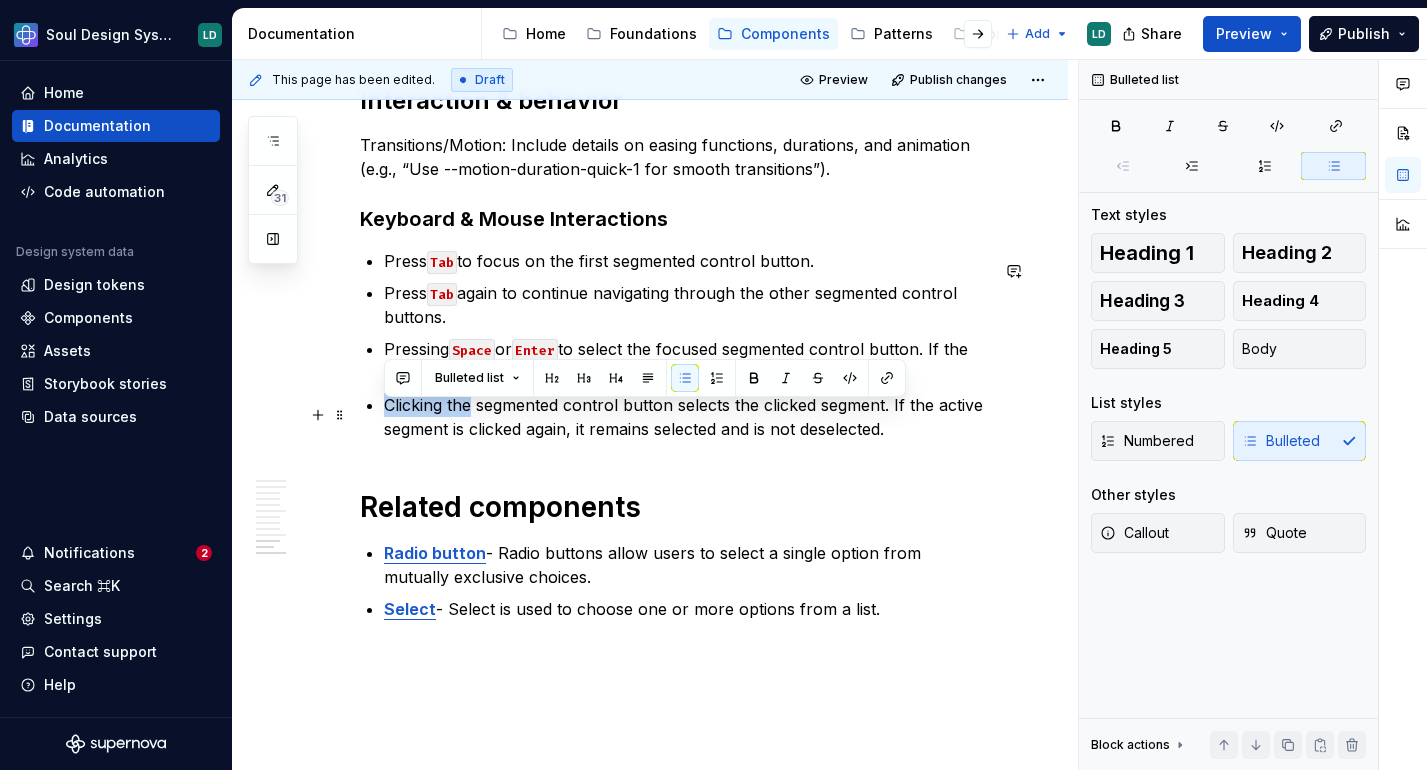 drag, startPoint x: 385, startPoint y: 413, endPoint x: 470, endPoint y: 418, distance: 85.146935 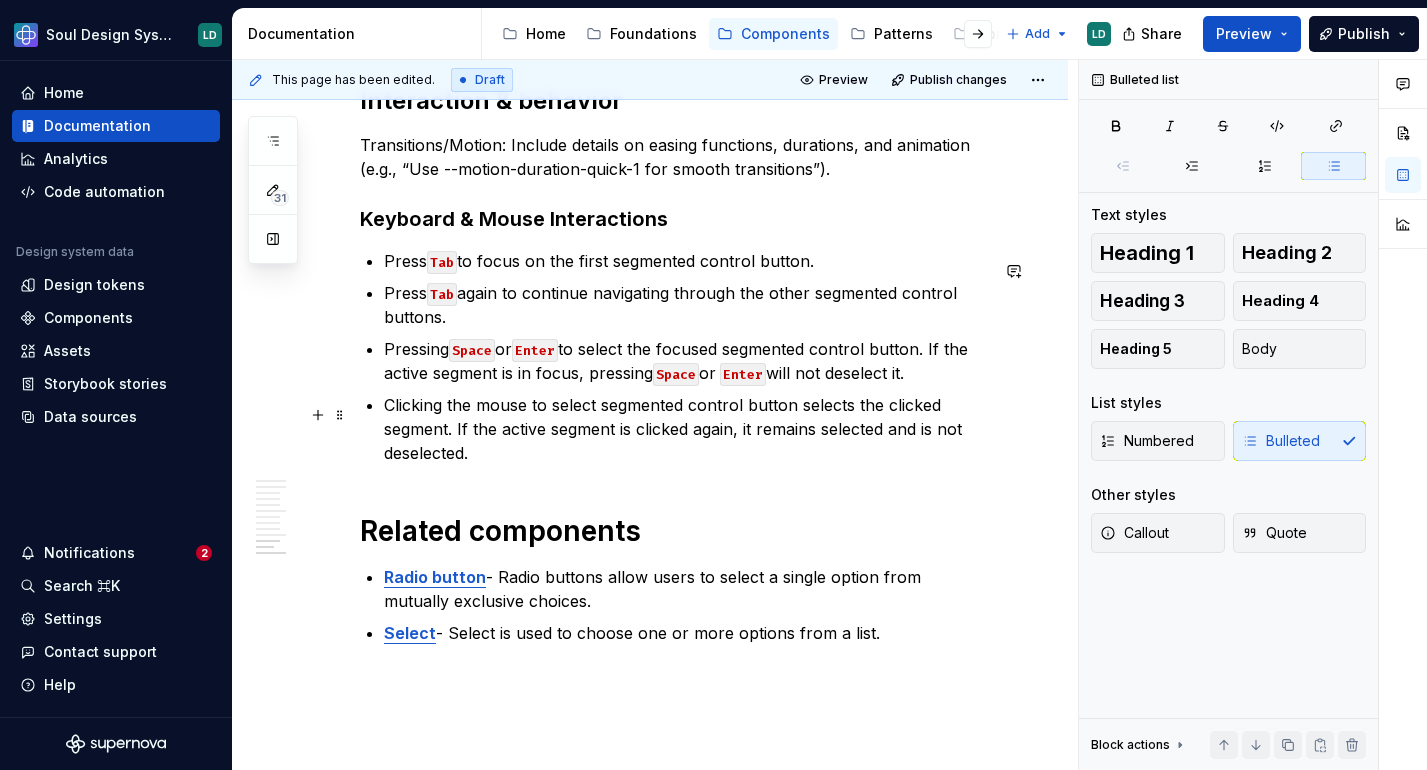 click on "Clicking the mouse to select segmented control button selects the clicked segment. If the active segment is clicked again, it remains selected and is not deselected." at bounding box center (686, 429) 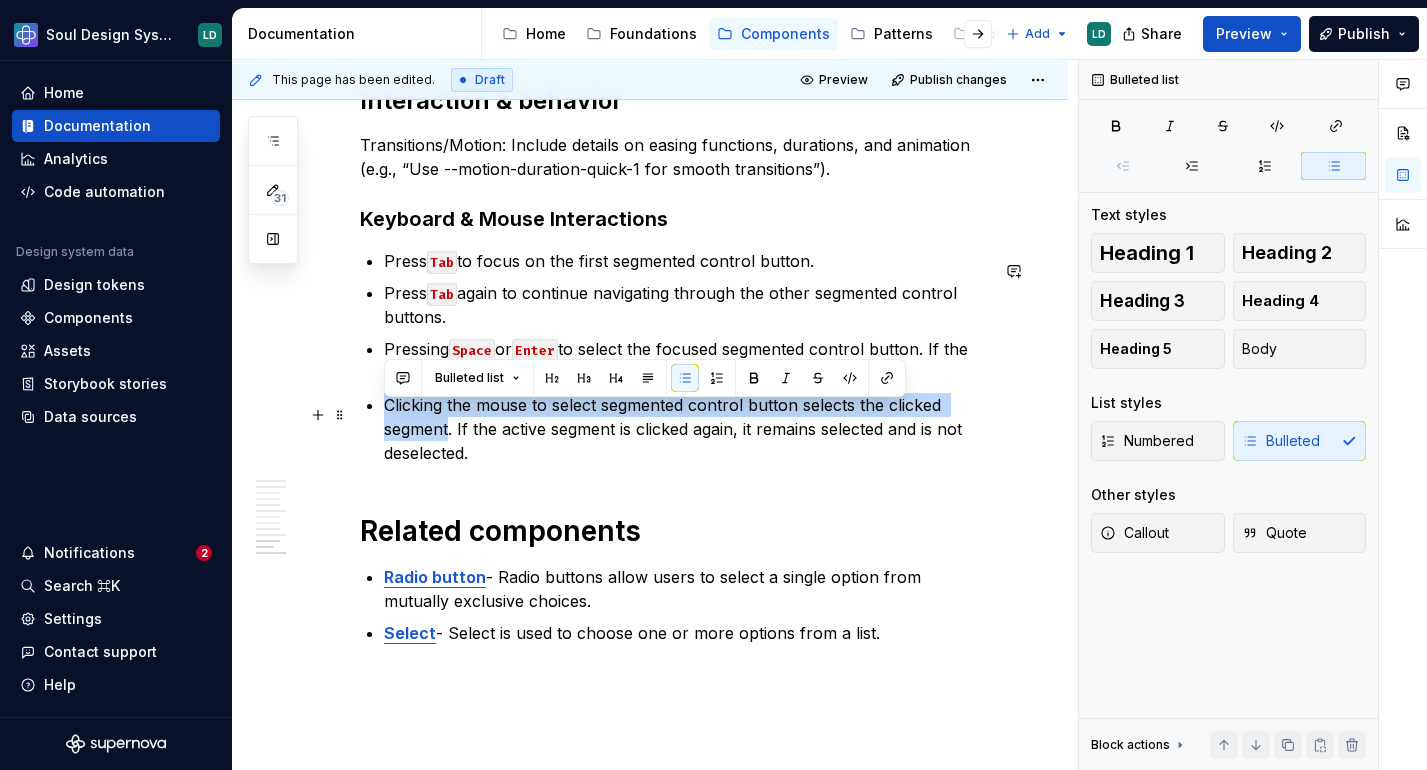 drag, startPoint x: 451, startPoint y: 444, endPoint x: 386, endPoint y: 420, distance: 69.289246 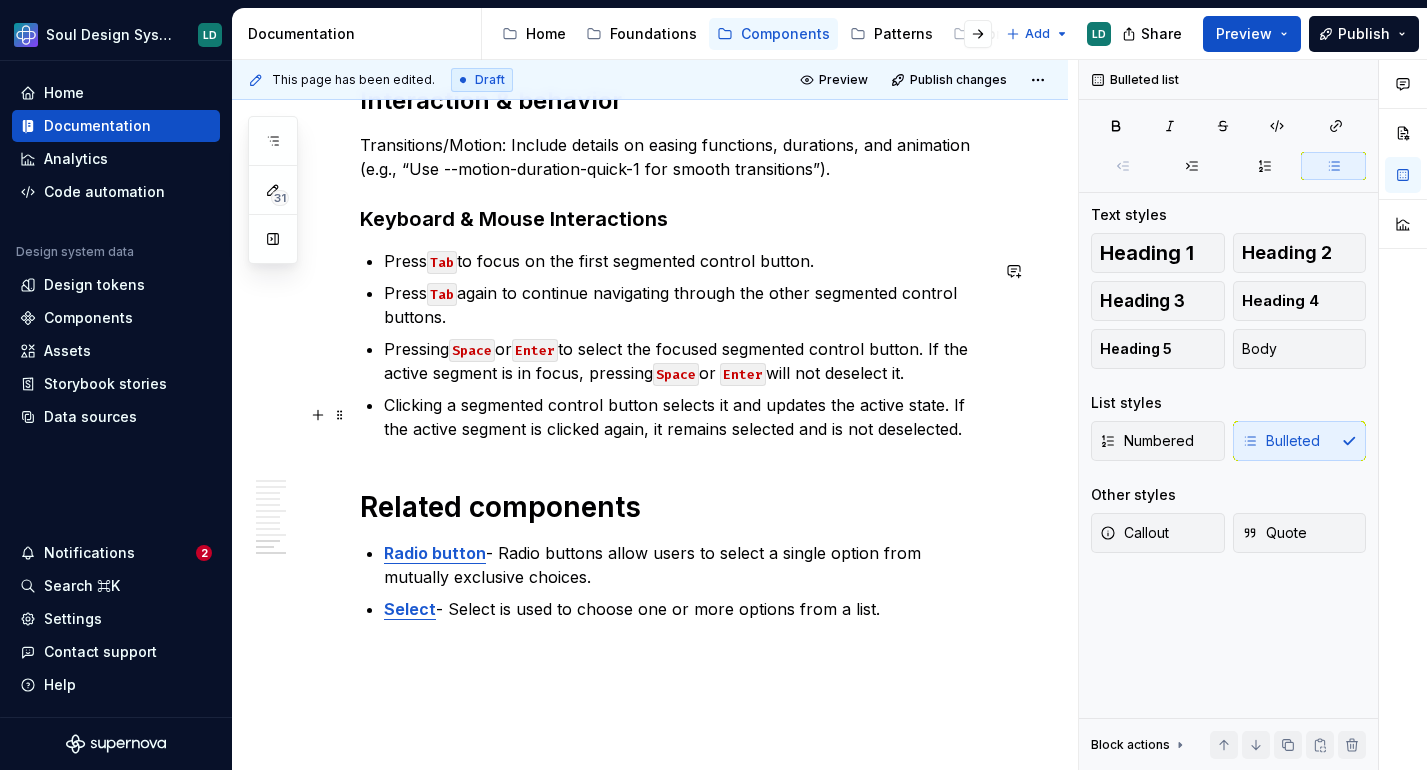 click on "Clicking a segmented control button selects it and updates the active state. If the active segment is clicked again, it remains selected and is not deselected." at bounding box center [686, 417] 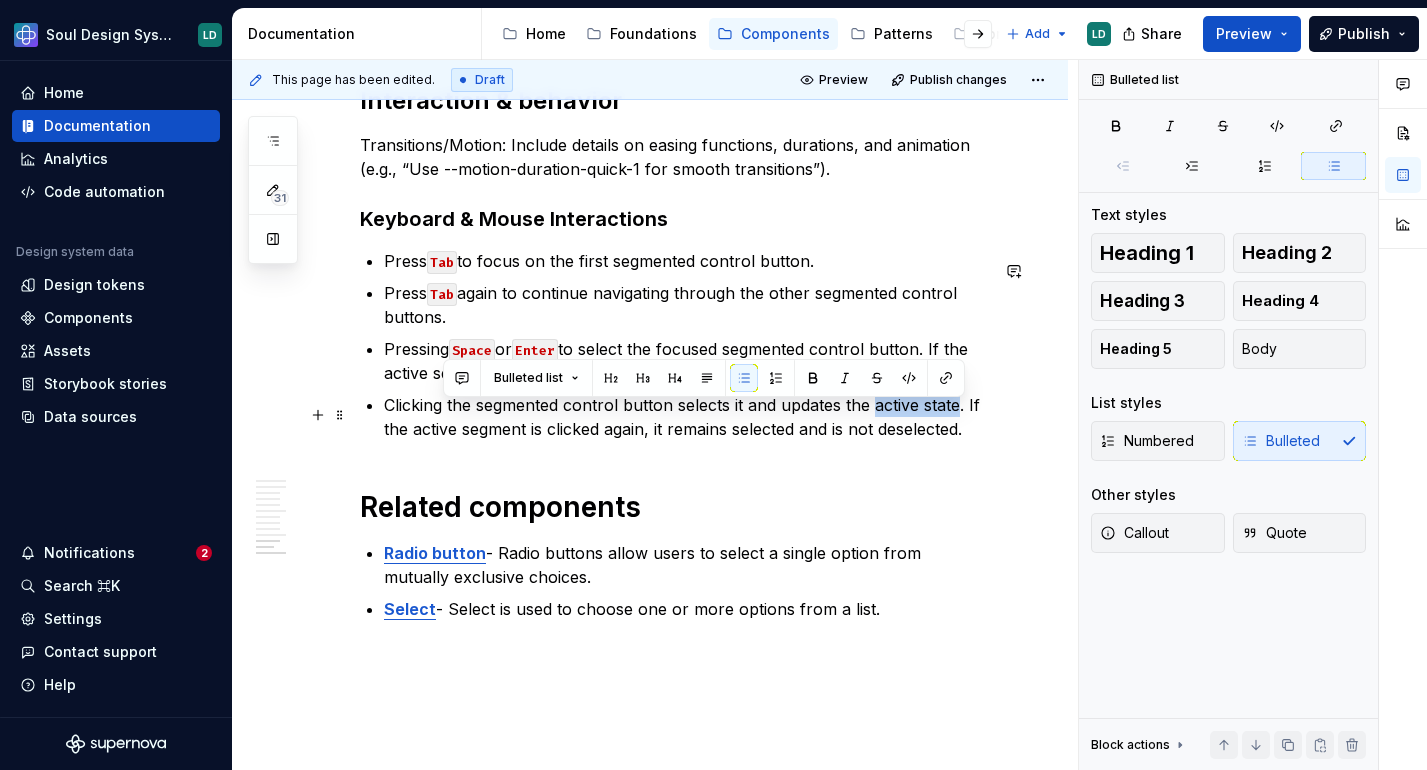 drag, startPoint x: 964, startPoint y: 417, endPoint x: 877, endPoint y: 417, distance: 87 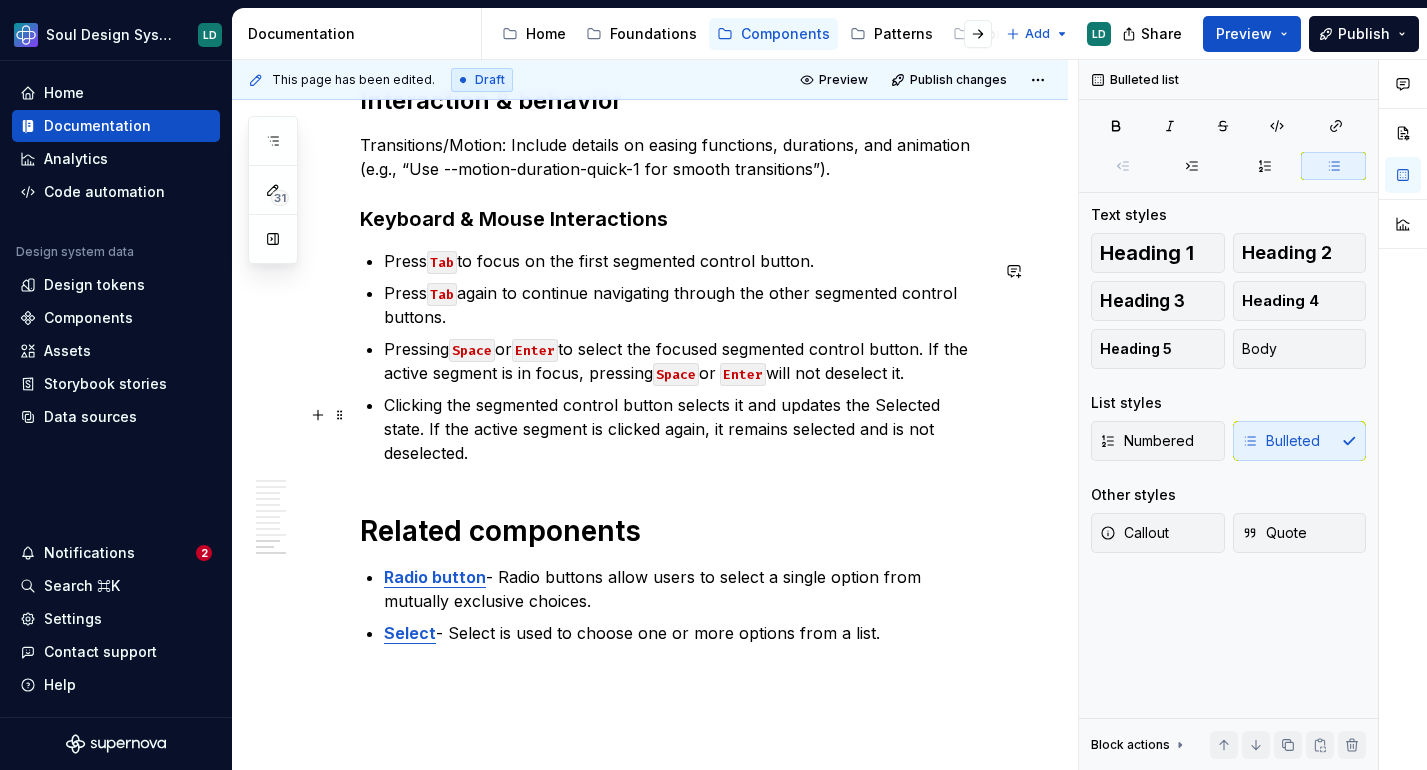 click on "Clicking the segmented control button selects it and updates the Selected state. If the active segment is clicked again, it remains selected and is not deselected." at bounding box center (686, 429) 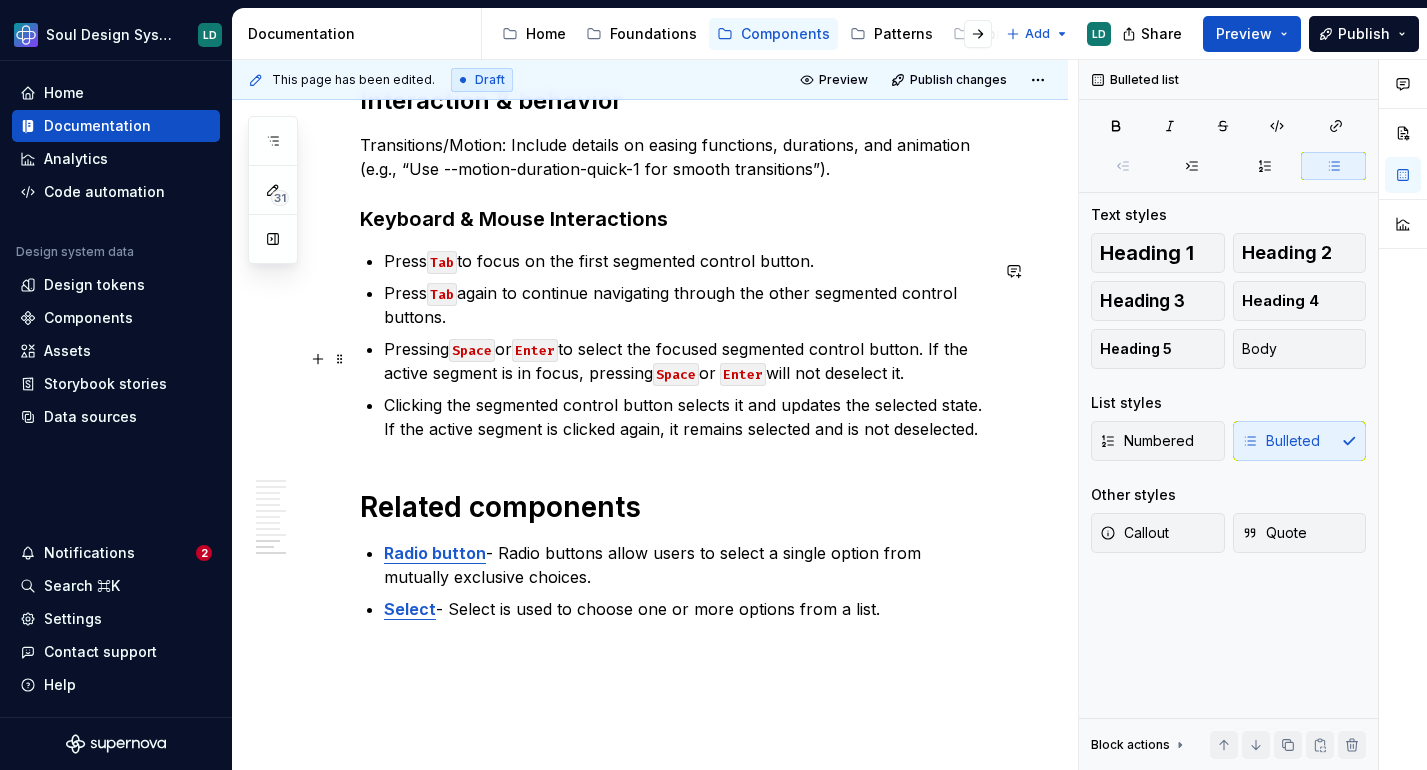 click on "Pressing  Space  or  Enter  to select the focused segmented control button. If the active segment is in focus, pressing  Space  or   Enter  will not deselect it." at bounding box center (686, 361) 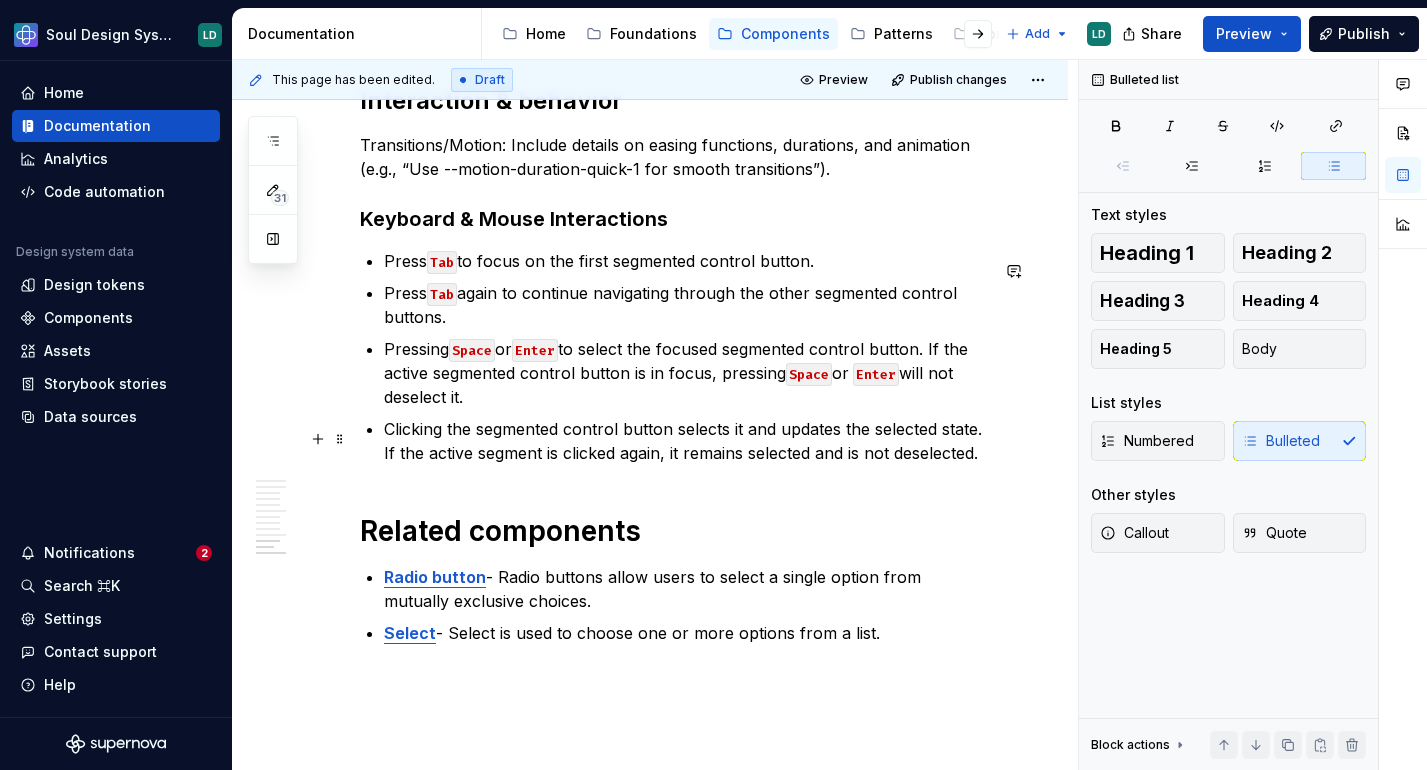 click on "Clicking the segmented control button selects it and updates the selected state. If the active segment is clicked again, it remains selected and is not deselected." at bounding box center [686, 441] 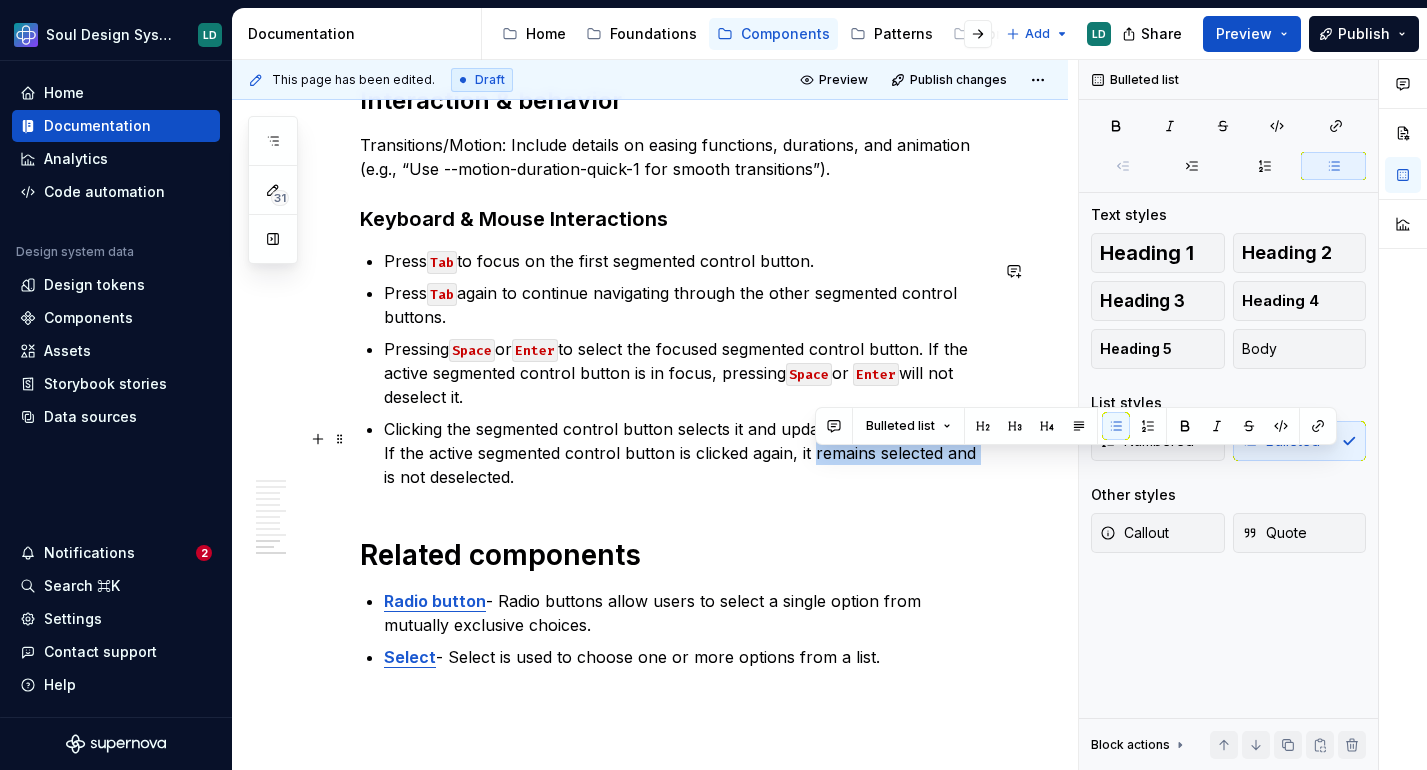 drag, startPoint x: 979, startPoint y: 471, endPoint x: 815, endPoint y: 469, distance: 164.01219 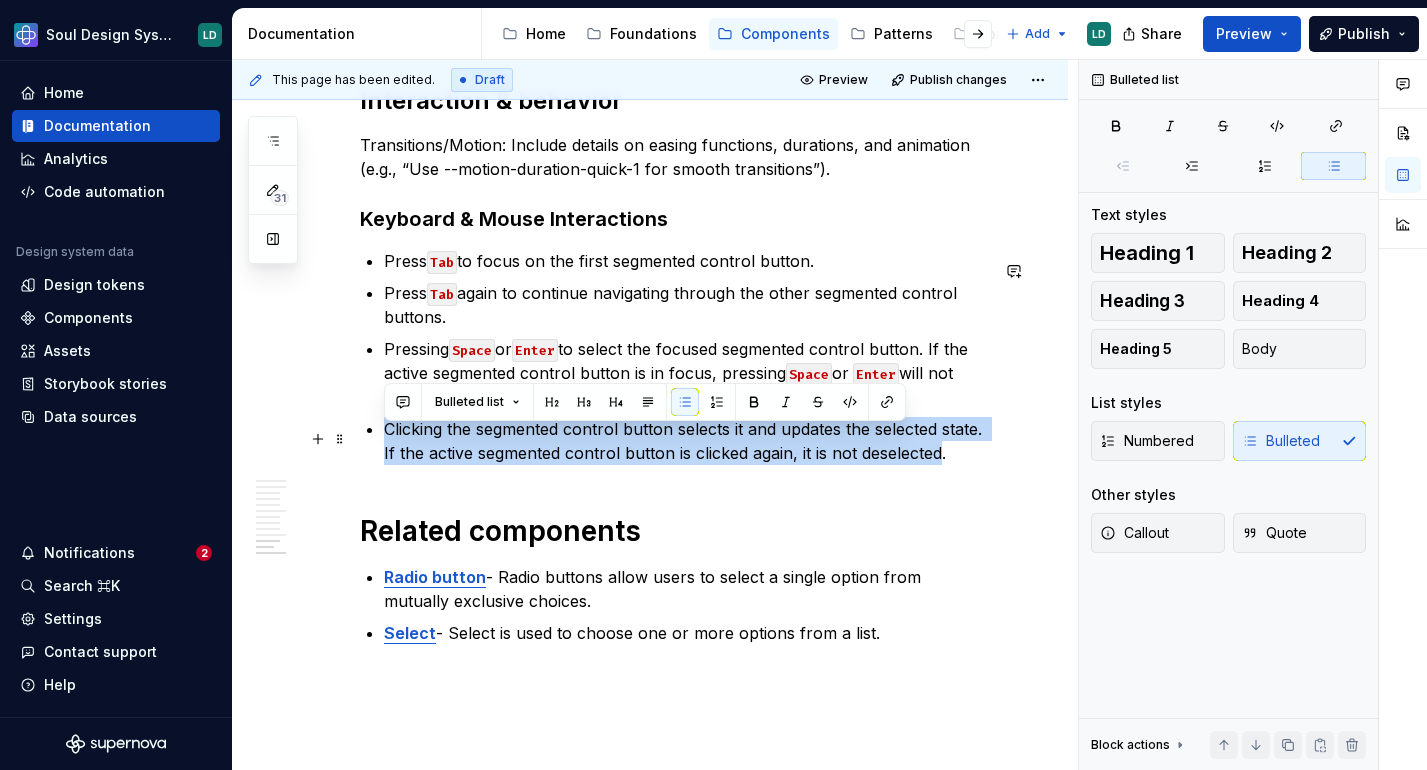 drag, startPoint x: 943, startPoint y: 463, endPoint x: 355, endPoint y: 439, distance: 588.48956 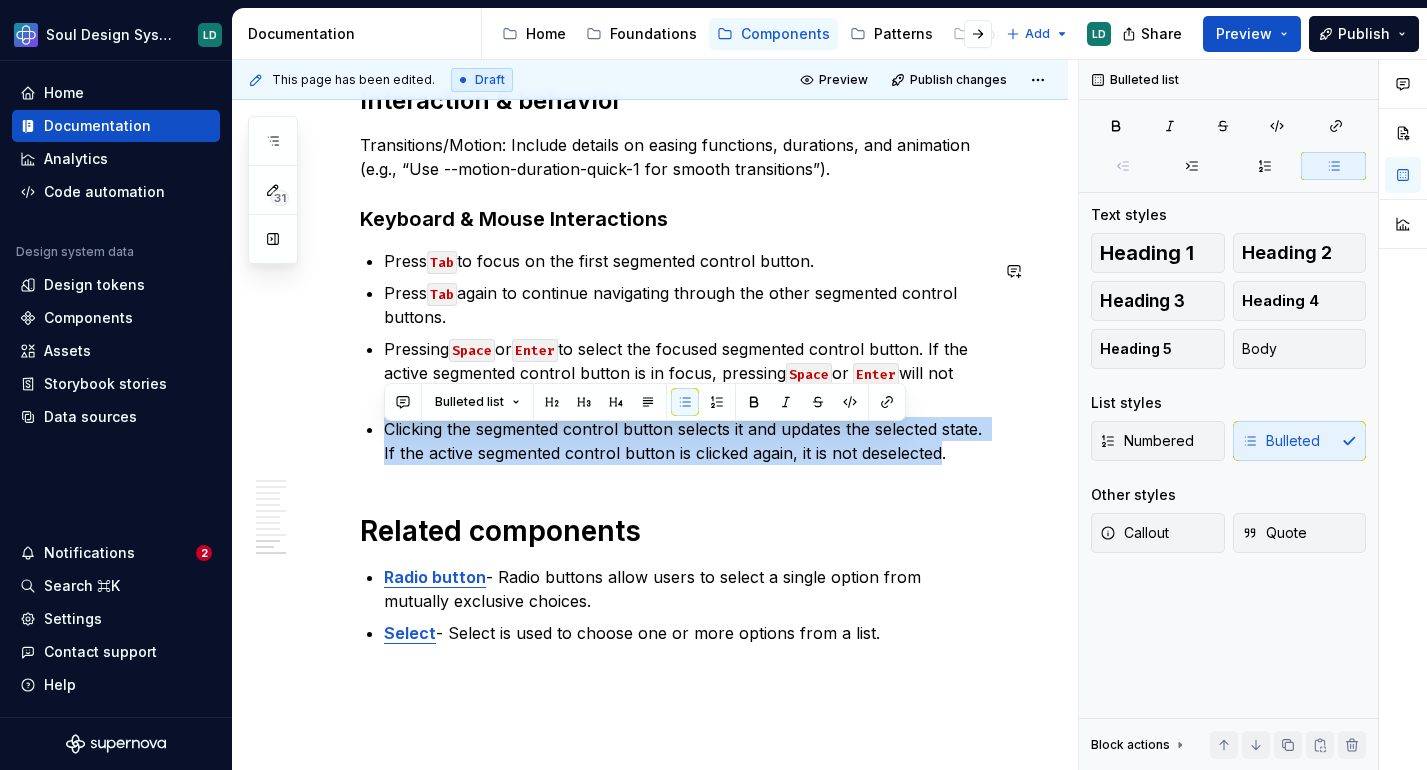 copy on "Clicking the segmented control button selects it and updates the selected state. If the active segmented control button is clicked again, it is not deselected" 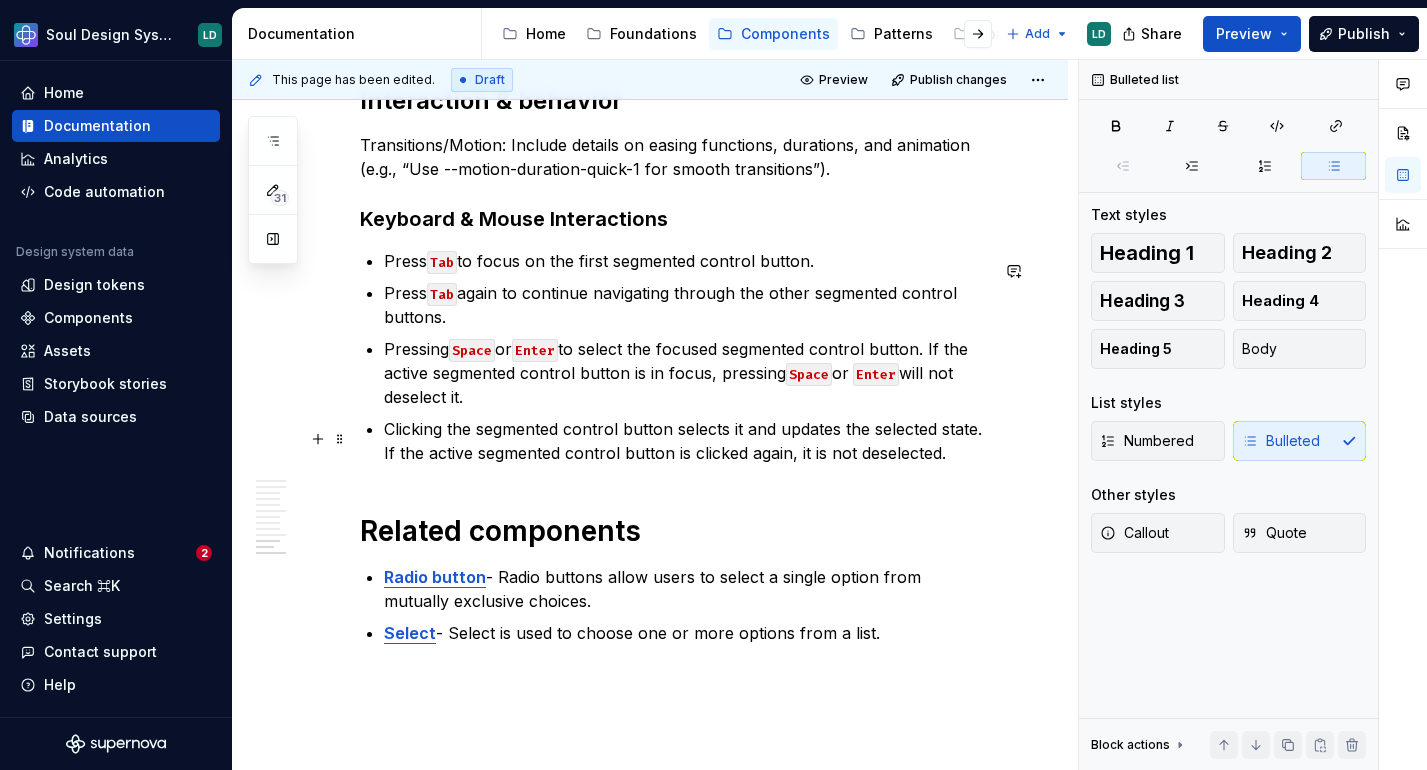 click on "Clicking the segmented control button selects it and updates the selected state. If the active segmented control button is clicked again, it is not deselected." at bounding box center [686, 441] 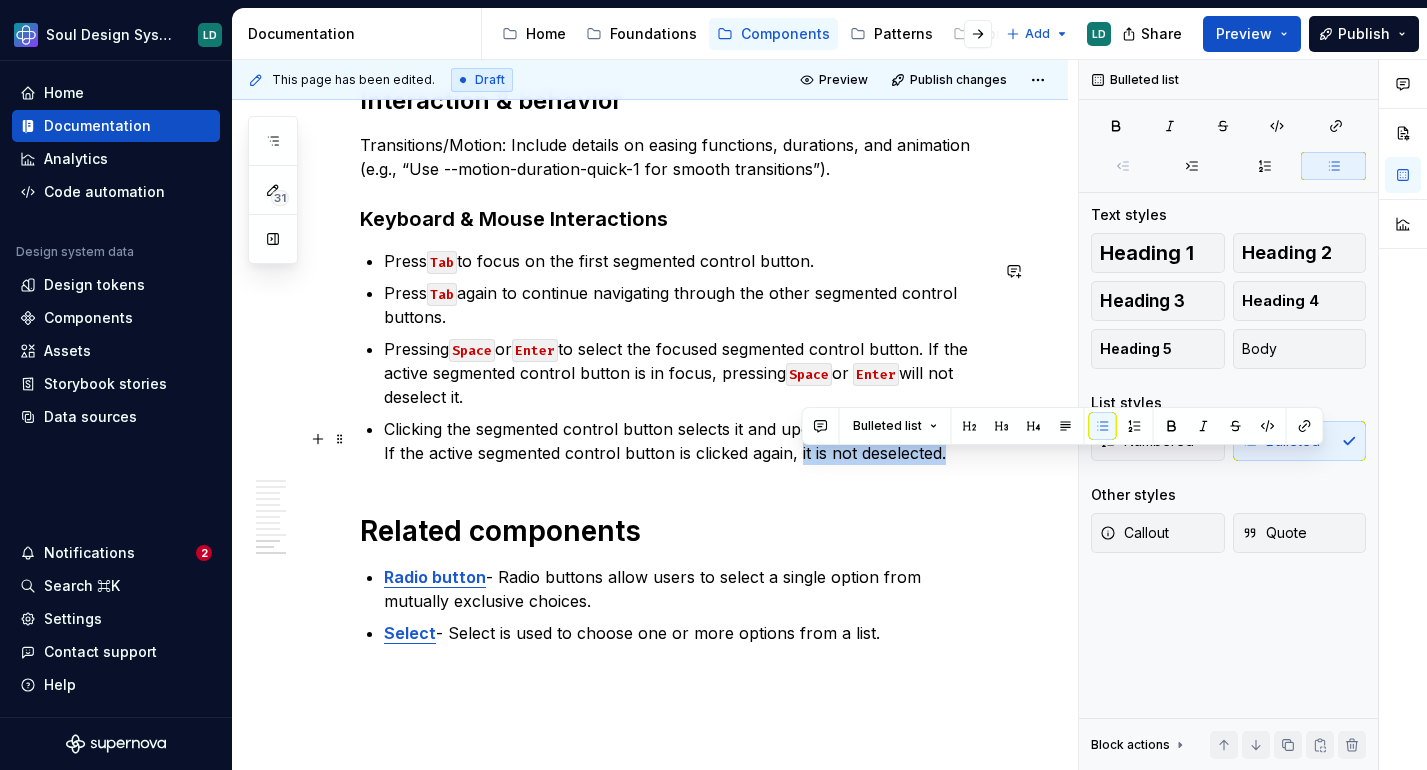 drag, startPoint x: 952, startPoint y: 462, endPoint x: 802, endPoint y: 464, distance: 150.01334 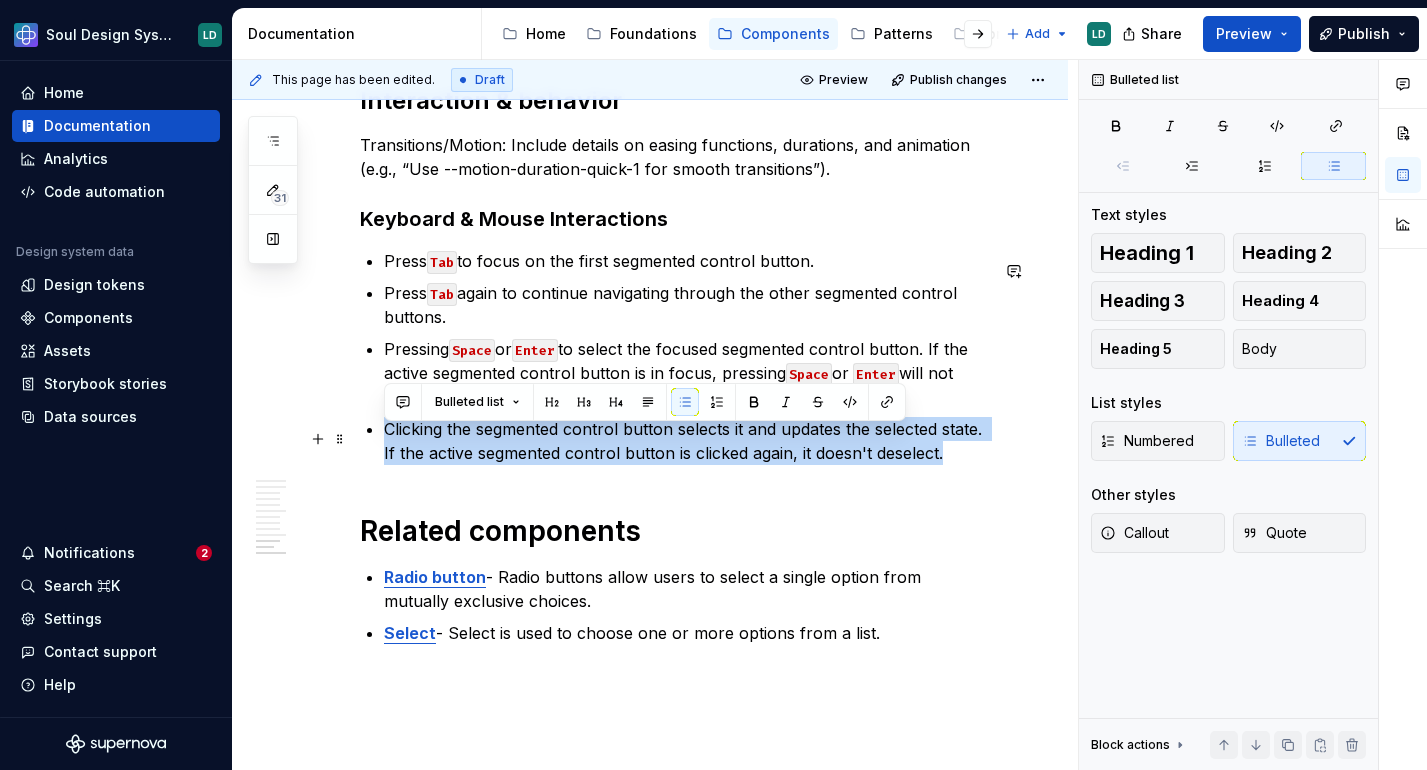 drag, startPoint x: 977, startPoint y: 471, endPoint x: 381, endPoint y: 429, distance: 597.478 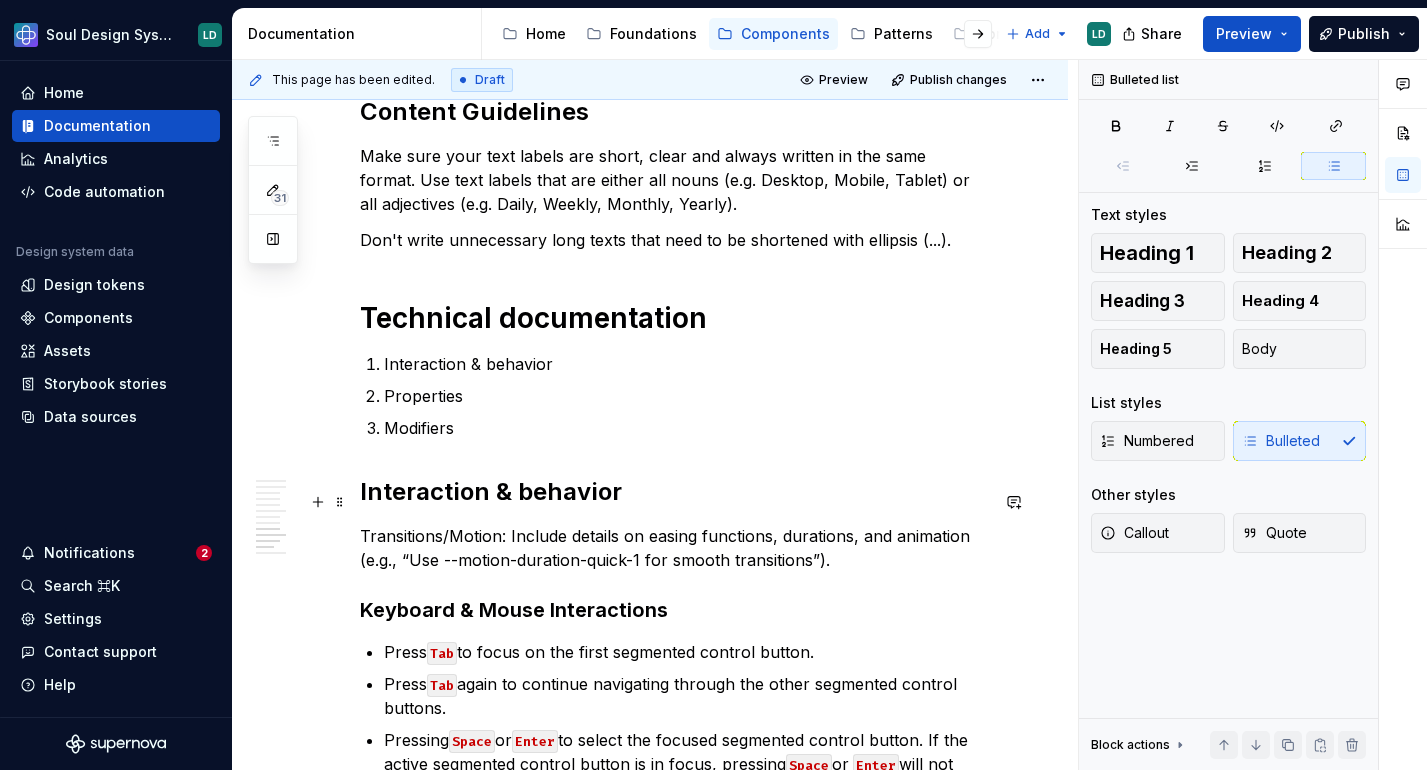 scroll, scrollTop: 3381, scrollLeft: 0, axis: vertical 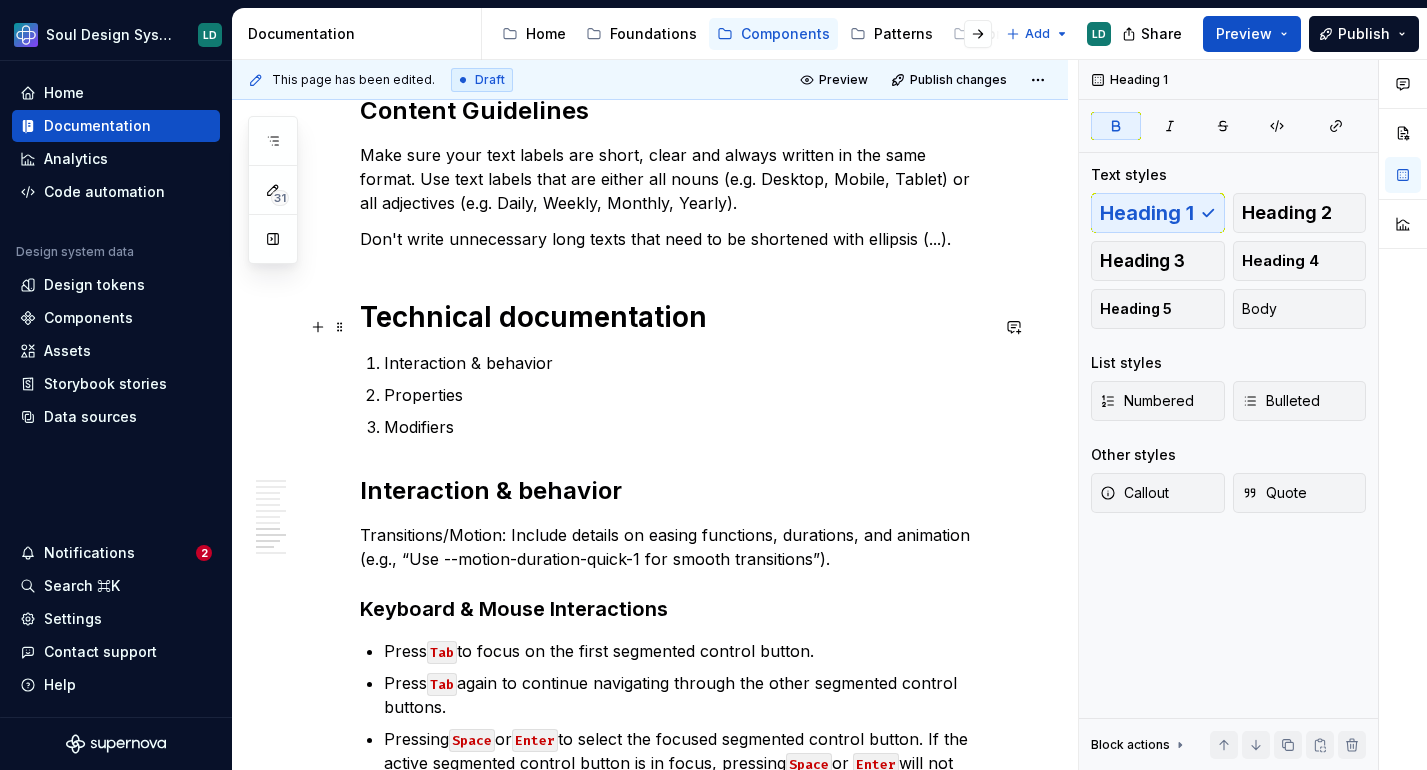 click on "Technical documentation" at bounding box center (533, 317) 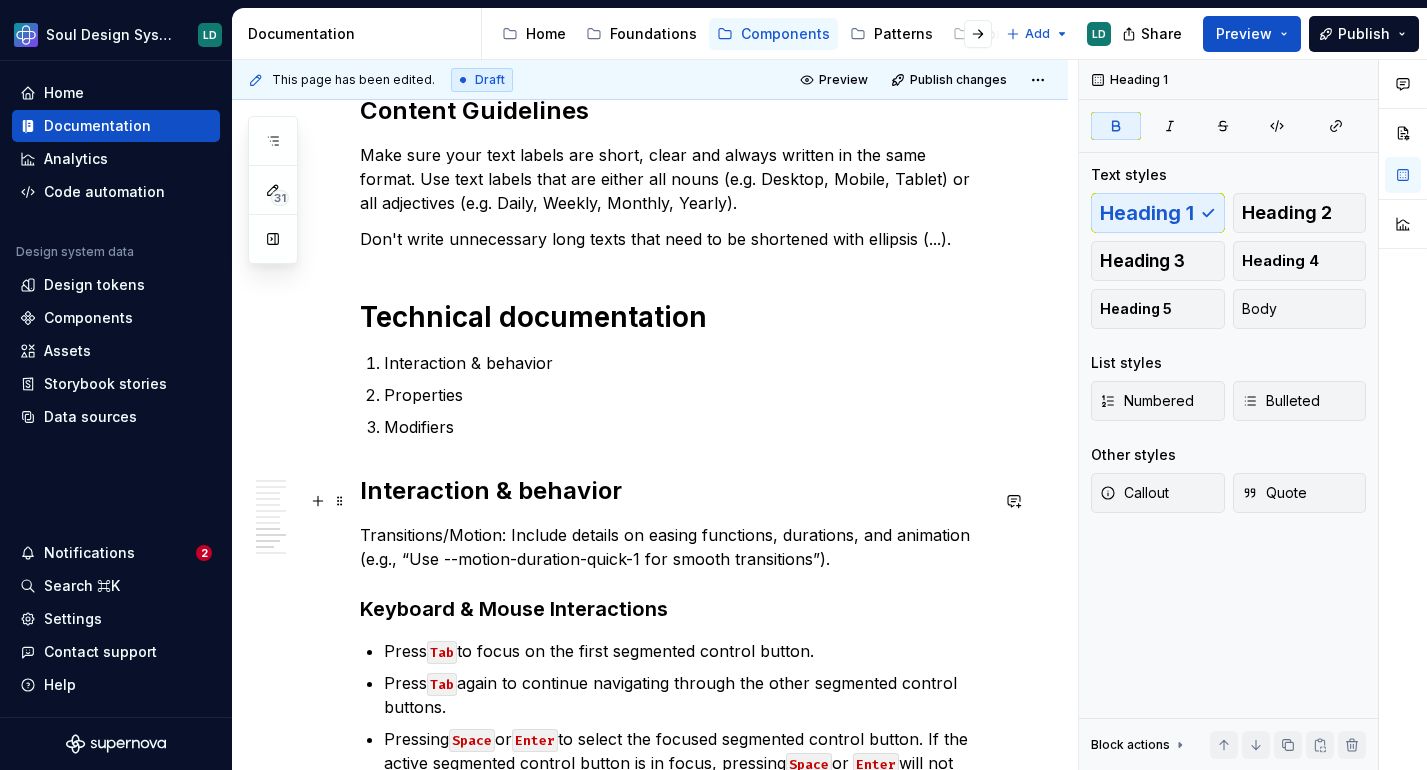 click on "Interaction & behavior" at bounding box center (491, 490) 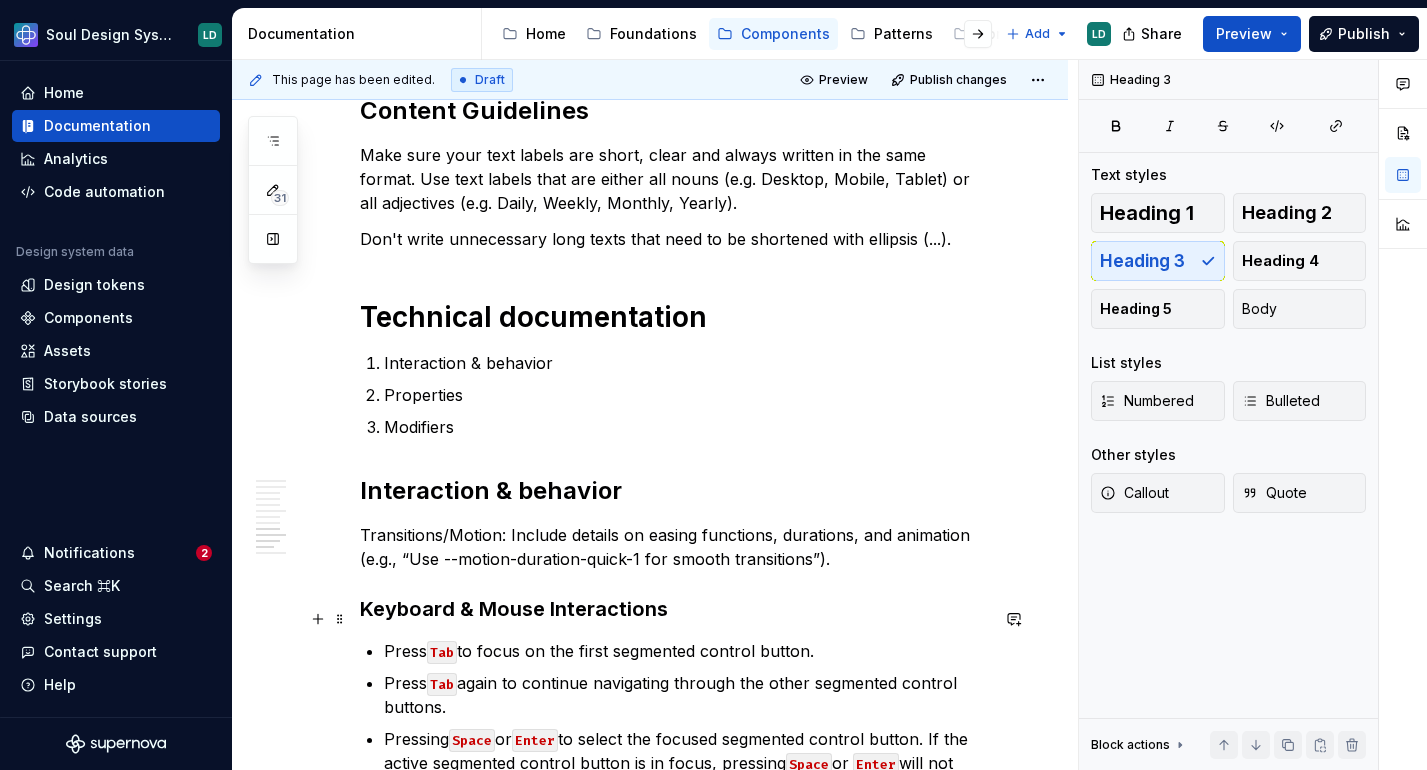 click on "Keyboard & Mouse Interactions" at bounding box center [674, 609] 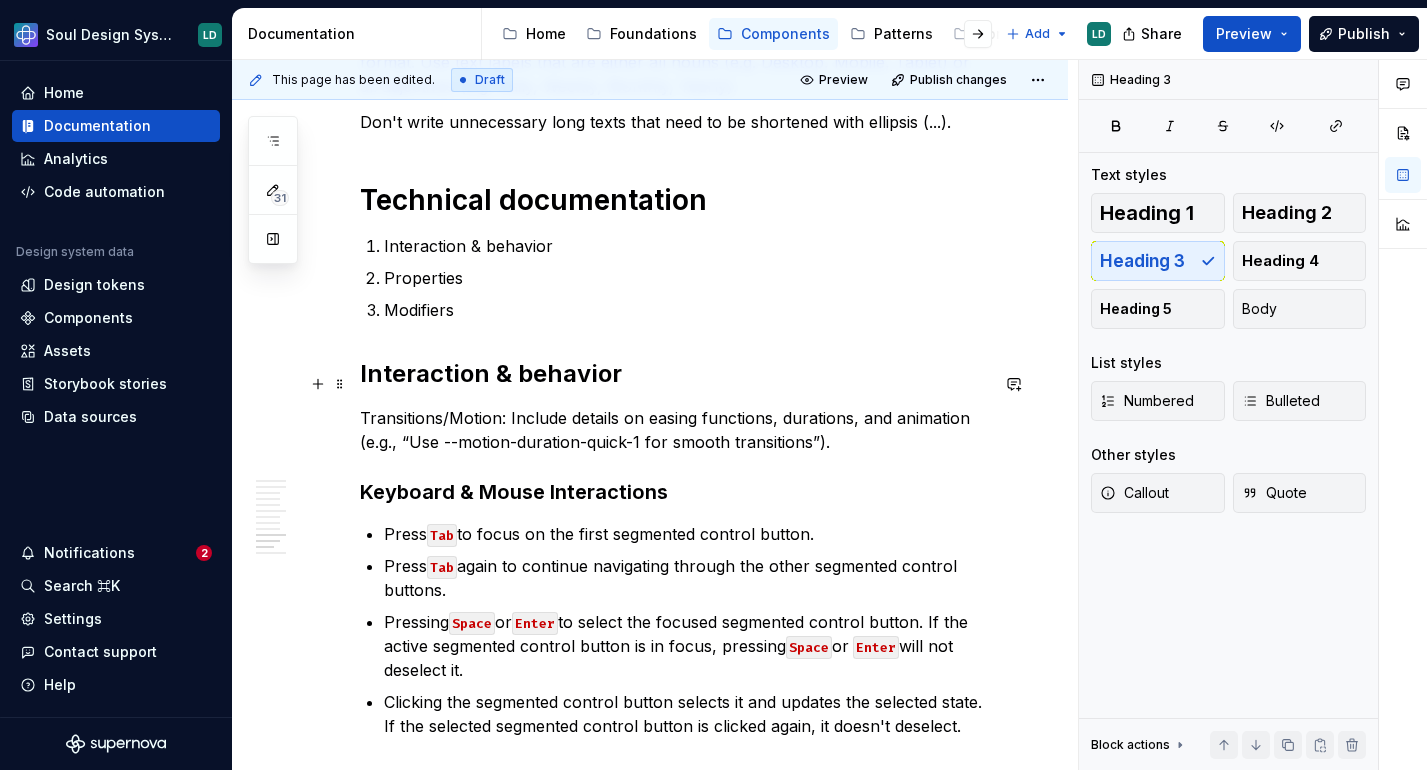 scroll, scrollTop: 3500, scrollLeft: 0, axis: vertical 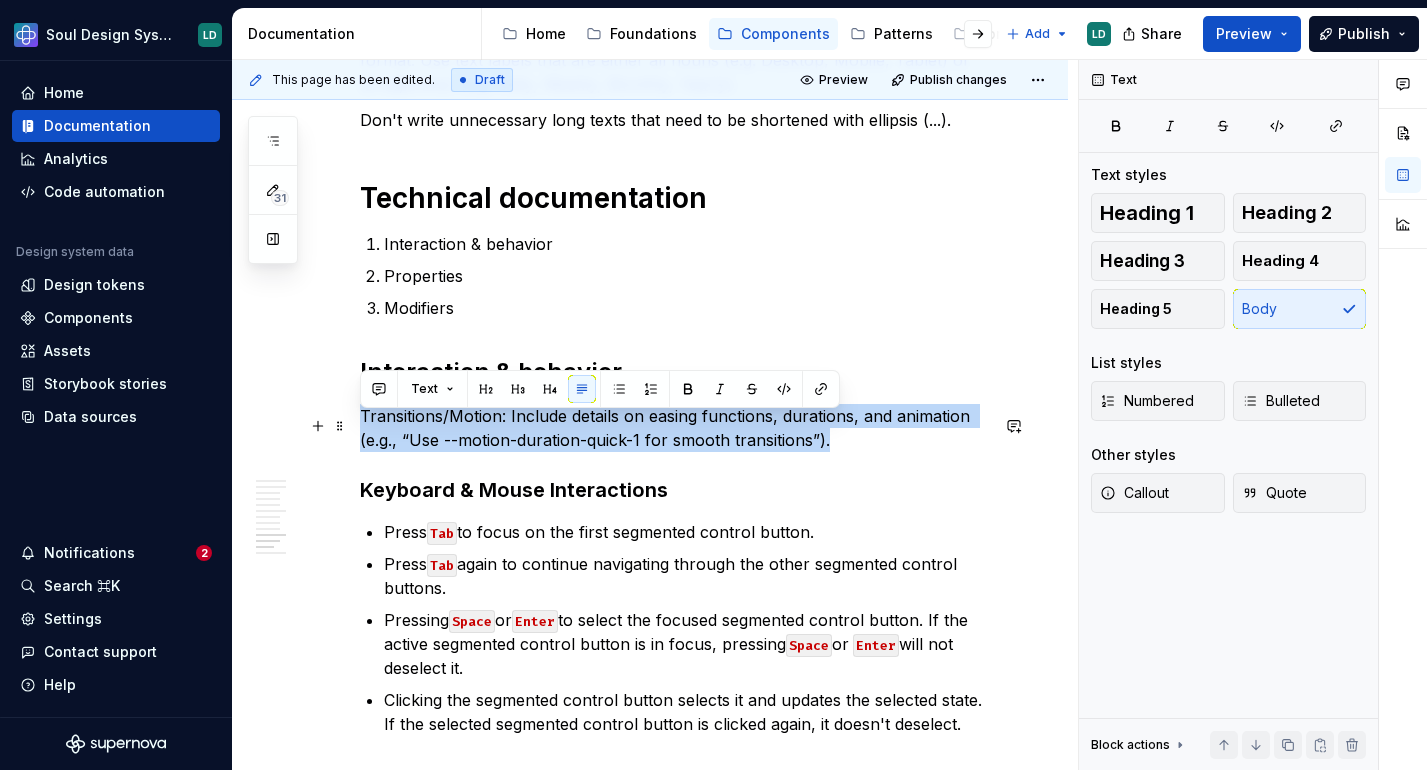 drag, startPoint x: 881, startPoint y: 446, endPoint x: 361, endPoint y: 431, distance: 520.2163 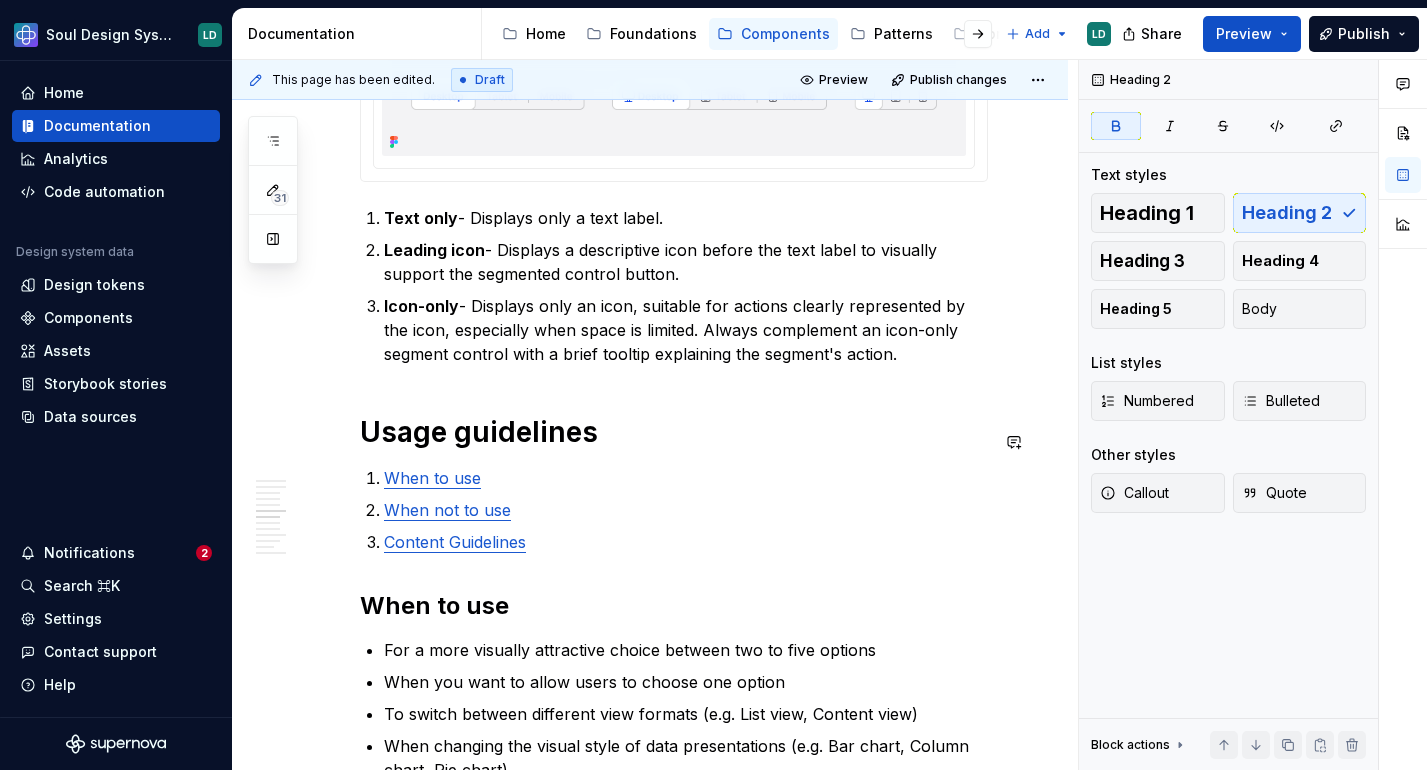 scroll, scrollTop: 2372, scrollLeft: 0, axis: vertical 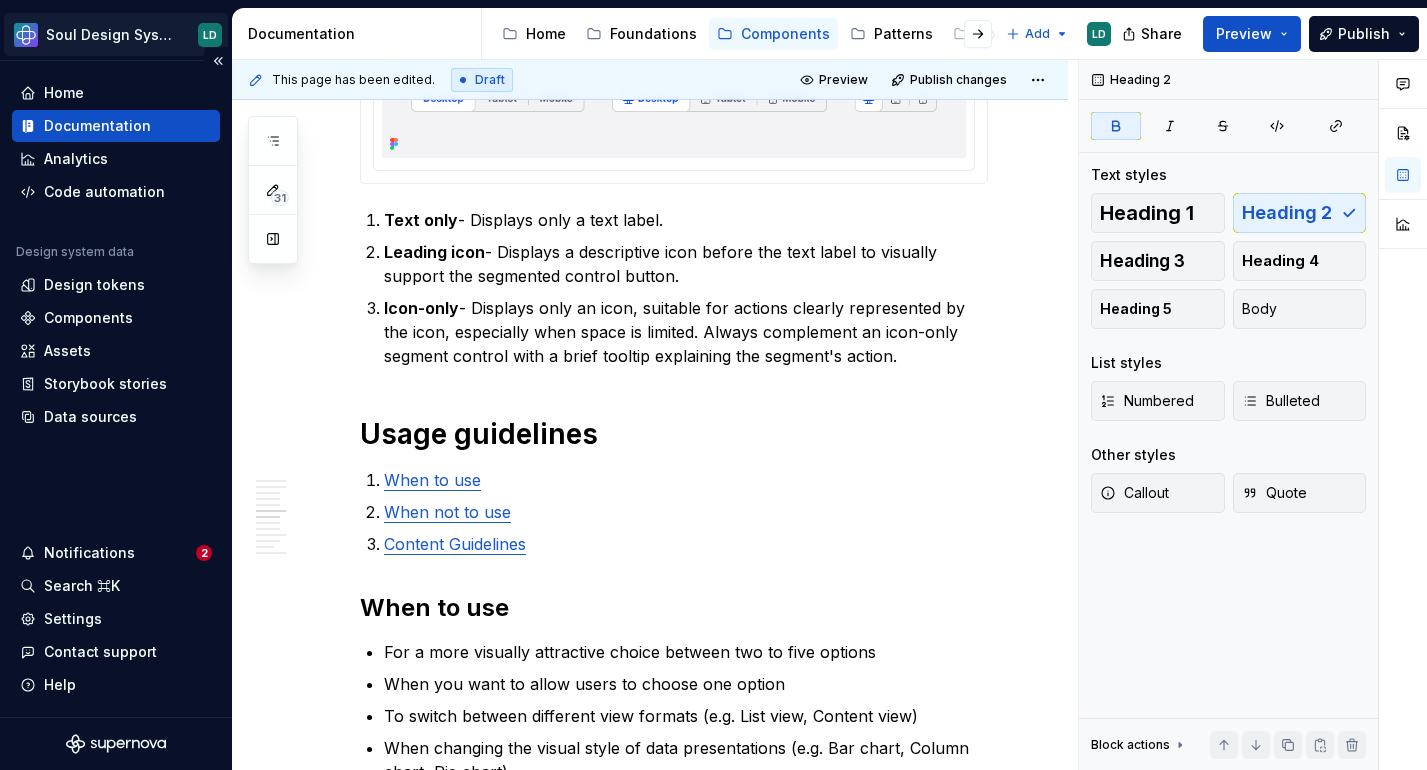 type on "*" 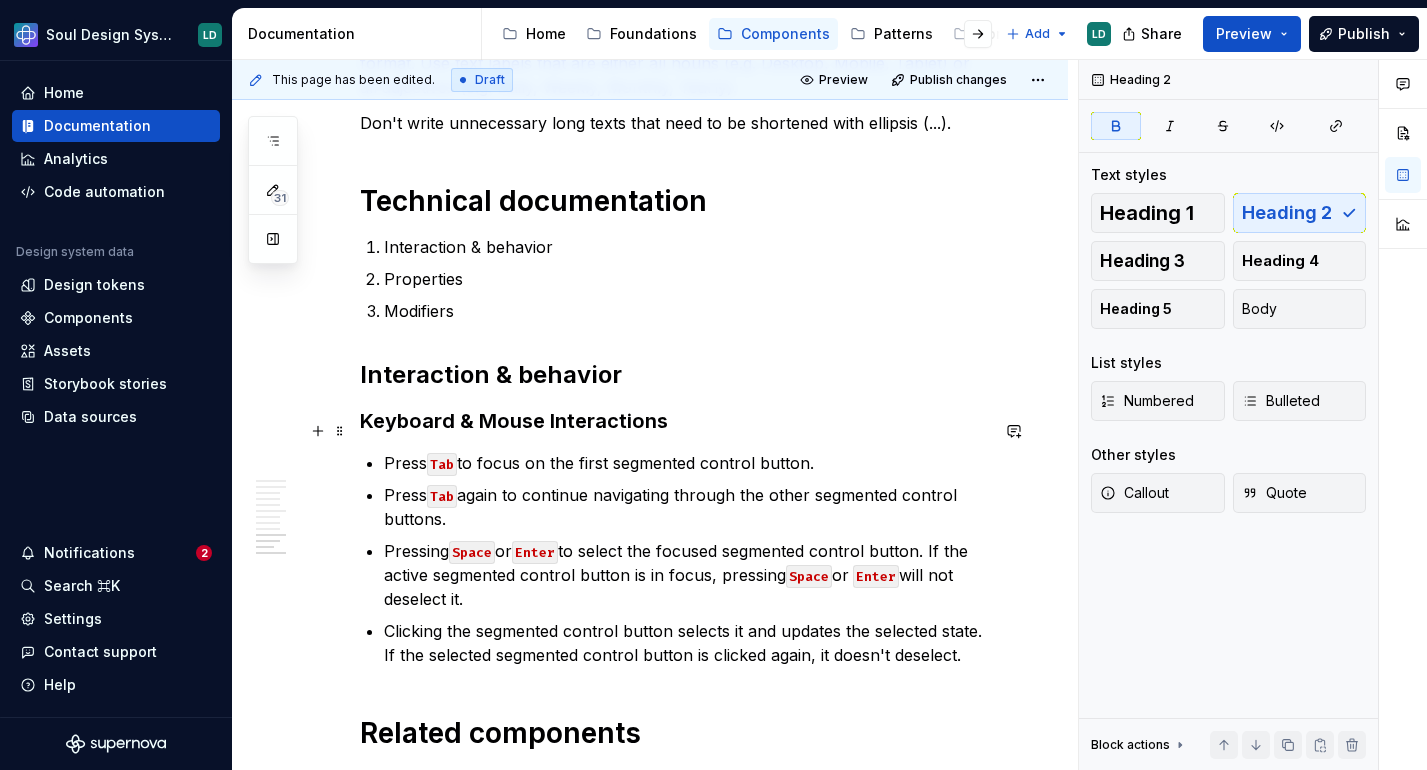 scroll, scrollTop: 3501, scrollLeft: 0, axis: vertical 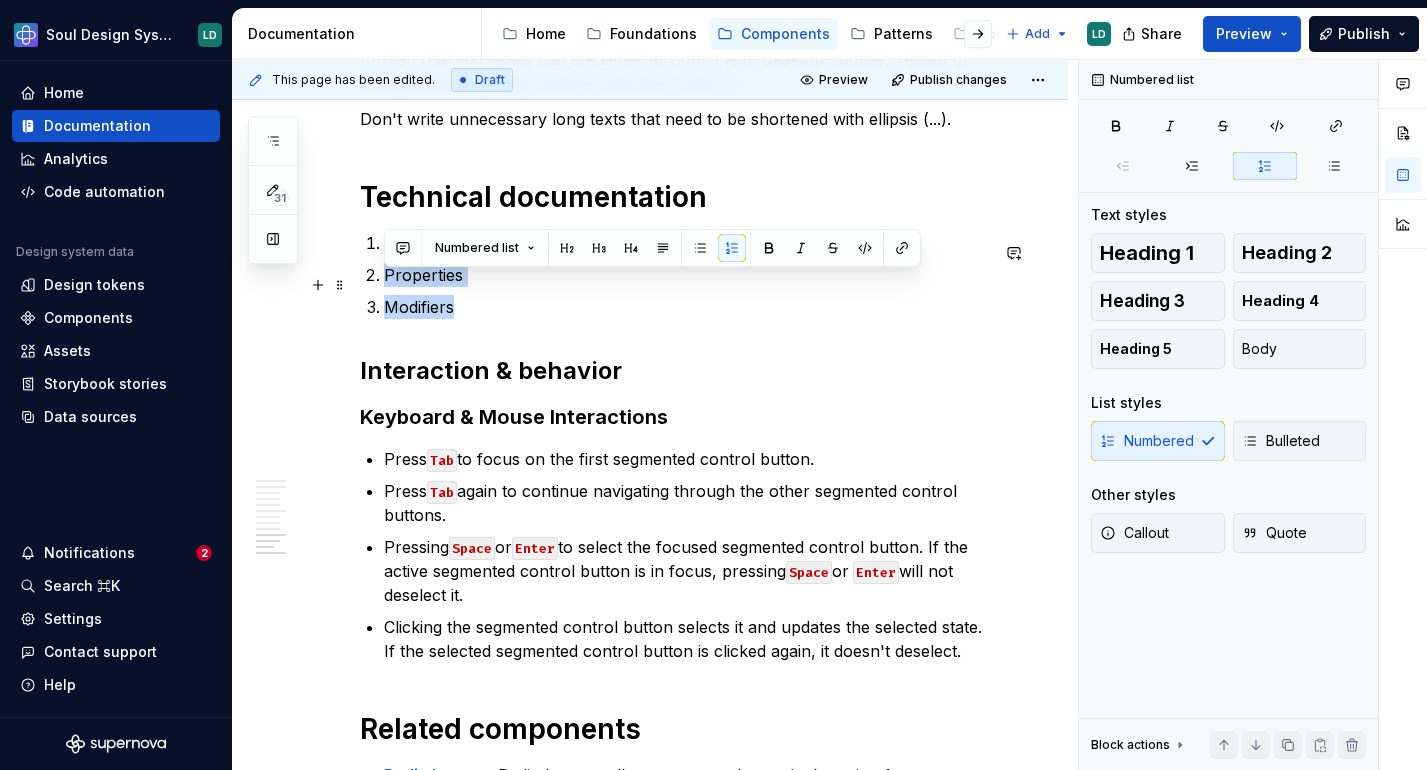 drag, startPoint x: 477, startPoint y: 314, endPoint x: 374, endPoint y: 280, distance: 108.46658 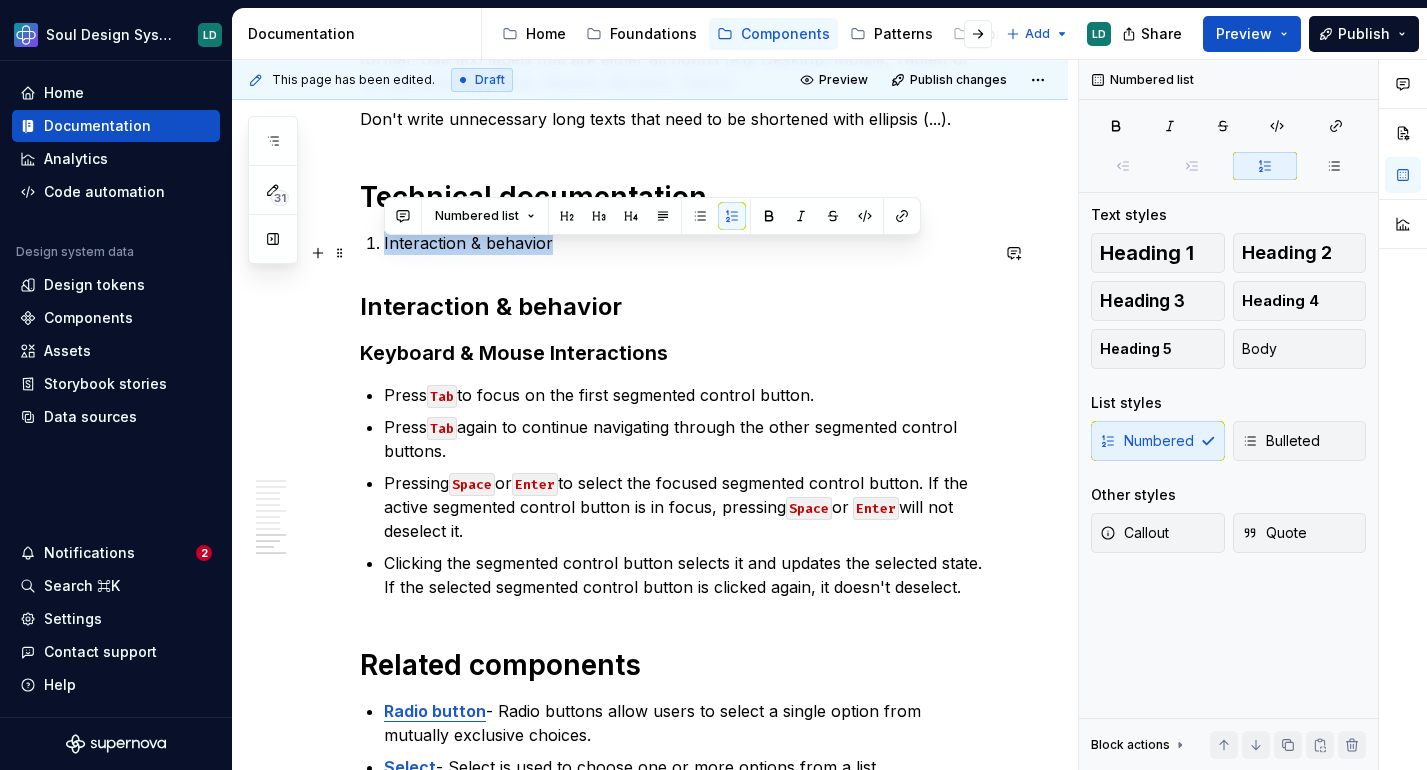 drag, startPoint x: 570, startPoint y: 255, endPoint x: 354, endPoint y: 255, distance: 216 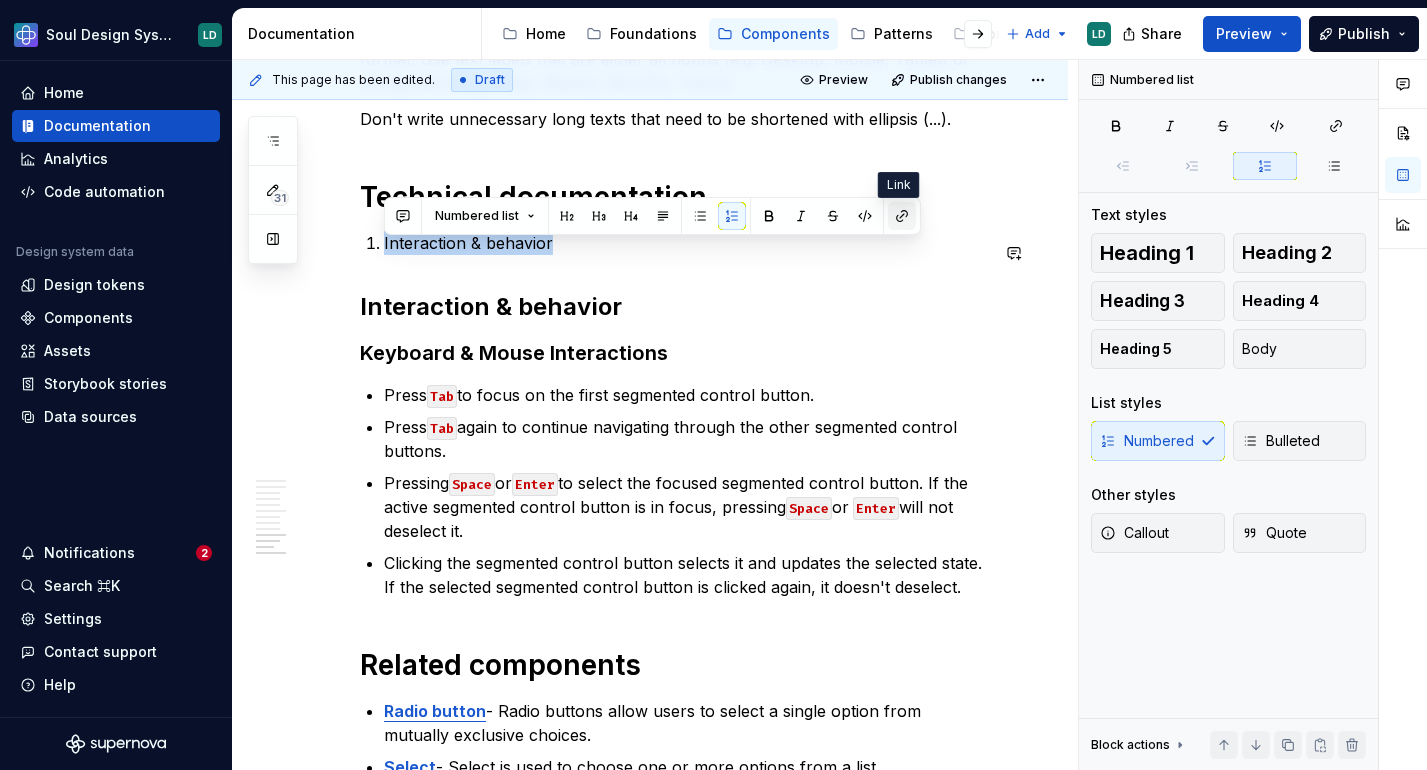 click at bounding box center [902, 216] 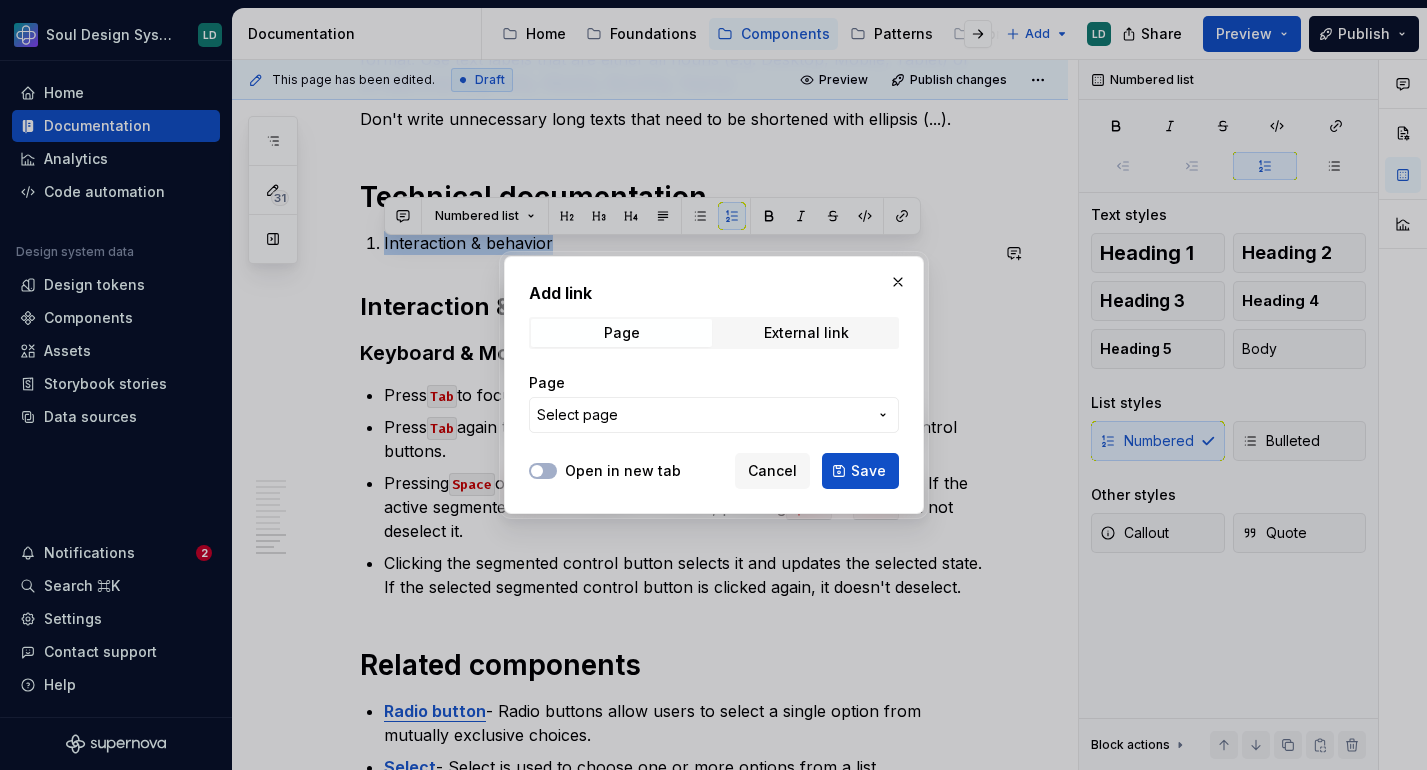 click on "Select page" at bounding box center (714, 415) 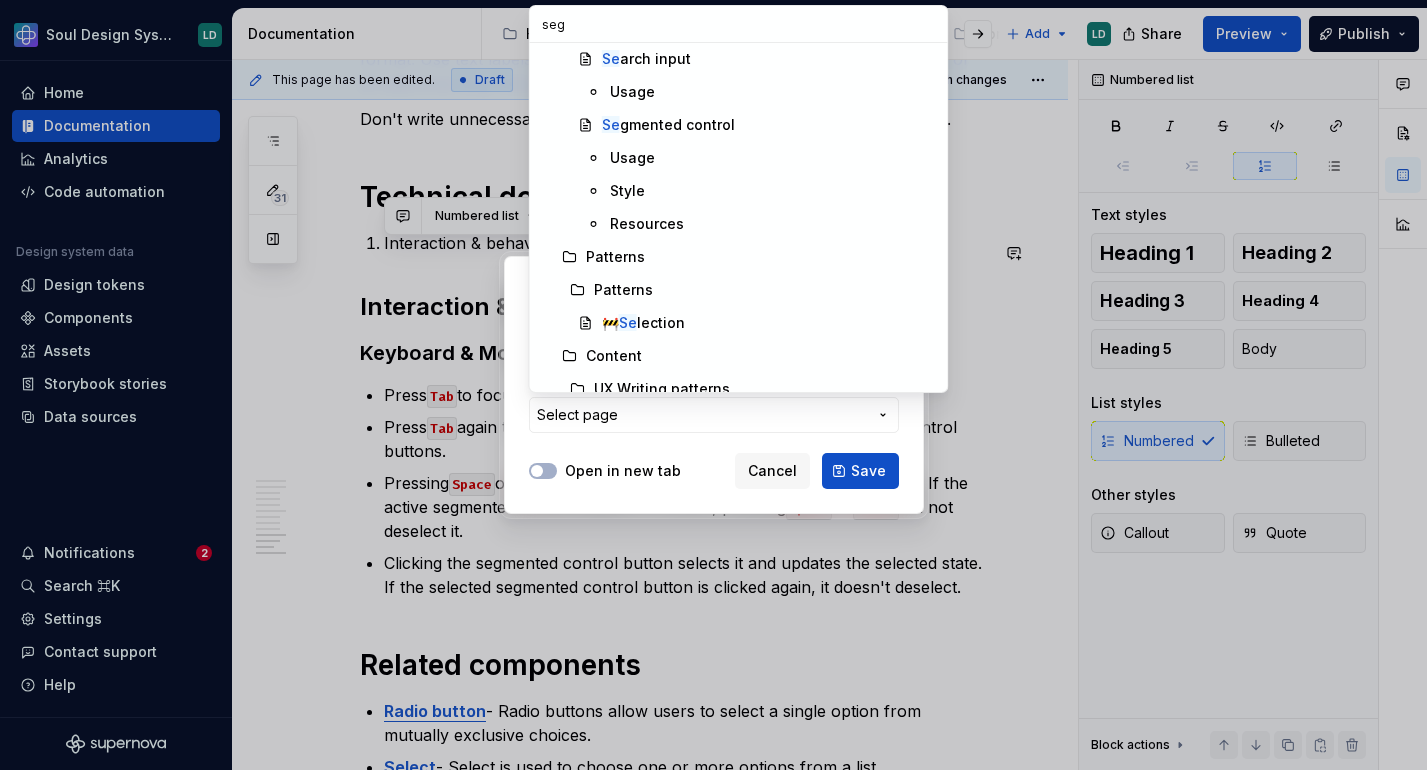 scroll, scrollTop: 0, scrollLeft: 0, axis: both 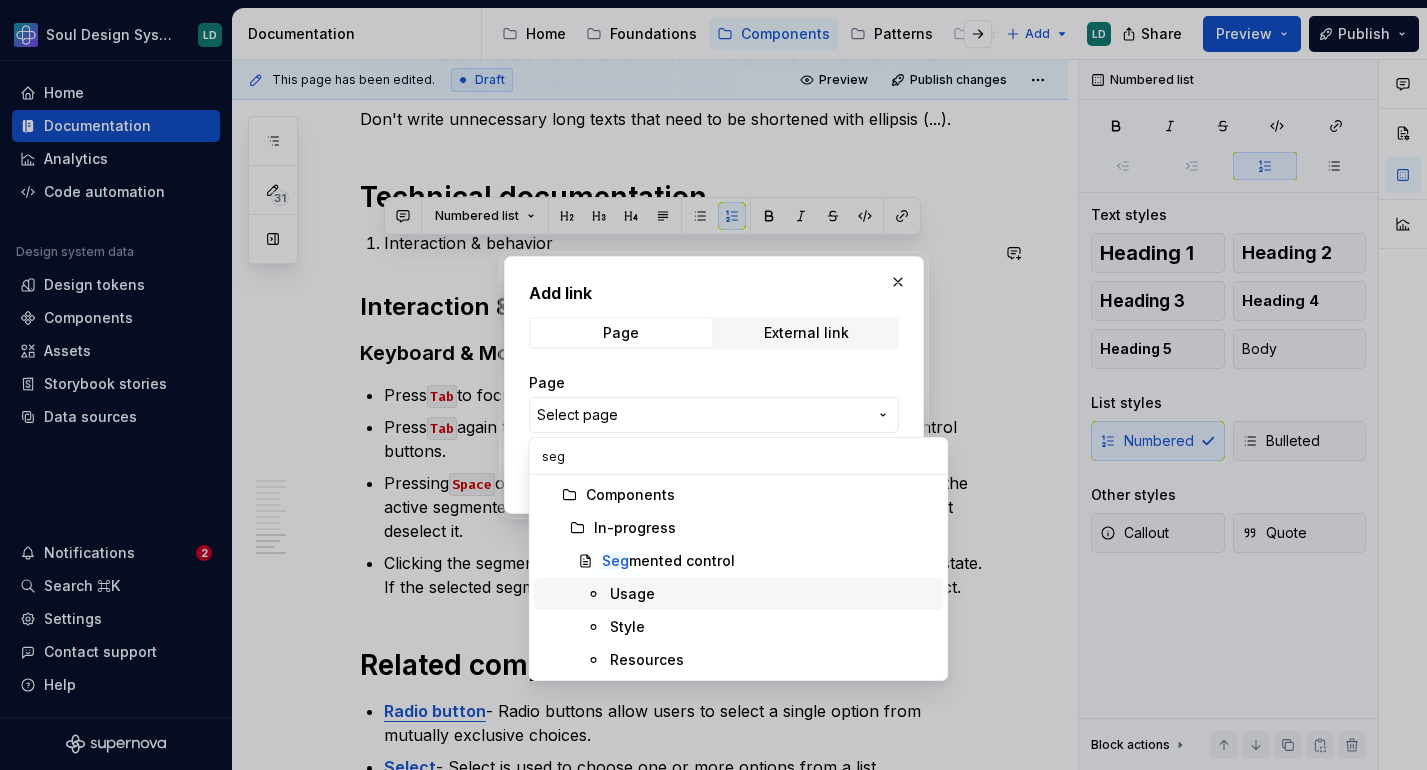 type on "seg" 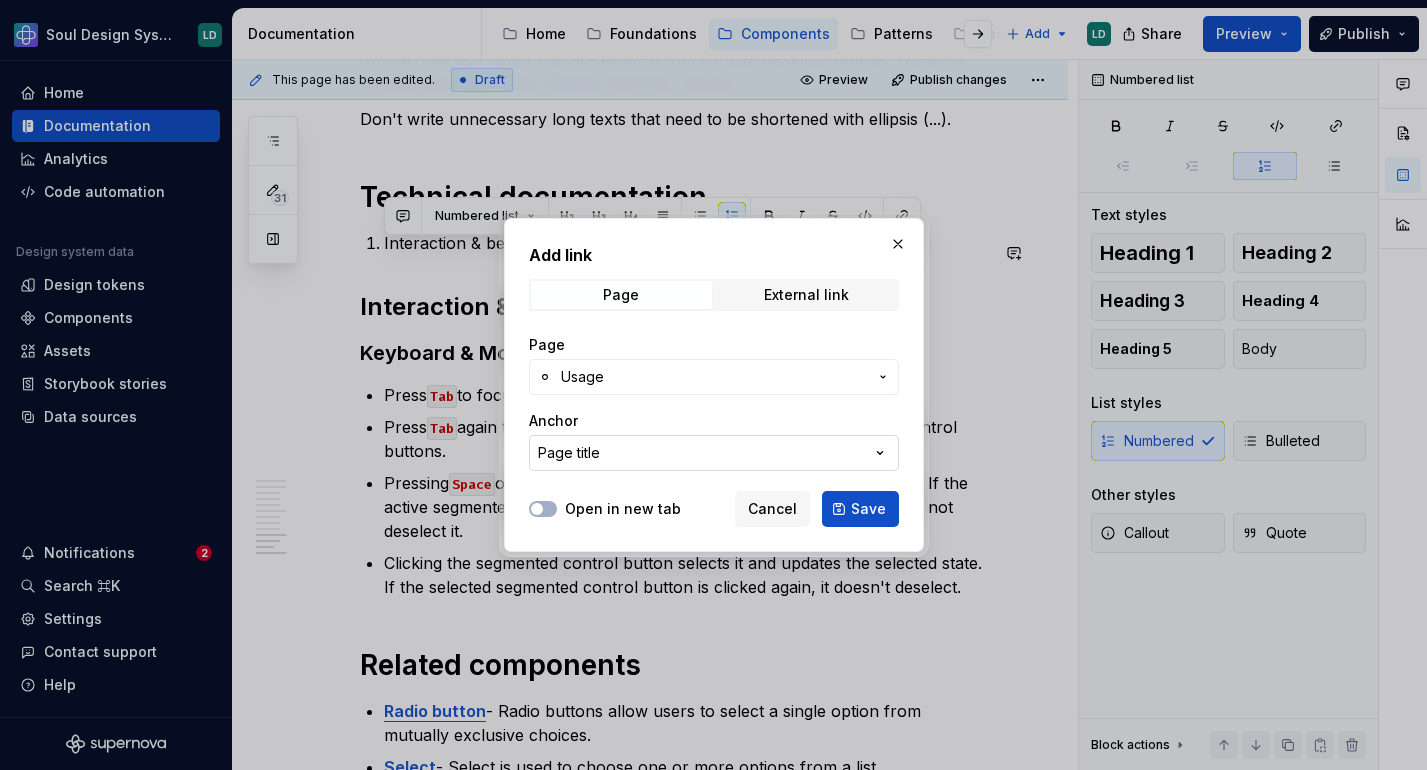 click on "Page title" at bounding box center (714, 453) 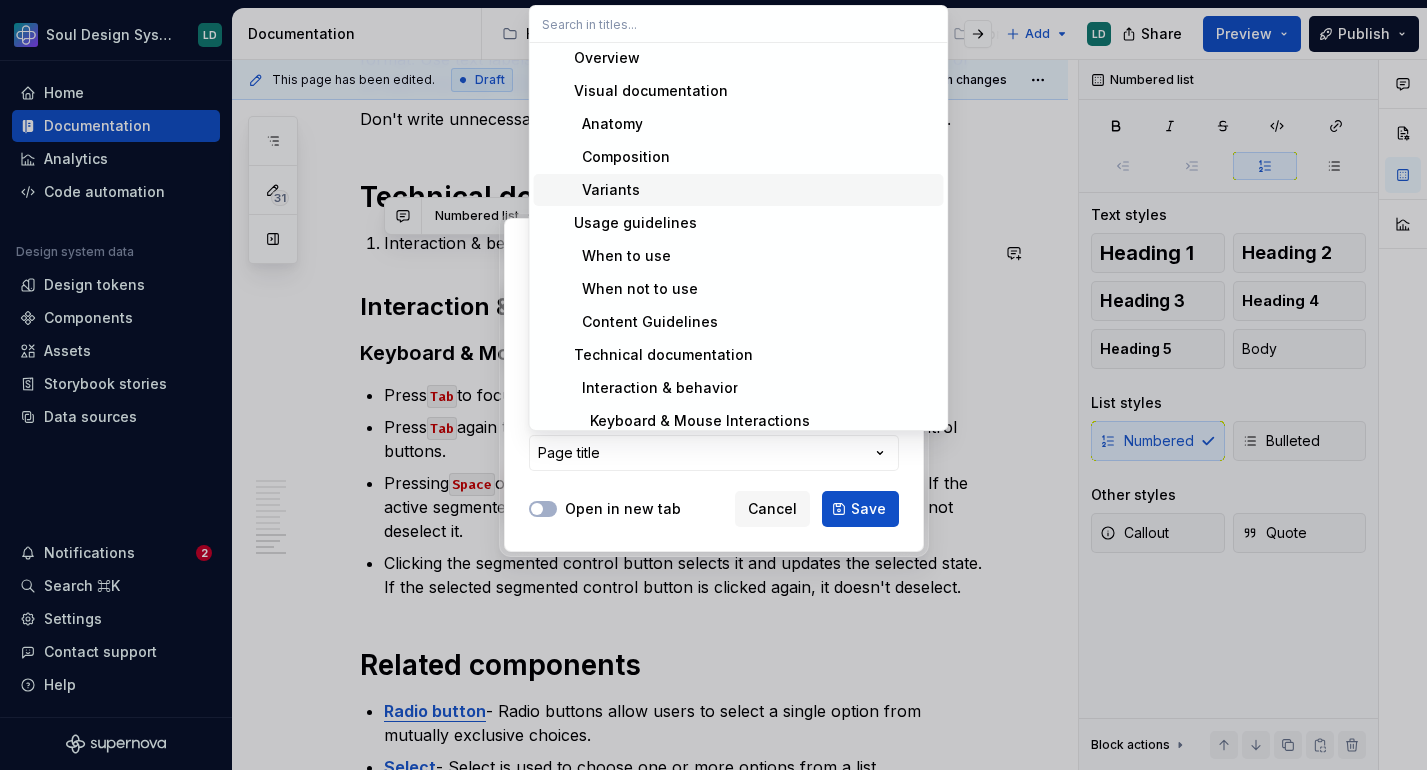 scroll, scrollTop: 82, scrollLeft: 0, axis: vertical 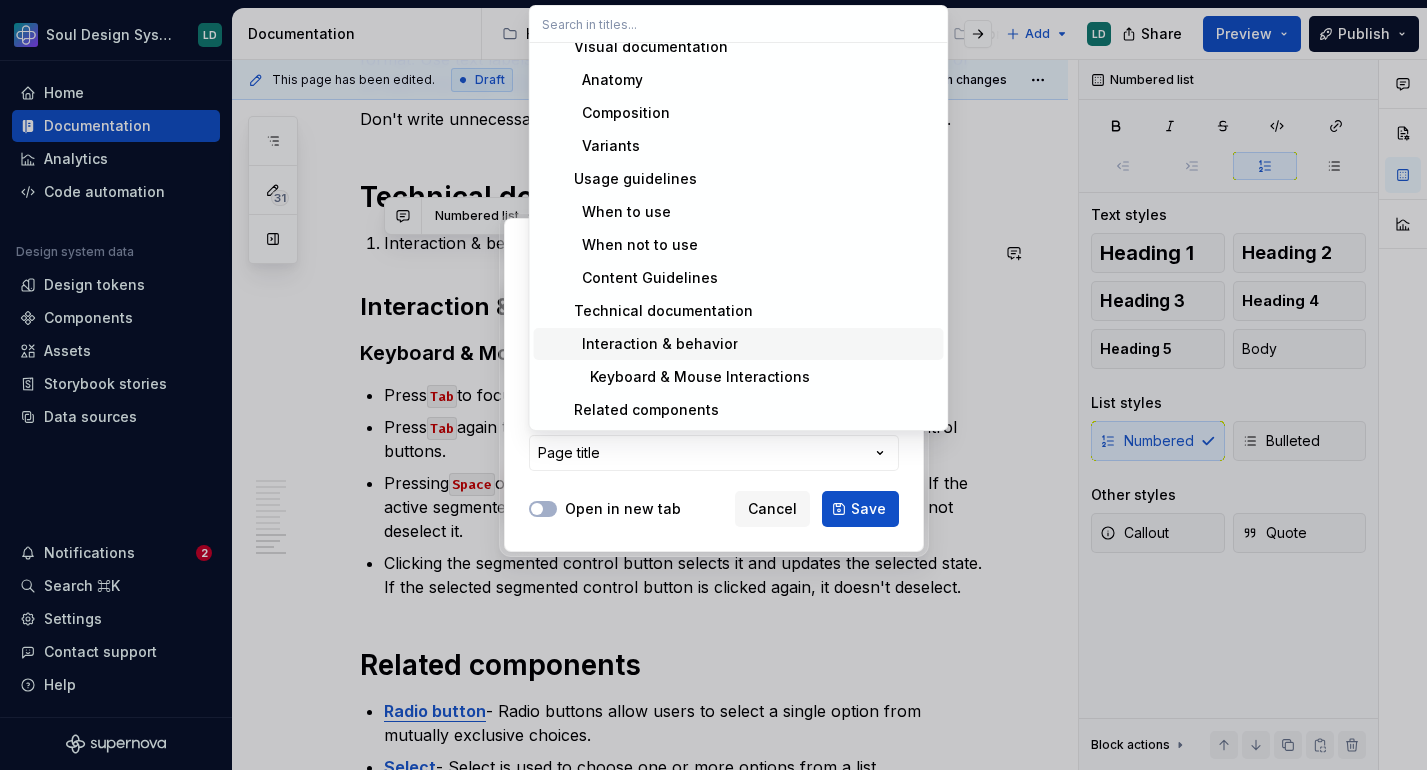 click on "Interaction & behavior" at bounding box center [751, 344] 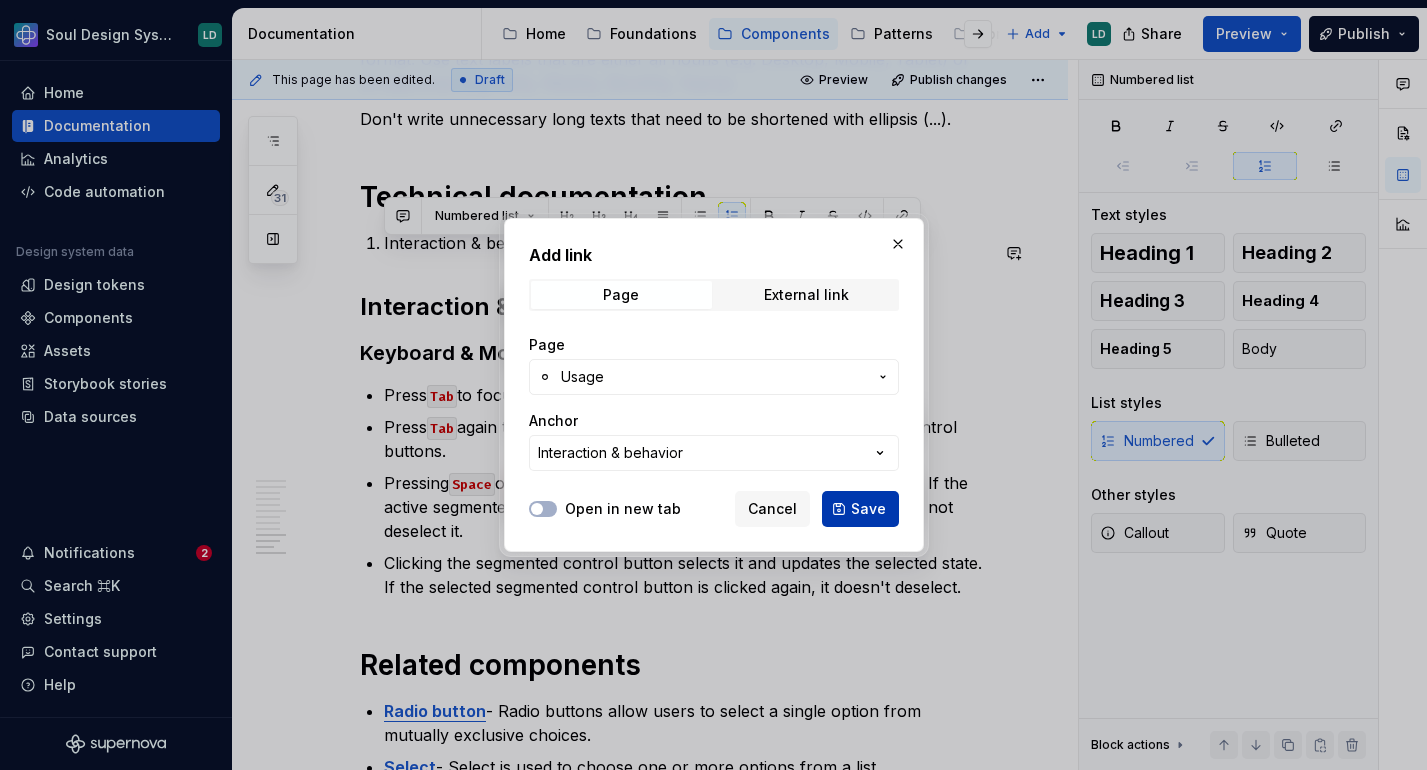 click on "Save" at bounding box center [868, 509] 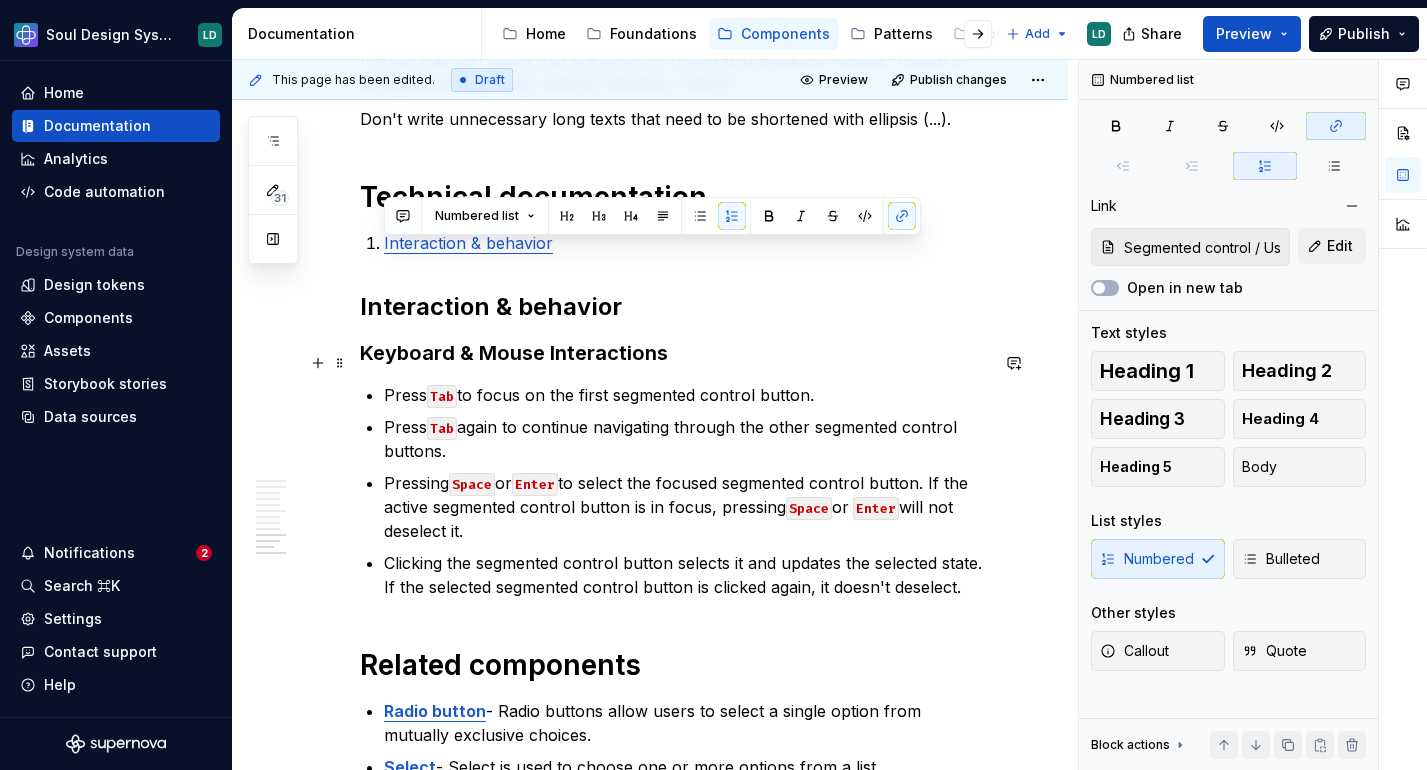click on "Keyboard & Mouse Interactions" at bounding box center [674, 353] 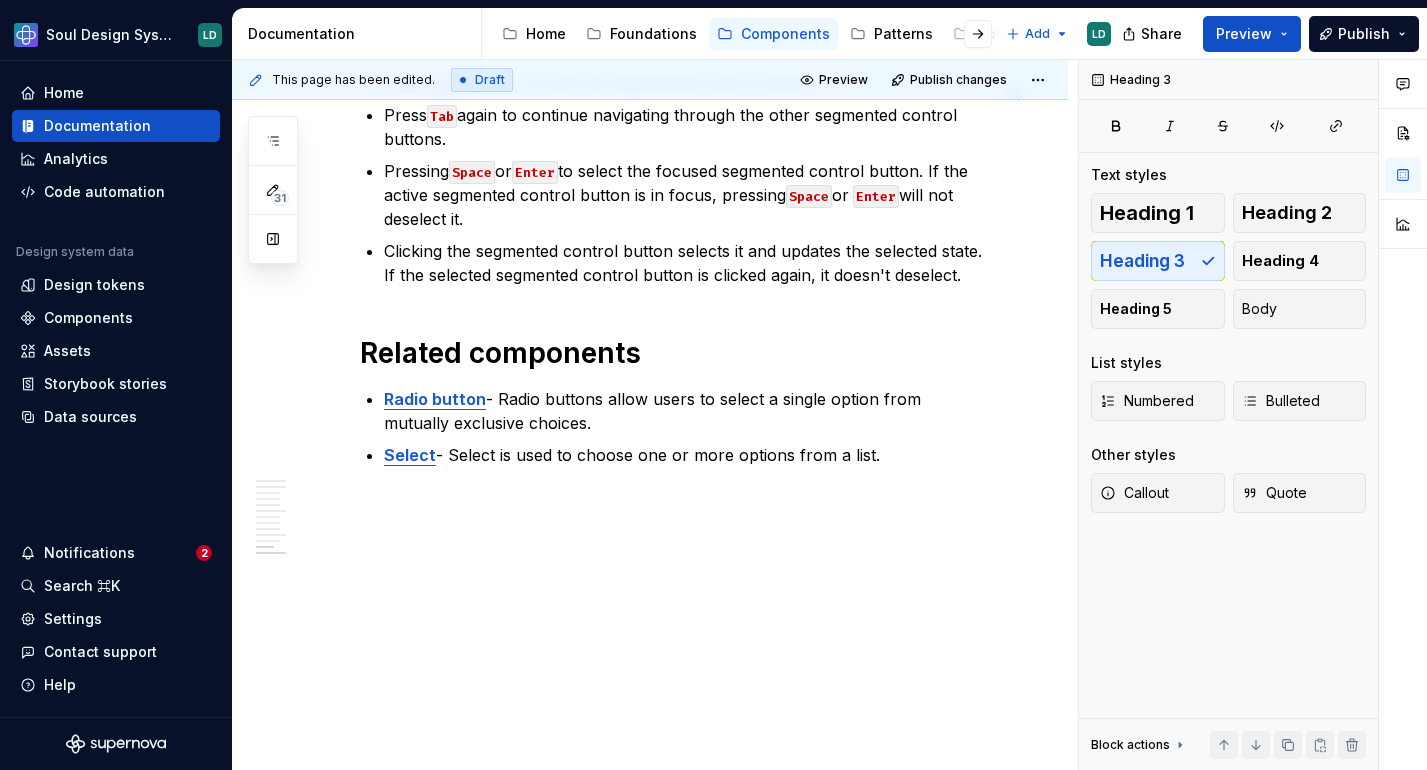 scroll, scrollTop: 3823, scrollLeft: 0, axis: vertical 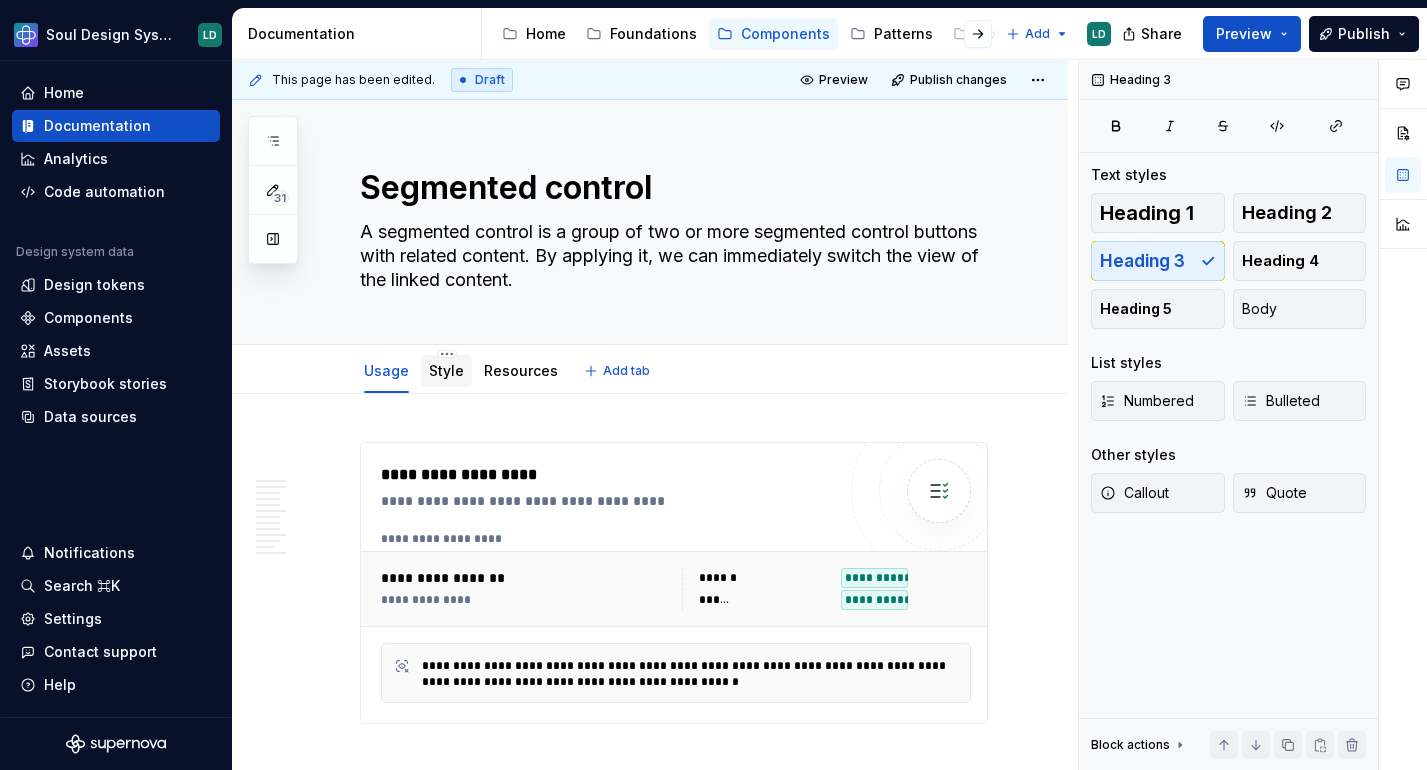 click on "Style" at bounding box center [446, 370] 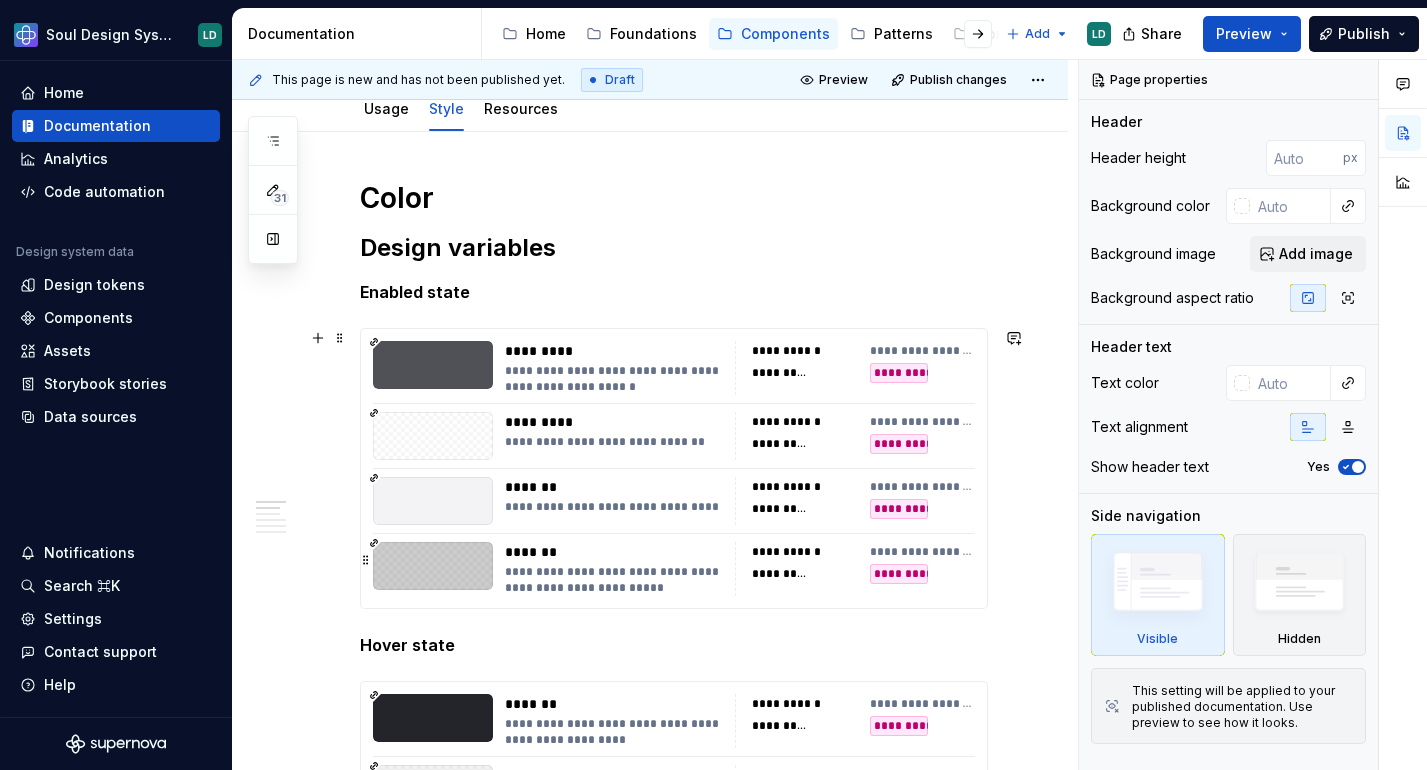scroll, scrollTop: 0, scrollLeft: 0, axis: both 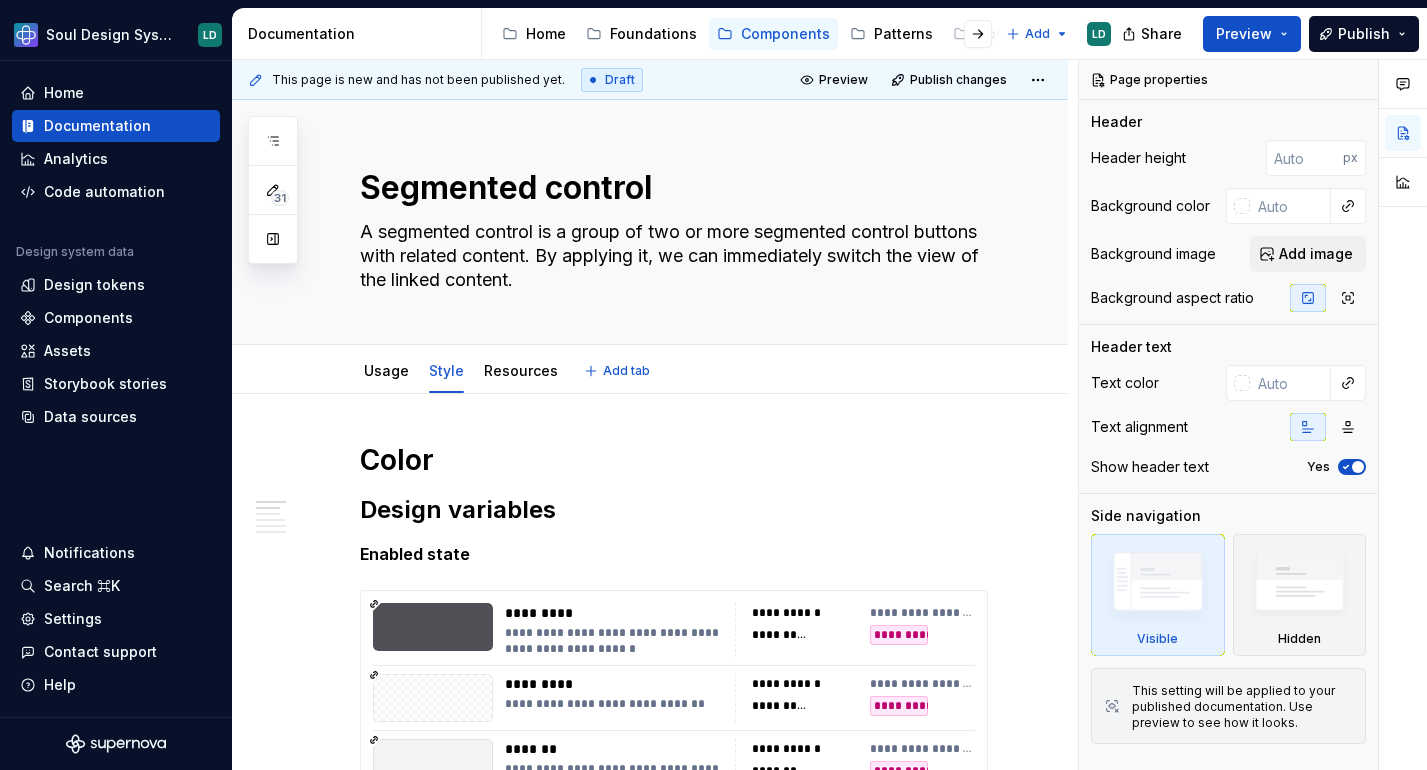 type on "*" 